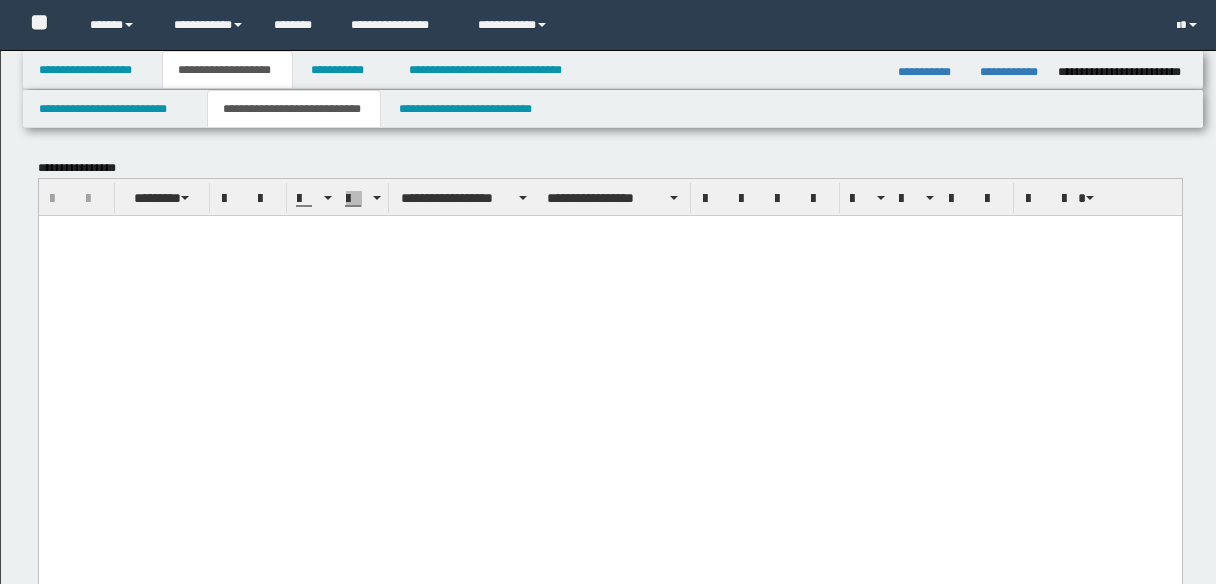 scroll, scrollTop: 3350, scrollLeft: 0, axis: vertical 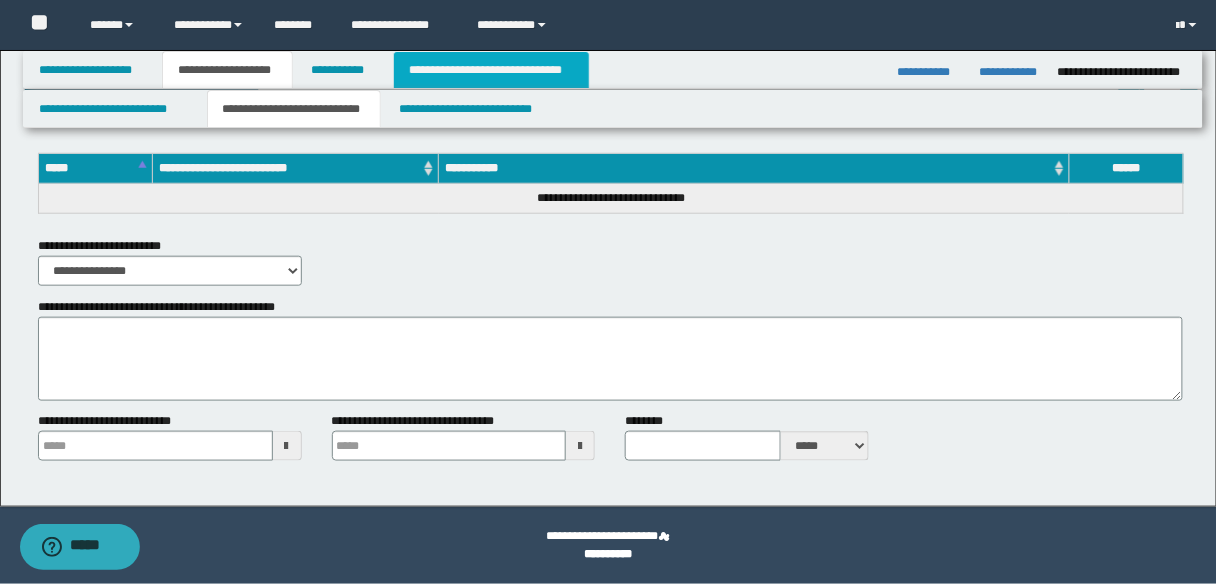 click on "**********" at bounding box center [491, 70] 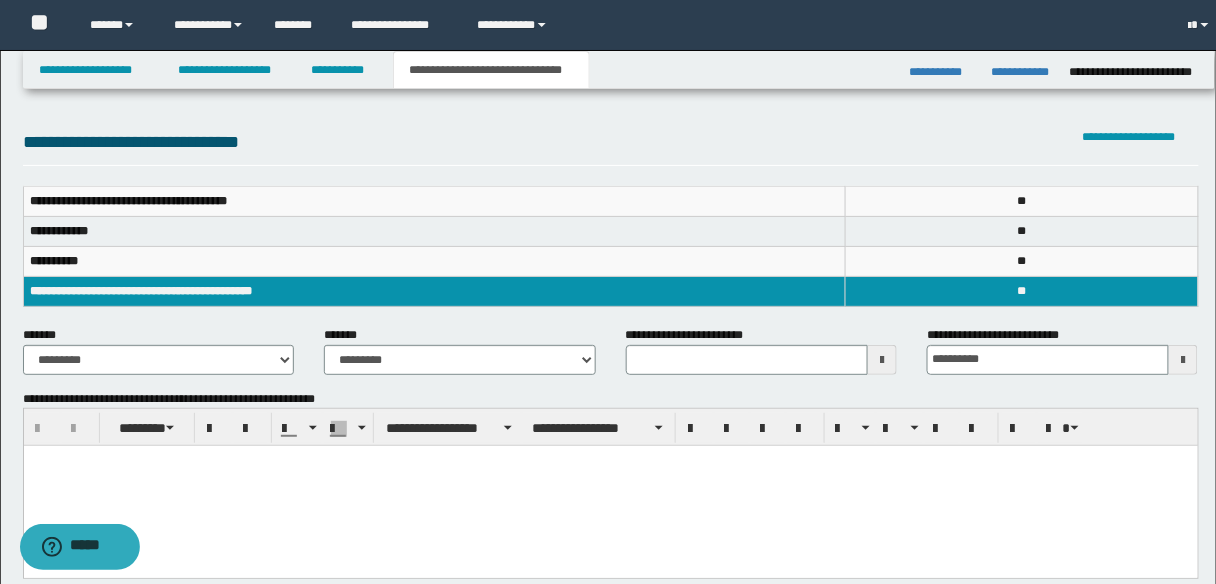 scroll, scrollTop: 0, scrollLeft: 0, axis: both 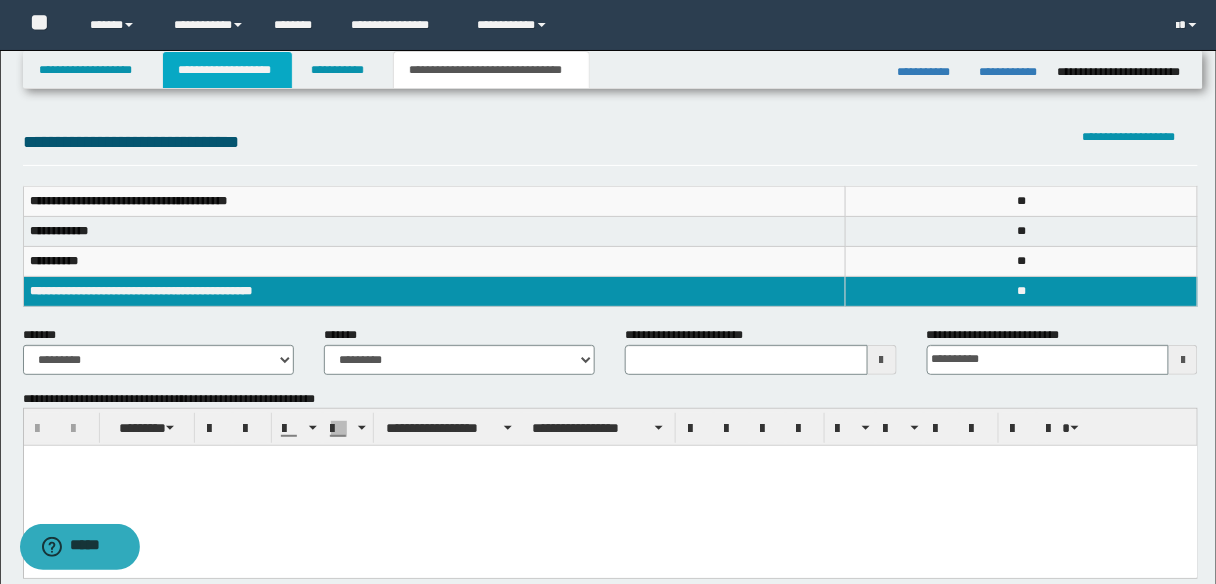 click on "**********" at bounding box center [227, 70] 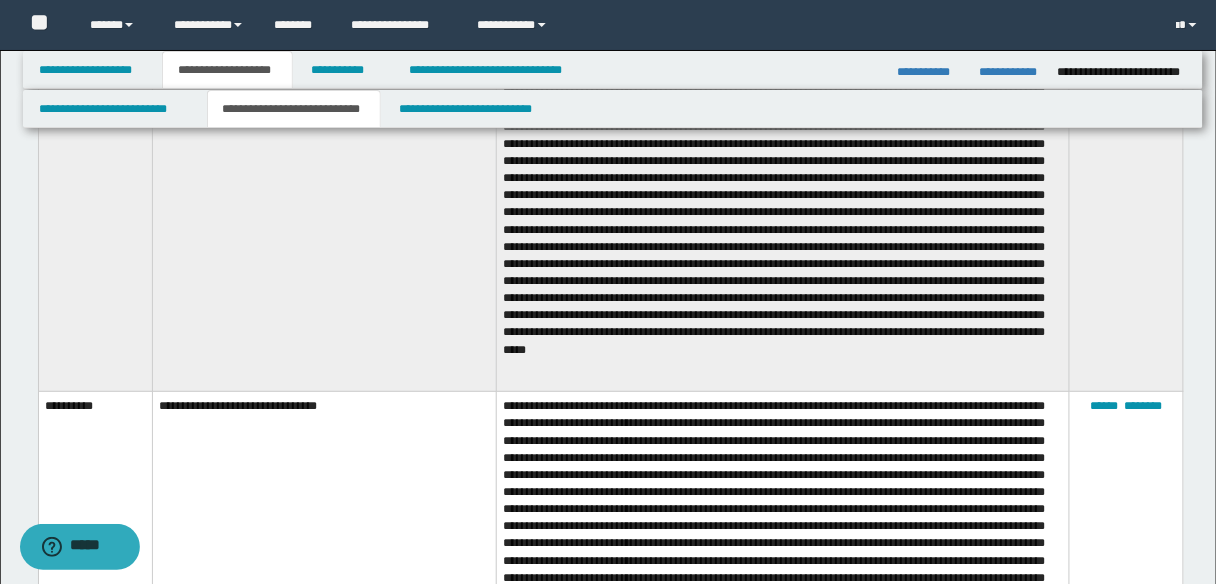 scroll, scrollTop: 2080, scrollLeft: 0, axis: vertical 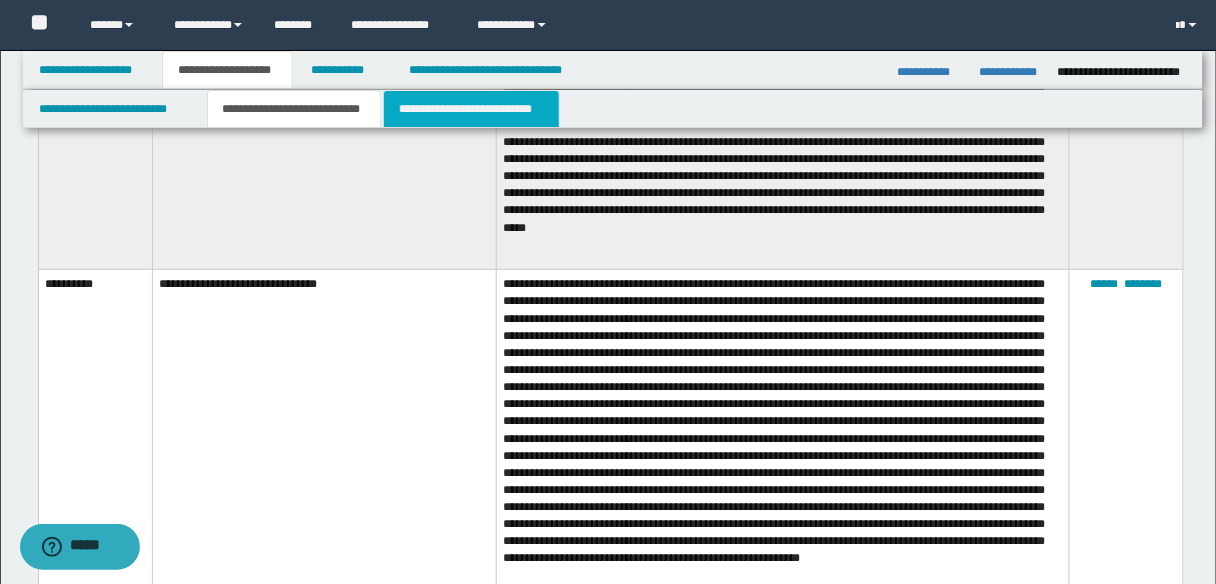 click on "**********" at bounding box center [471, 109] 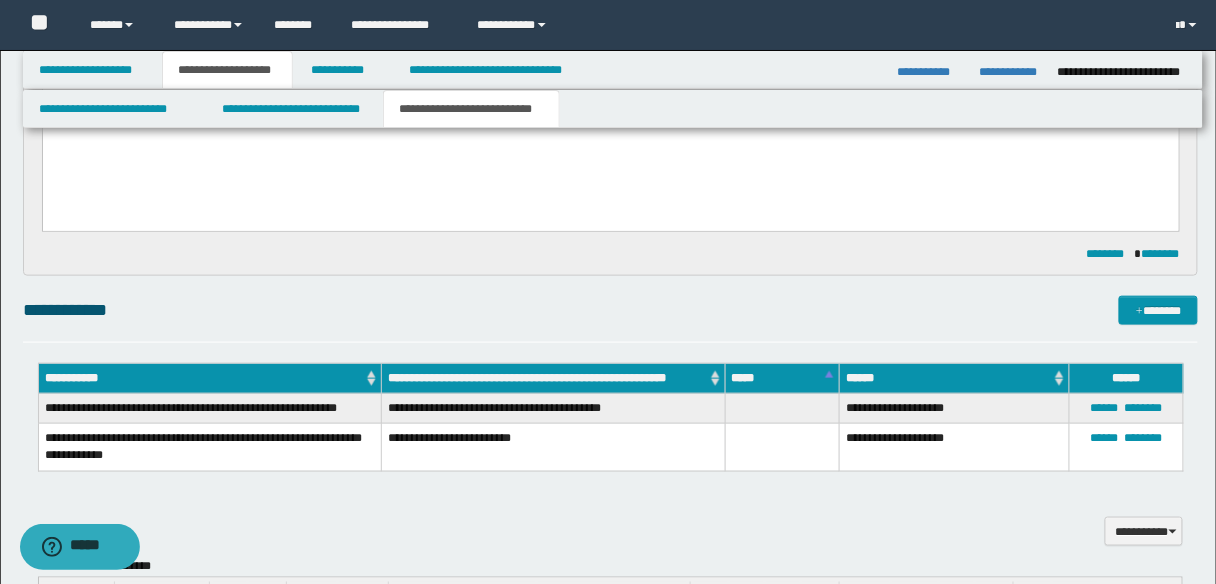 scroll, scrollTop: 240, scrollLeft: 0, axis: vertical 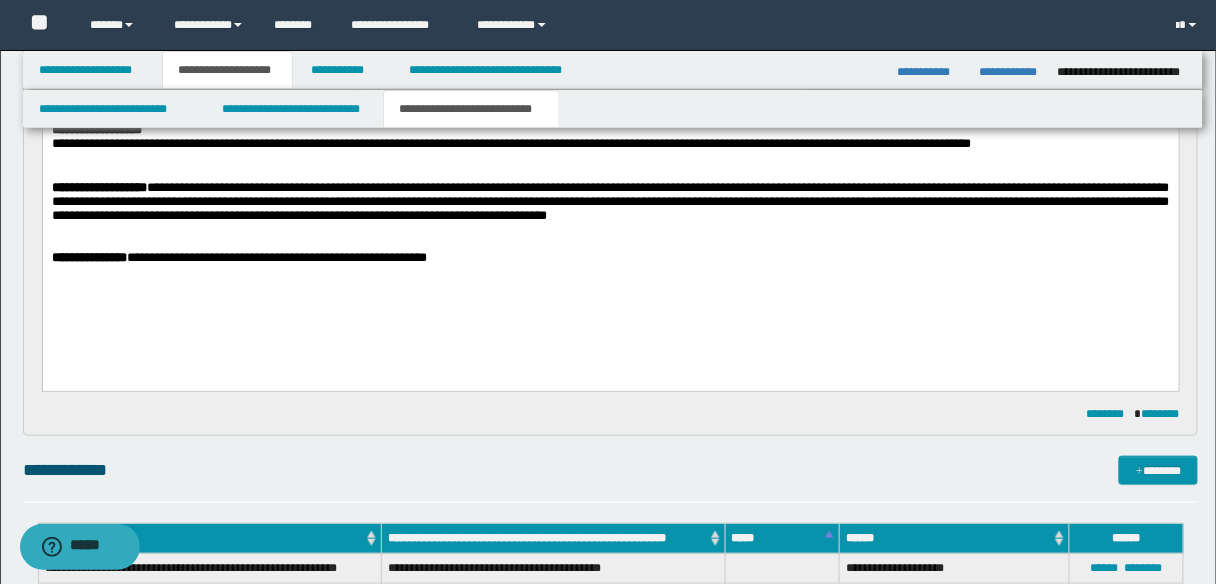 drag, startPoint x: 474, startPoint y: 271, endPoint x: 550, endPoint y: 296, distance: 80.00625 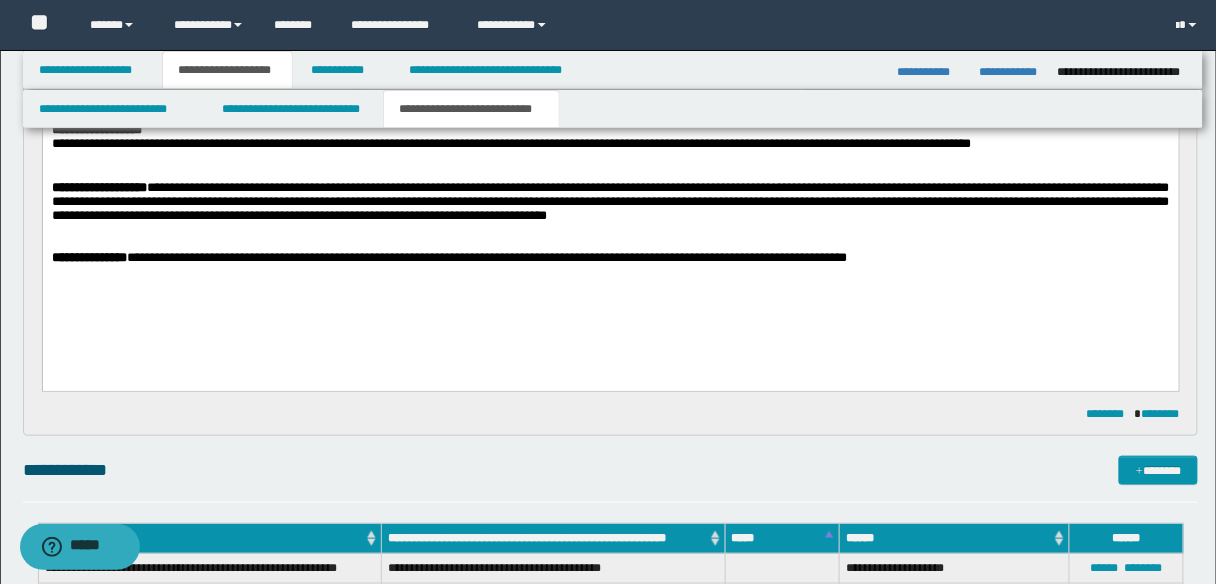 click on "**********" at bounding box center [486, 256] 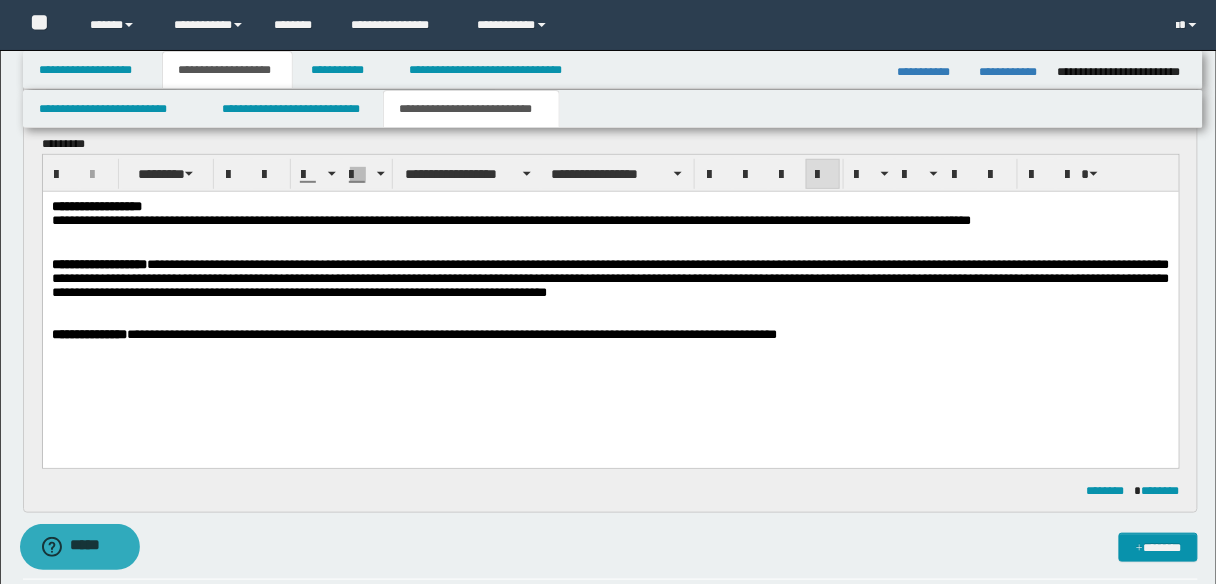 scroll, scrollTop: 160, scrollLeft: 0, axis: vertical 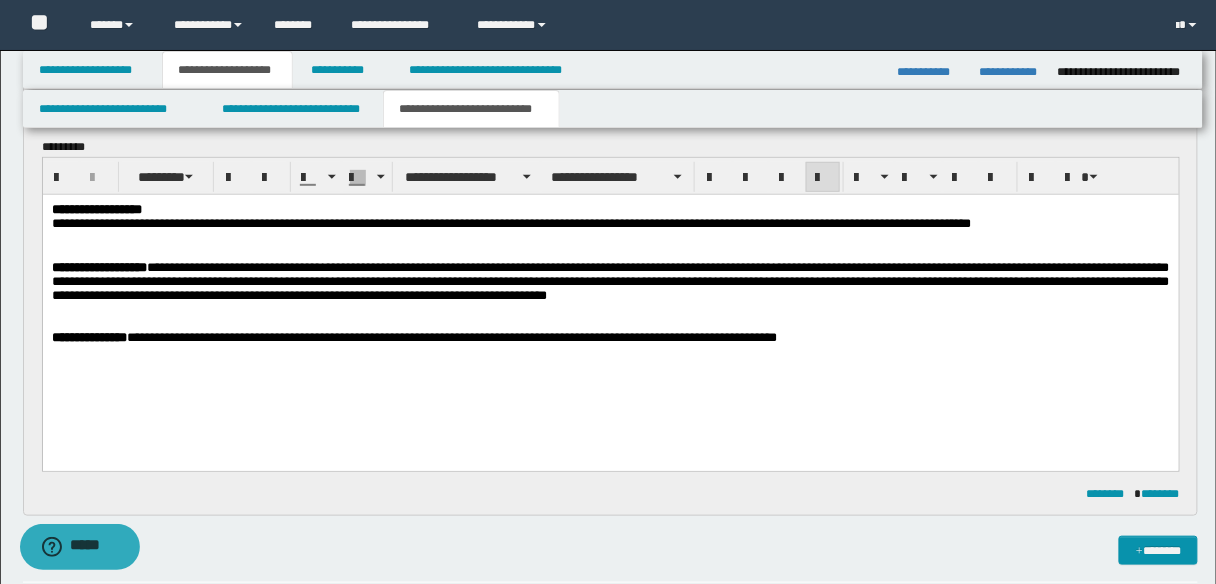 click on "**********" at bounding box center (610, 337) 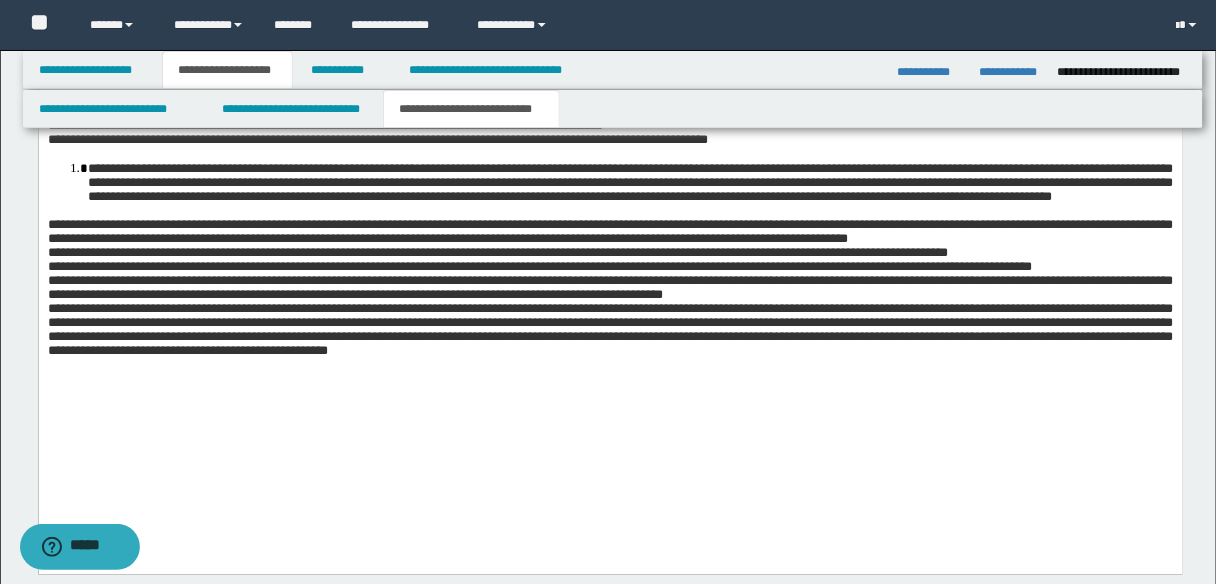 scroll, scrollTop: 1014, scrollLeft: 0, axis: vertical 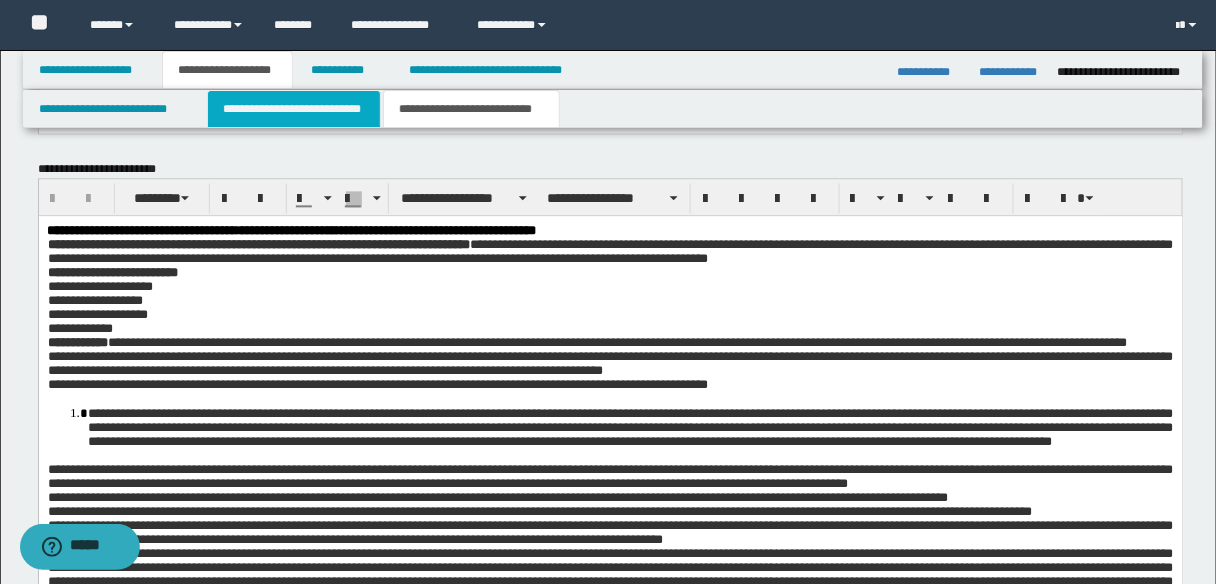 click on "**********" at bounding box center (294, 109) 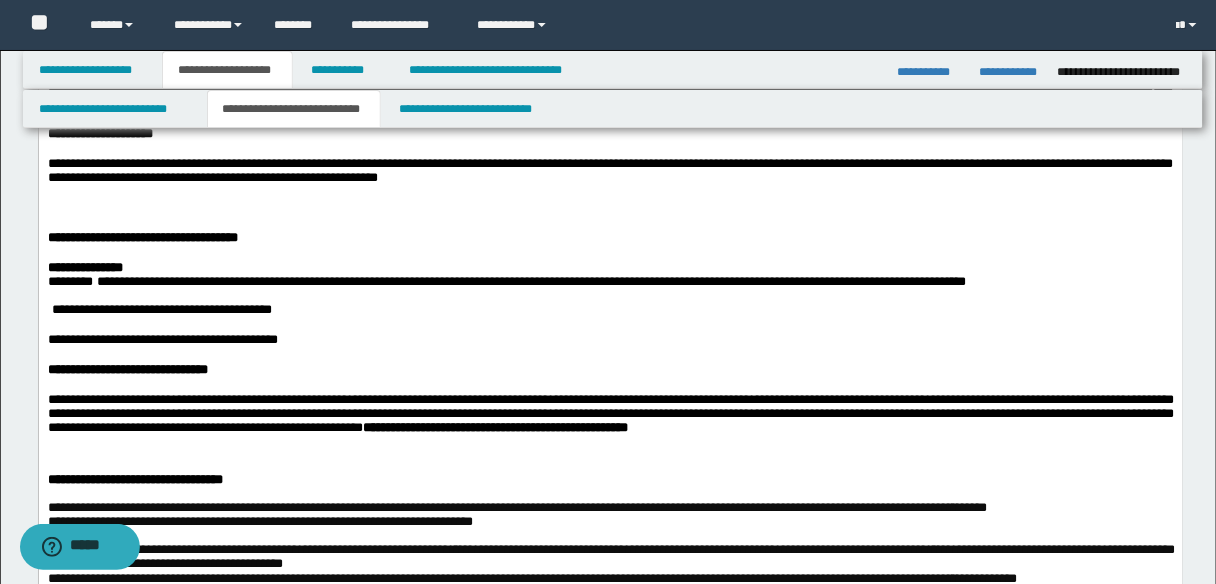 scroll, scrollTop: 854, scrollLeft: 0, axis: vertical 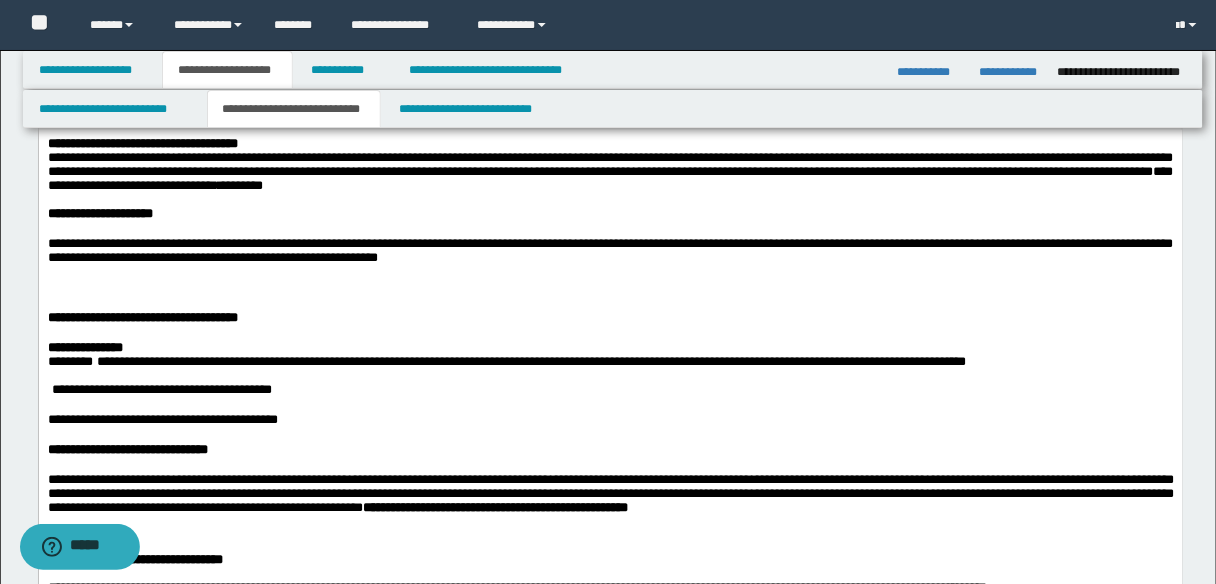 click on "**********" at bounding box center [610, 164] 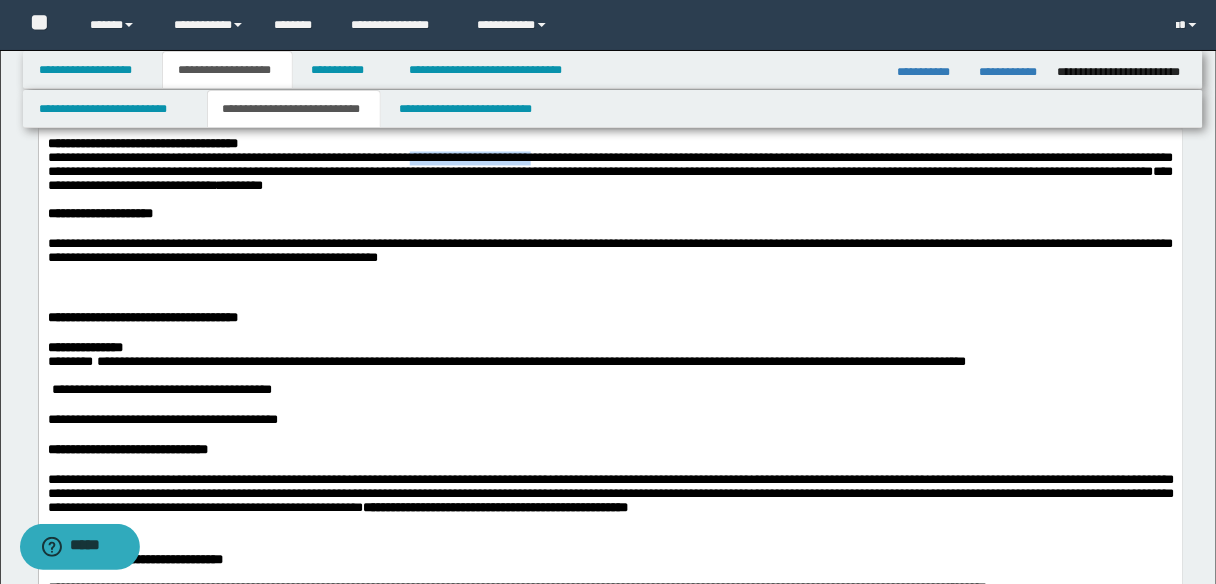 drag, startPoint x: 455, startPoint y: 160, endPoint x: 641, endPoint y: 164, distance: 186.043 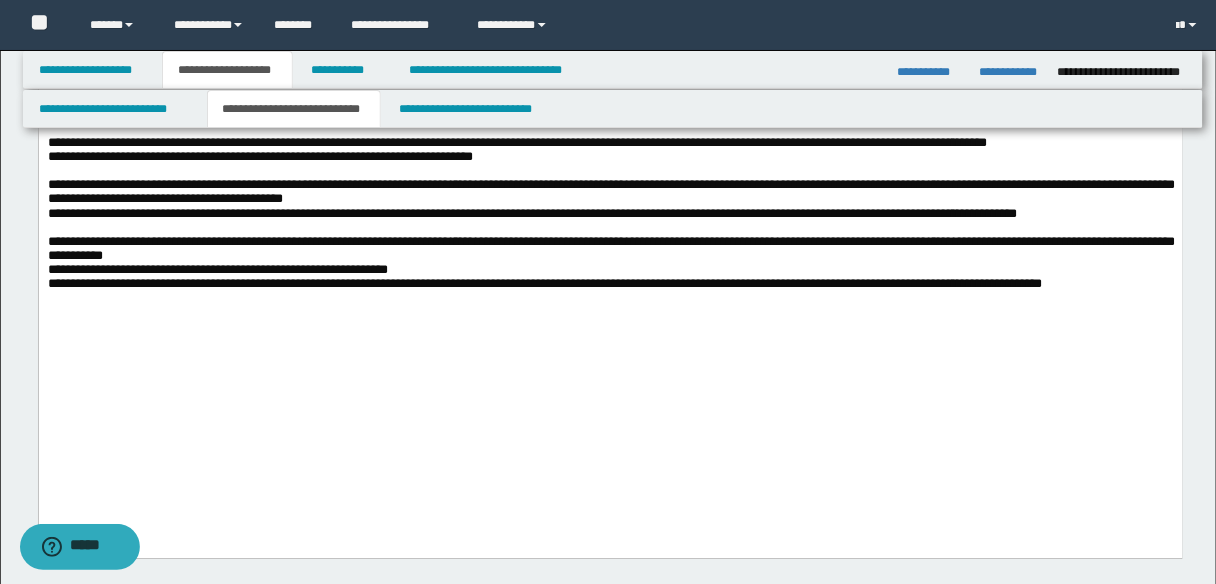 scroll, scrollTop: 1334, scrollLeft: 0, axis: vertical 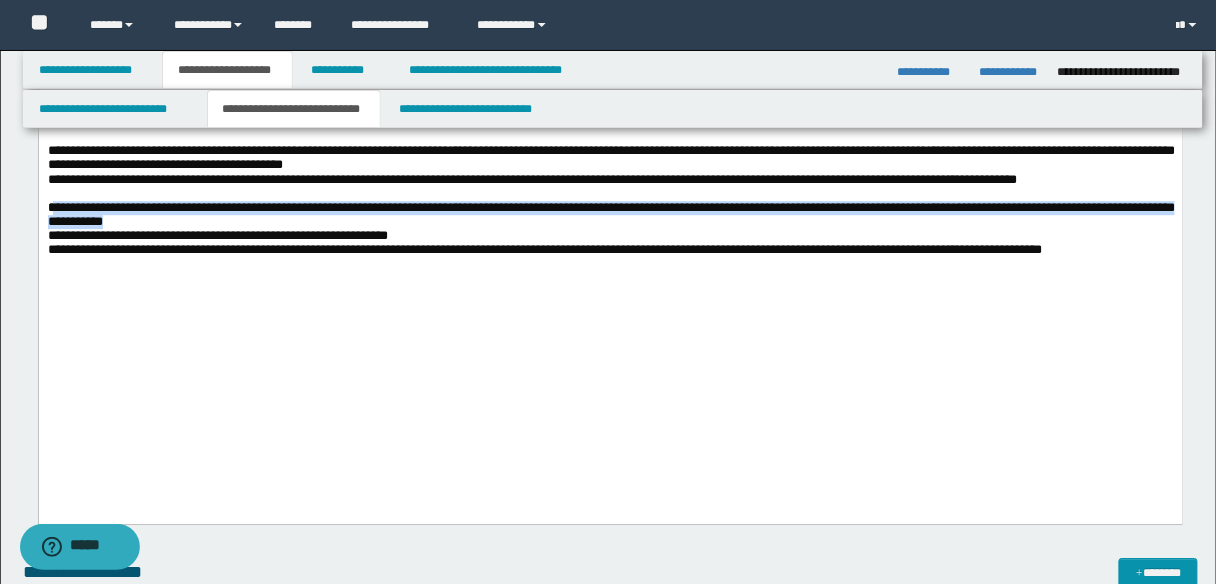 drag, startPoint x: 53, startPoint y: 274, endPoint x: 613, endPoint y: 296, distance: 560.43195 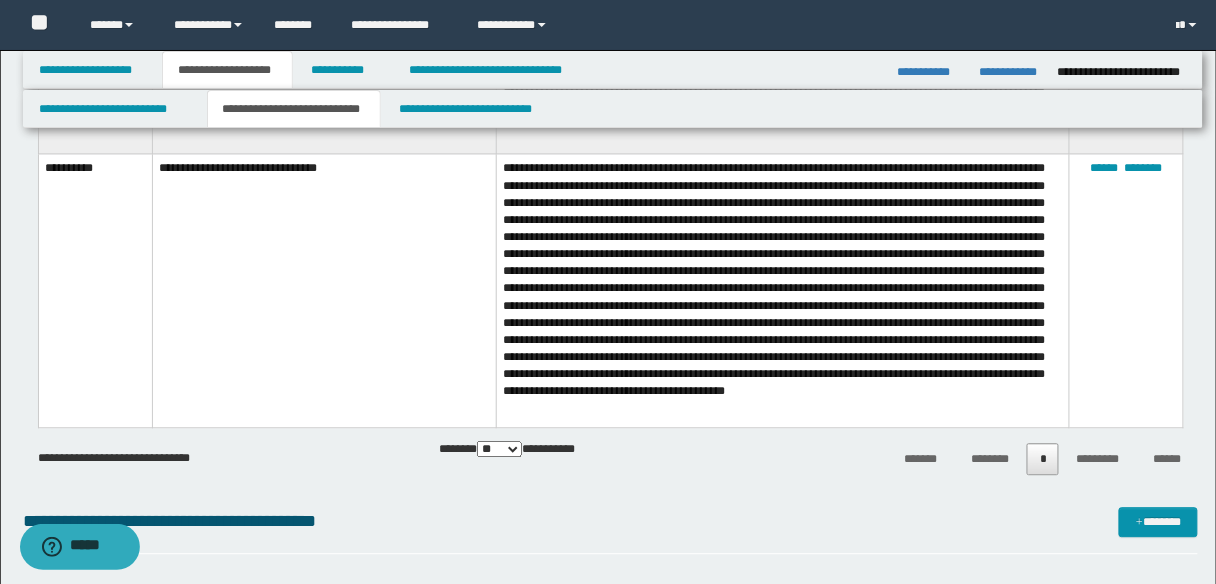 scroll, scrollTop: 2854, scrollLeft: 0, axis: vertical 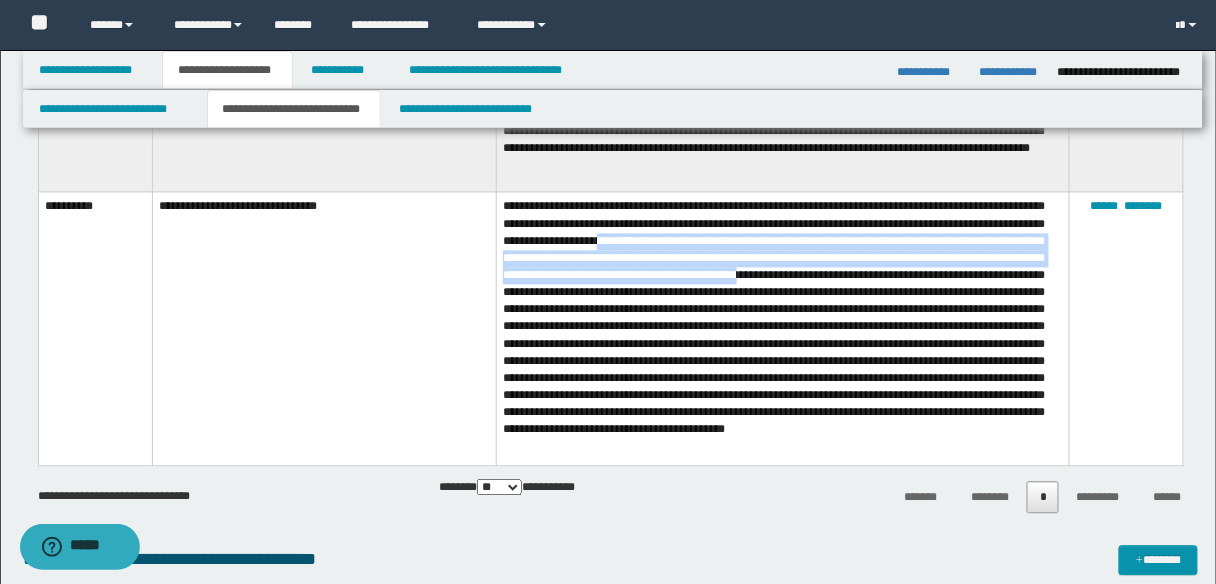 drag, startPoint x: 732, startPoint y: 248, endPoint x: 900, endPoint y: 282, distance: 171.40594 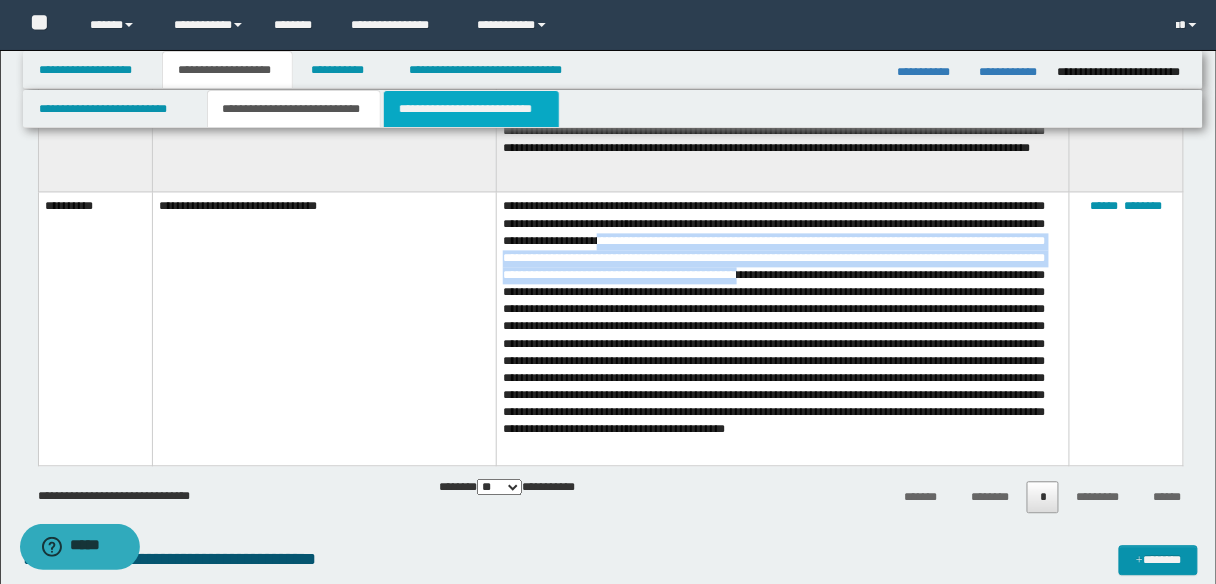 click on "**********" at bounding box center [471, 109] 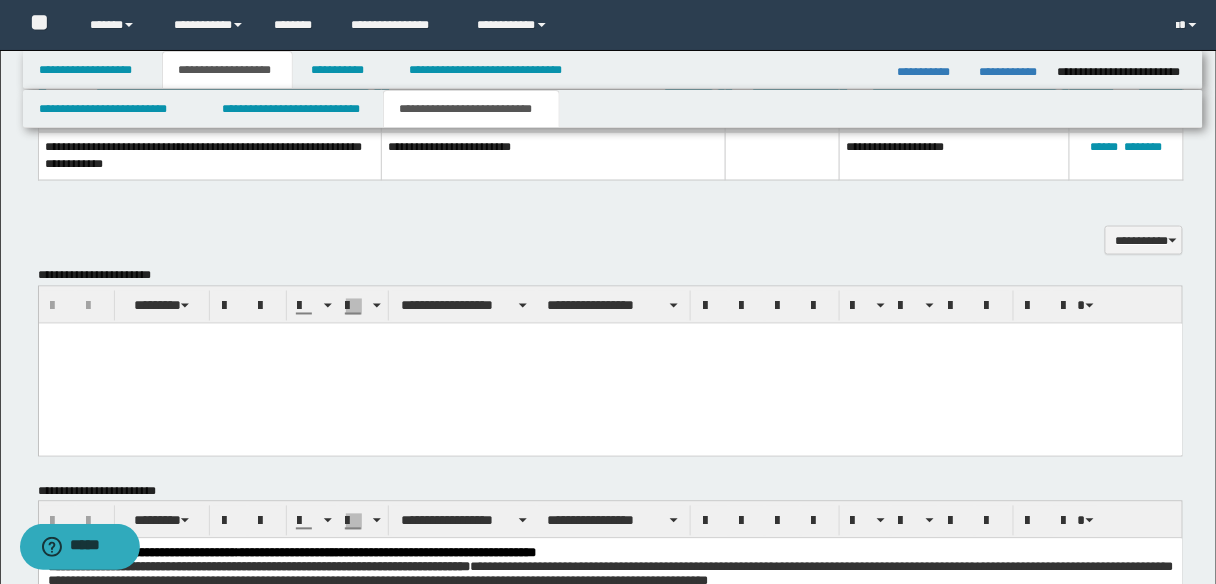 scroll, scrollTop: 656, scrollLeft: 0, axis: vertical 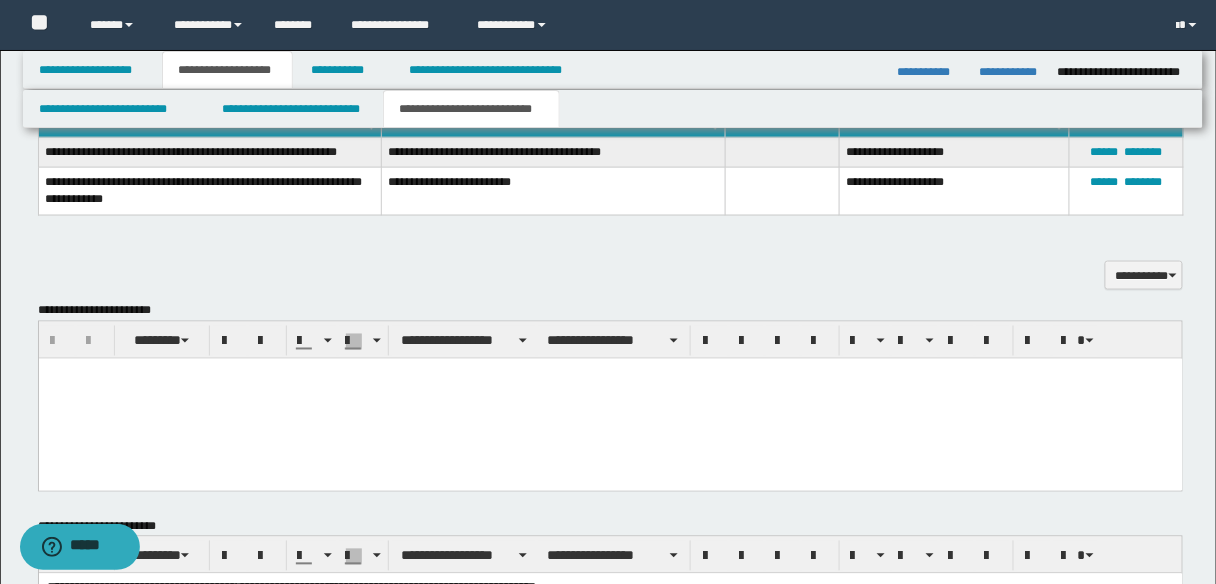 click at bounding box center (610, 374) 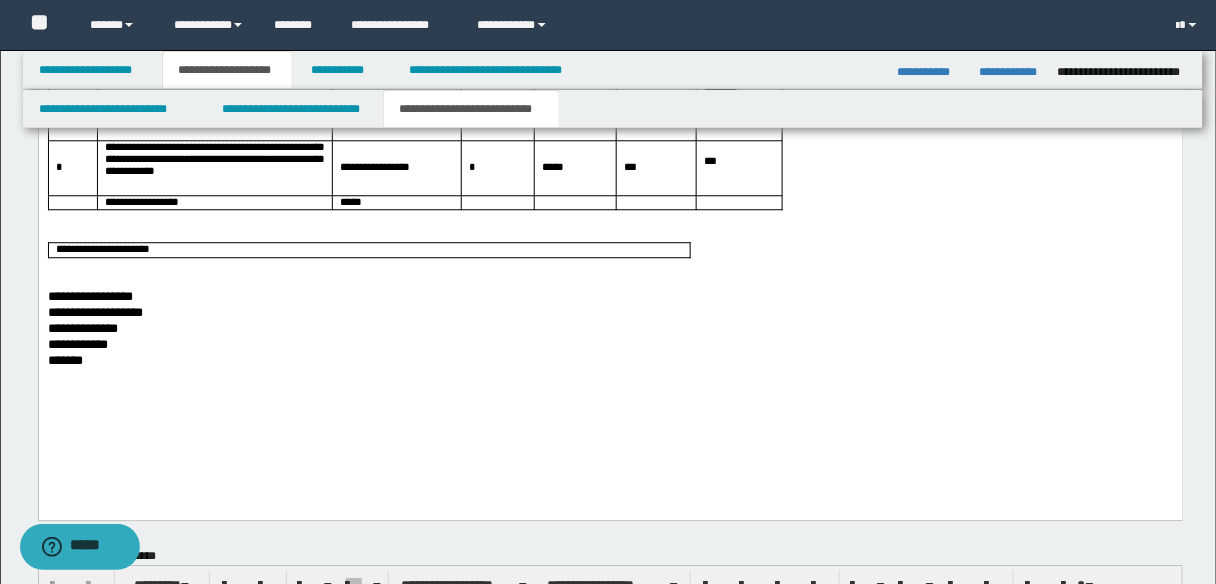 scroll, scrollTop: 976, scrollLeft: 0, axis: vertical 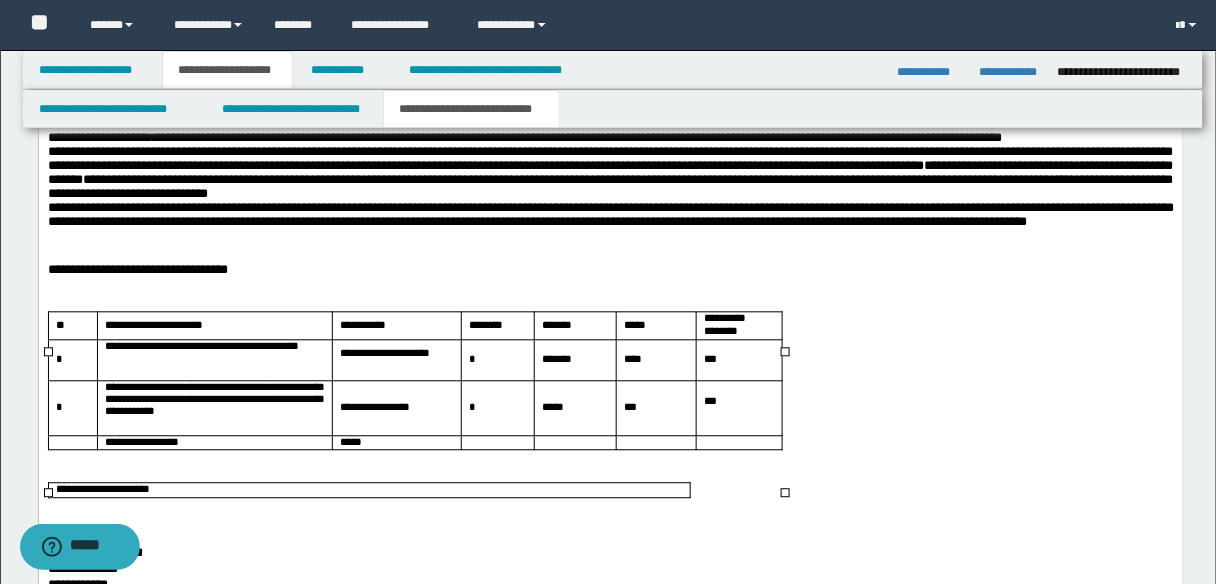 click on "***" at bounding box center (738, 401) 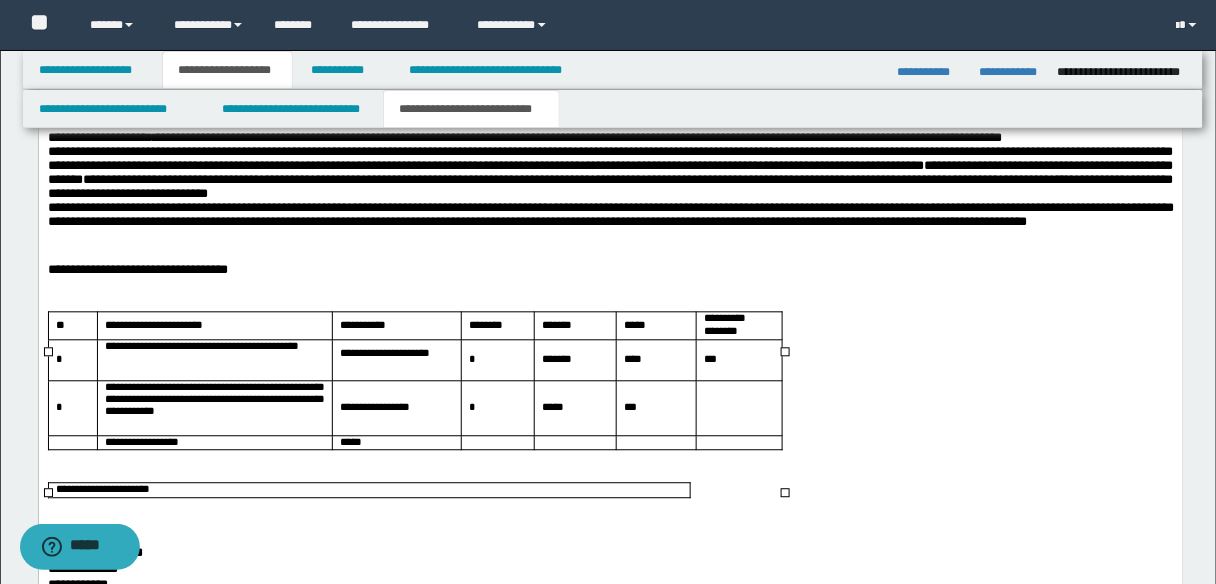 click on "***" at bounding box center [655, 407] 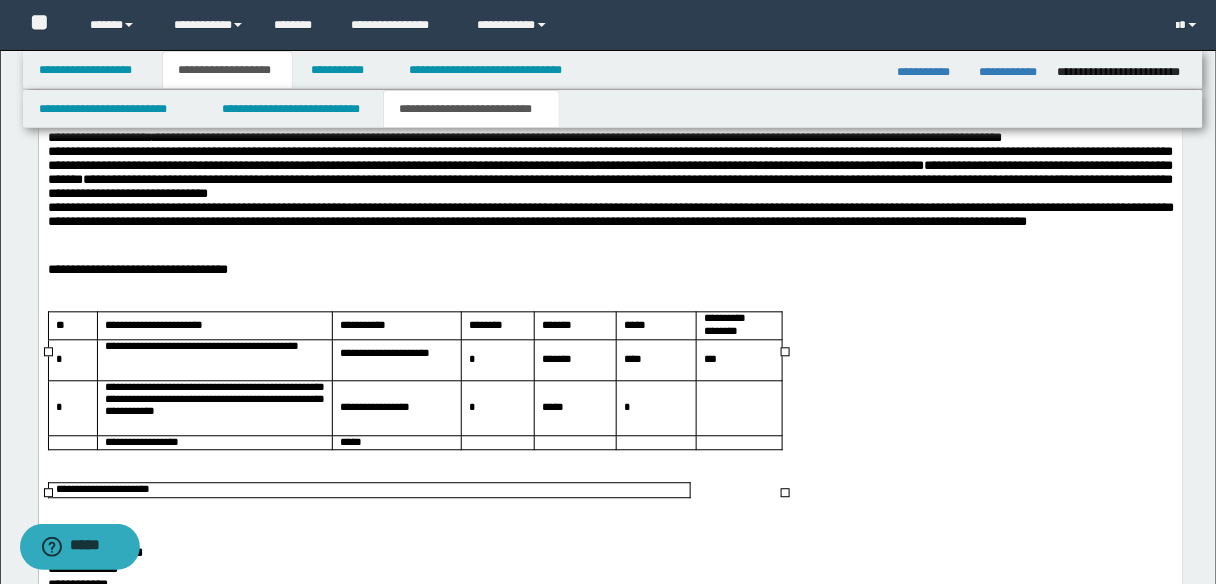 click at bounding box center [738, 401] 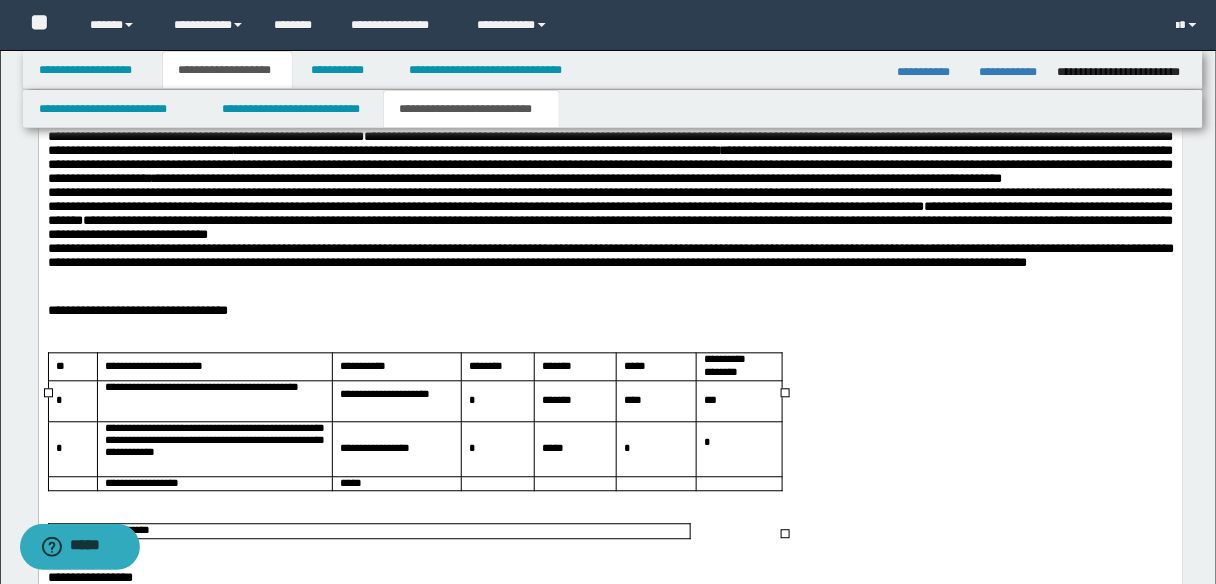 scroll, scrollTop: 896, scrollLeft: 0, axis: vertical 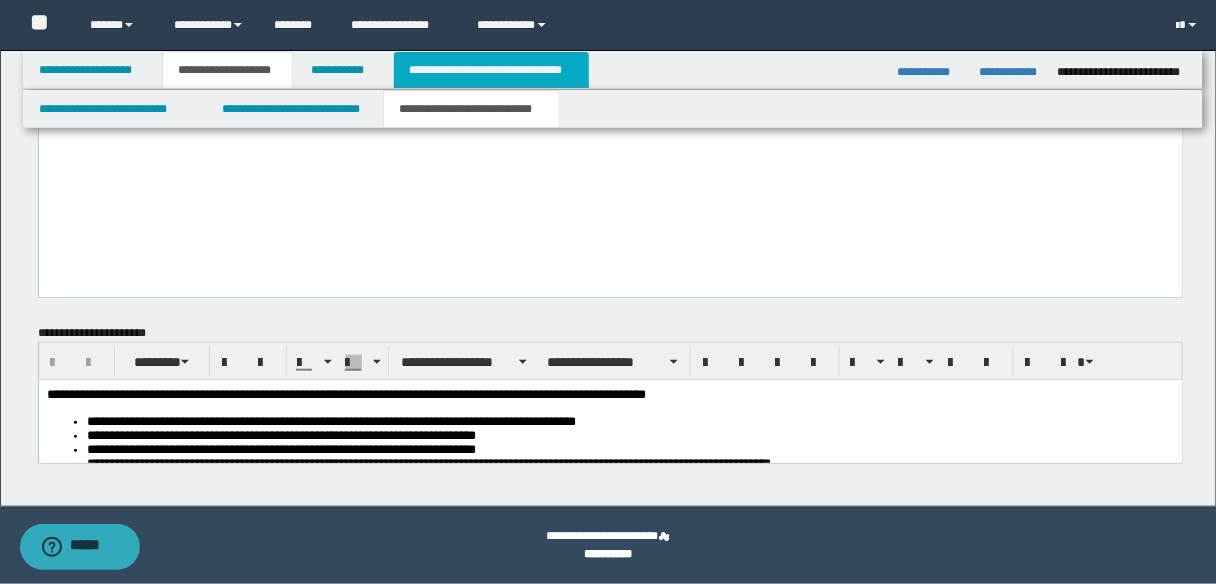 click on "**********" at bounding box center (491, 70) 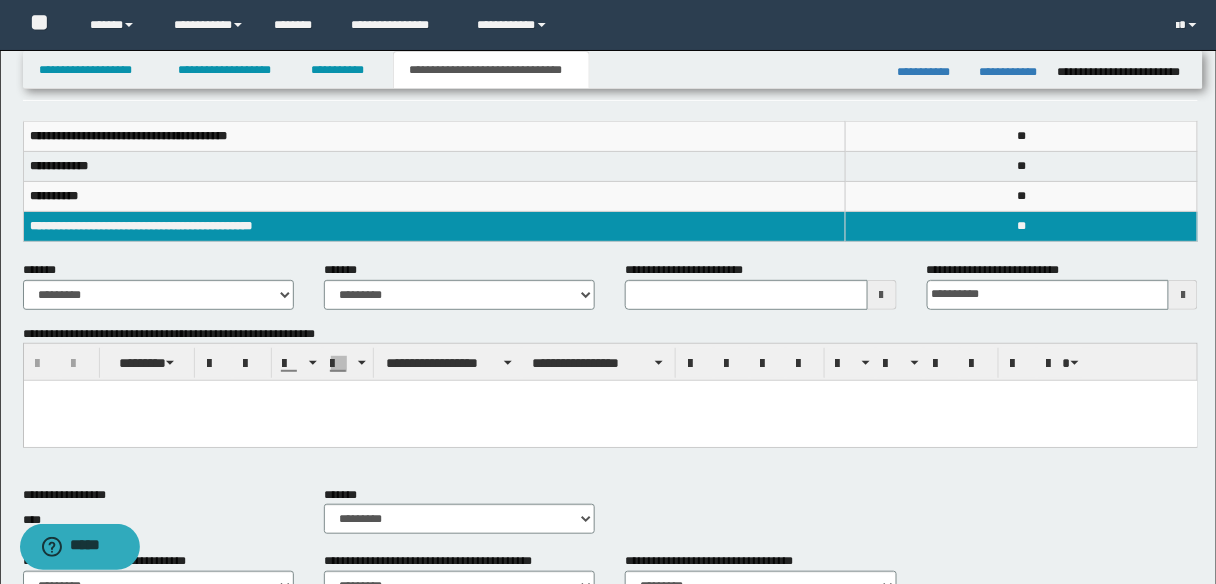 scroll, scrollTop: 0, scrollLeft: 0, axis: both 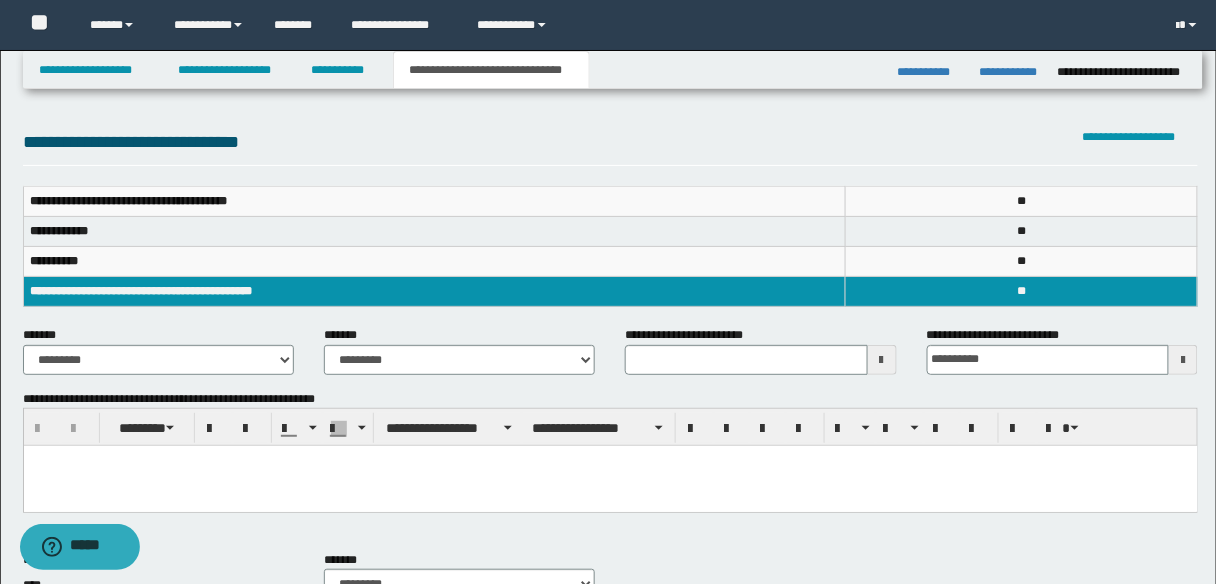 type 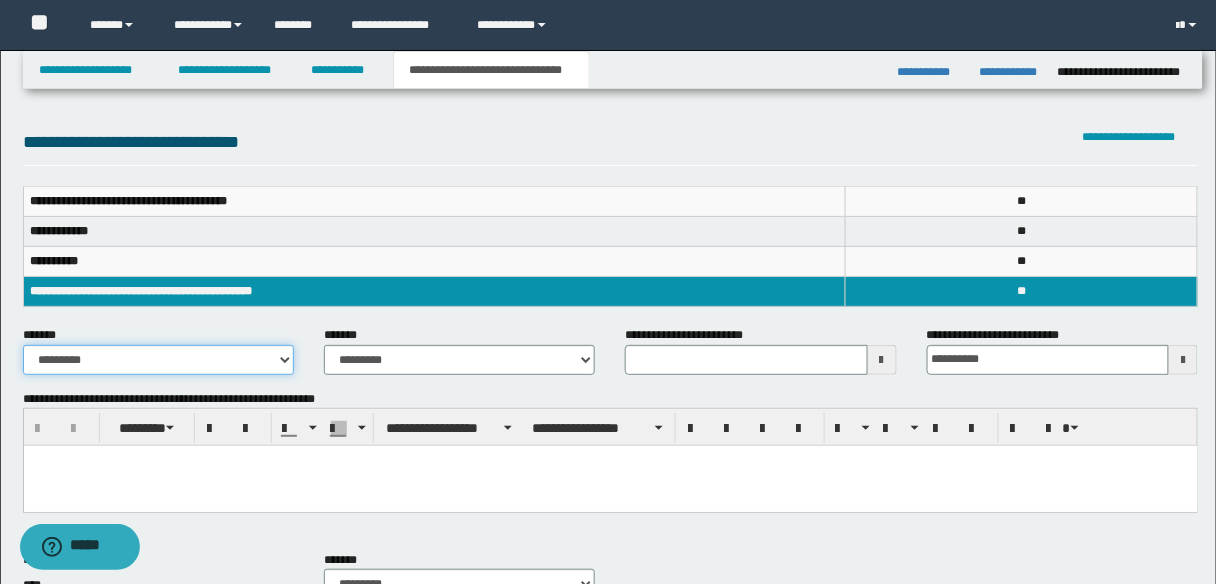click on "**********" at bounding box center [158, 360] 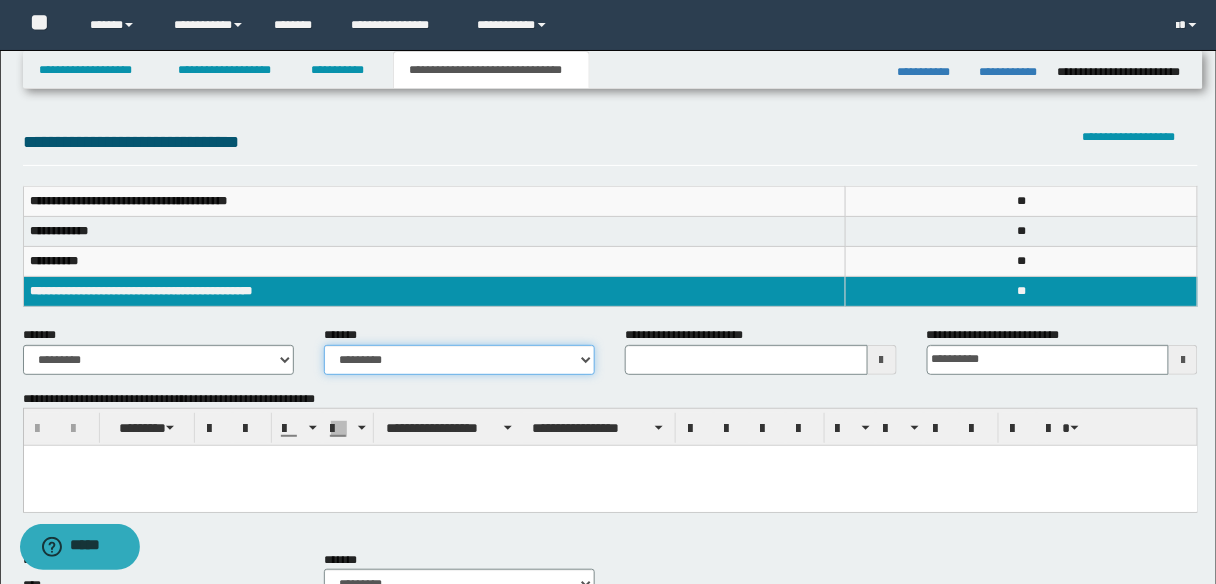 click on "**********" at bounding box center [459, 360] 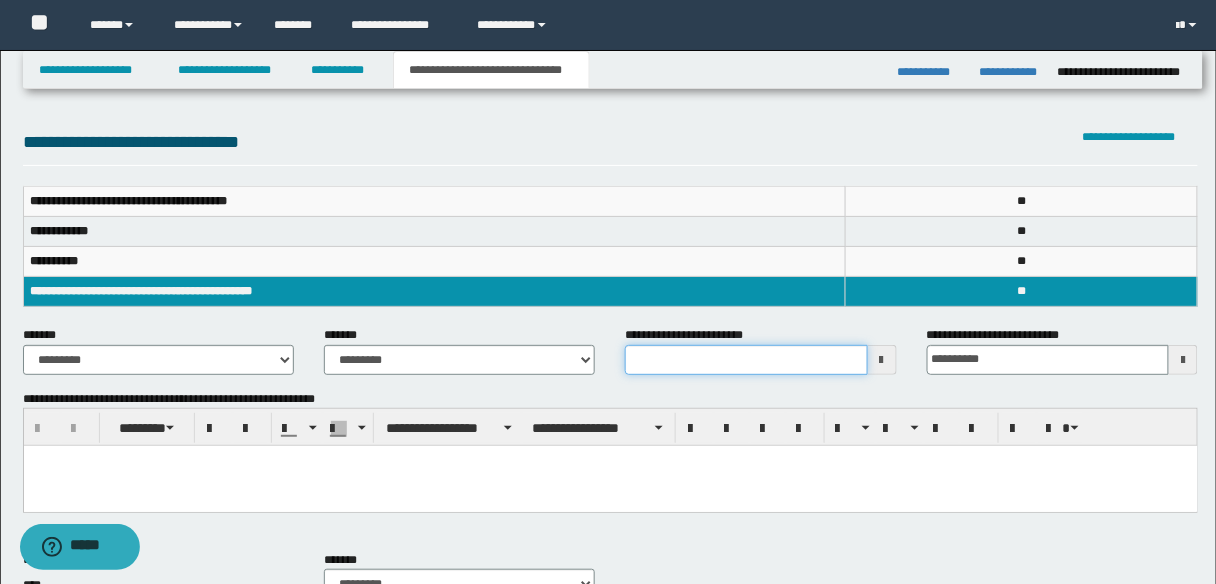click on "**********" at bounding box center (746, 360) 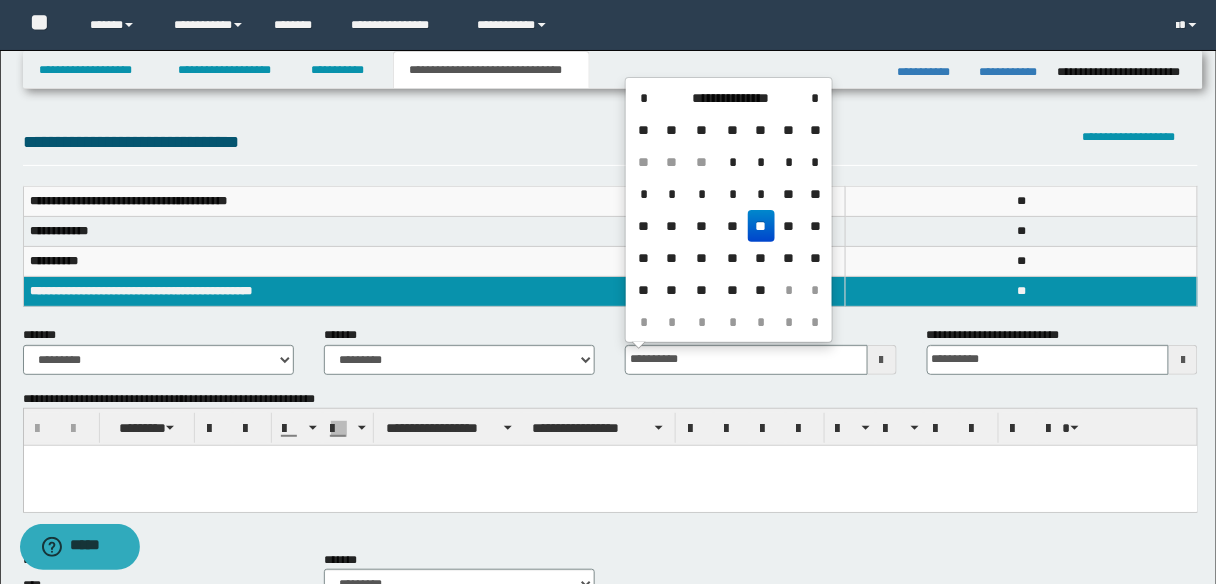 click on "**" at bounding box center [762, 226] 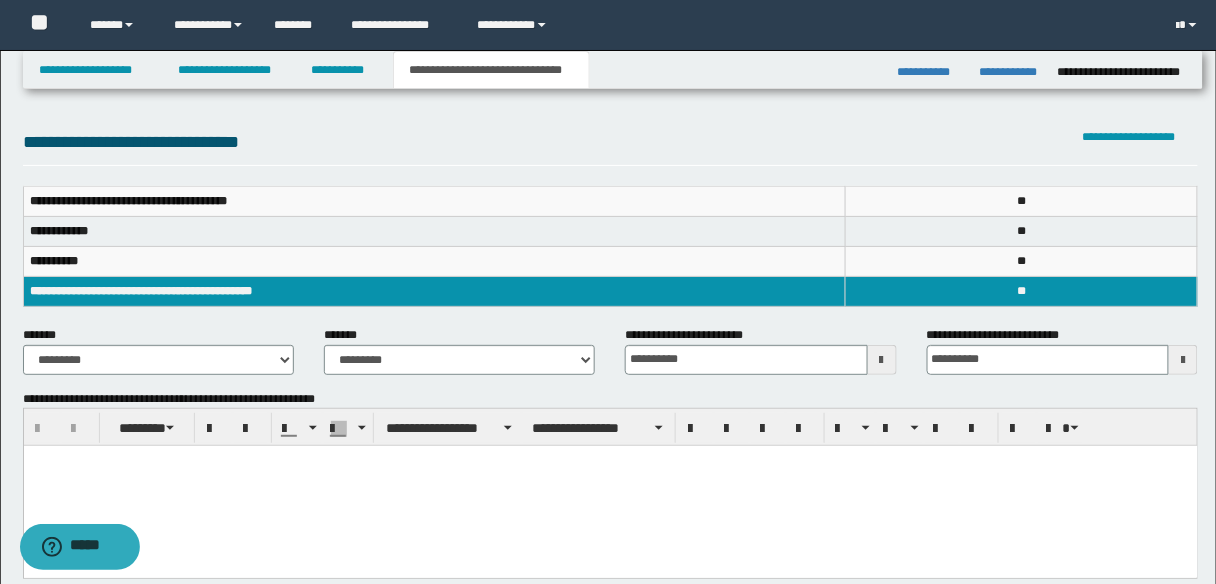 click at bounding box center [610, 461] 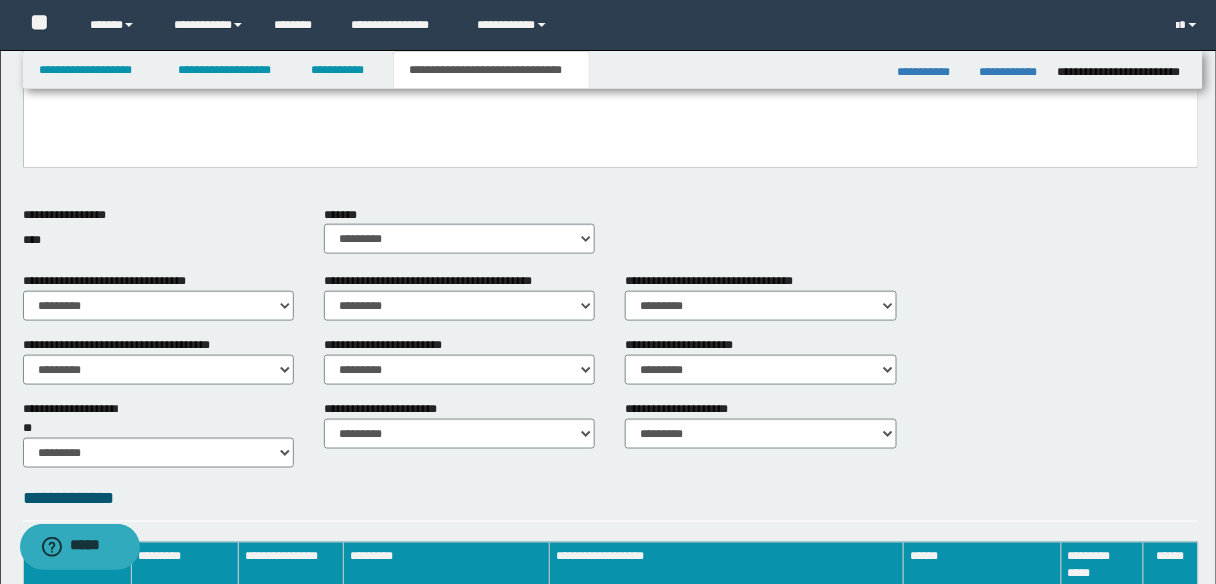 scroll, scrollTop: 560, scrollLeft: 0, axis: vertical 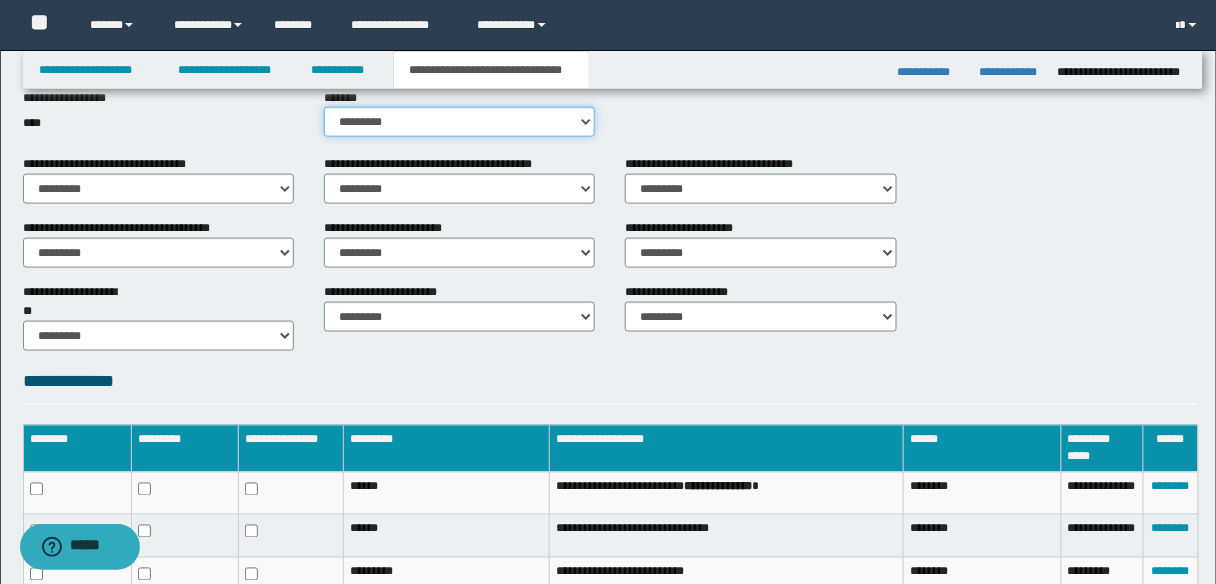 click on "*********
**
**" at bounding box center [459, 122] 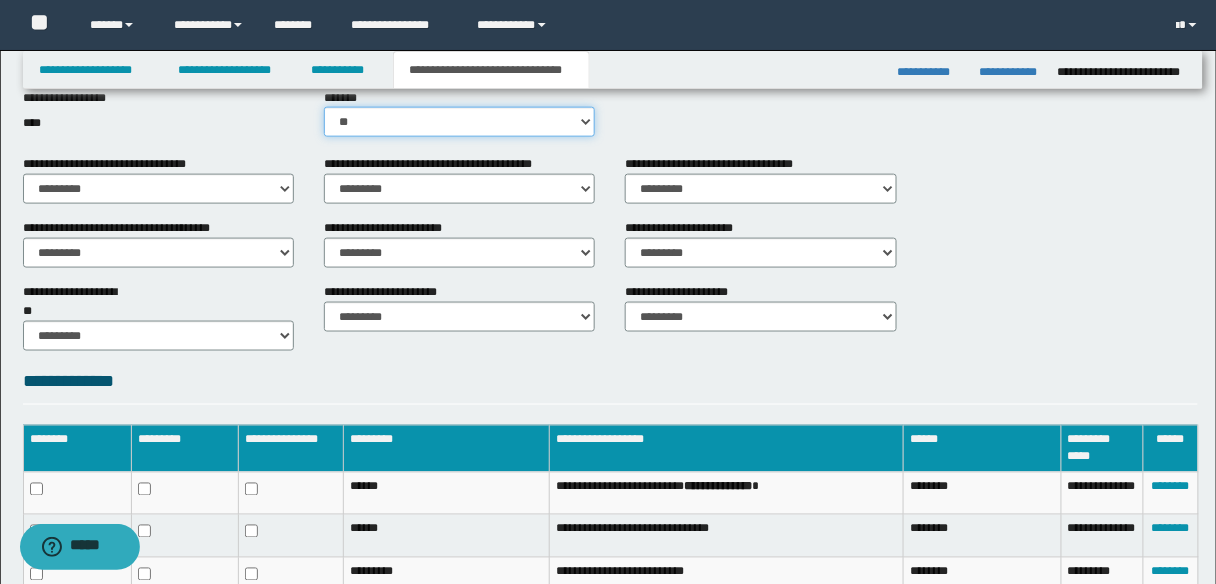 click on "*********
**
**" at bounding box center [459, 122] 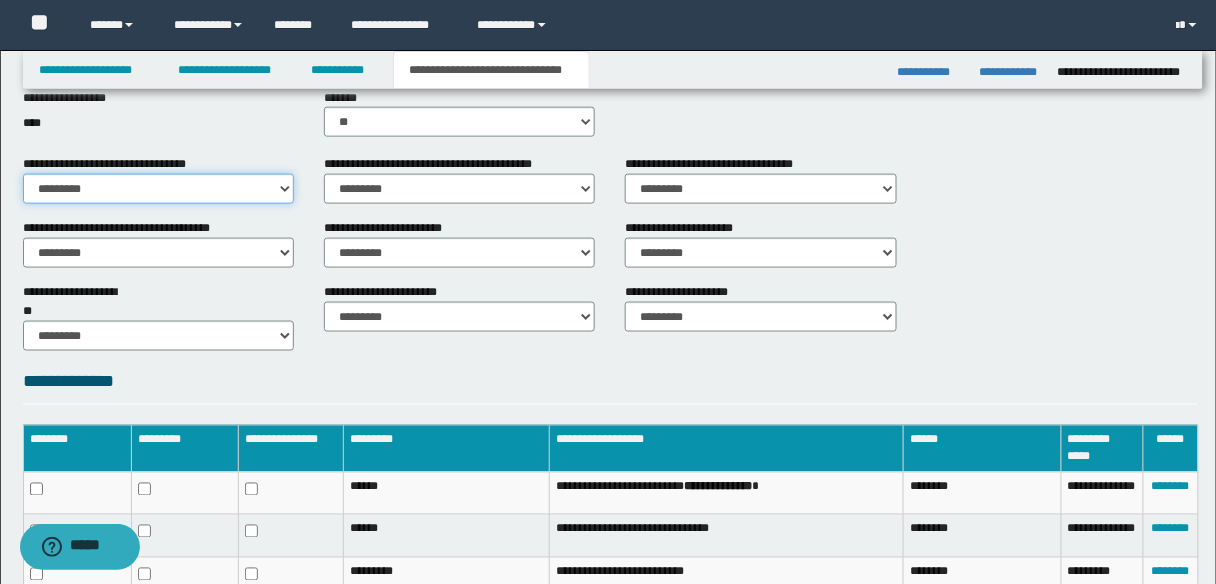 click on "*********
**
**" at bounding box center [158, 189] 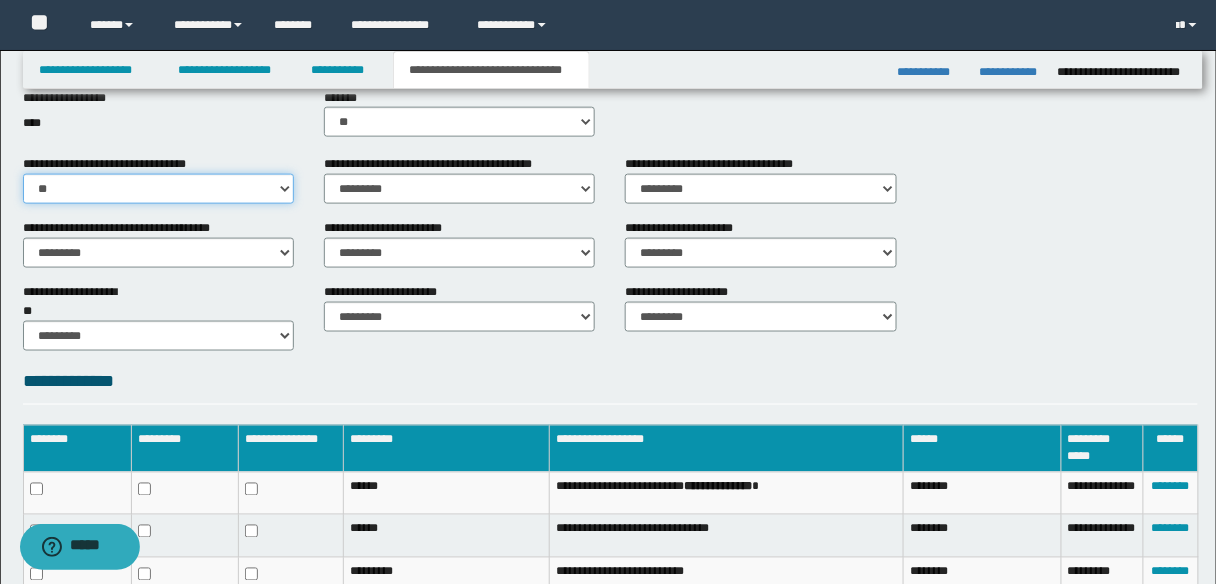 click on "*********
**
**" at bounding box center [158, 189] 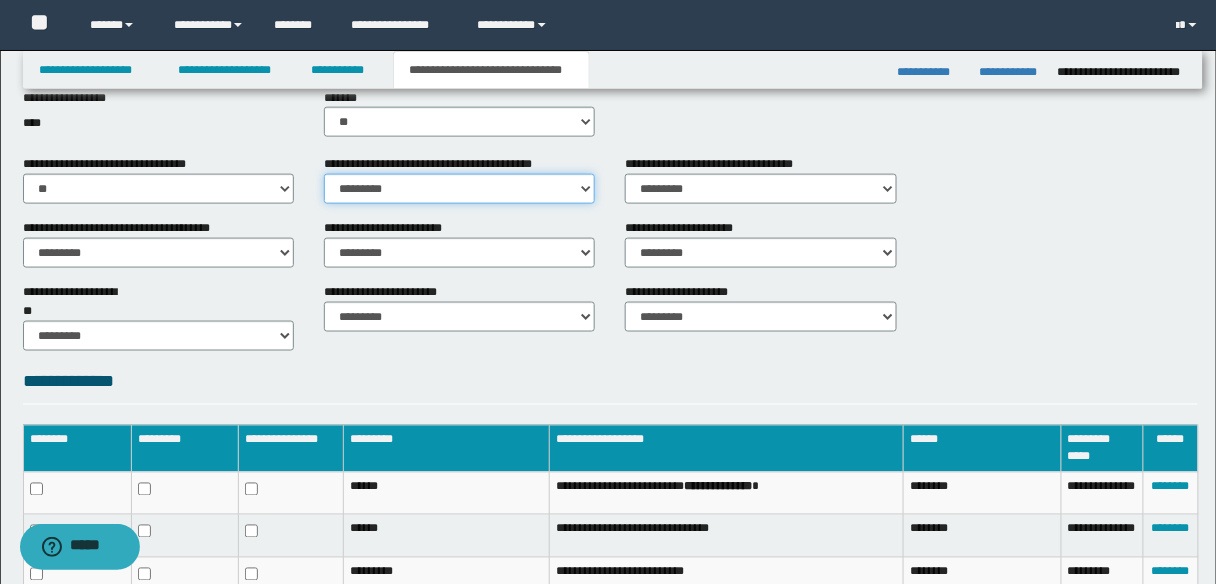 click on "*********
**
**" at bounding box center [459, 189] 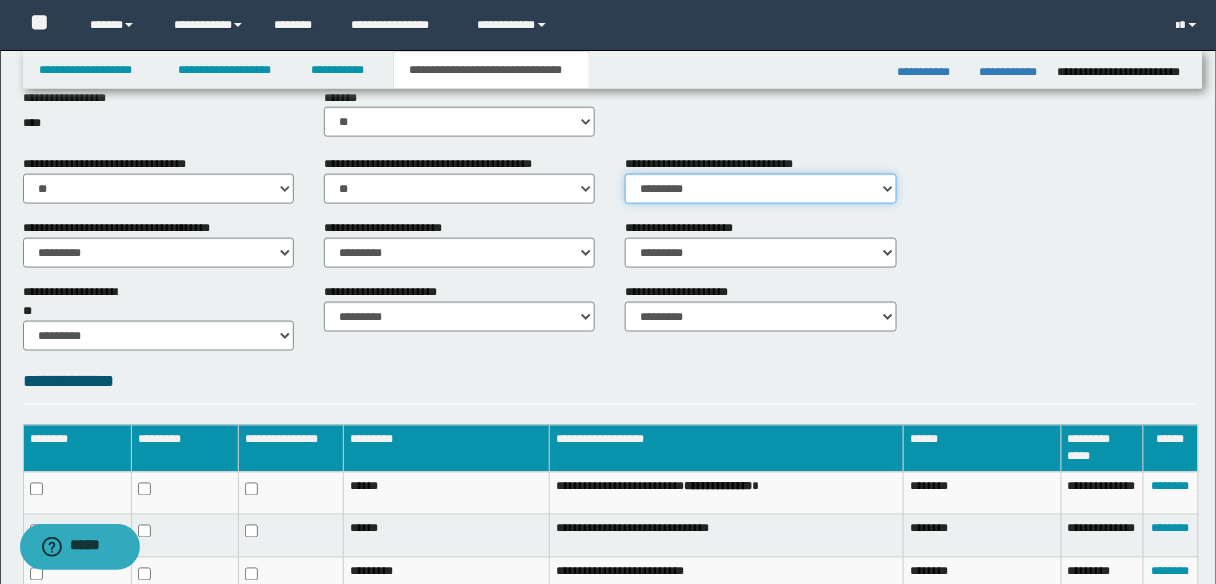 click on "*********
**
**" at bounding box center (760, 189) 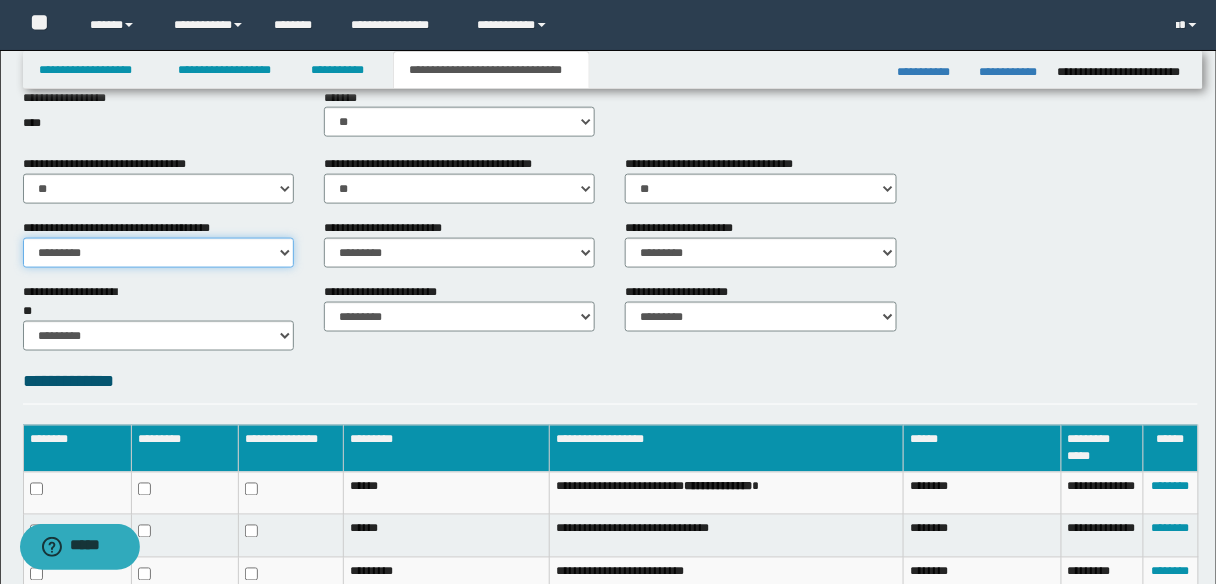 click on "*********
**
**" at bounding box center [158, 253] 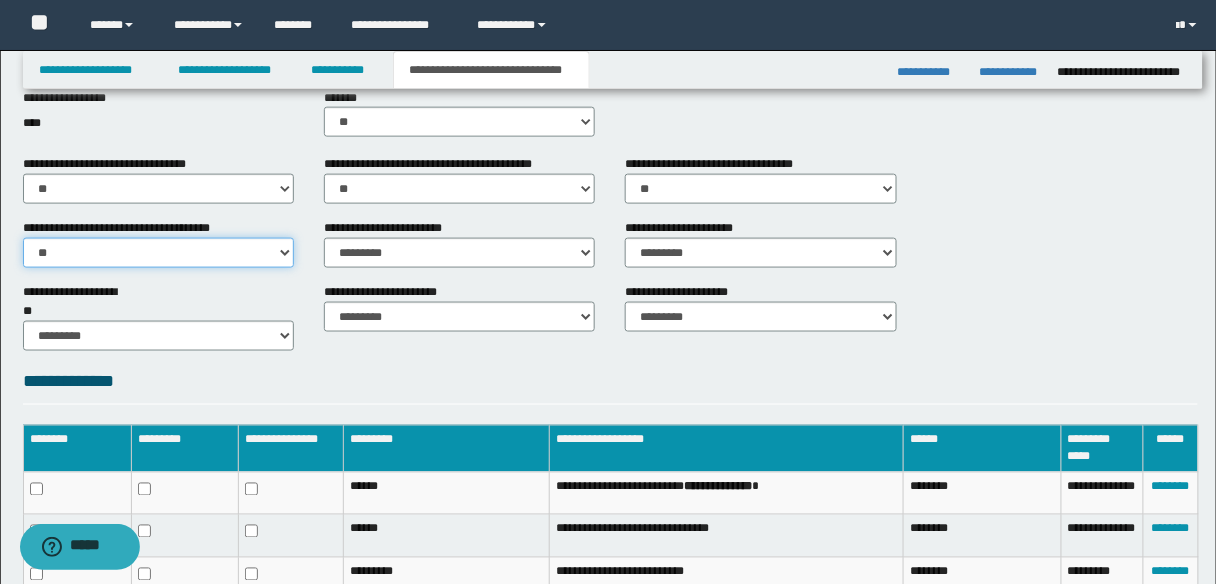 click on "*********
**
**" at bounding box center [158, 253] 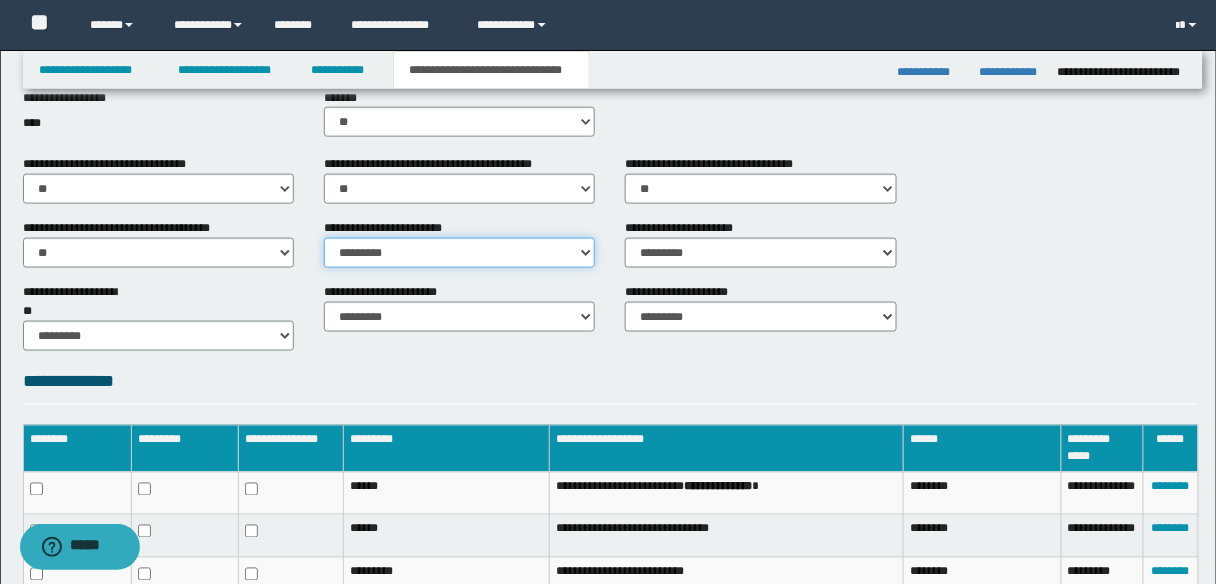 click on "*********
**
**" at bounding box center [459, 253] 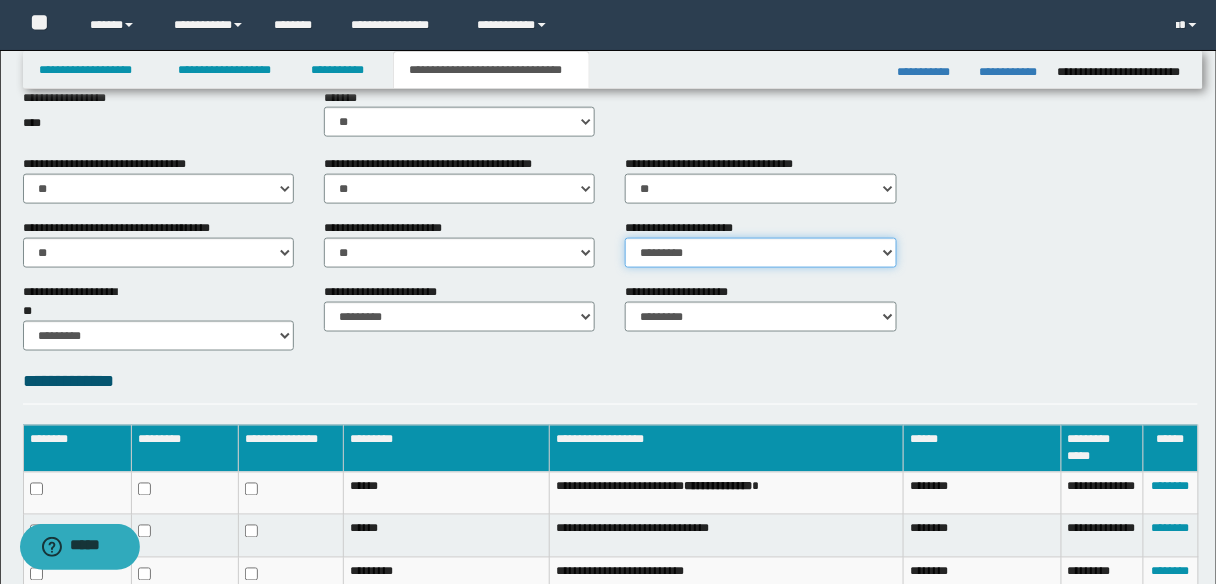 click on "*********
**
**" at bounding box center [760, 253] 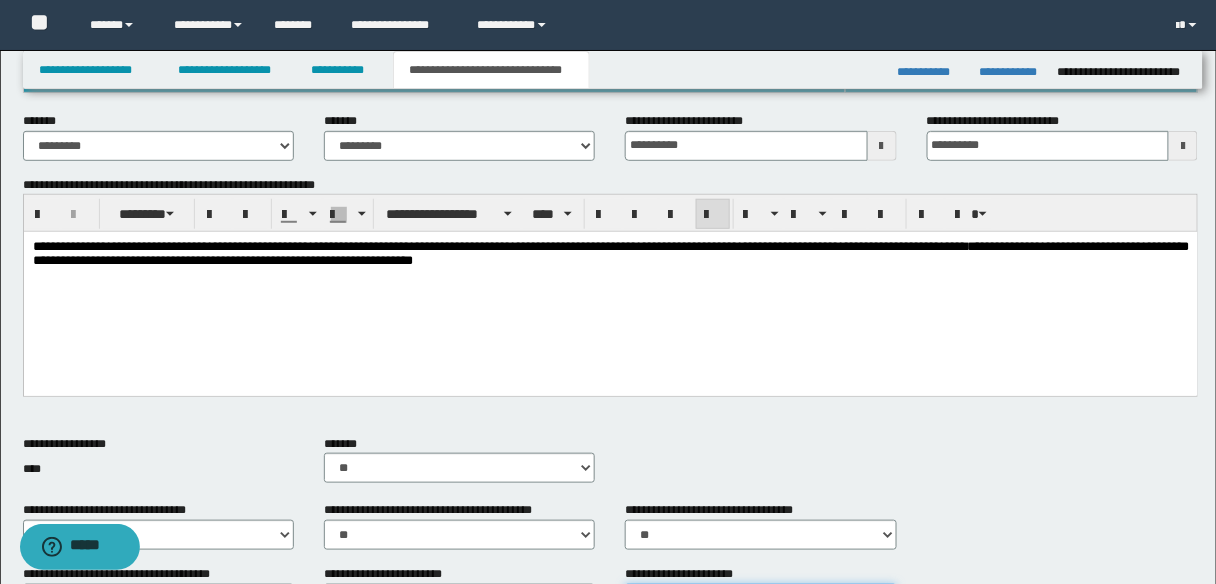 scroll, scrollTop: 0, scrollLeft: 0, axis: both 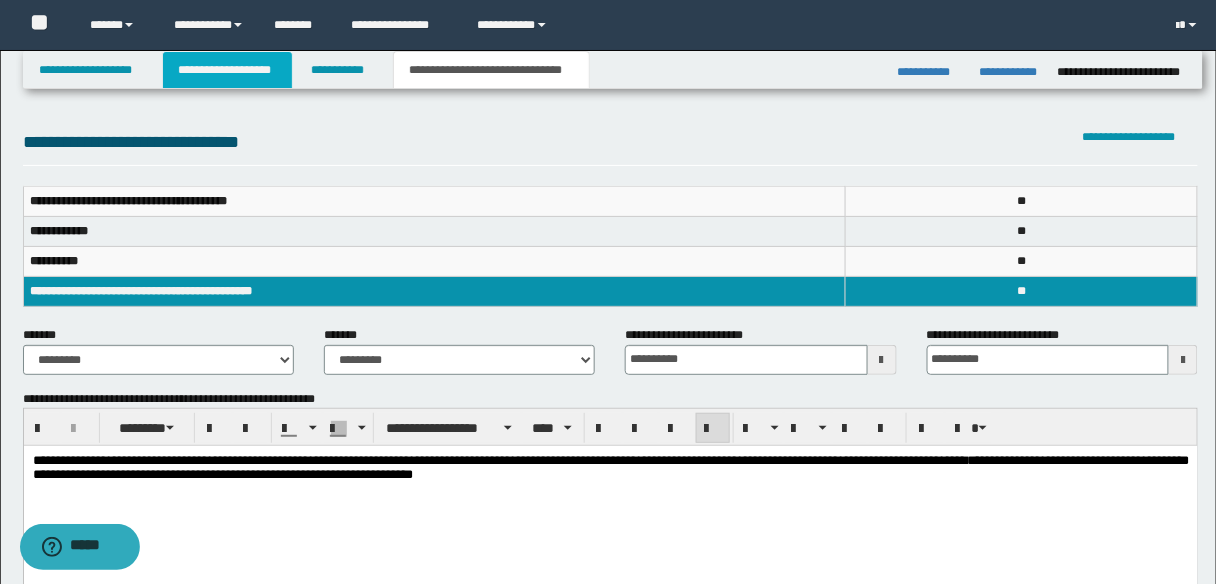 click on "**********" at bounding box center [227, 70] 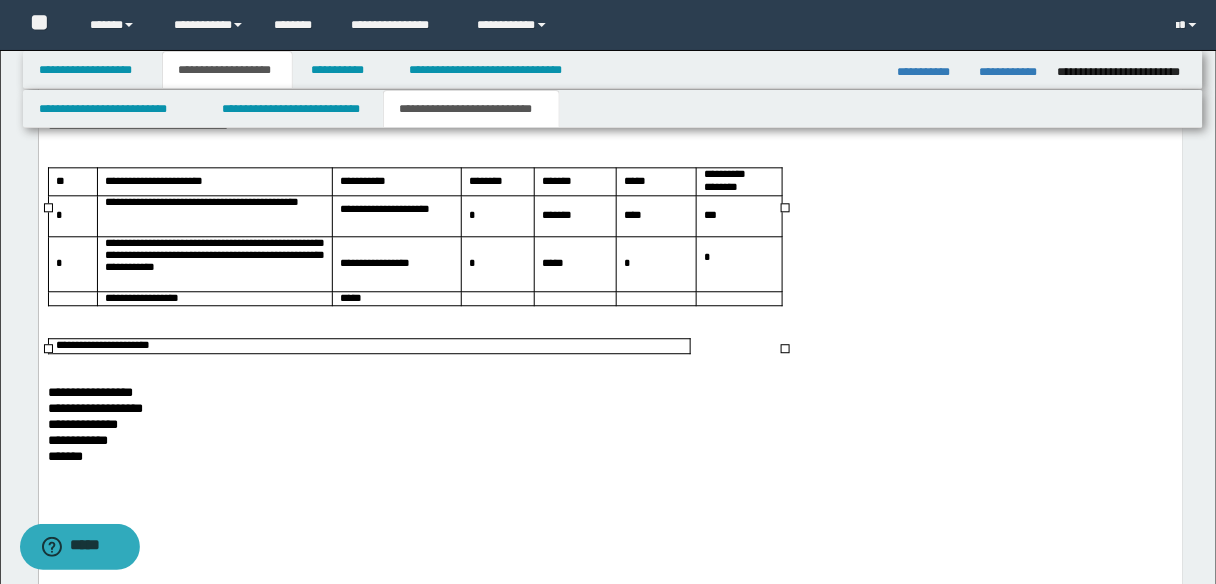 scroll, scrollTop: 1440, scrollLeft: 0, axis: vertical 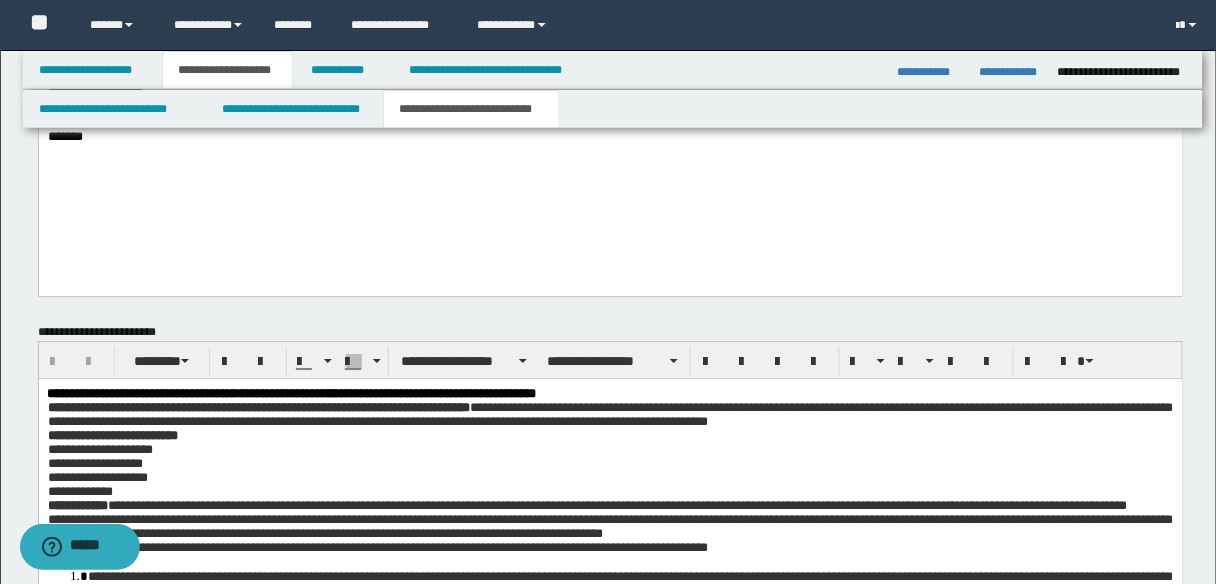 click on "**********" at bounding box center [610, -110] 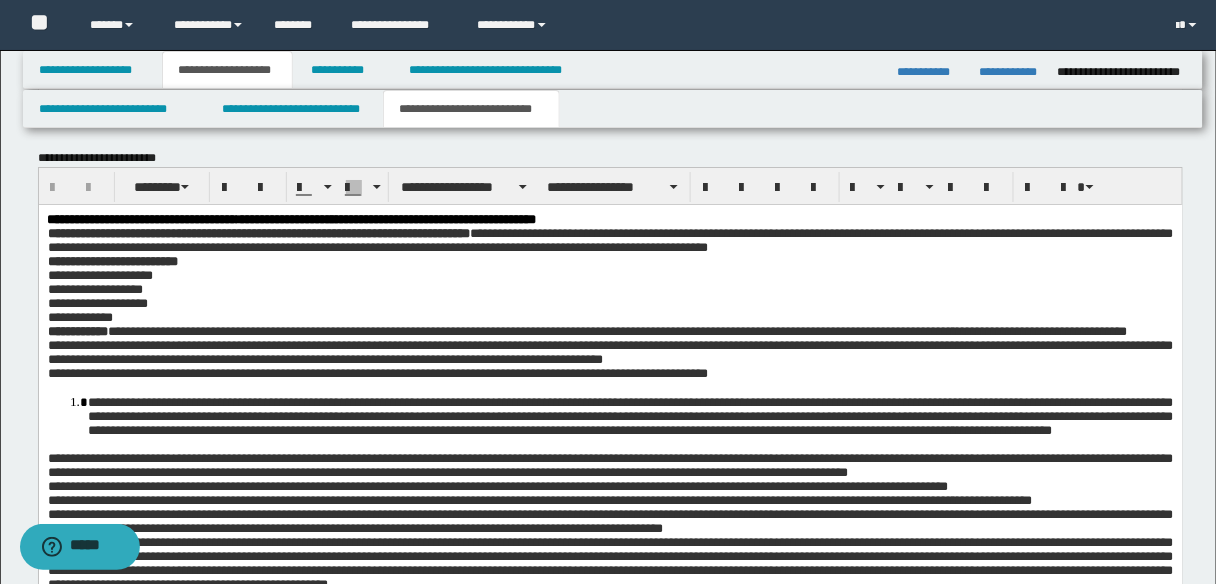 scroll, scrollTop: 1760, scrollLeft: 0, axis: vertical 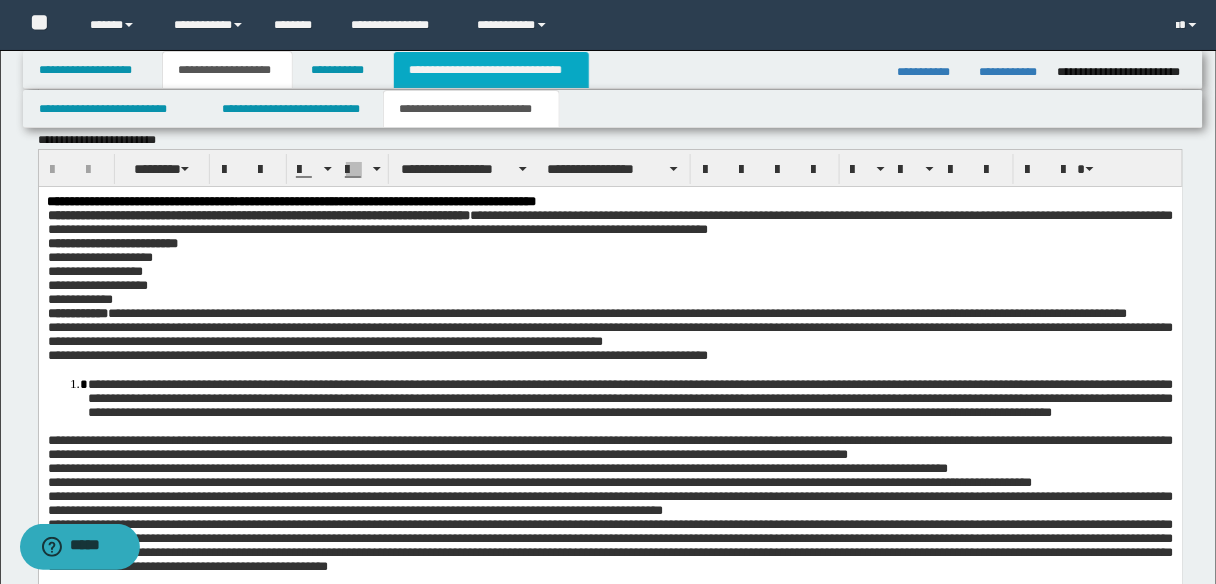 click on "**********" at bounding box center [491, 70] 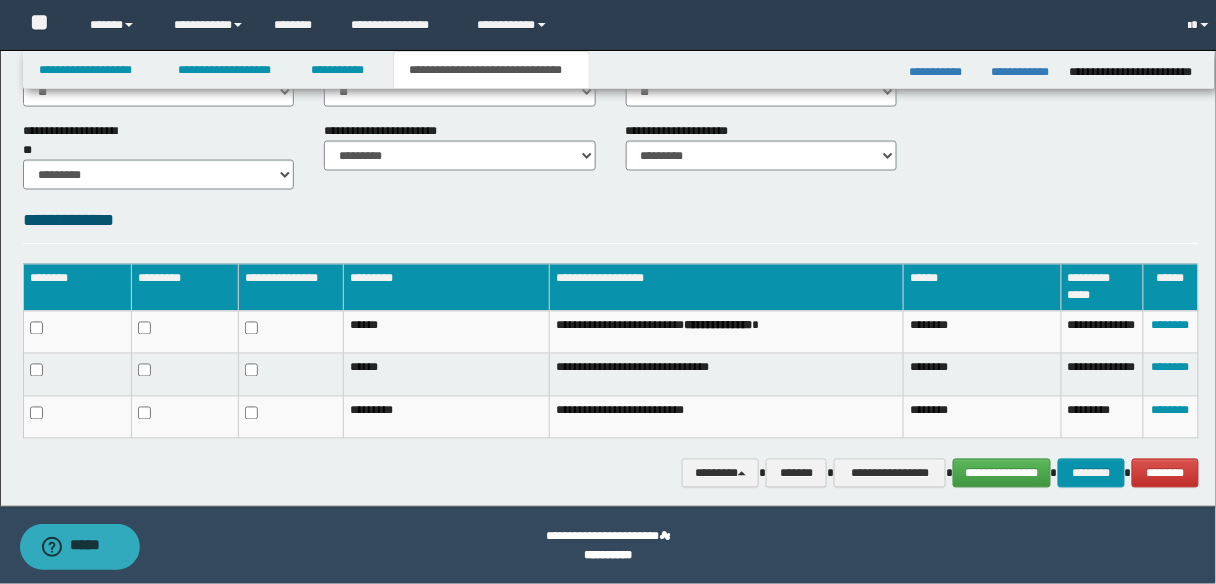 scroll, scrollTop: 721, scrollLeft: 0, axis: vertical 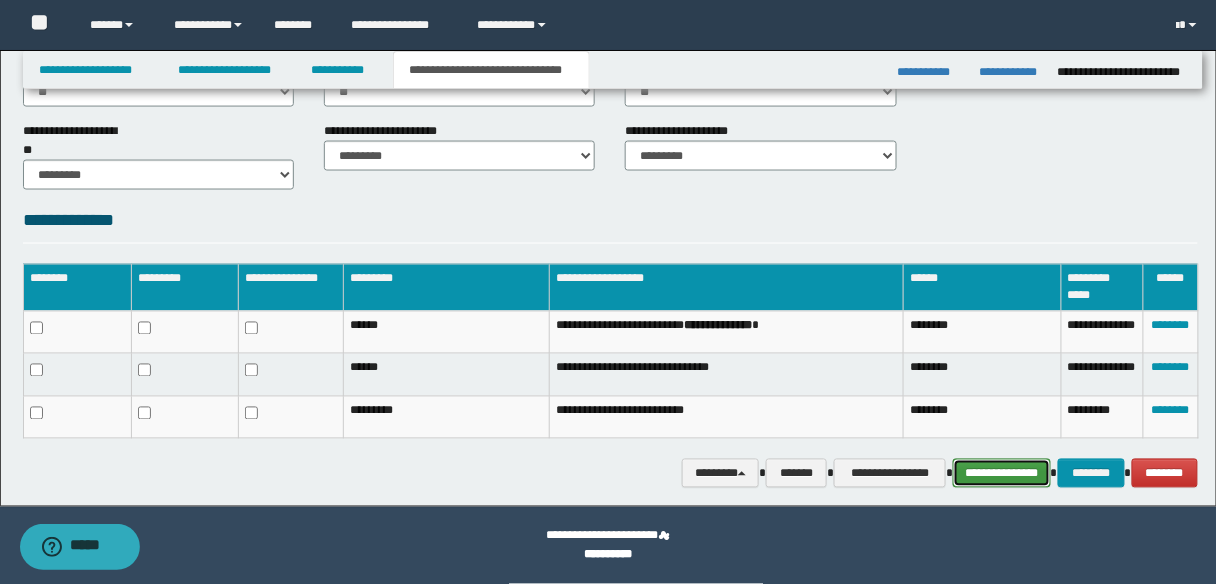 click on "**********" at bounding box center [1001, 473] 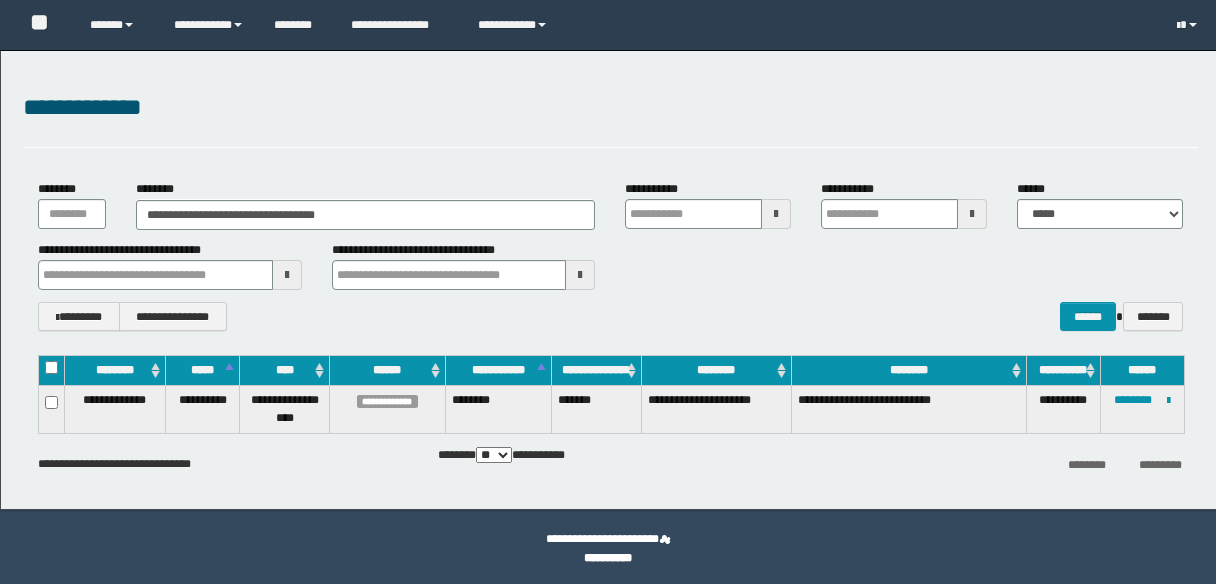 scroll, scrollTop: 0, scrollLeft: 0, axis: both 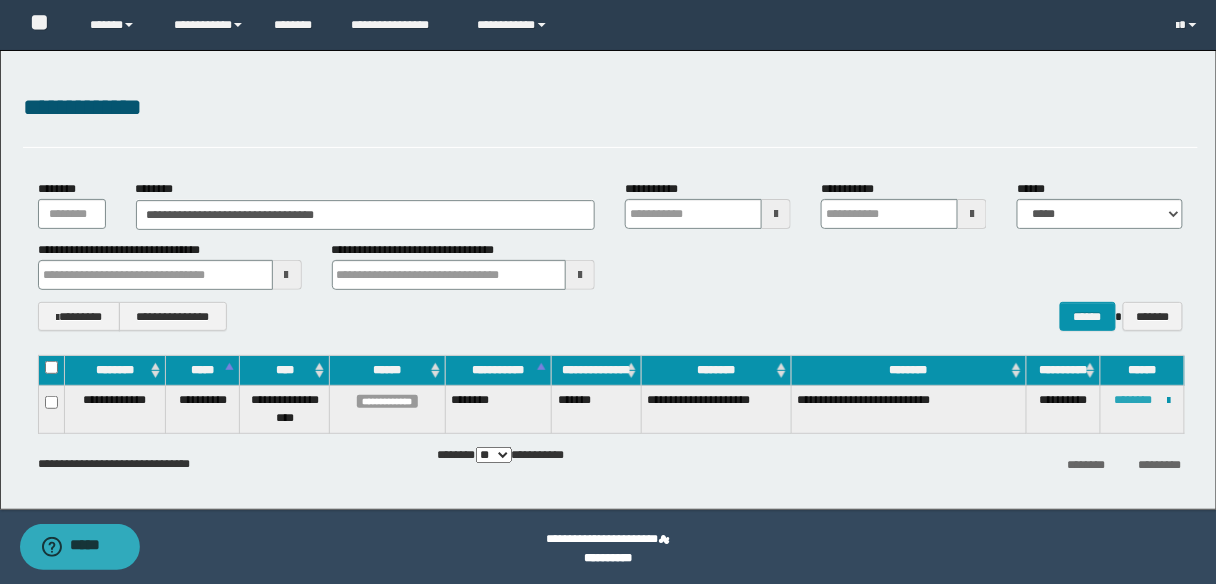 click on "********" at bounding box center (1133, 400) 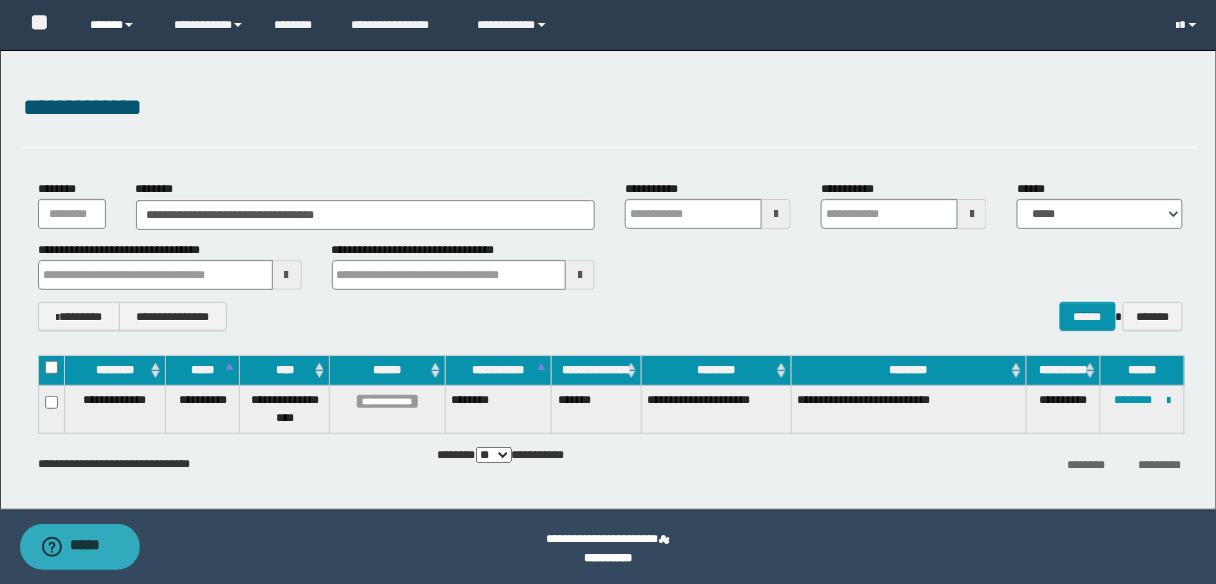 click on "******" at bounding box center (117, 25) 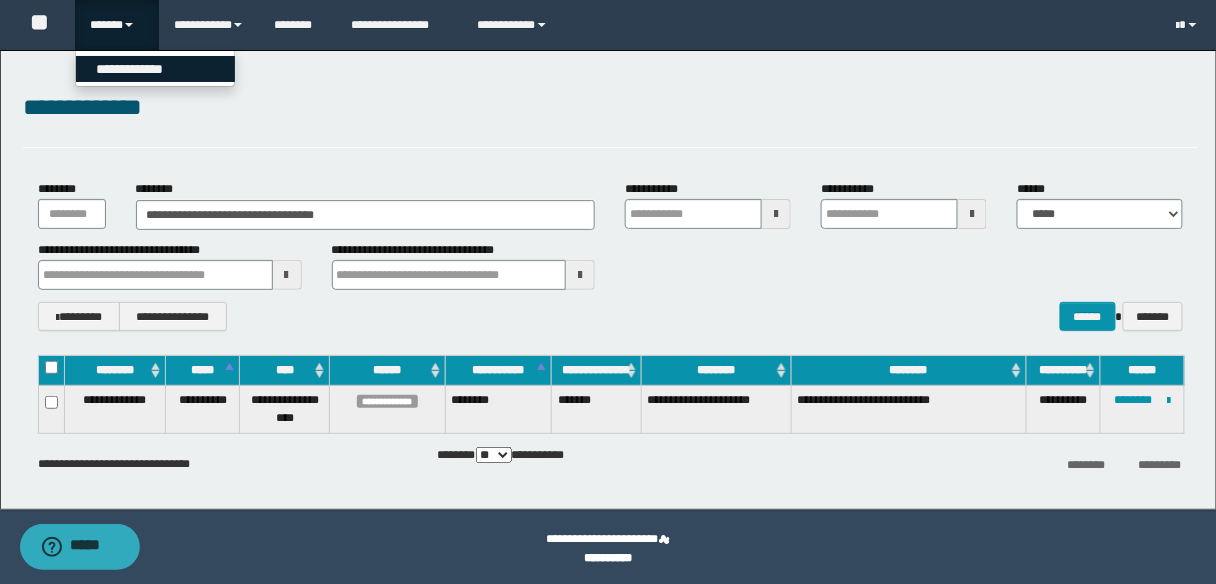click on "**********" at bounding box center [155, 69] 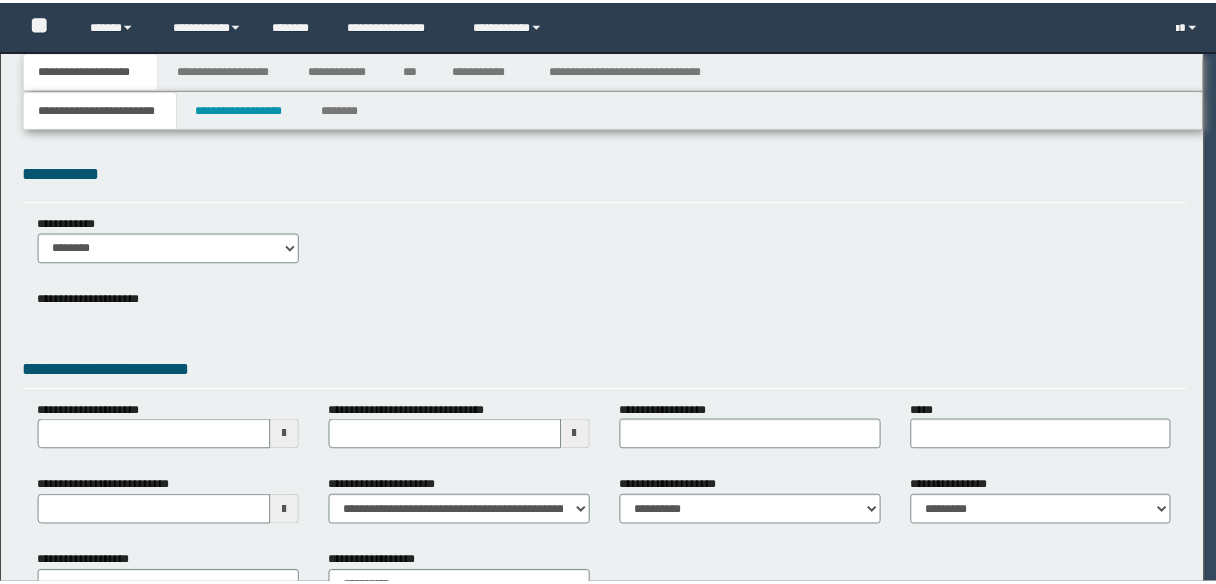 scroll, scrollTop: 0, scrollLeft: 0, axis: both 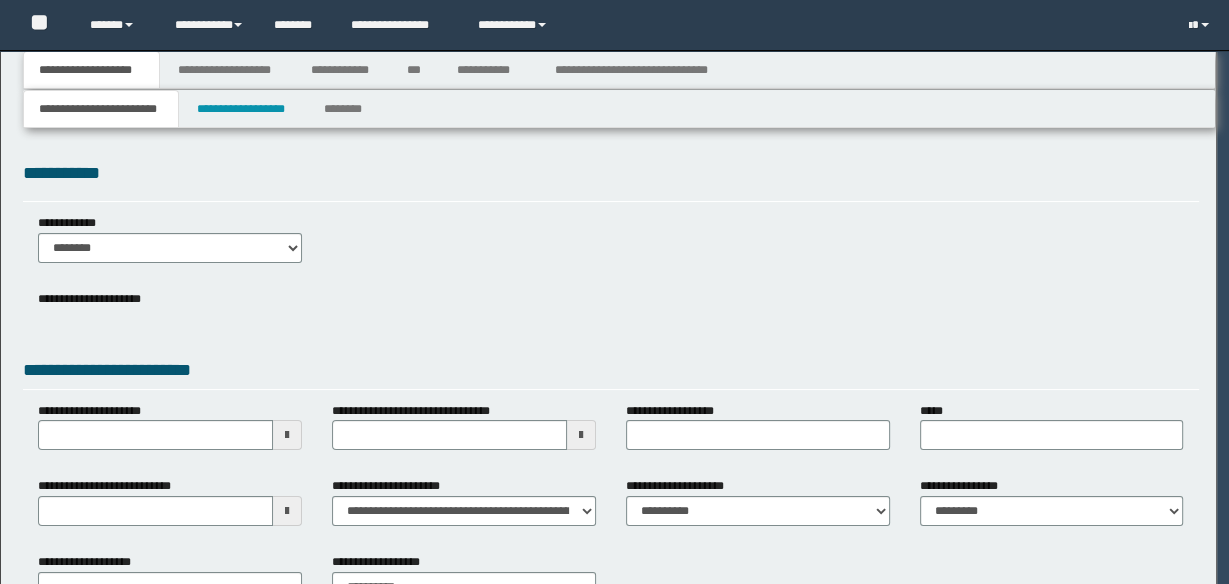 type on "**********" 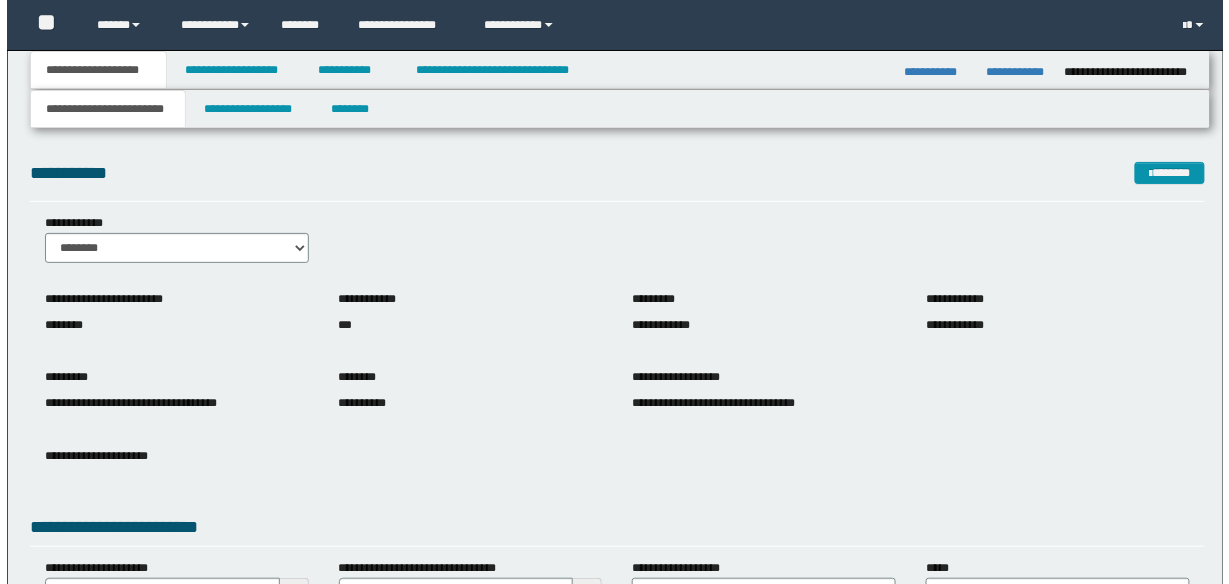 scroll, scrollTop: 0, scrollLeft: 0, axis: both 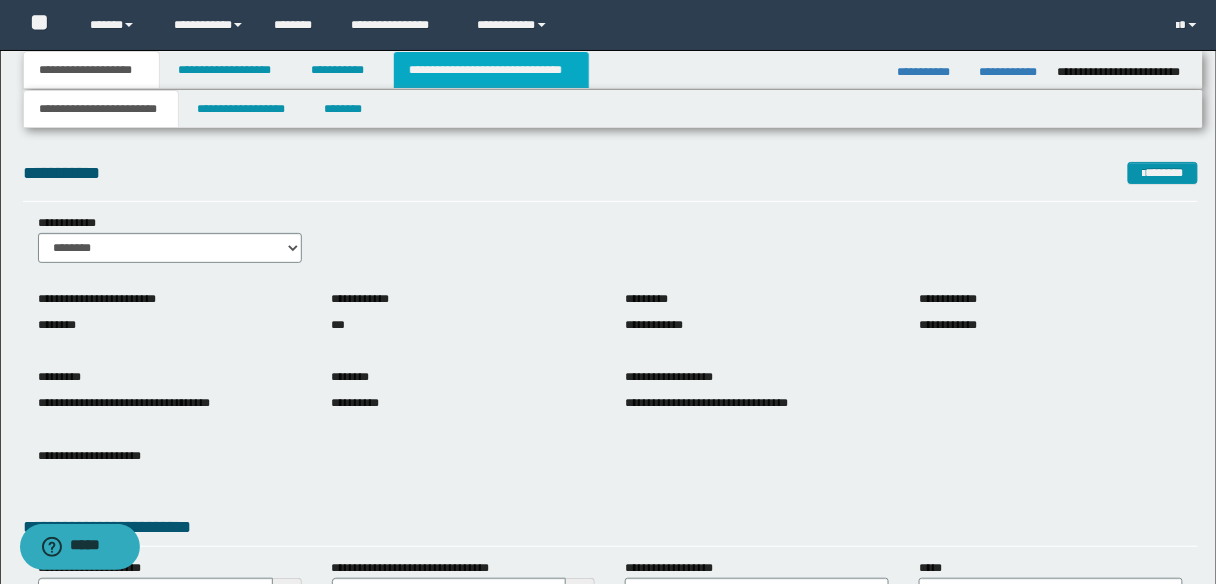 click on "**********" at bounding box center (491, 70) 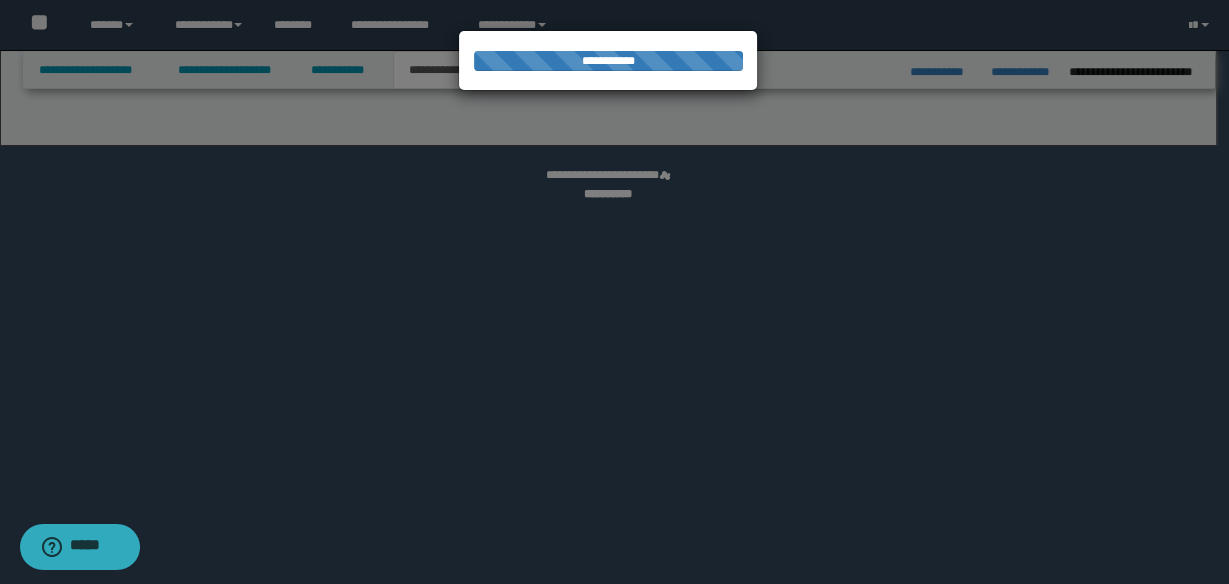 select on "*" 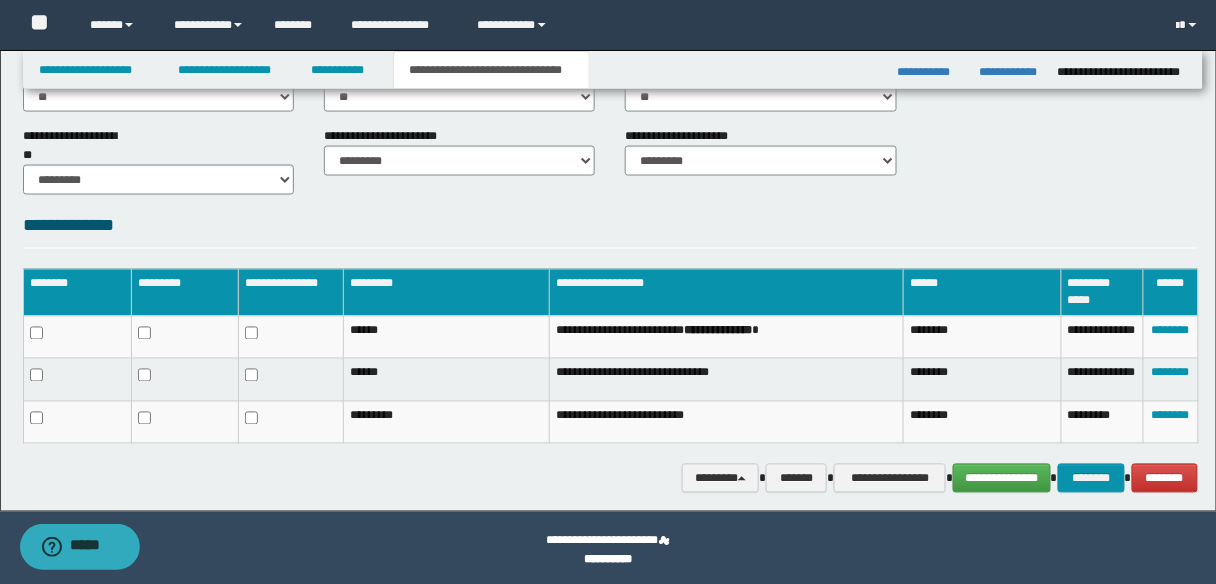 scroll, scrollTop: 721, scrollLeft: 0, axis: vertical 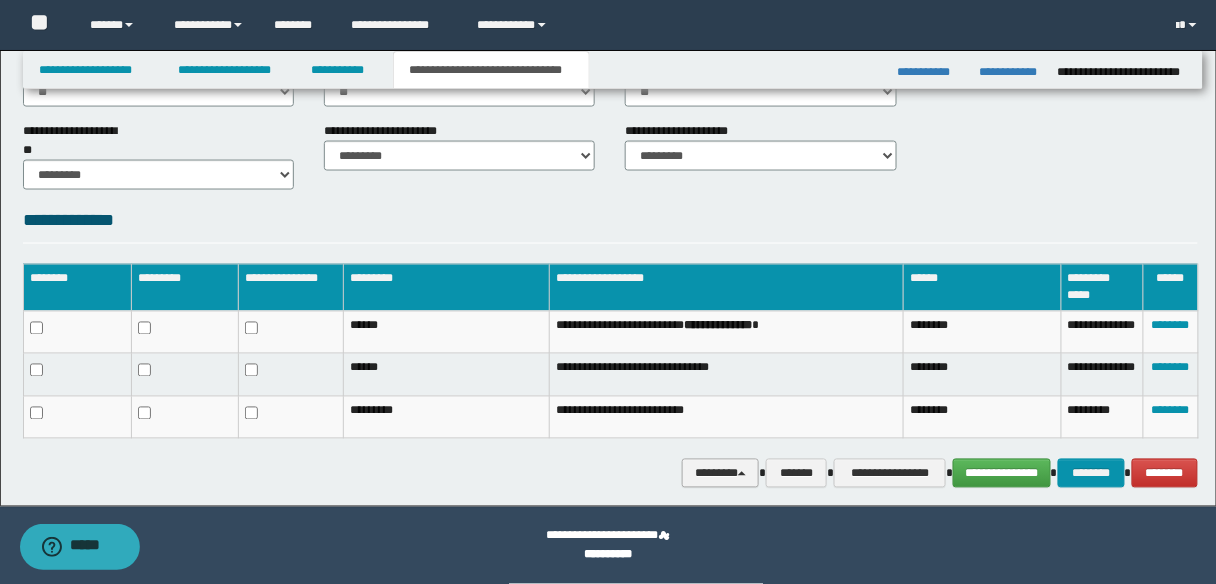 click on "********" at bounding box center [720, 473] 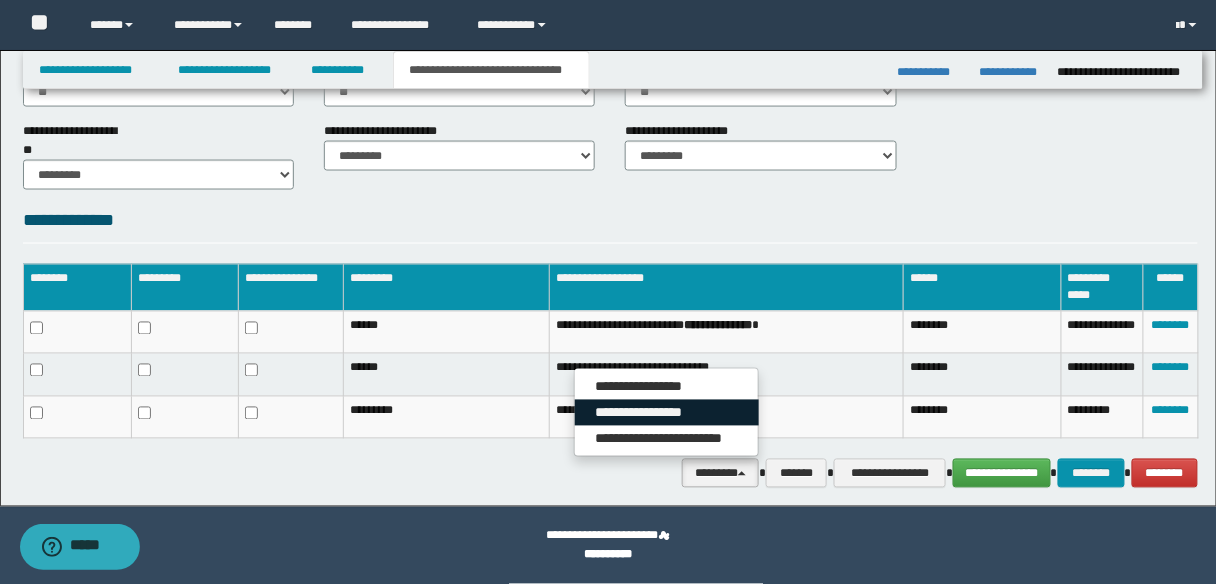 click on "**********" at bounding box center (667, 413) 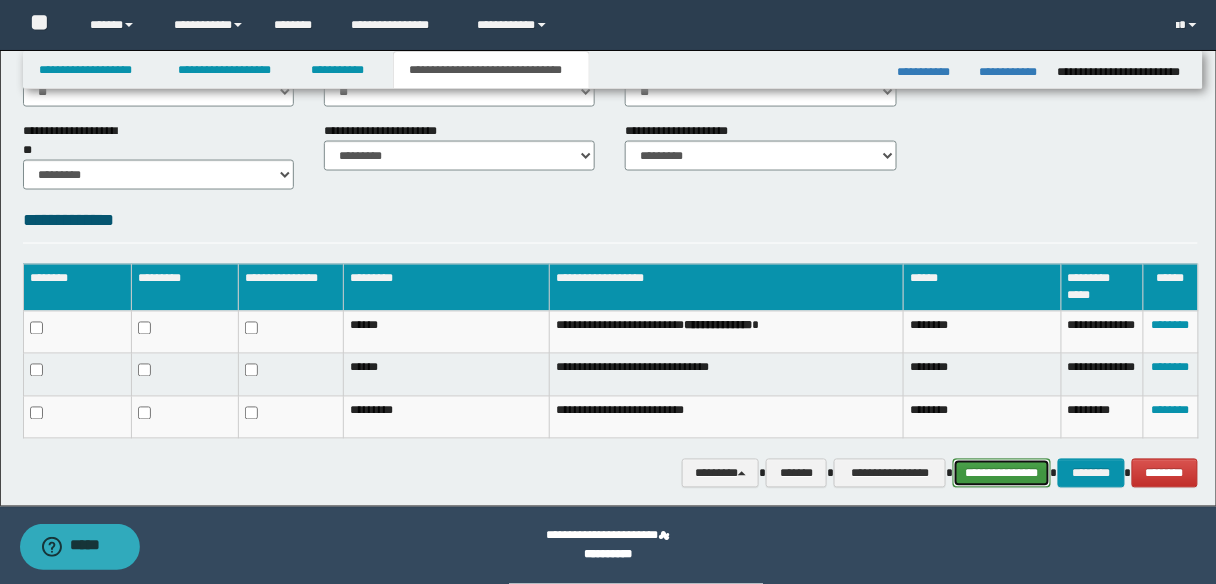 click on "**********" at bounding box center (1001, 473) 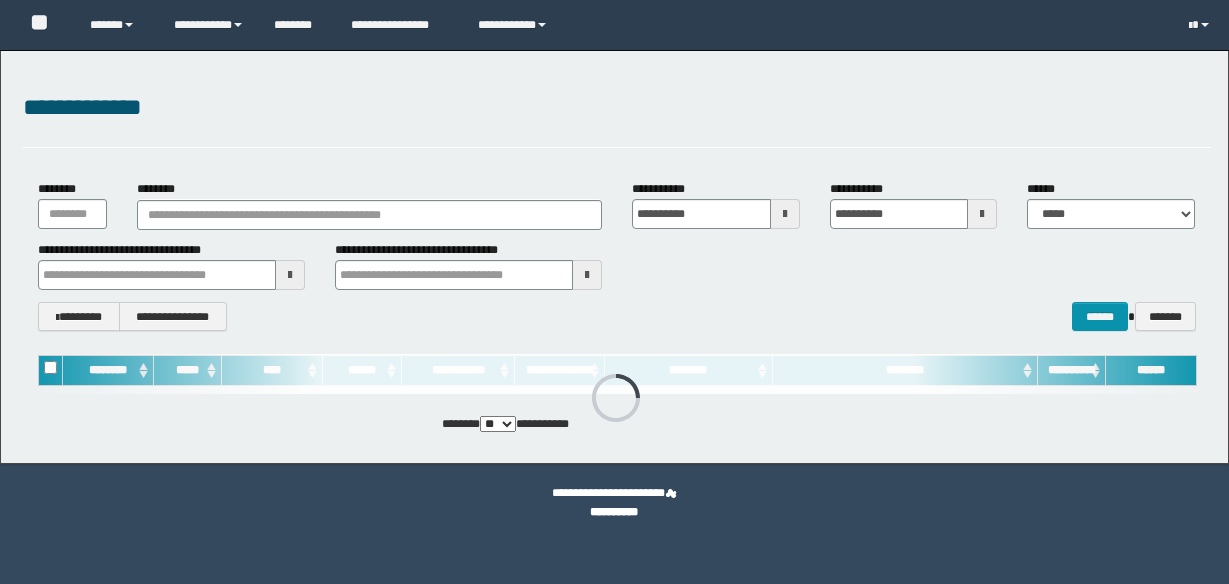 scroll, scrollTop: 0, scrollLeft: 0, axis: both 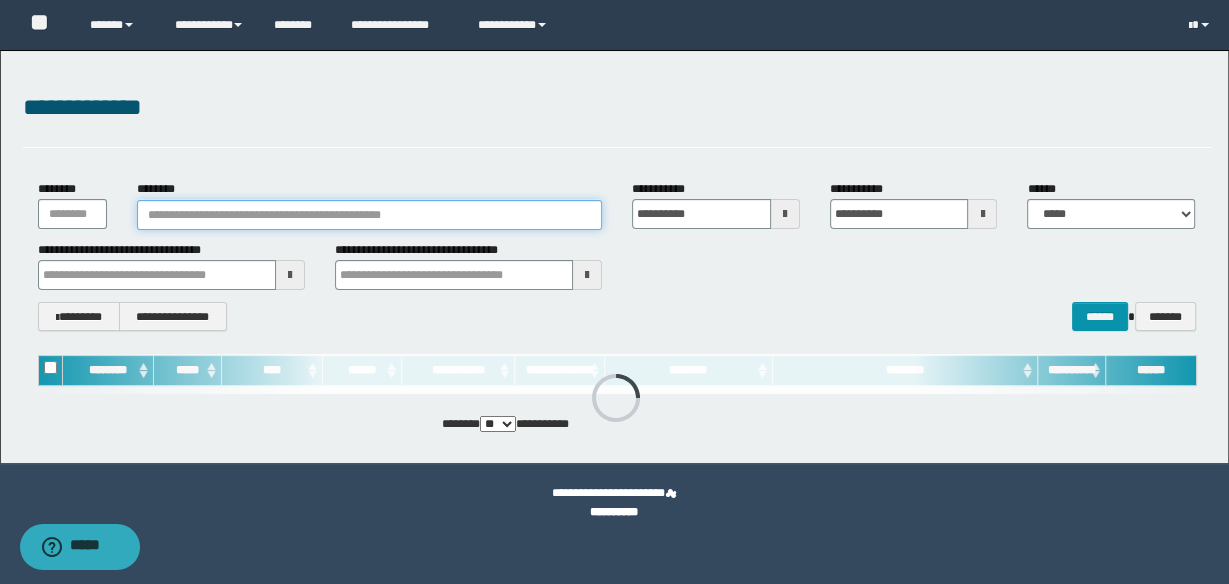drag, startPoint x: 213, startPoint y: 215, endPoint x: 696, endPoint y: 305, distance: 491.31354 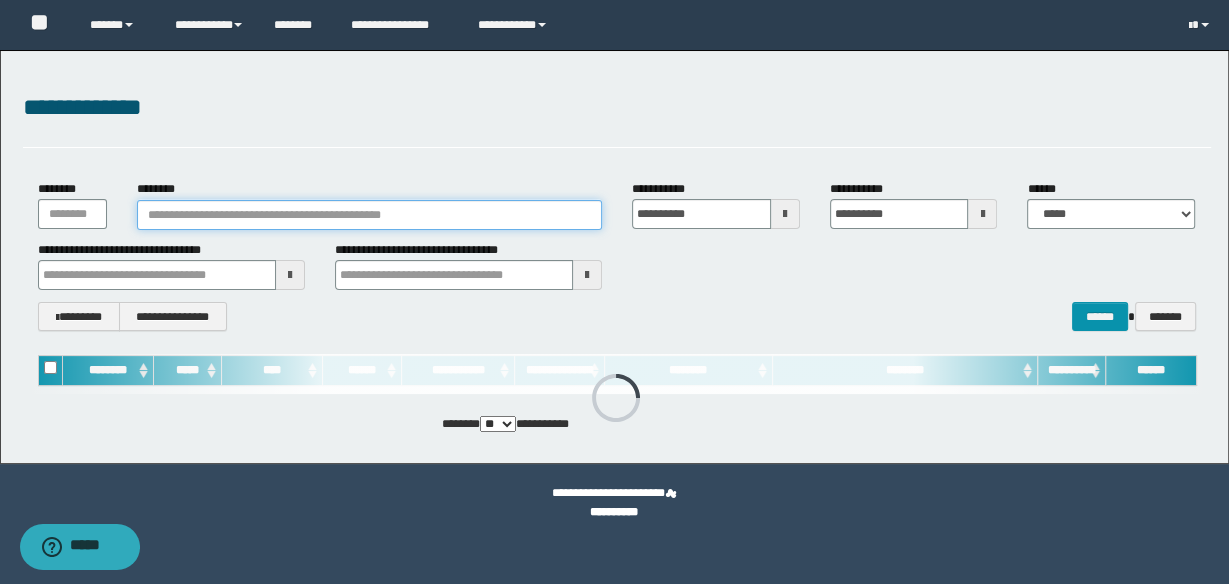 click on "********" at bounding box center (369, 215) 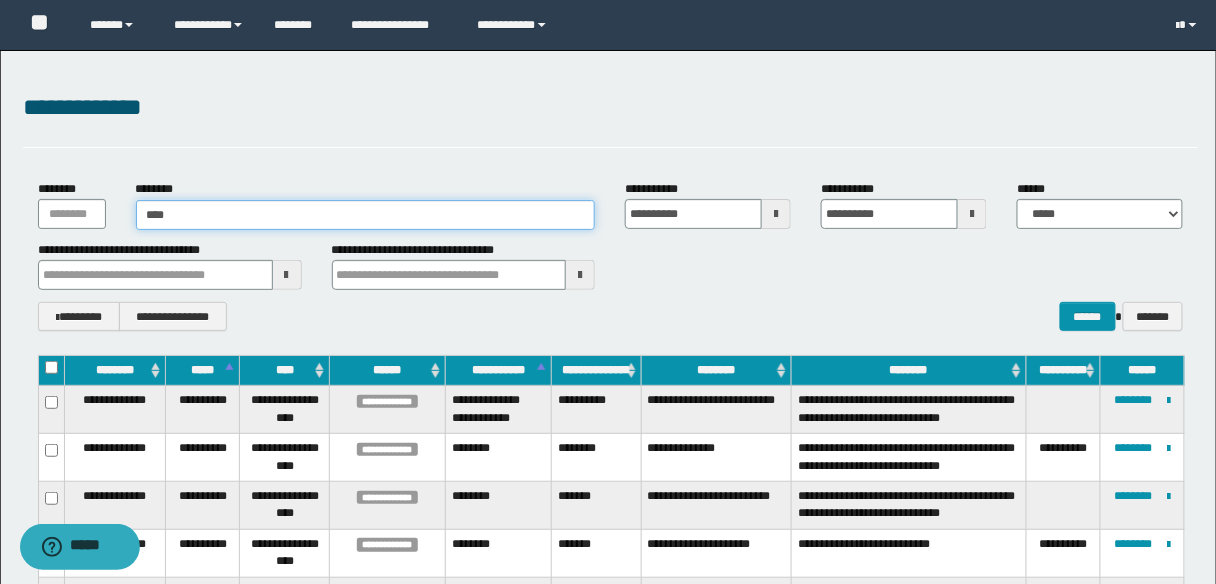 type on "****" 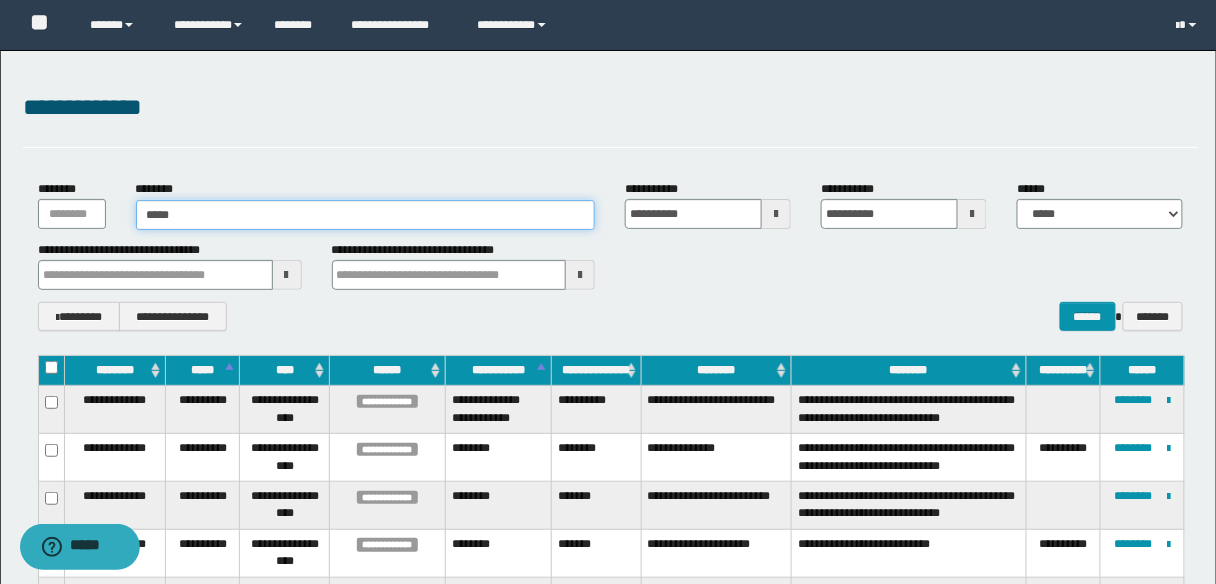 type on "****" 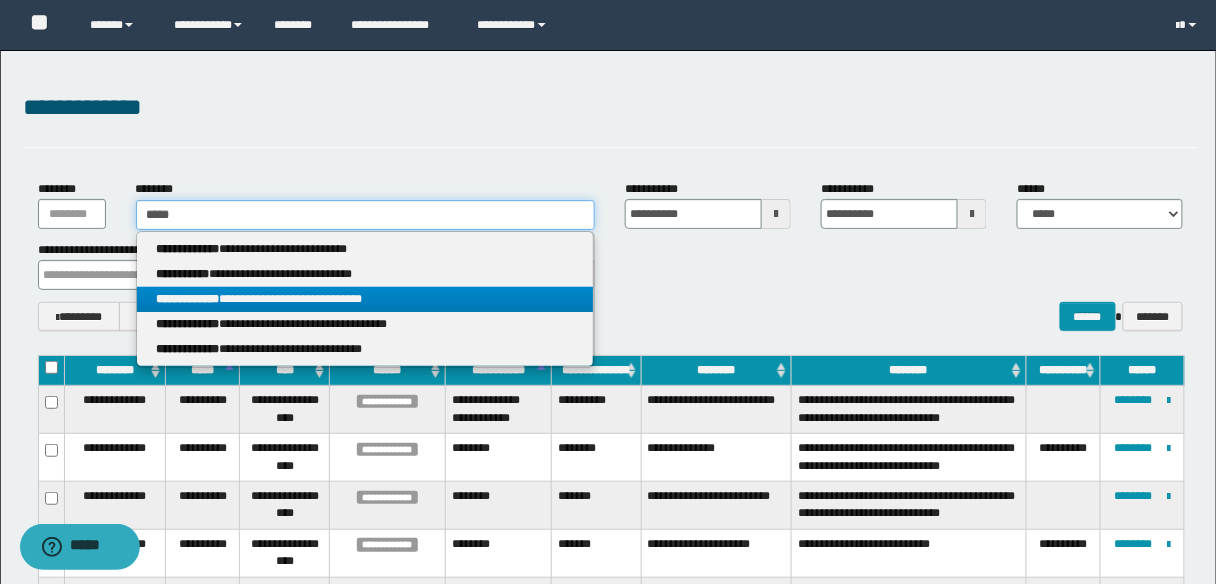 type on "****" 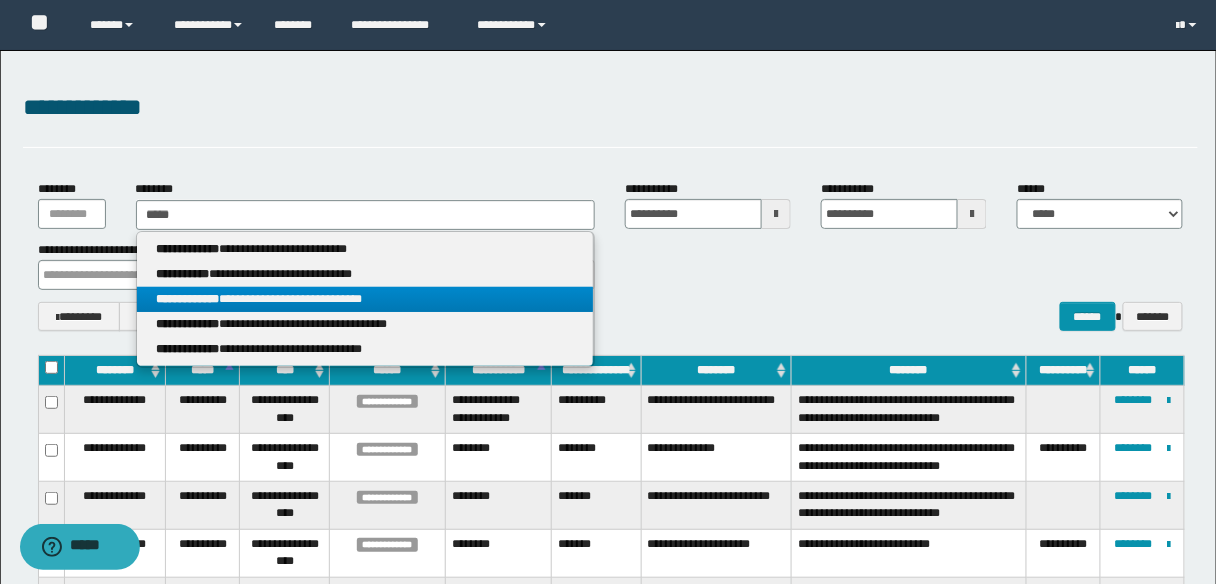 click on "**********" at bounding box center (365, 299) 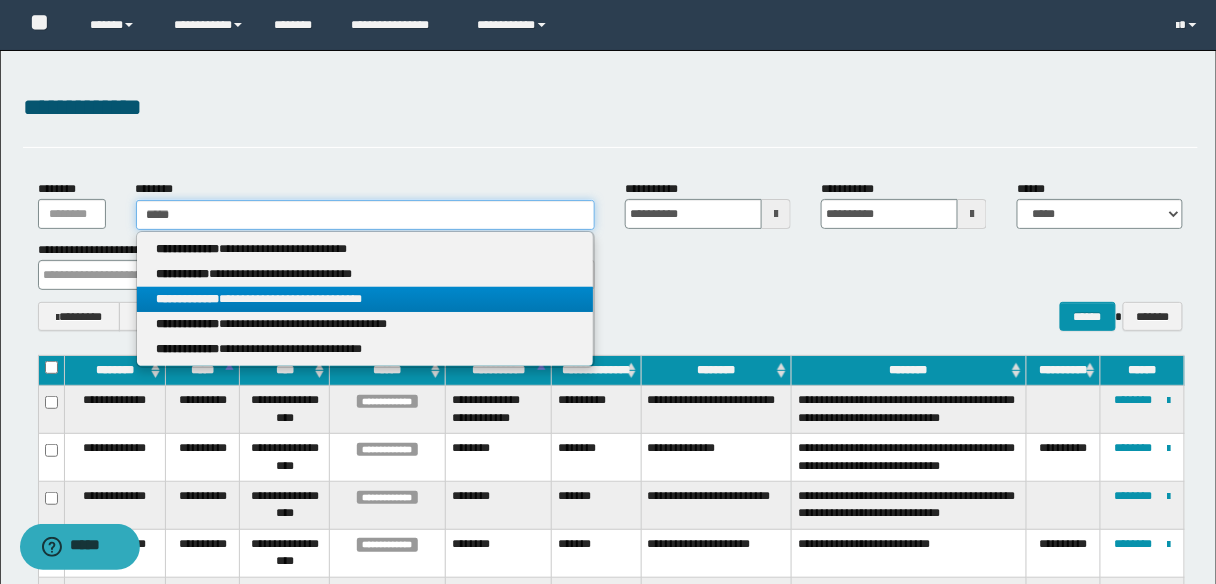 type 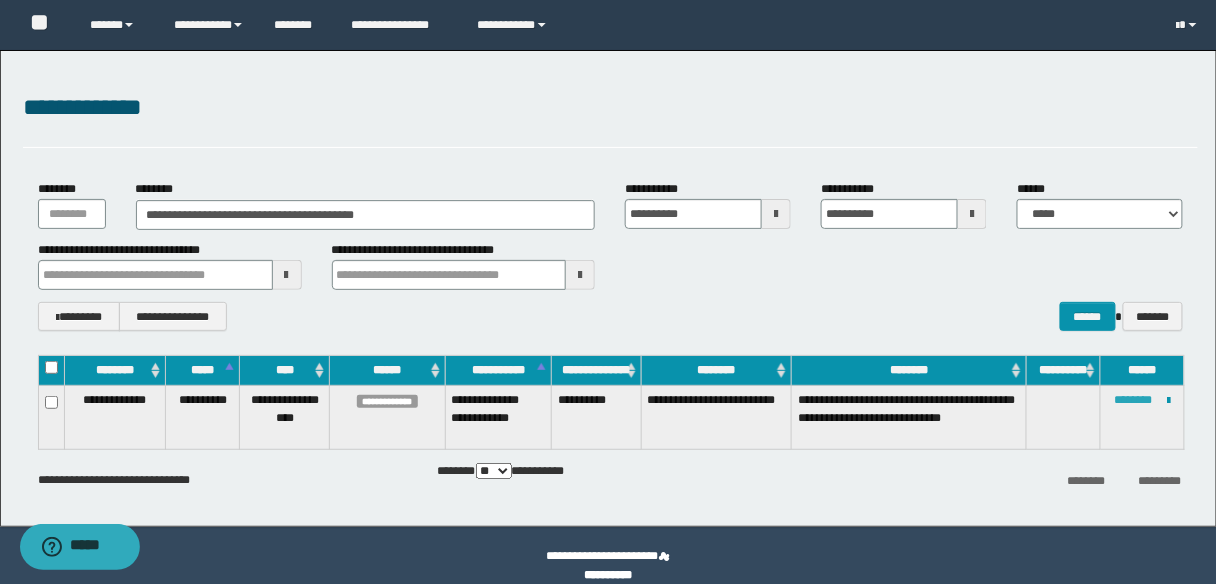 click on "********" at bounding box center (1133, 400) 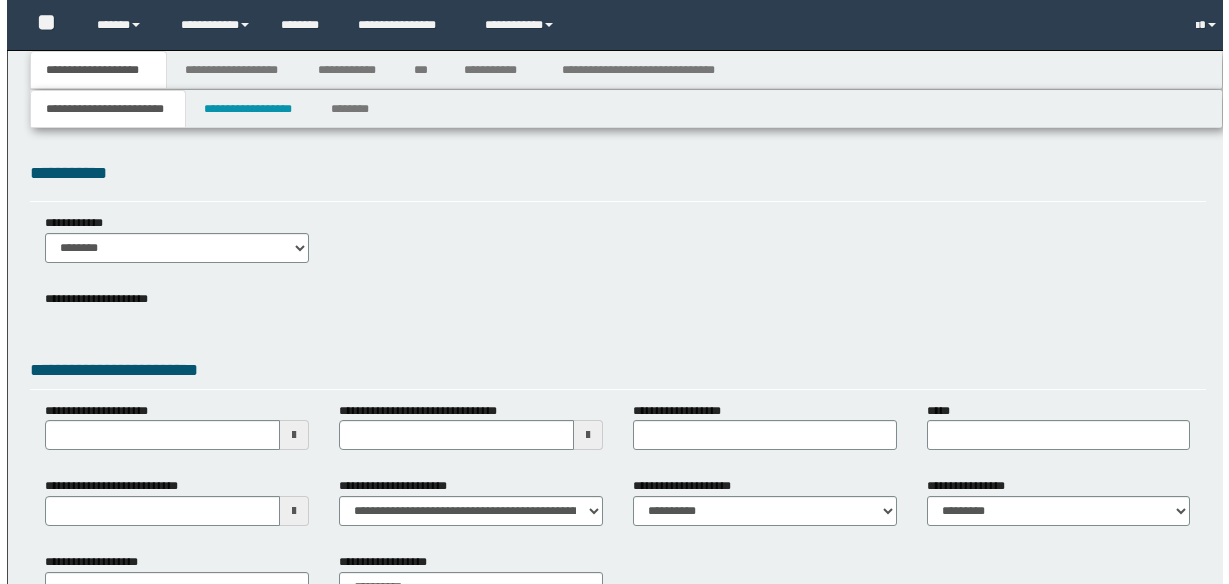 scroll, scrollTop: 0, scrollLeft: 0, axis: both 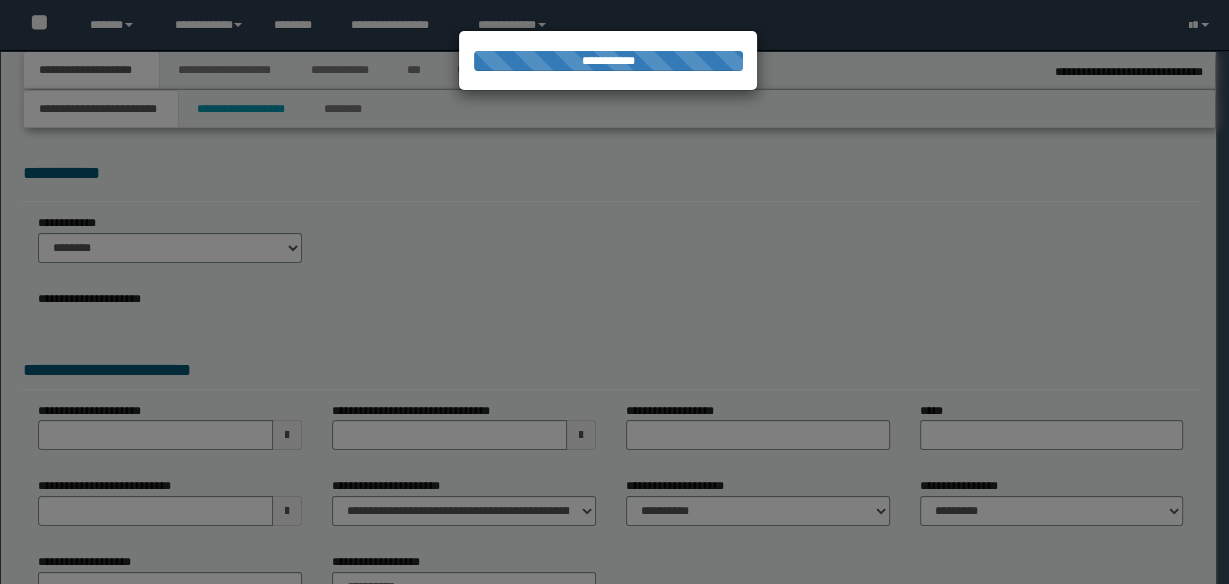 select on "*" 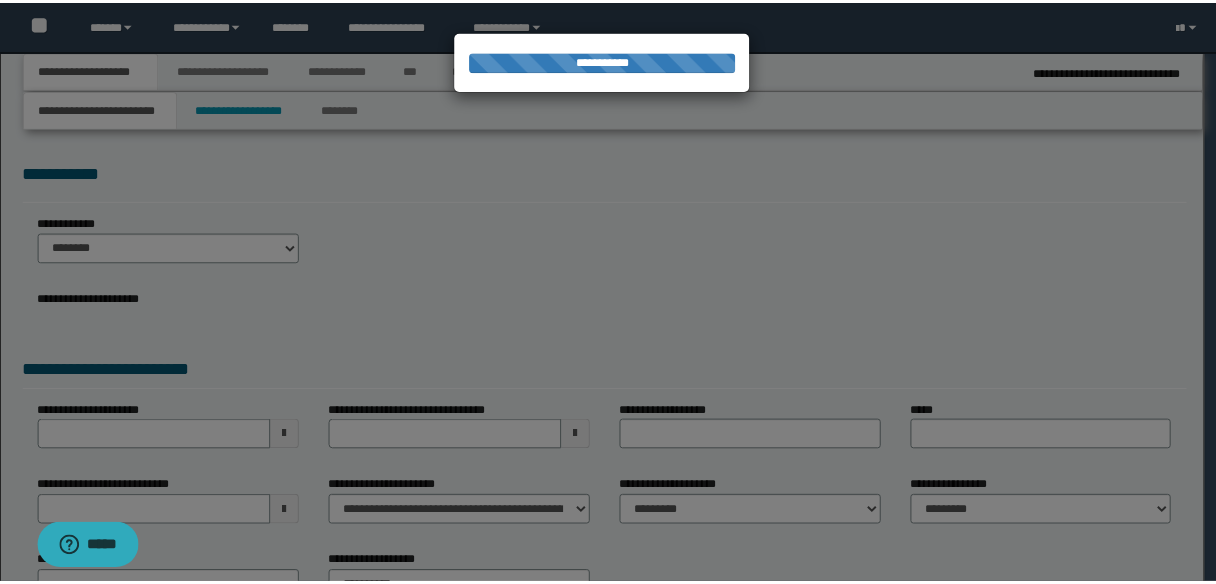 scroll, scrollTop: 0, scrollLeft: 0, axis: both 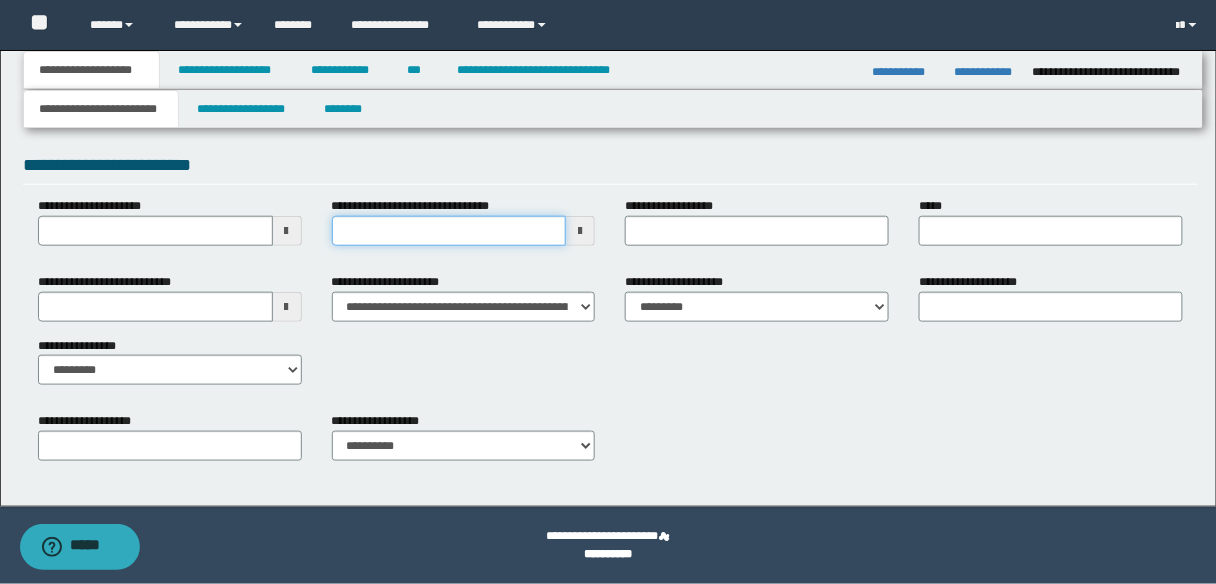 click on "**********" at bounding box center (449, 231) 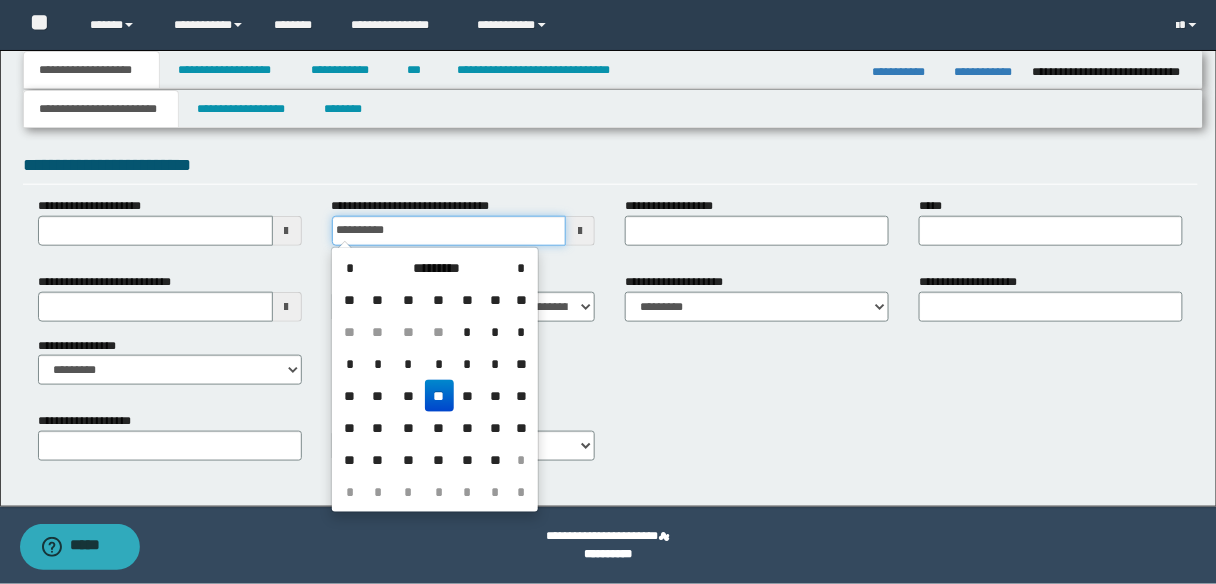 type on "**********" 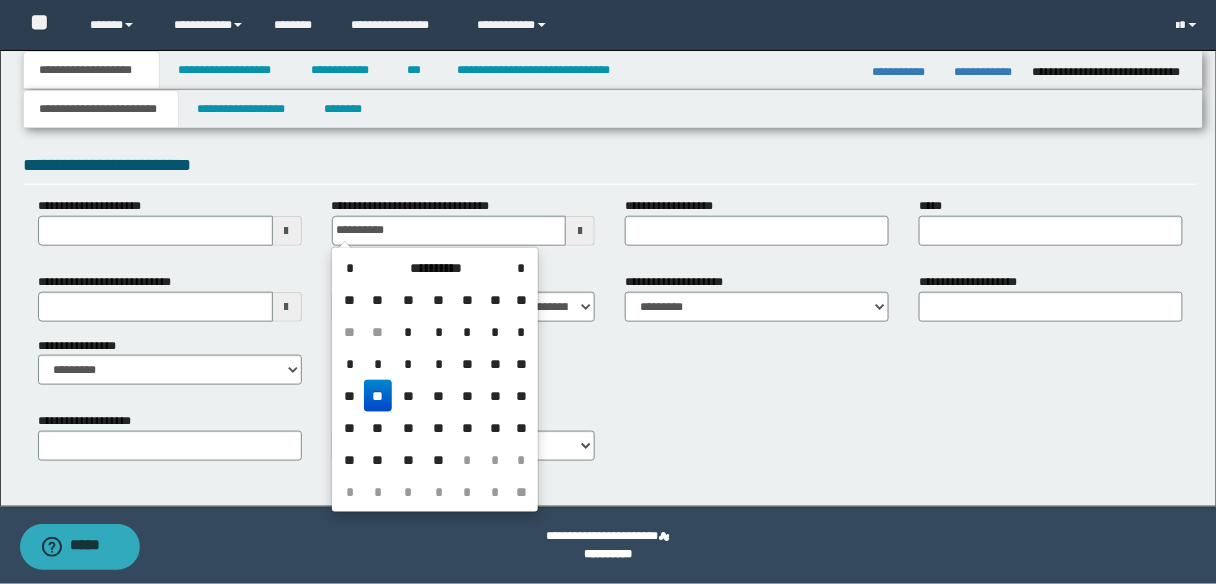 click on "**" at bounding box center [378, 396] 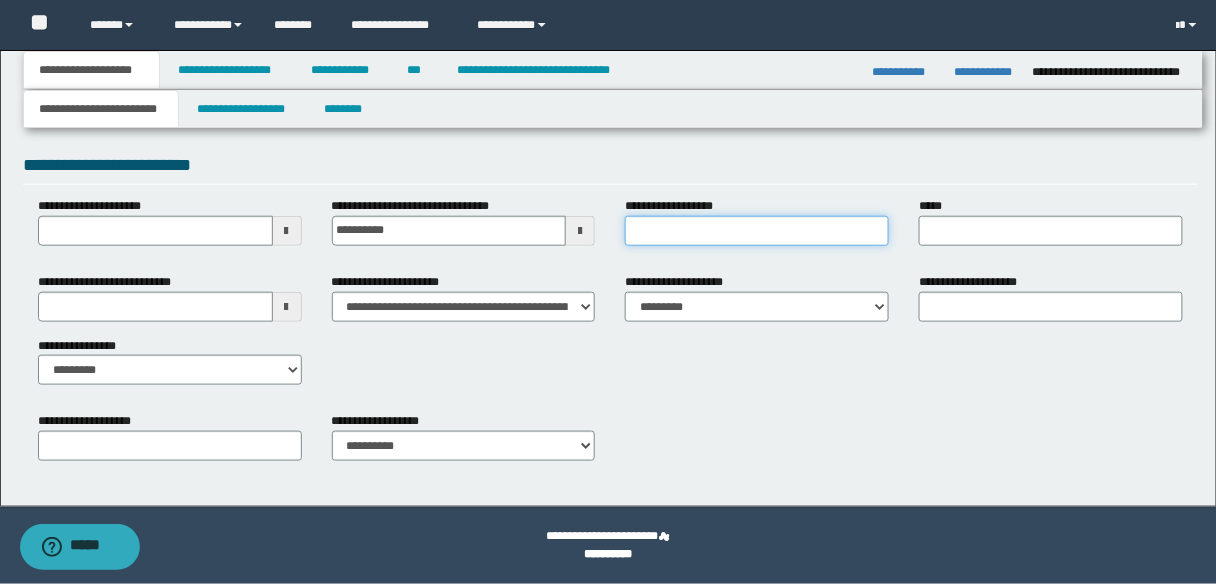 click on "**********" at bounding box center [757, 231] 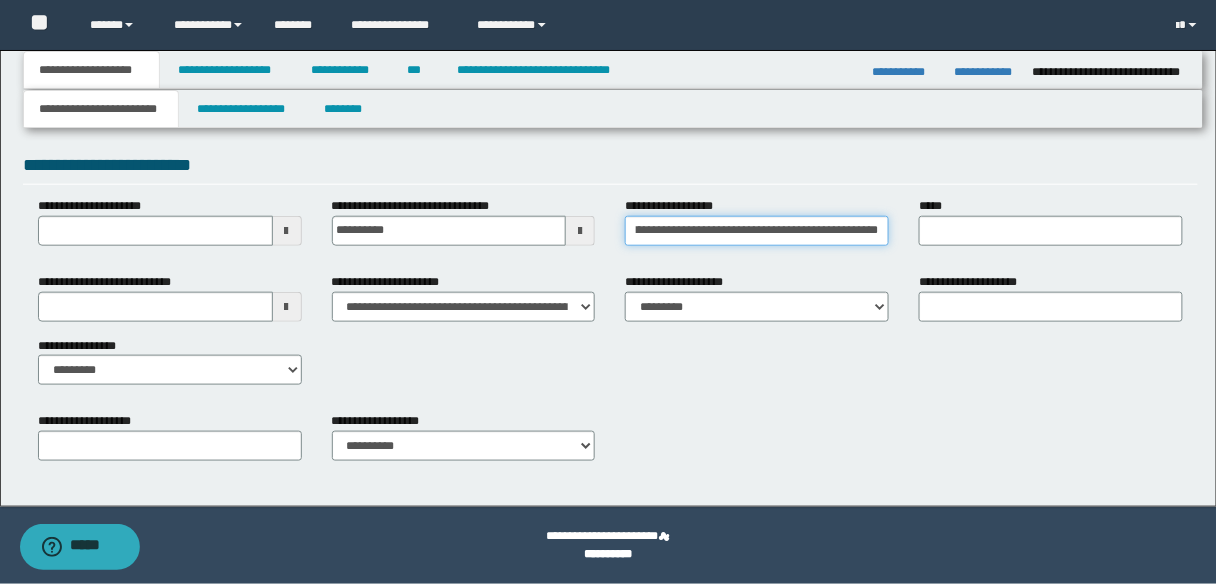 scroll, scrollTop: 0, scrollLeft: 56, axis: horizontal 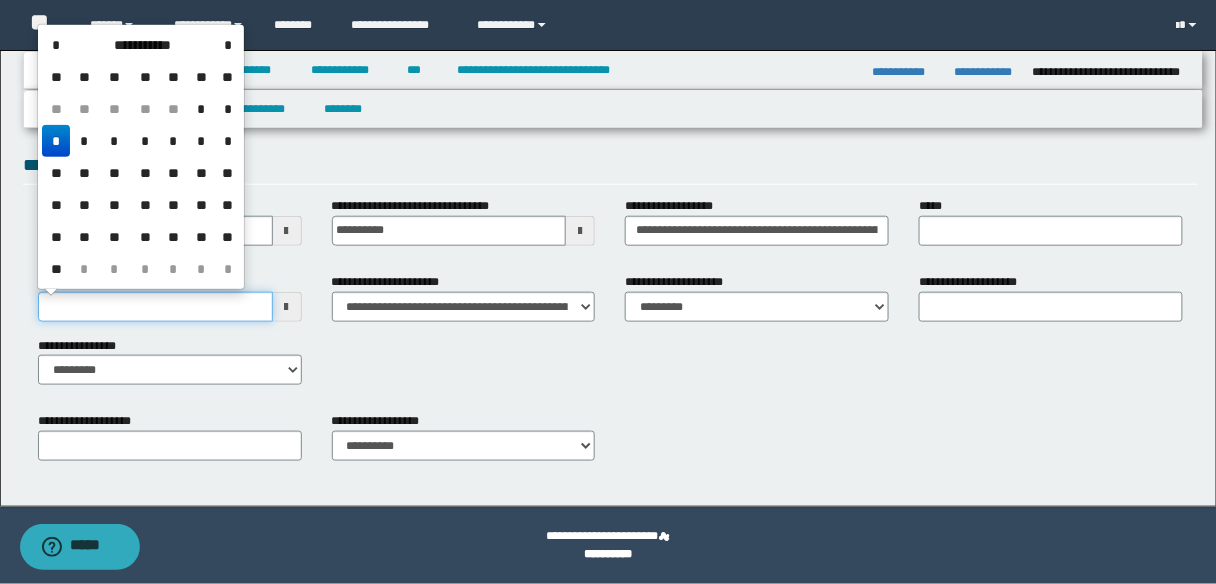 click on "**********" at bounding box center (155, 307) 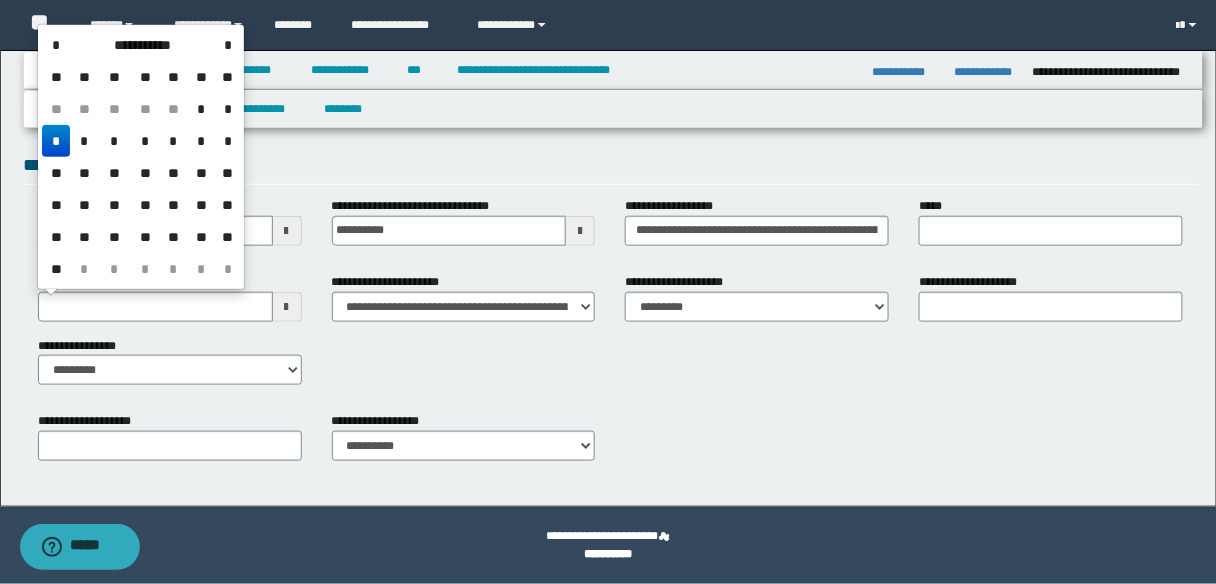 click on "*" at bounding box center (84, 141) 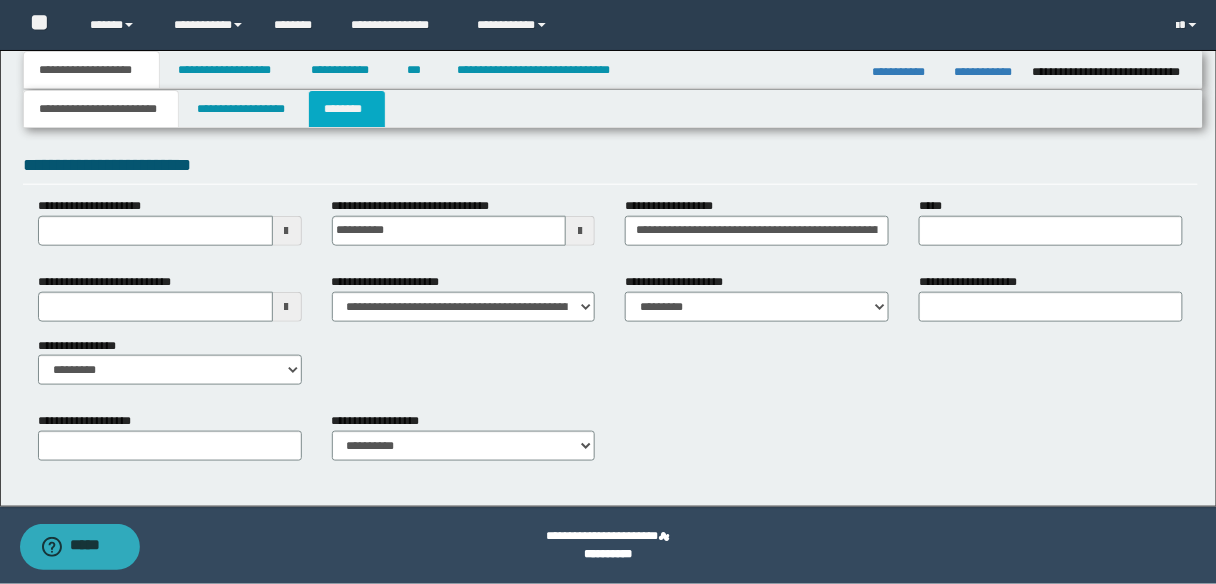click on "********" at bounding box center [347, 109] 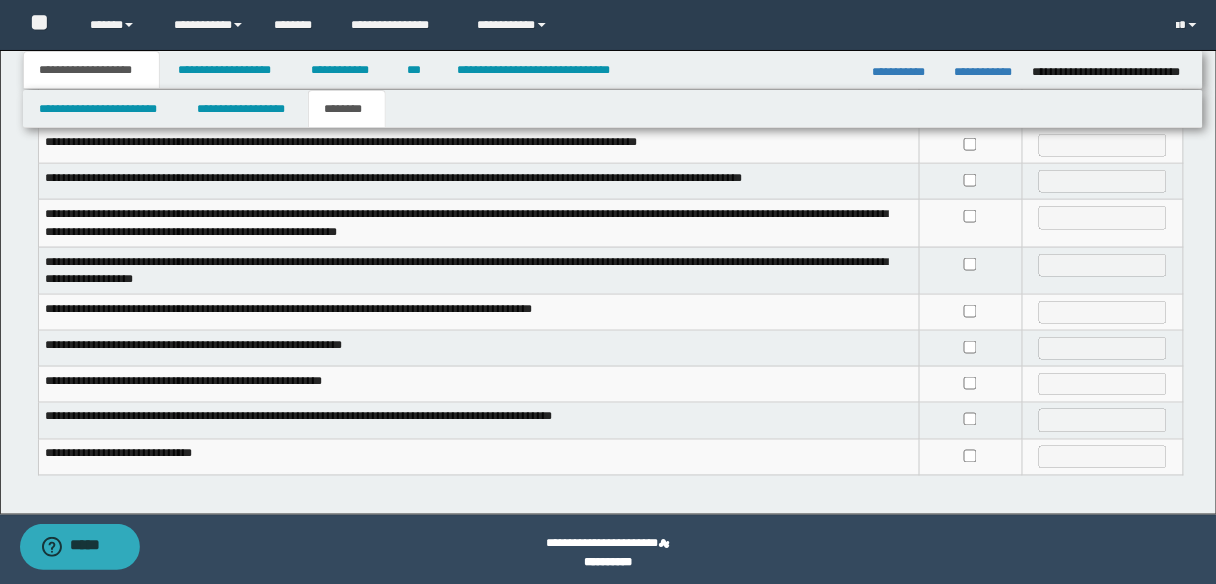 scroll, scrollTop: 568, scrollLeft: 0, axis: vertical 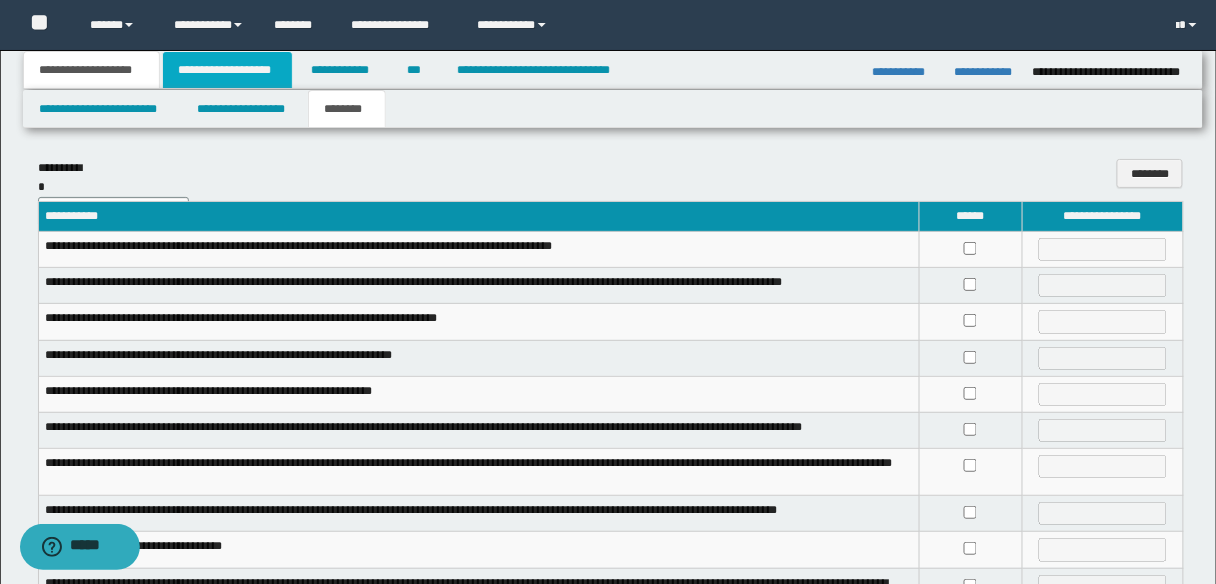 click on "**********" at bounding box center (227, 70) 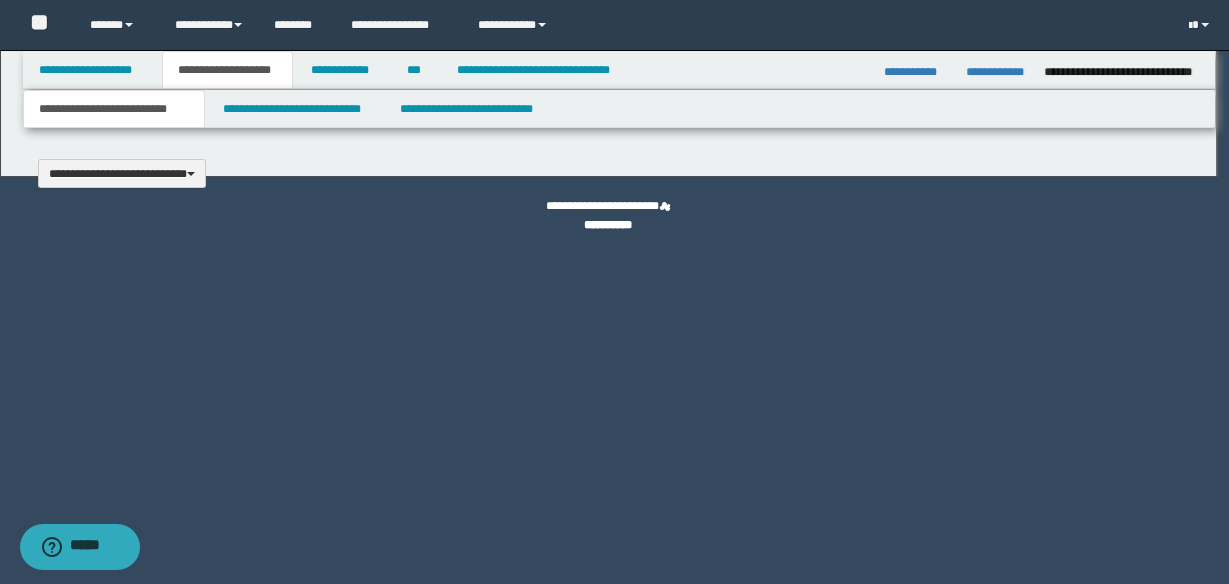 type 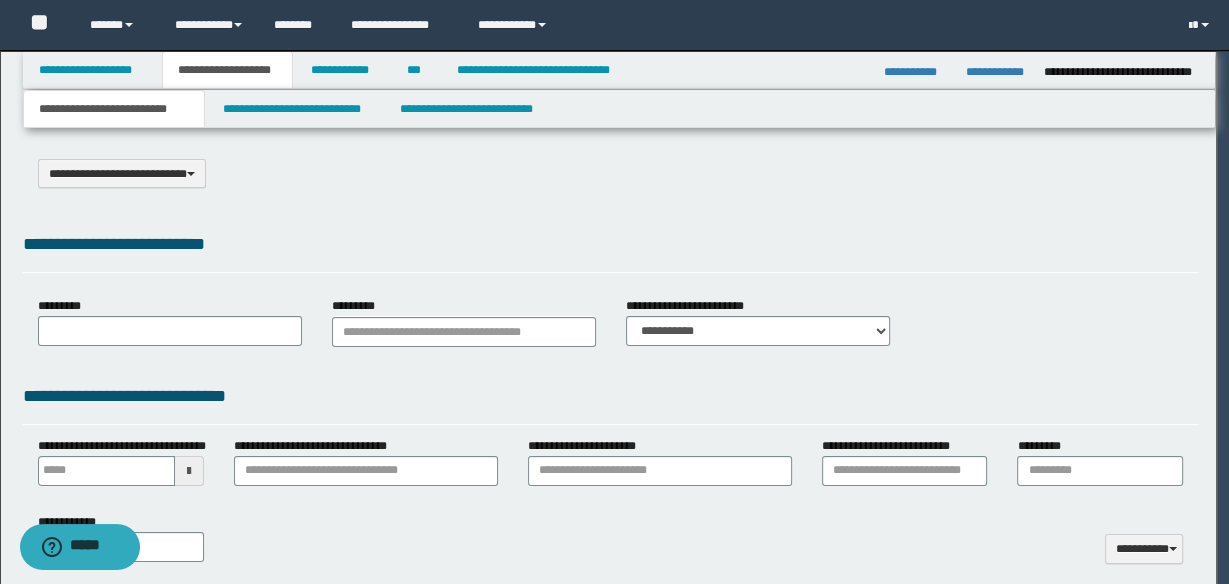 select on "*" 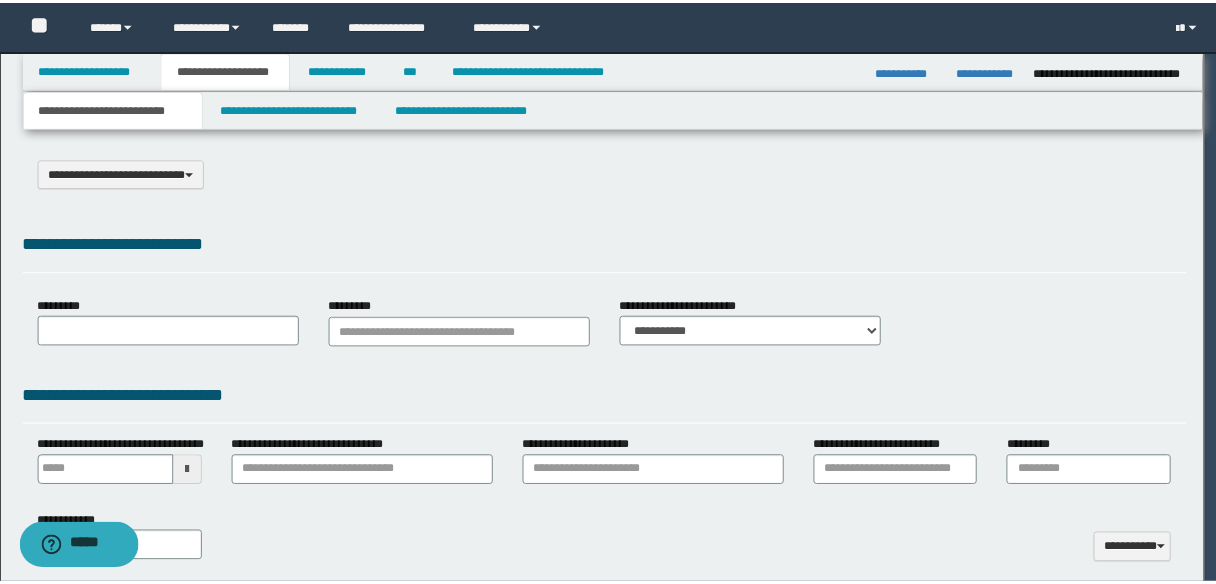 scroll, scrollTop: 0, scrollLeft: 0, axis: both 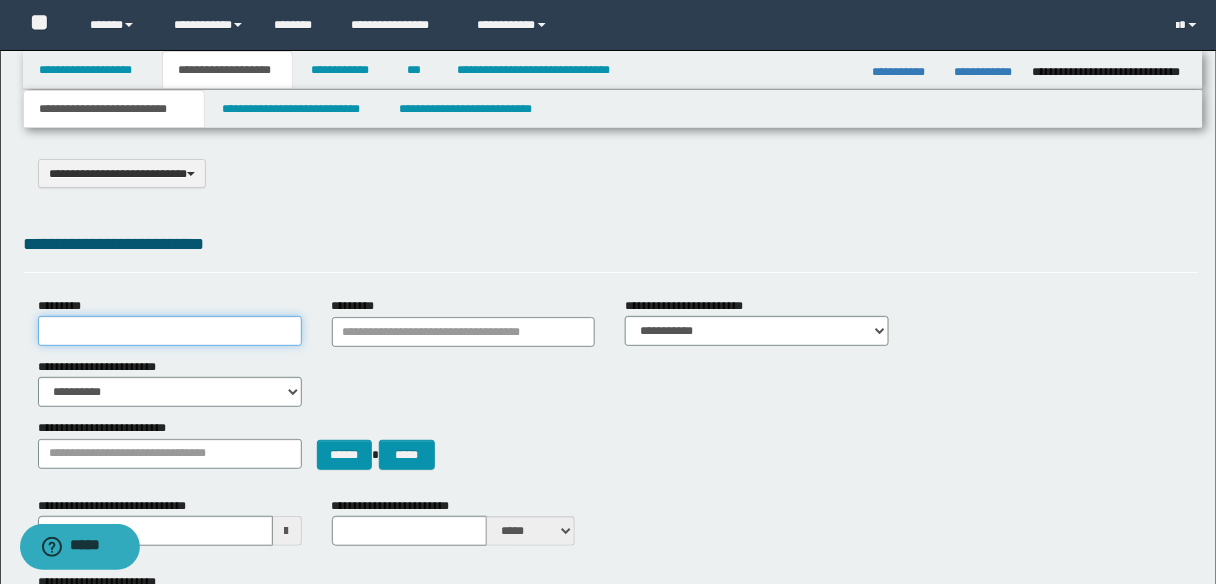 click on "*********" at bounding box center [170, 331] 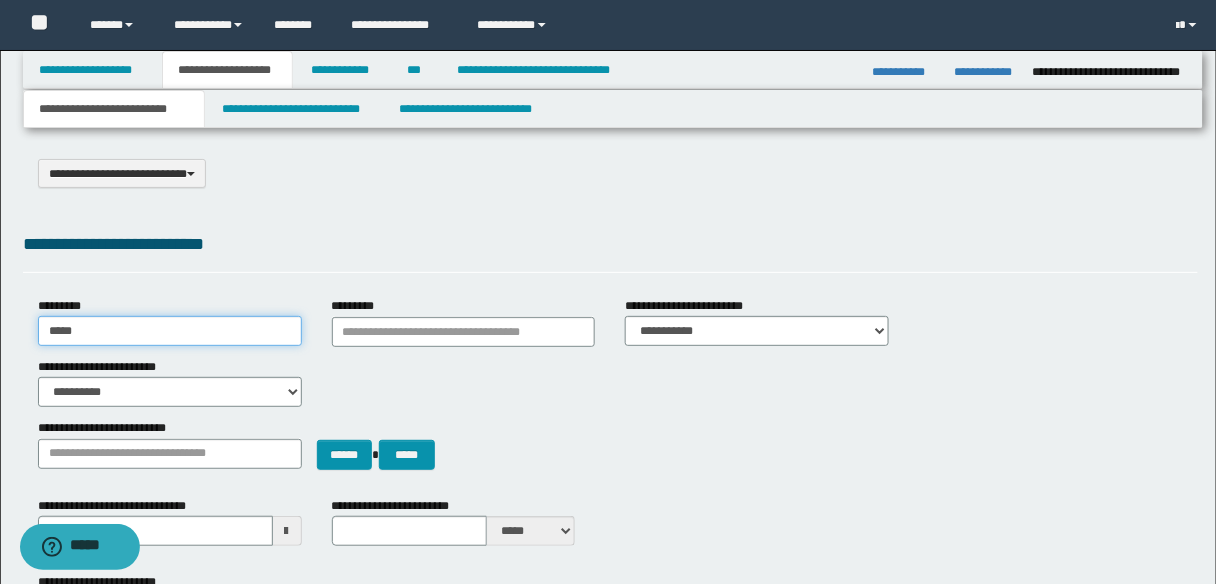 type on "********" 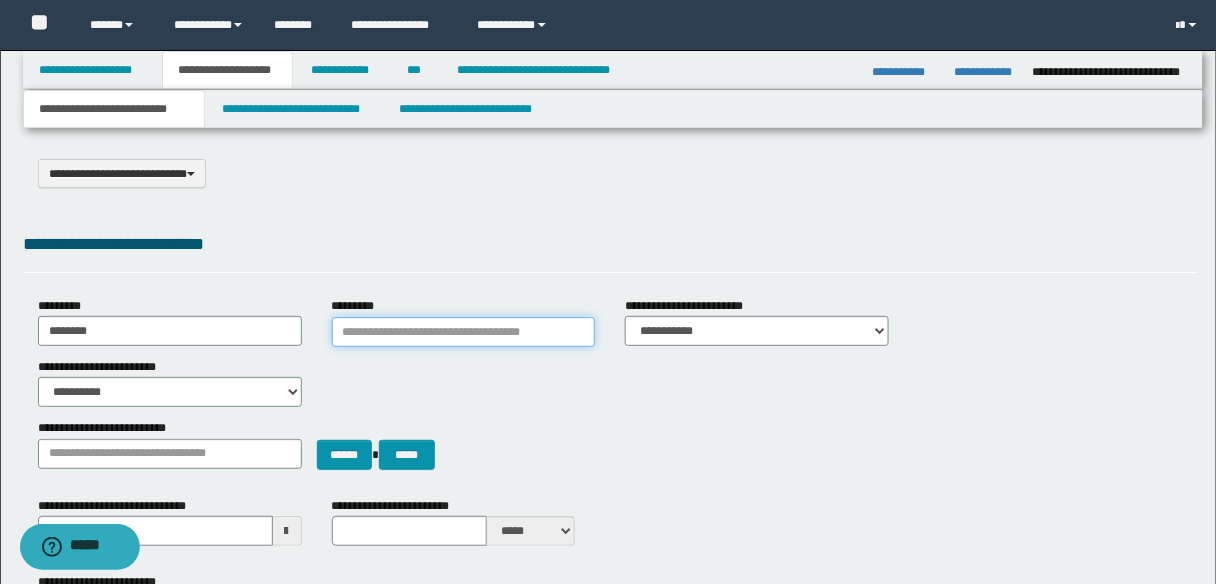 click on "*********" at bounding box center [464, 332] 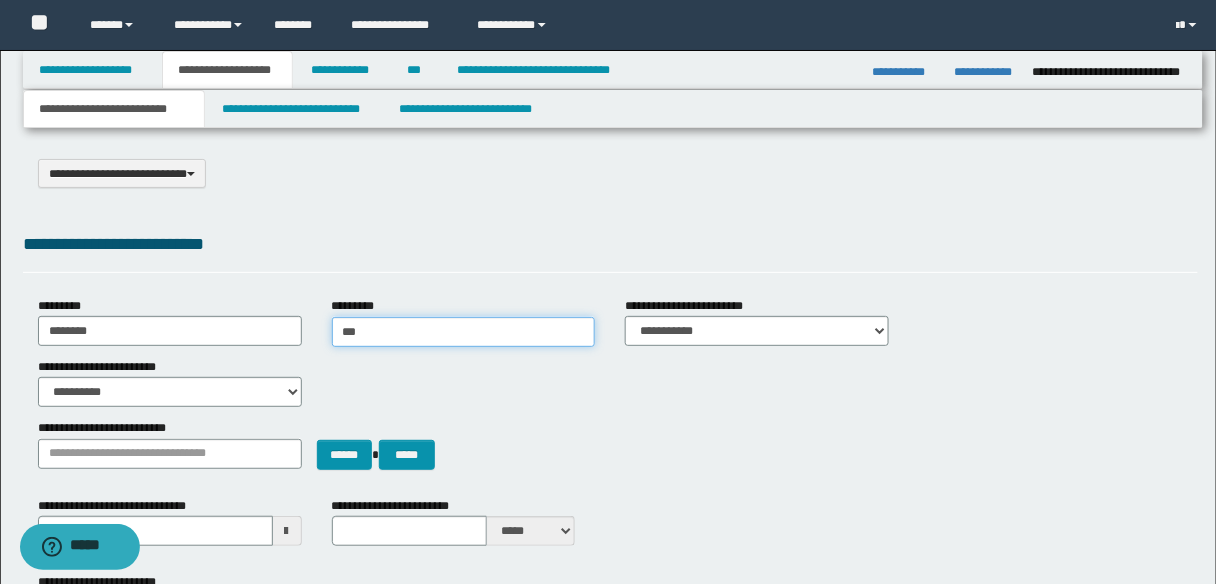 type on "****" 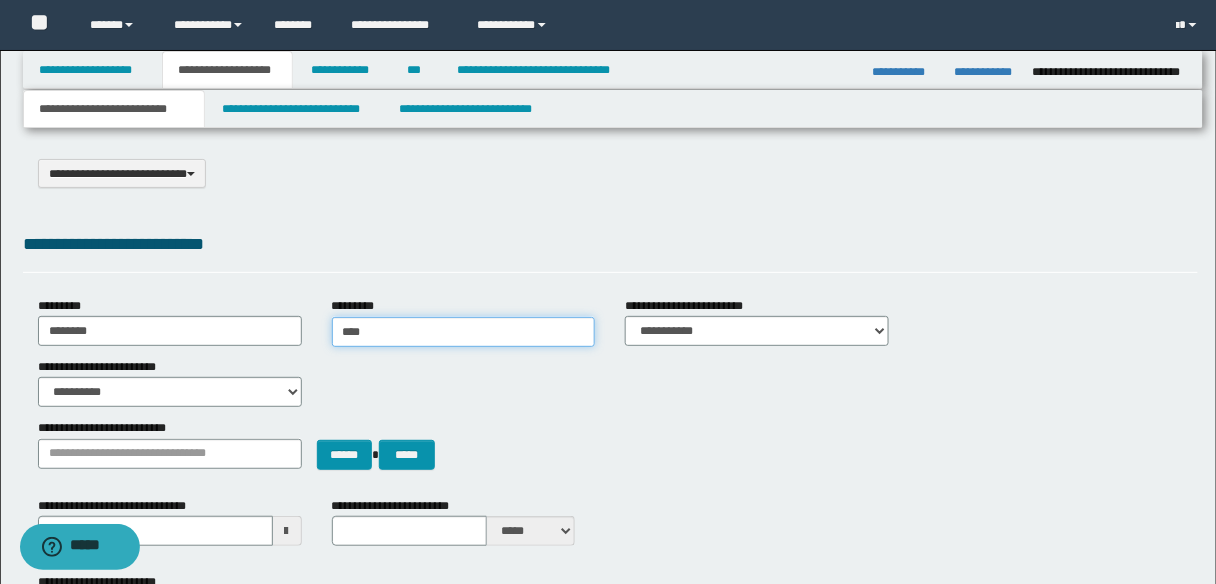 type on "****" 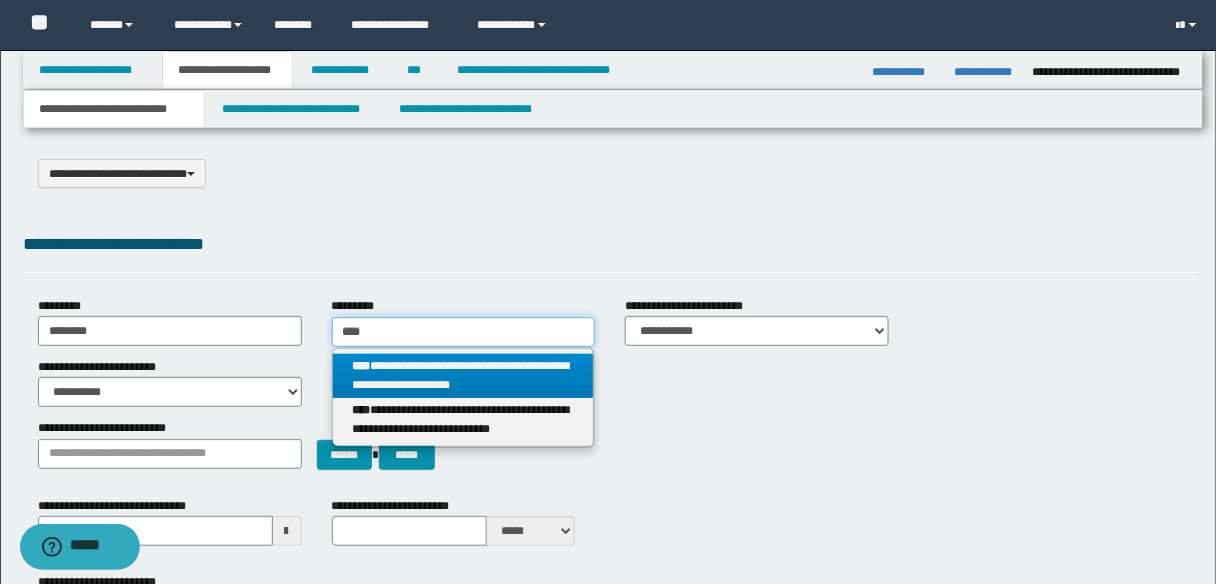 type on "****" 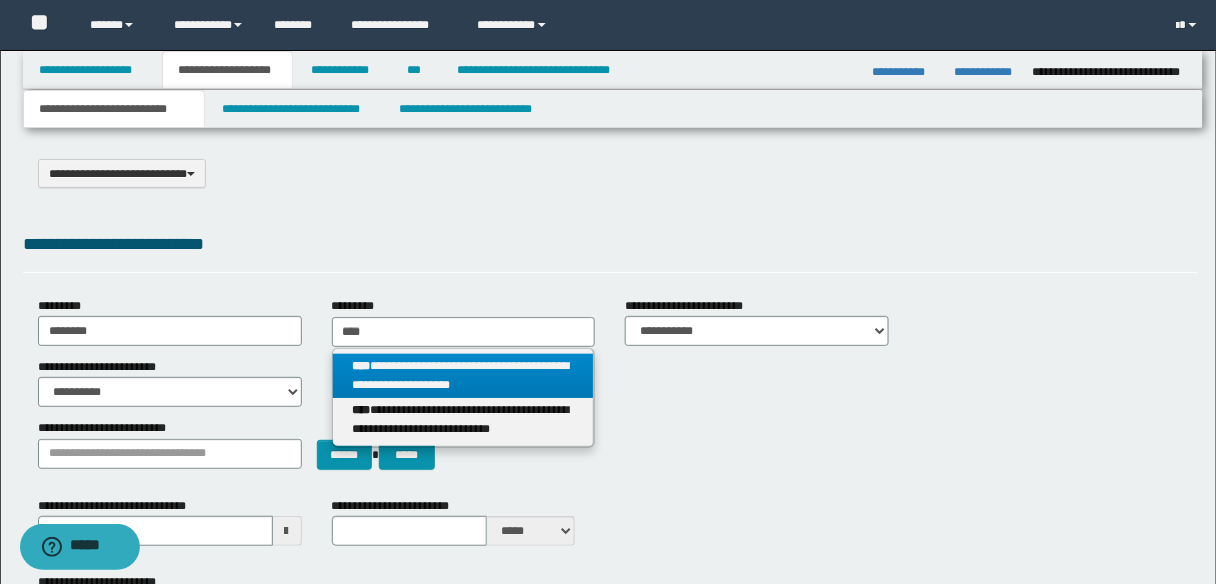 click on "**********" at bounding box center (463, 376) 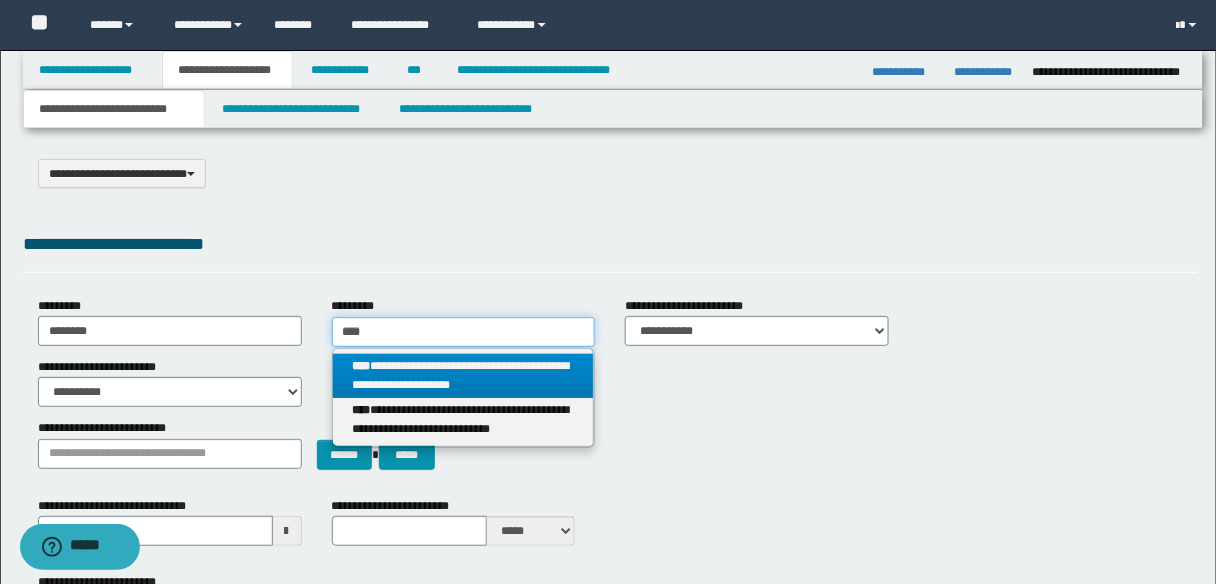 type 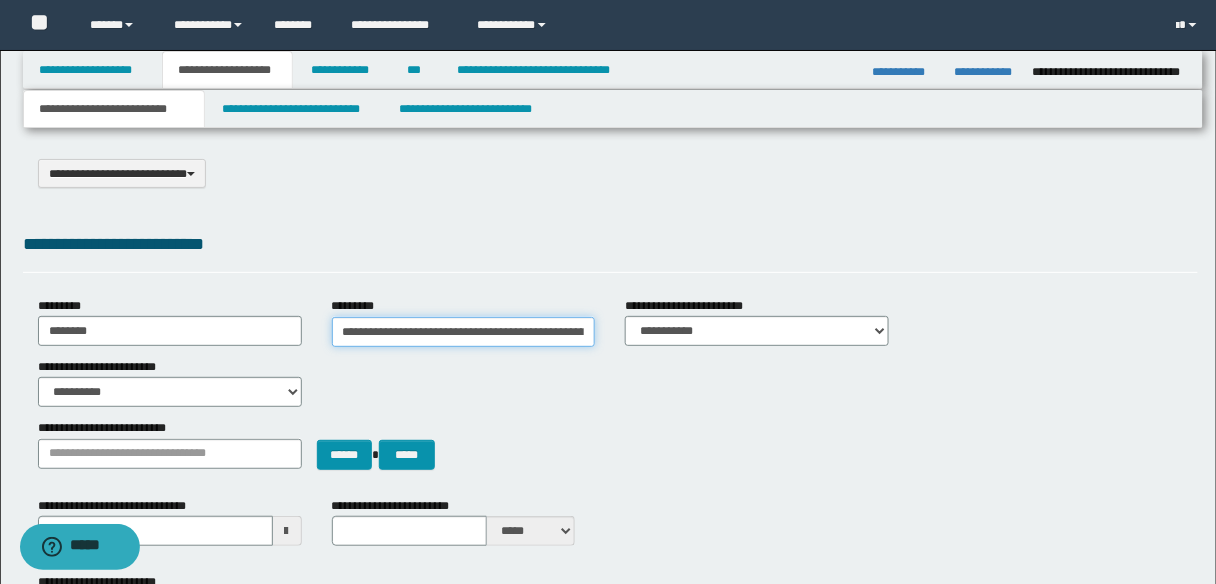 scroll, scrollTop: 0, scrollLeft: 80, axis: horizontal 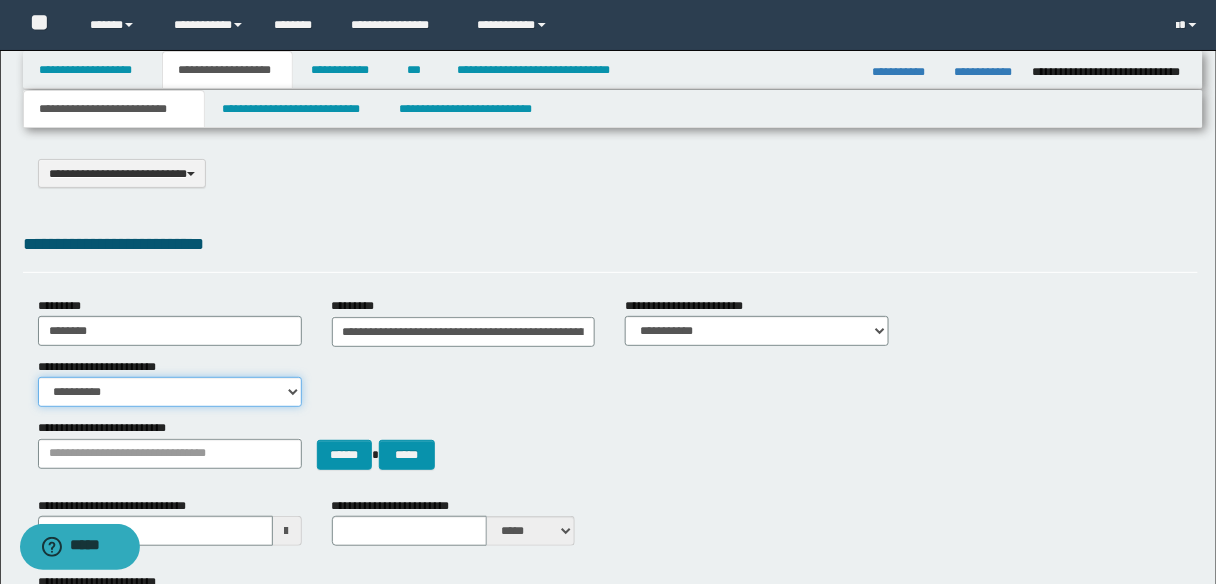 drag, startPoint x: 296, startPoint y: 391, endPoint x: 284, endPoint y: 391, distance: 12 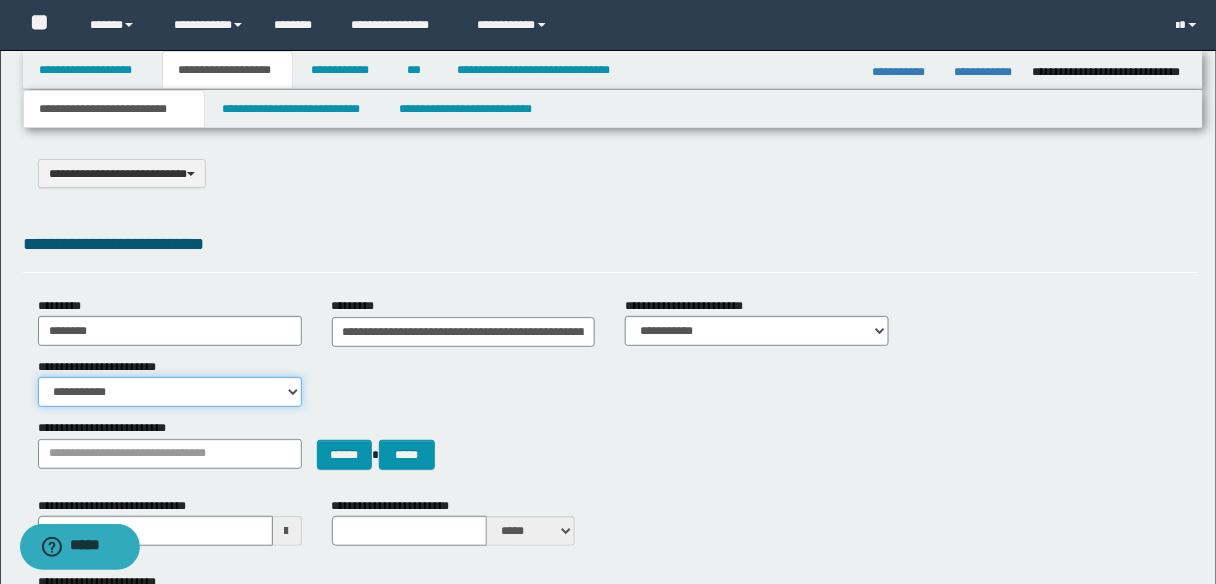 click on "**********" at bounding box center (170, 392) 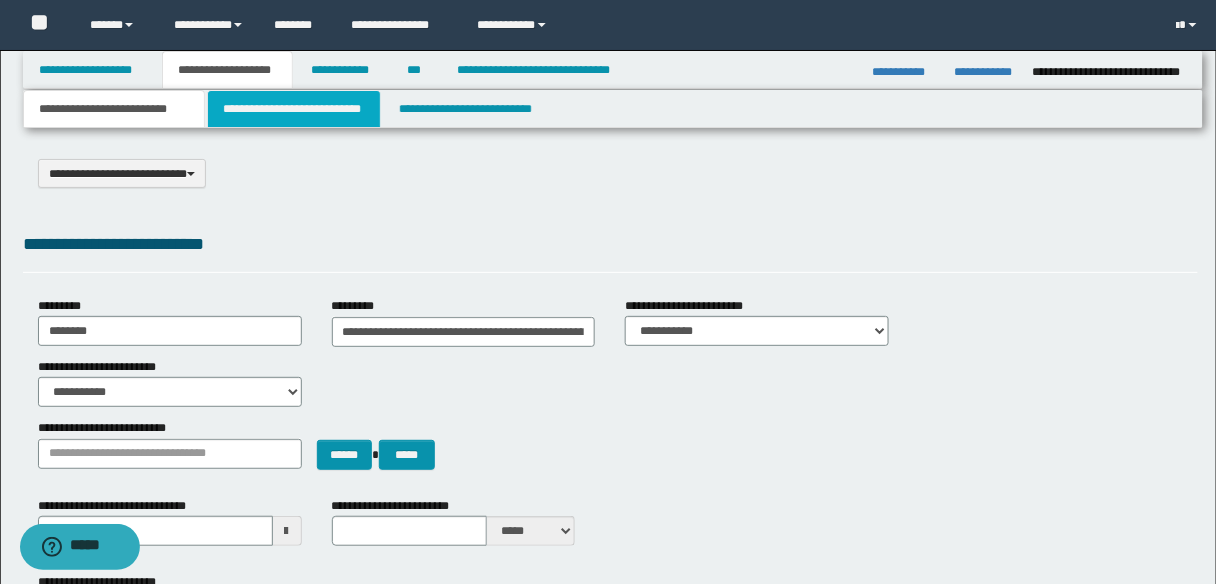 click on "**********" at bounding box center [294, 109] 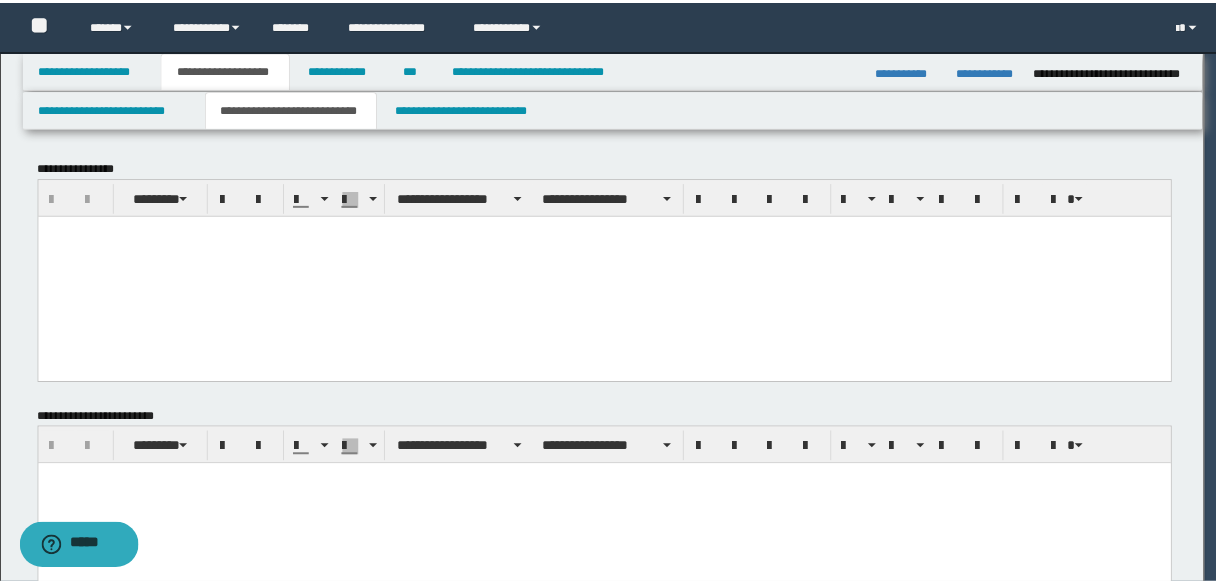 scroll, scrollTop: 0, scrollLeft: 0, axis: both 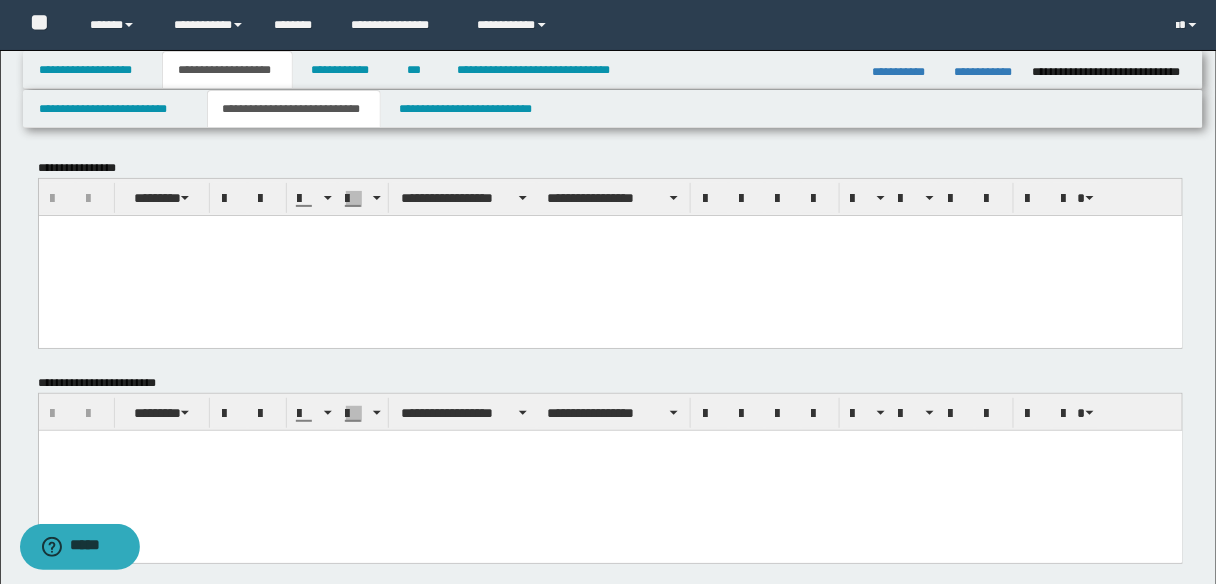 click at bounding box center [610, 255] 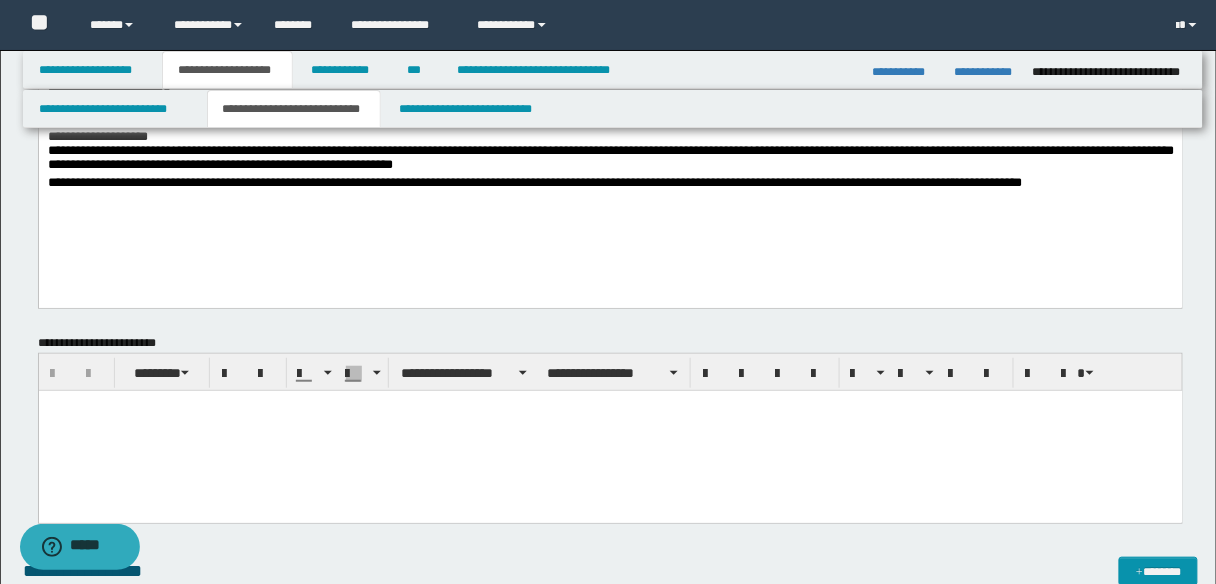 scroll, scrollTop: 160, scrollLeft: 0, axis: vertical 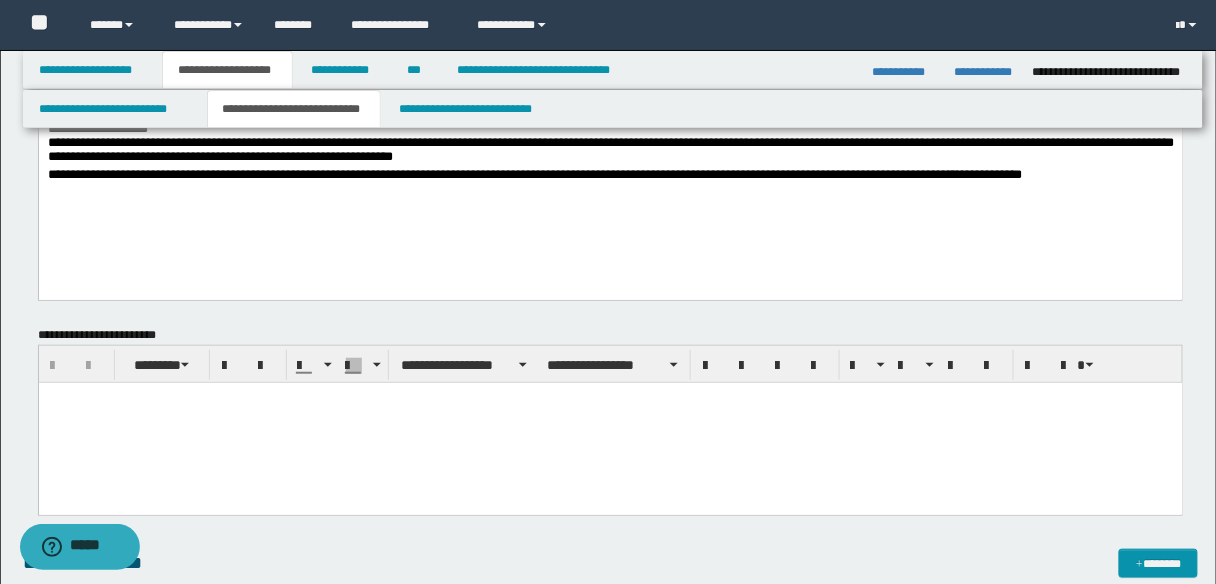 click at bounding box center (610, 422) 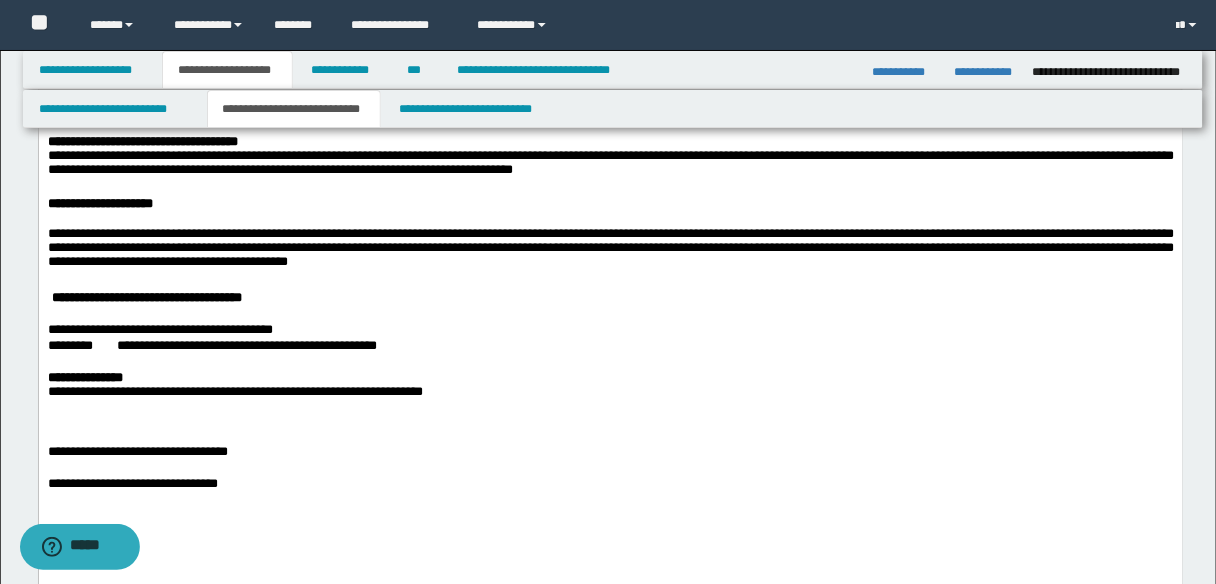 scroll, scrollTop: 480, scrollLeft: 0, axis: vertical 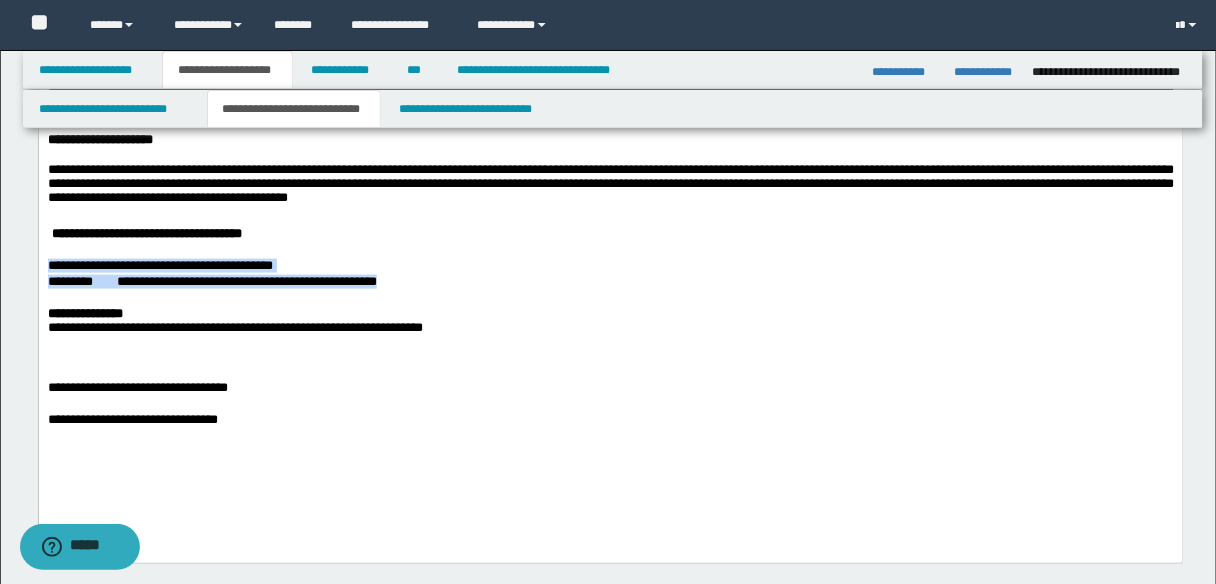 drag, startPoint x: 48, startPoint y: 269, endPoint x: 465, endPoint y: 282, distance: 417.20258 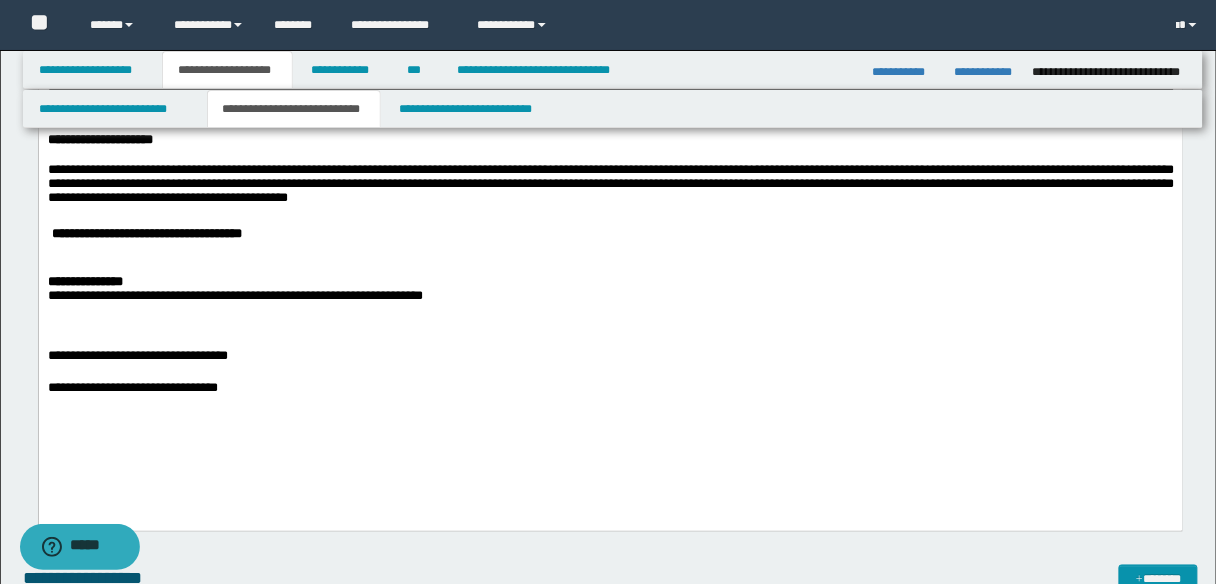 click on "**********" at bounding box center [610, 296] 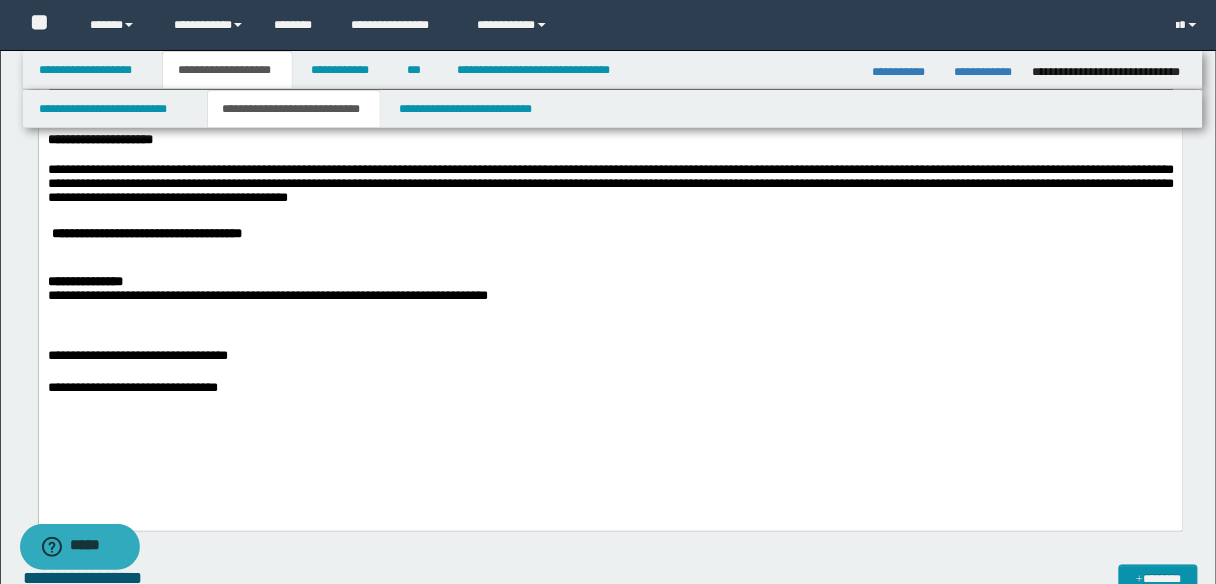 click on "**********" at bounding box center [610, 296] 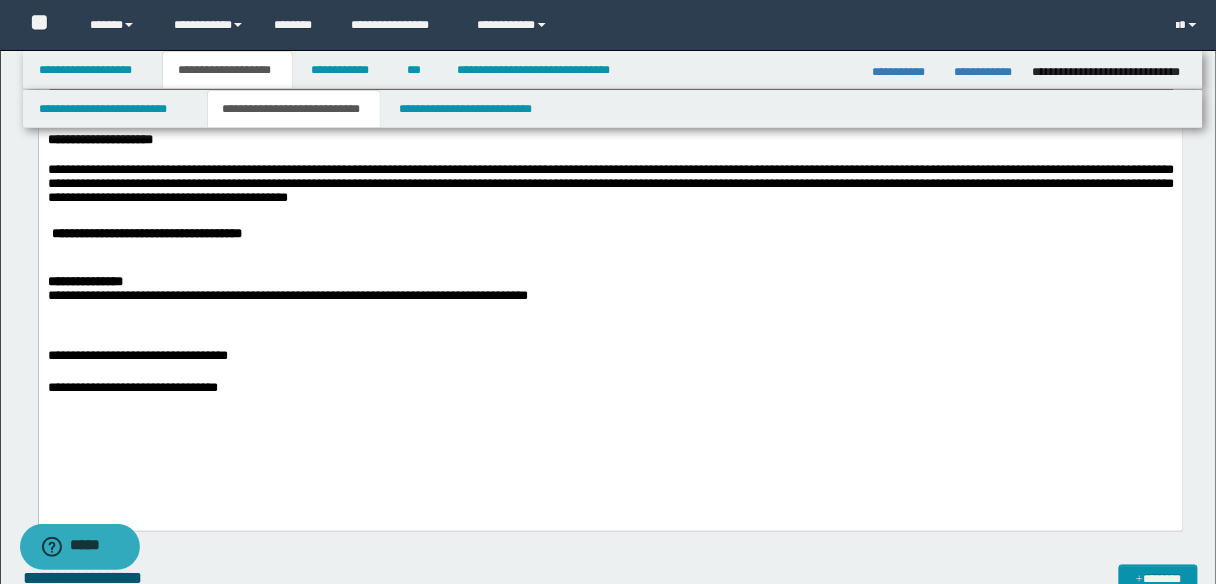 click on "**********" at bounding box center [610, 296] 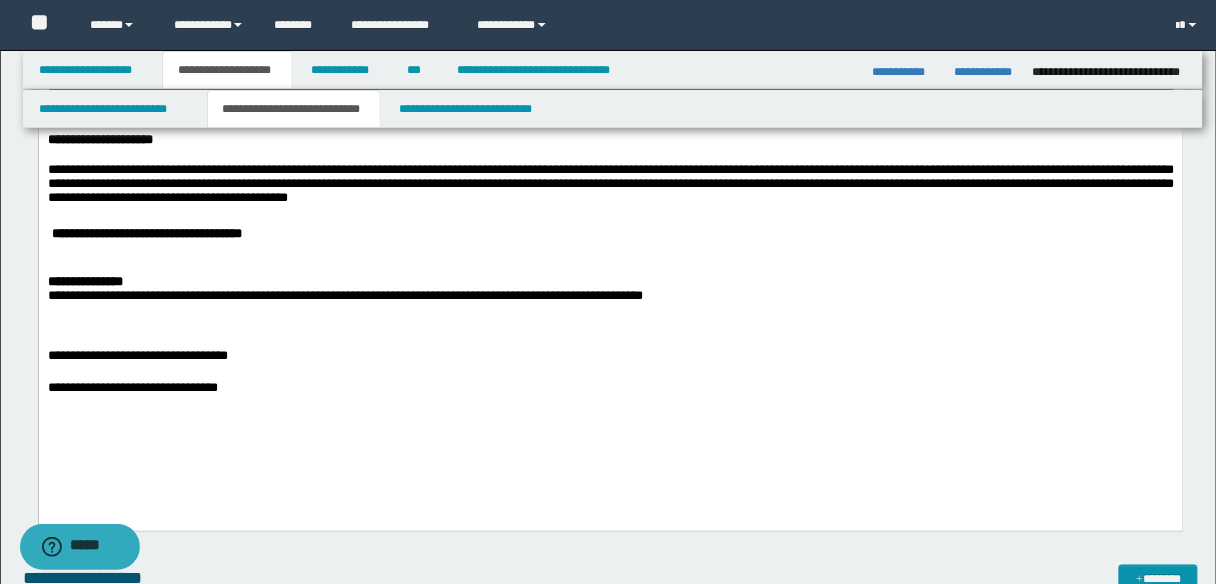 click on "**********" at bounding box center [610, 296] 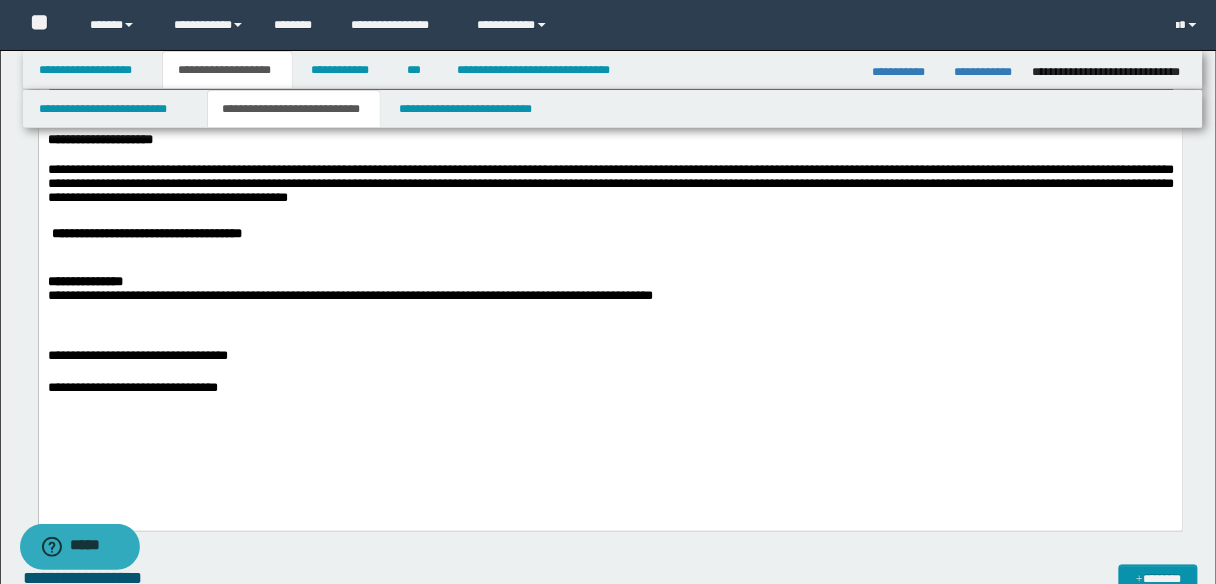 click on "**********" at bounding box center [610, 296] 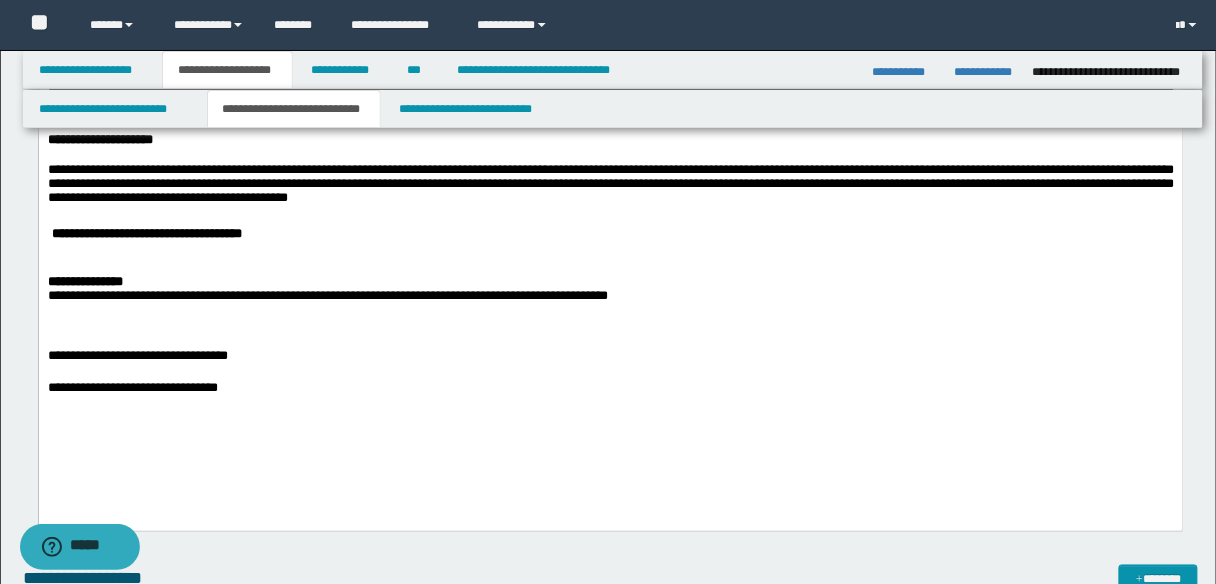 click on "**********" at bounding box center (610, 296) 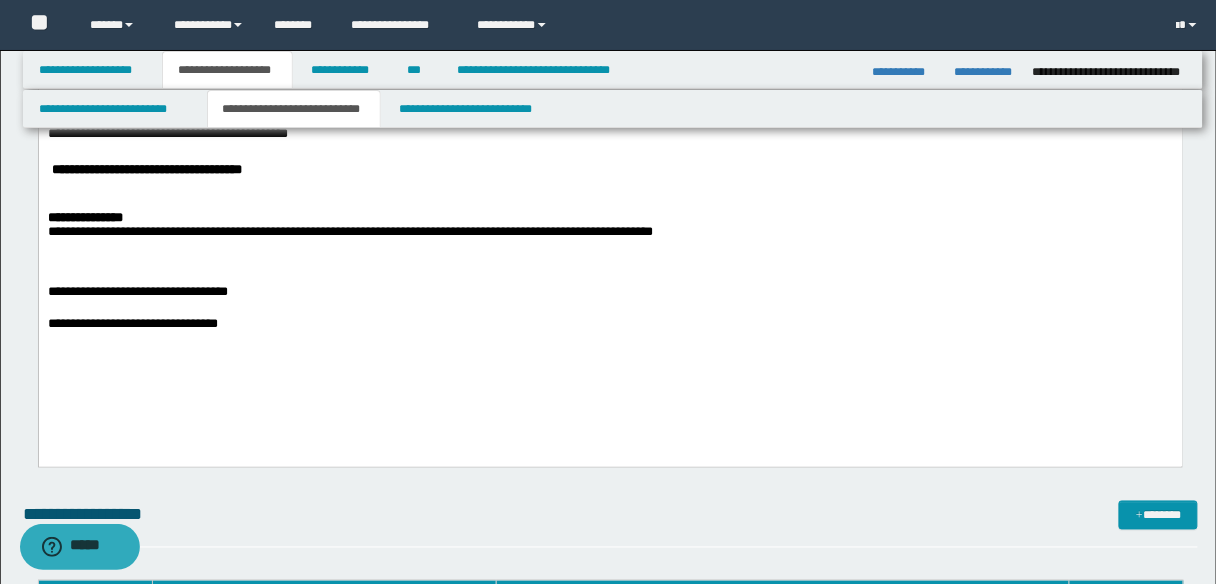 scroll, scrollTop: 560, scrollLeft: 0, axis: vertical 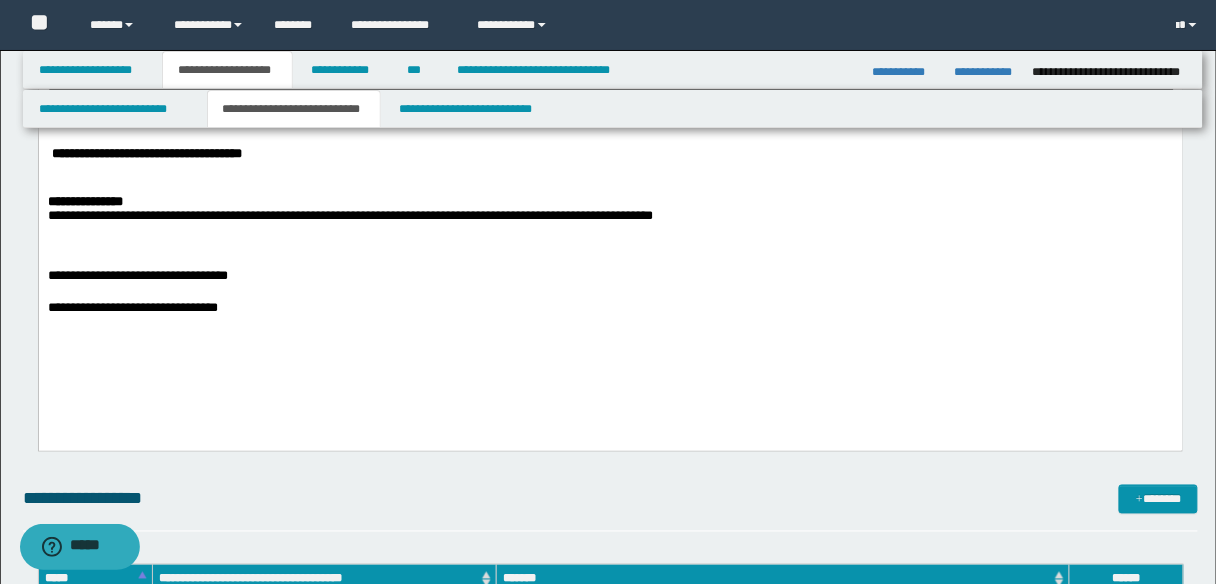click on "**********" at bounding box center [610, 277] 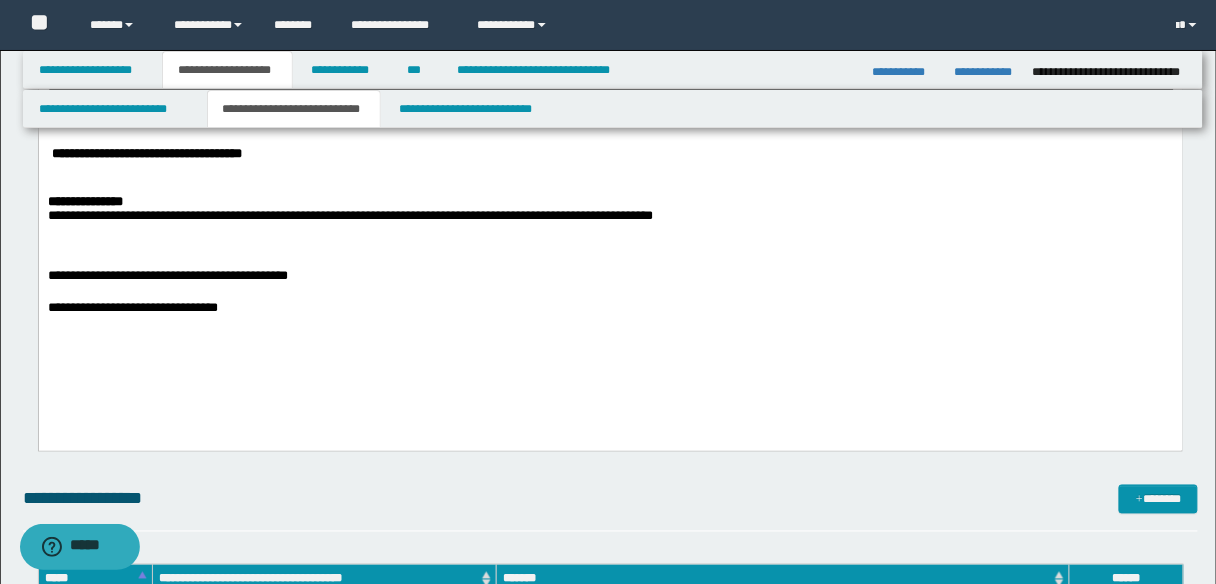 drag, startPoint x: 259, startPoint y: 313, endPoint x: 261, endPoint y: 323, distance: 10.198039 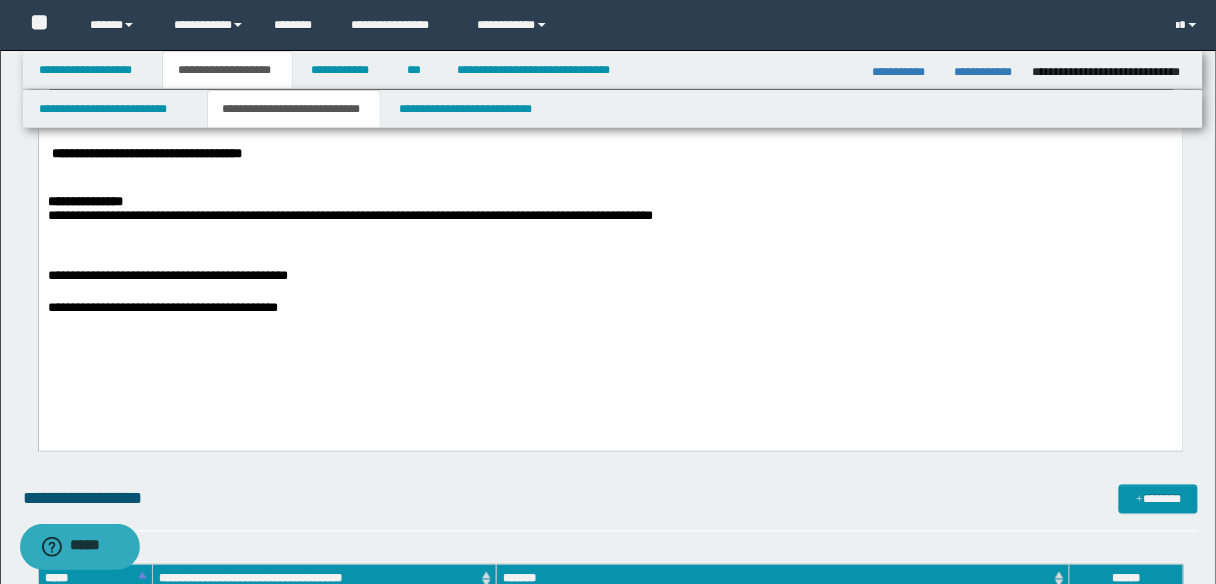 click on "**********" at bounding box center [610, 187] 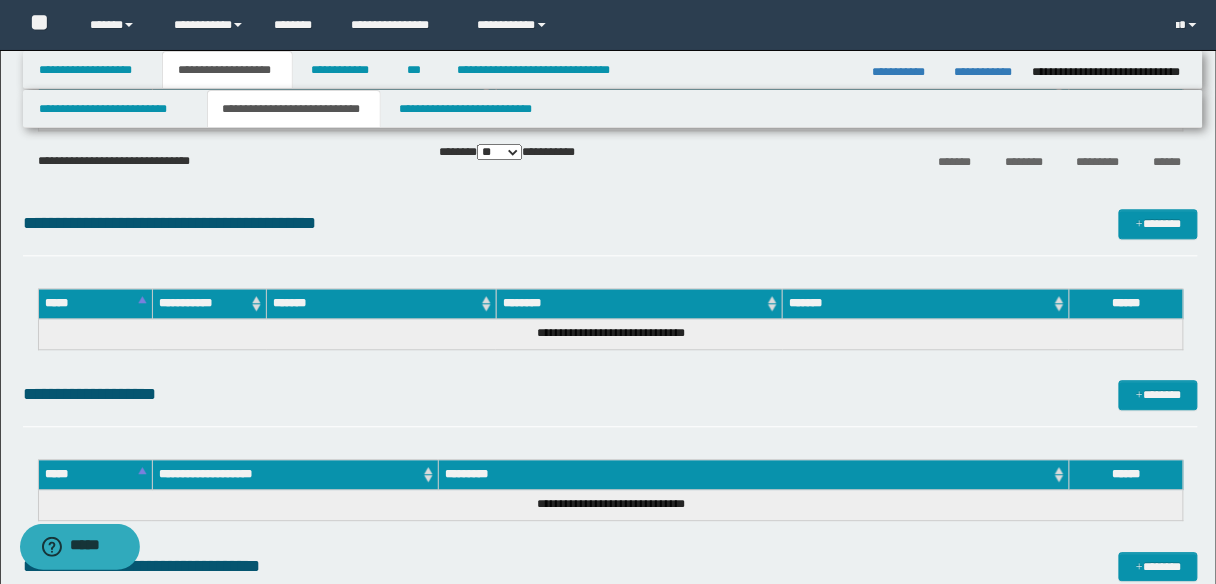 scroll, scrollTop: 1040, scrollLeft: 0, axis: vertical 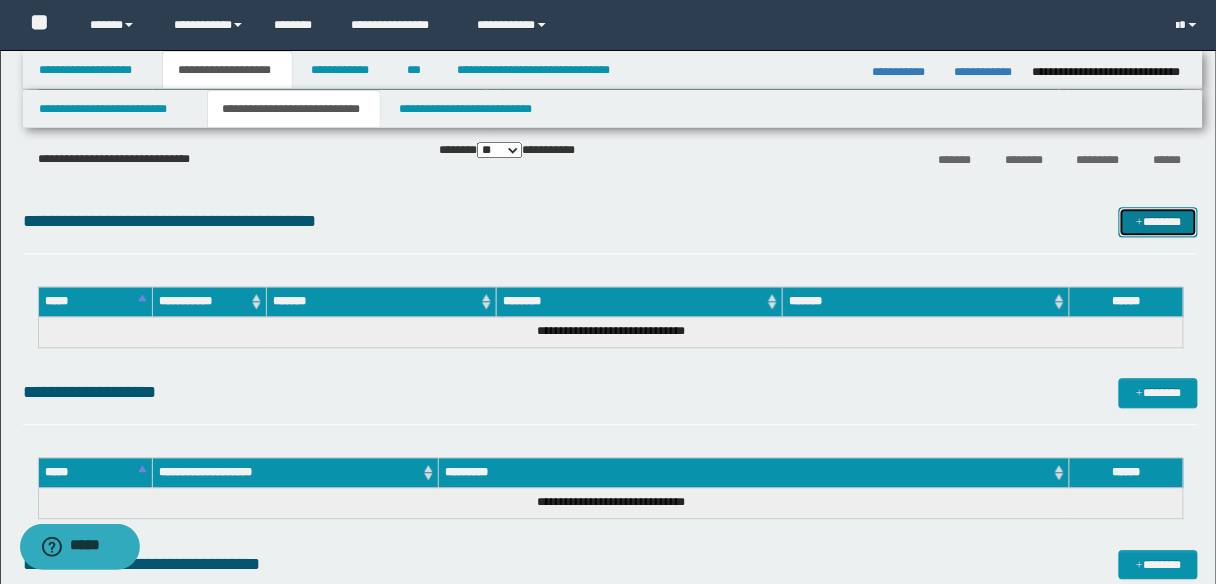 click on "*******" at bounding box center [1158, 221] 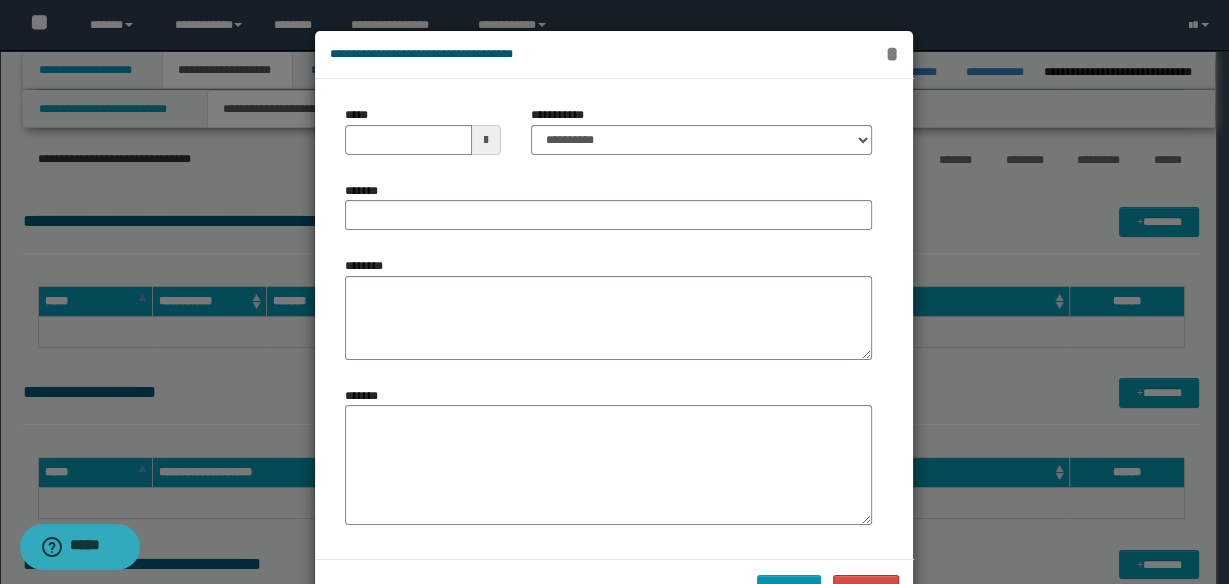 click on "*" at bounding box center [891, 54] 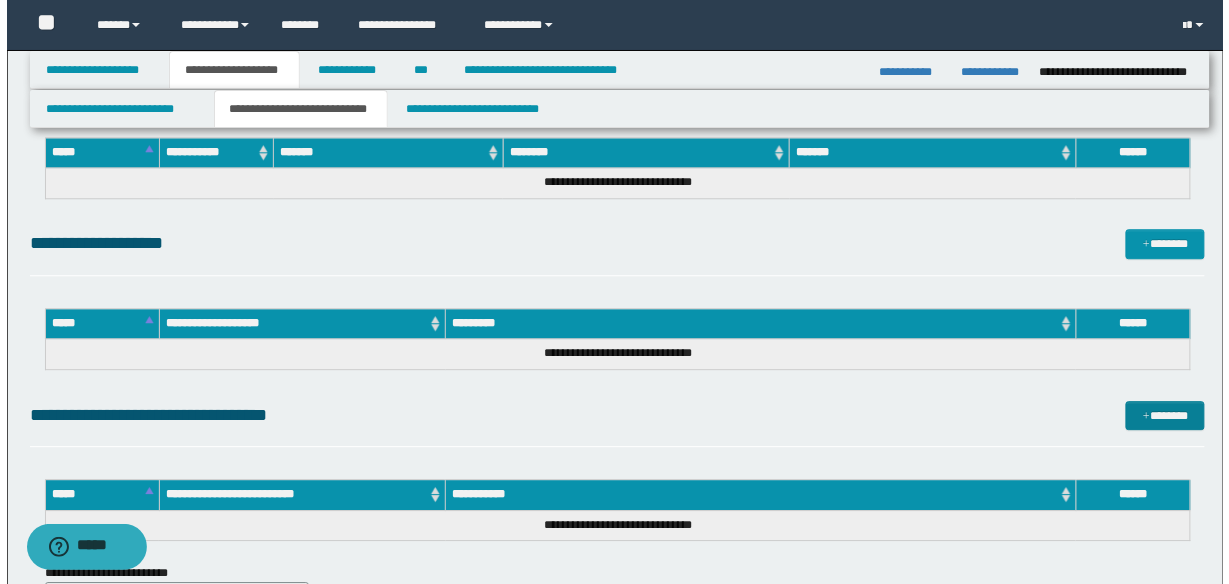 scroll, scrollTop: 1200, scrollLeft: 0, axis: vertical 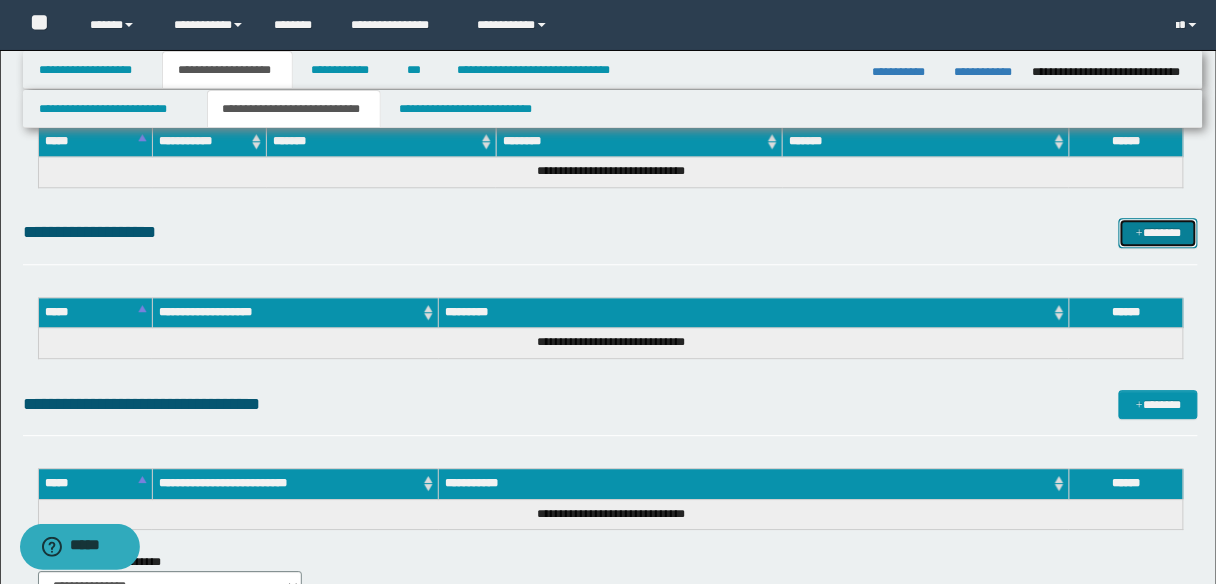 click on "*******" at bounding box center (1158, 232) 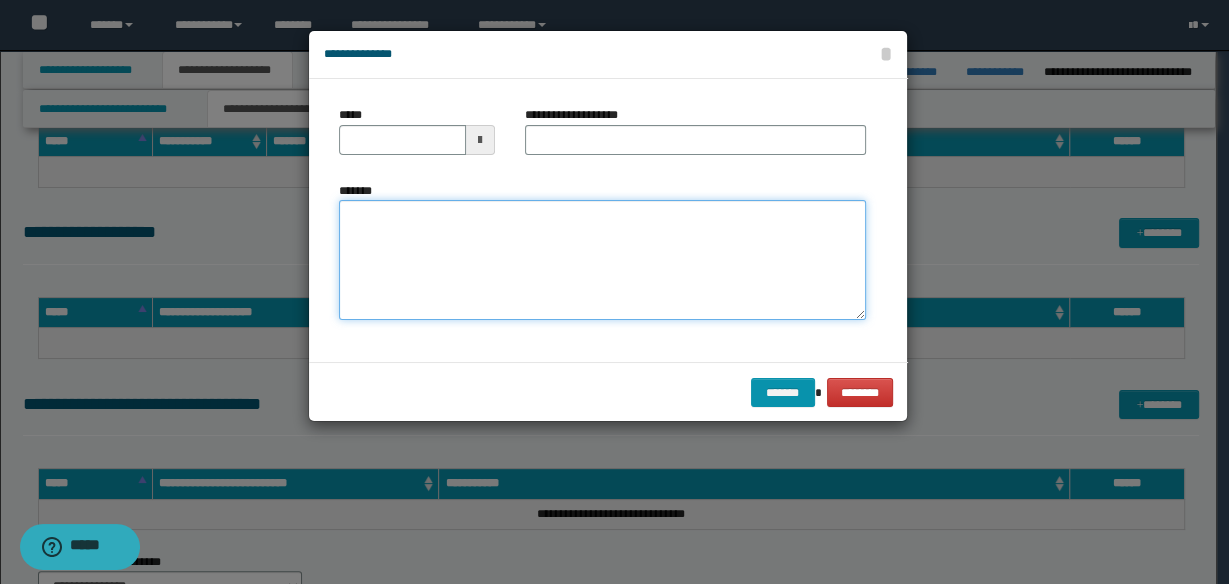 click on "*******" at bounding box center [602, 260] 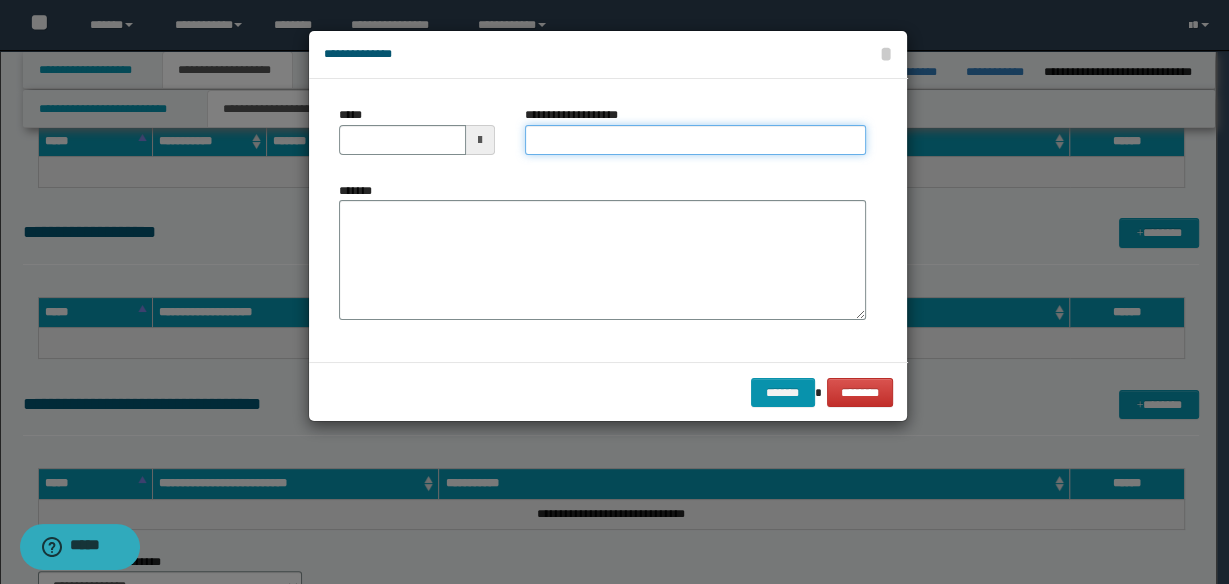 click on "**********" at bounding box center (695, 140) 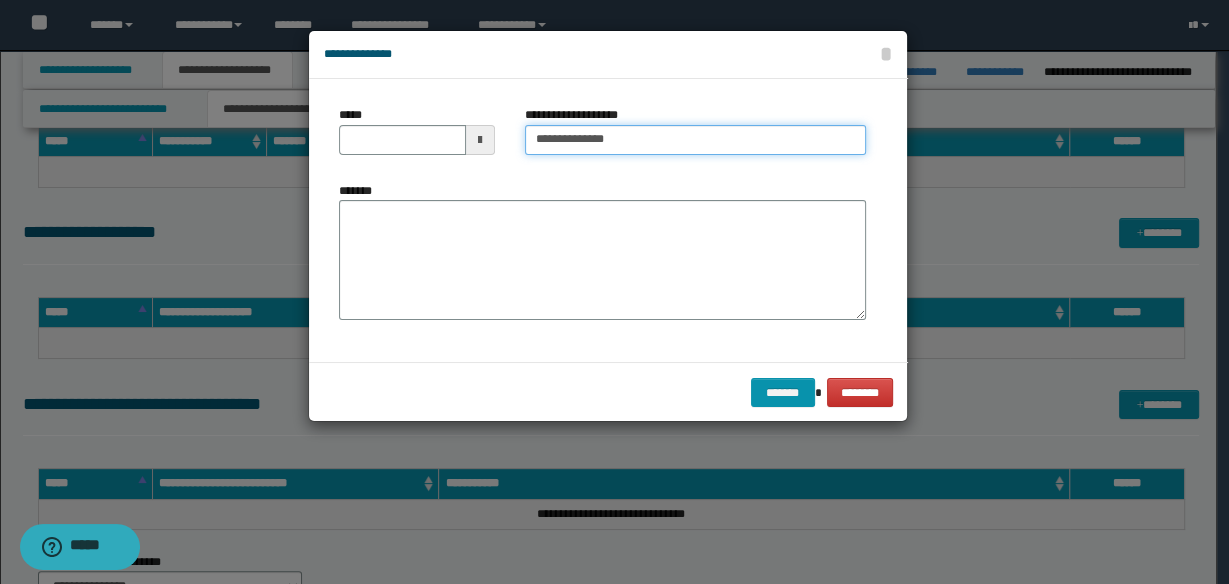 type on "**********" 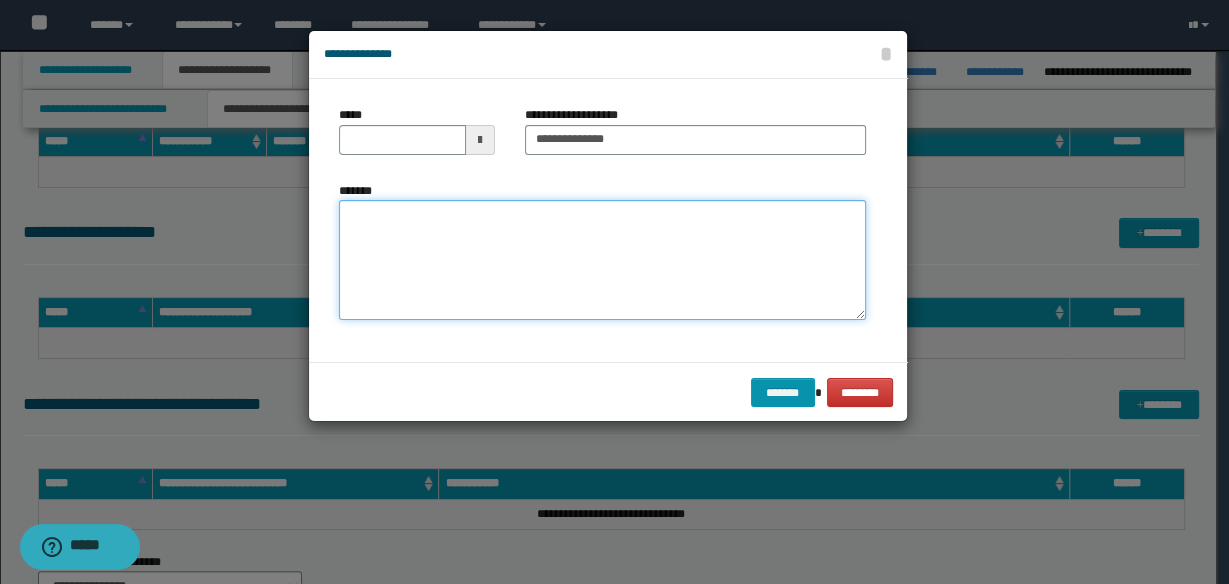 click on "*******" at bounding box center [602, 260] 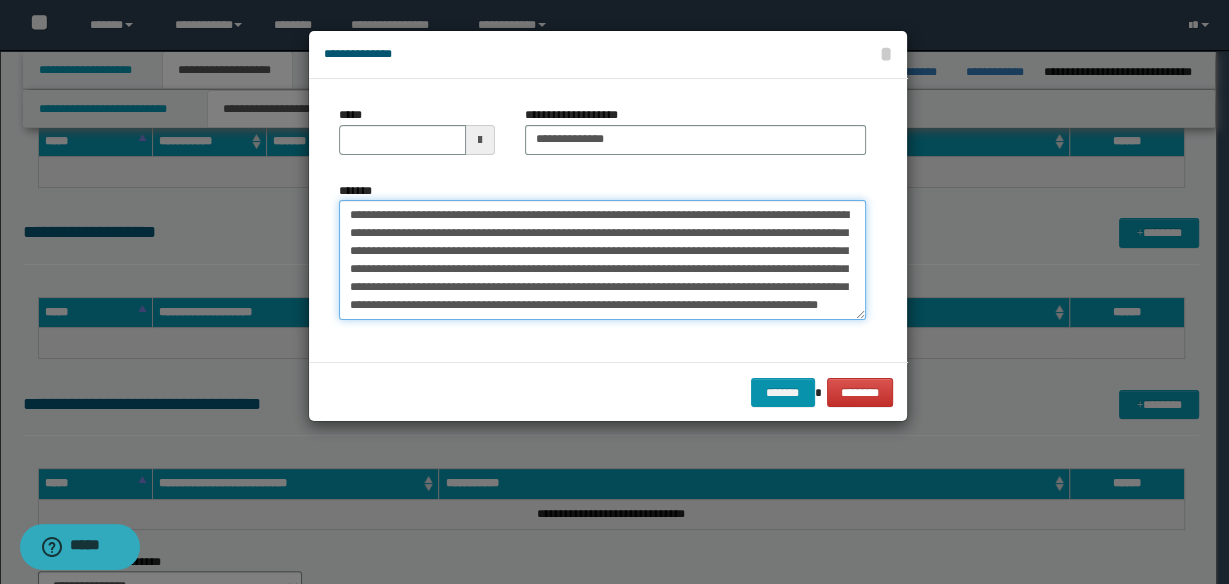 scroll, scrollTop: 0, scrollLeft: 0, axis: both 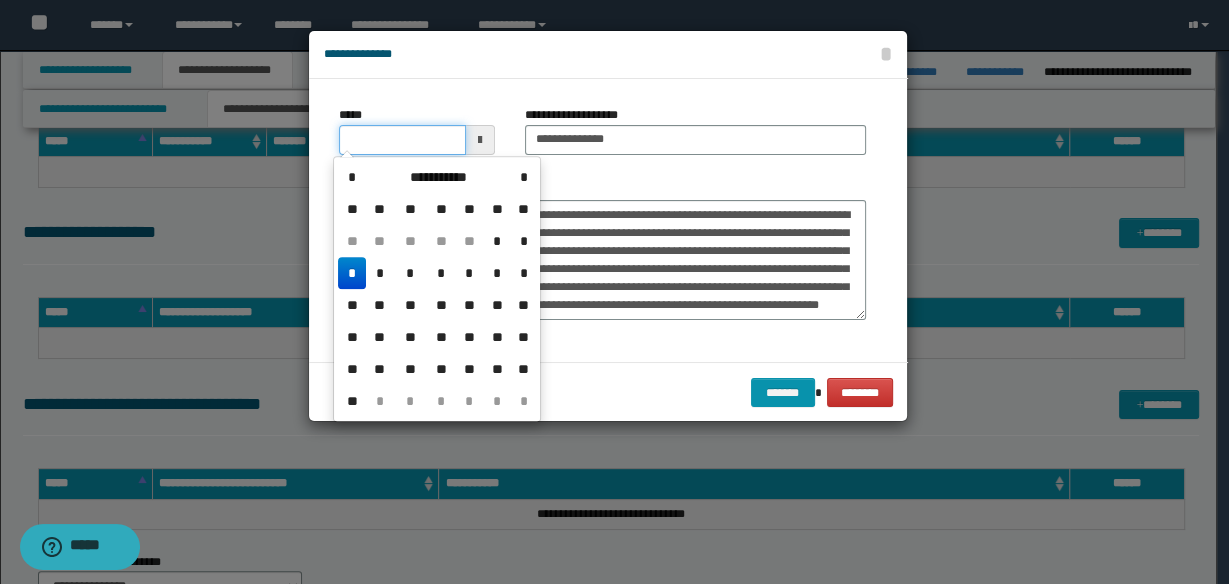 click on "*****" at bounding box center (402, 140) 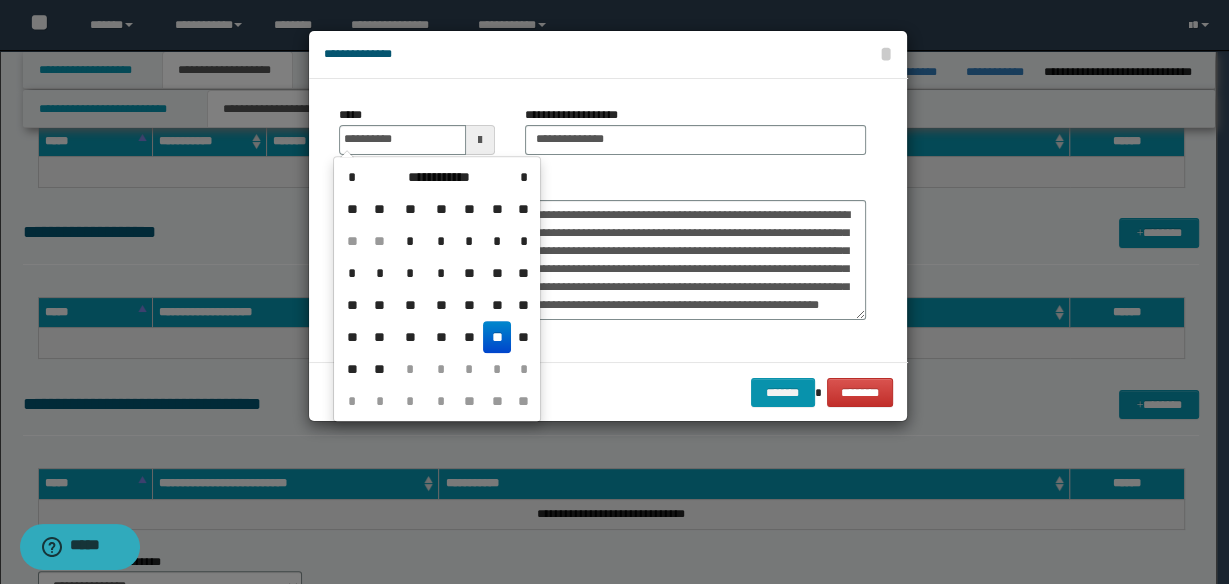 drag, startPoint x: 496, startPoint y: 334, endPoint x: 645, endPoint y: 398, distance: 162.1635 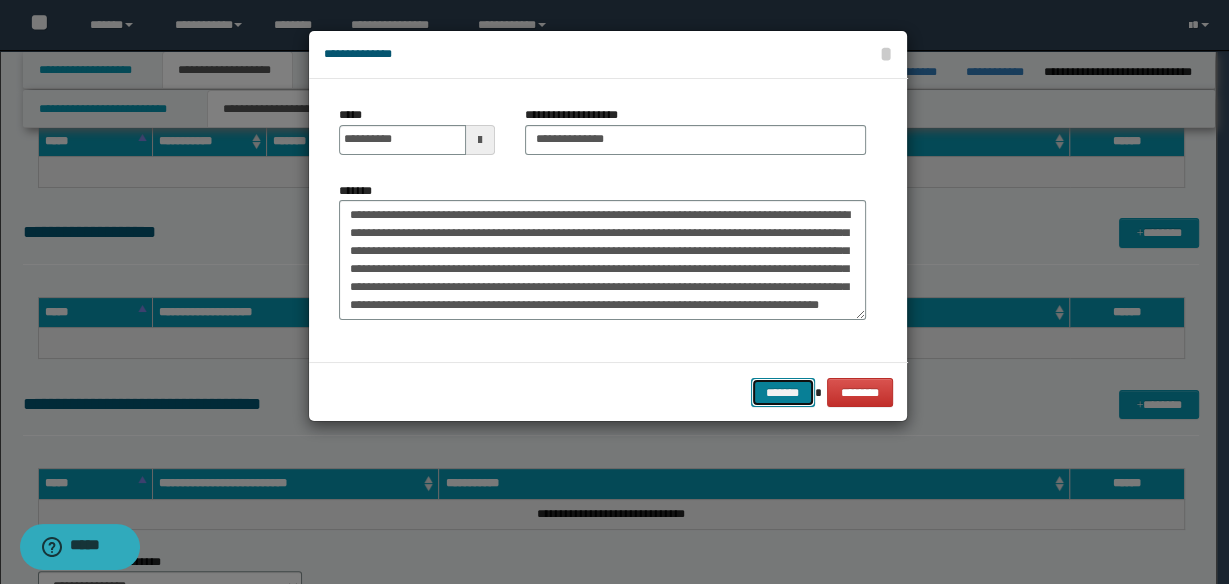 click on "*******" at bounding box center (783, 392) 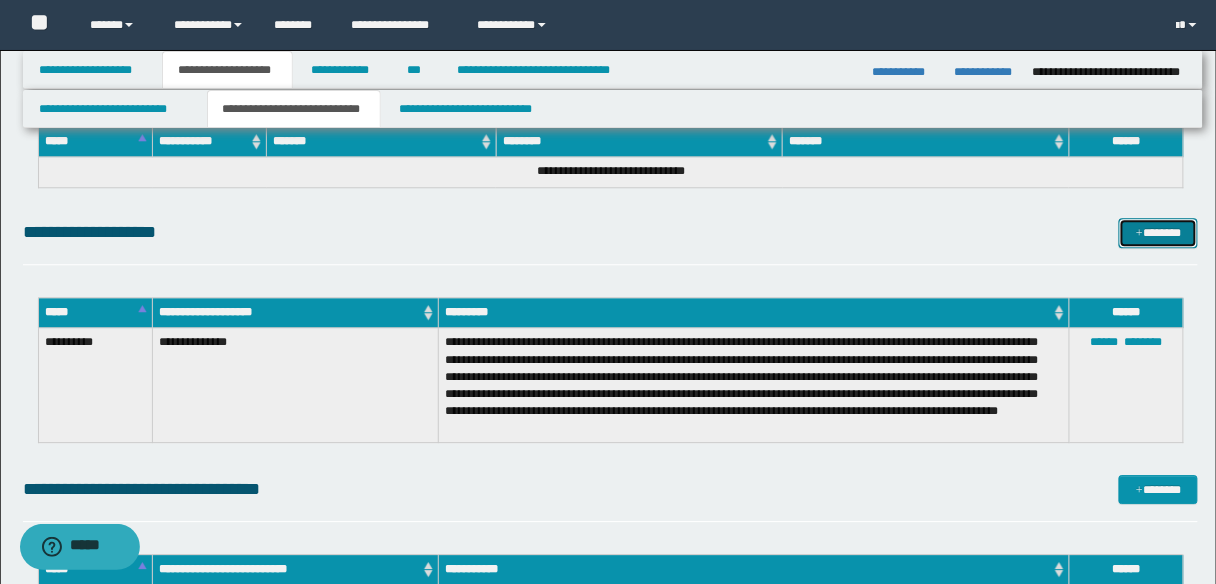 click on "*******" at bounding box center [1158, 232] 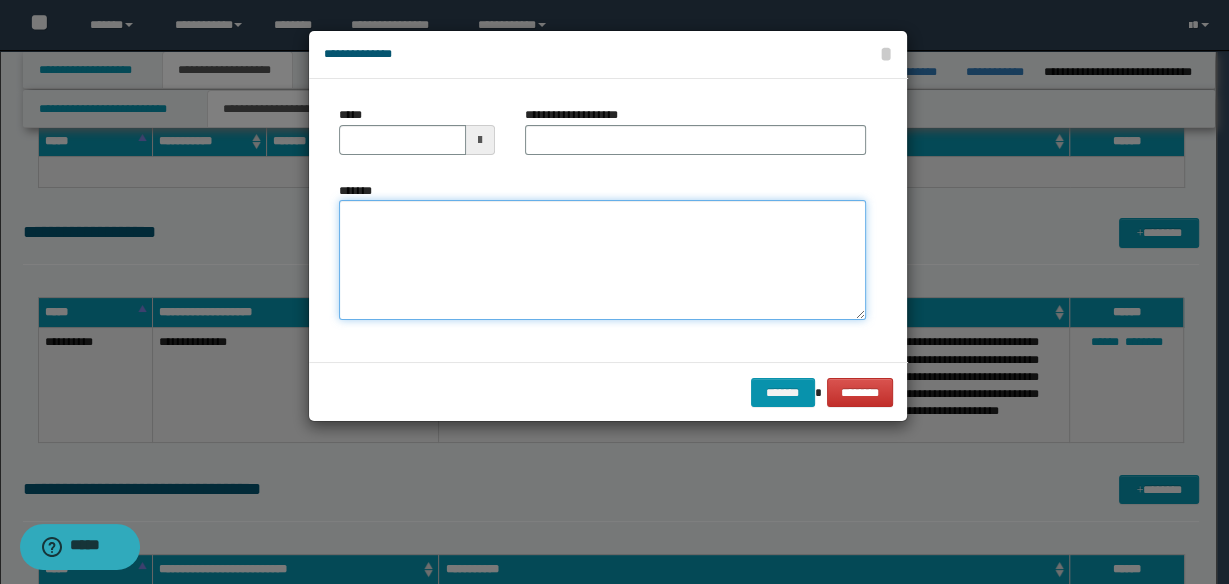 click on "*******" at bounding box center [602, 259] 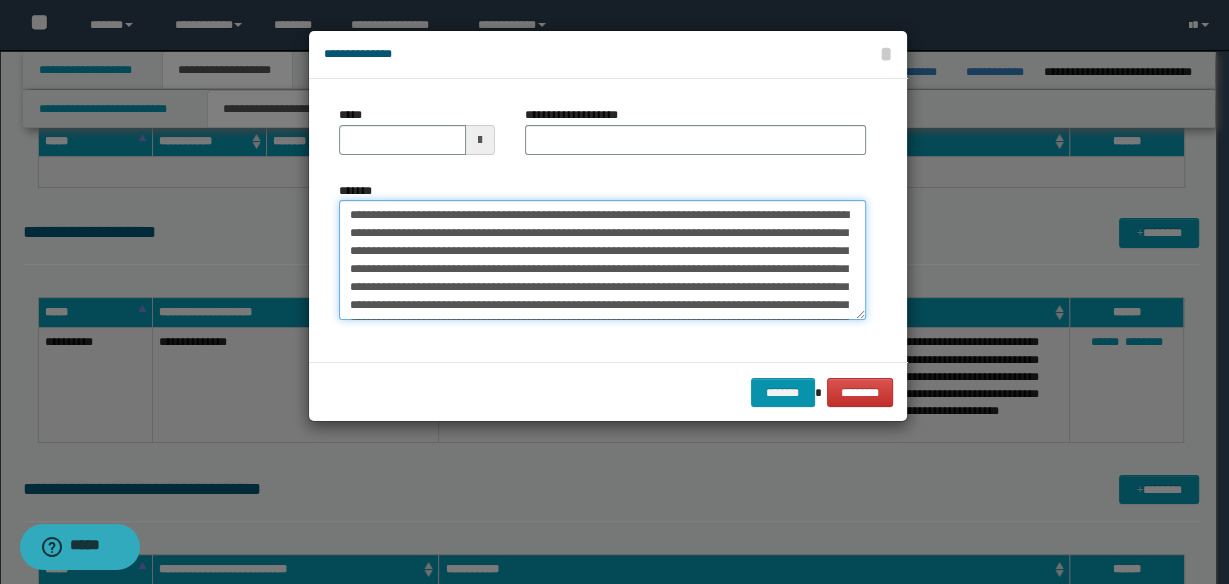 scroll, scrollTop: 119, scrollLeft: 0, axis: vertical 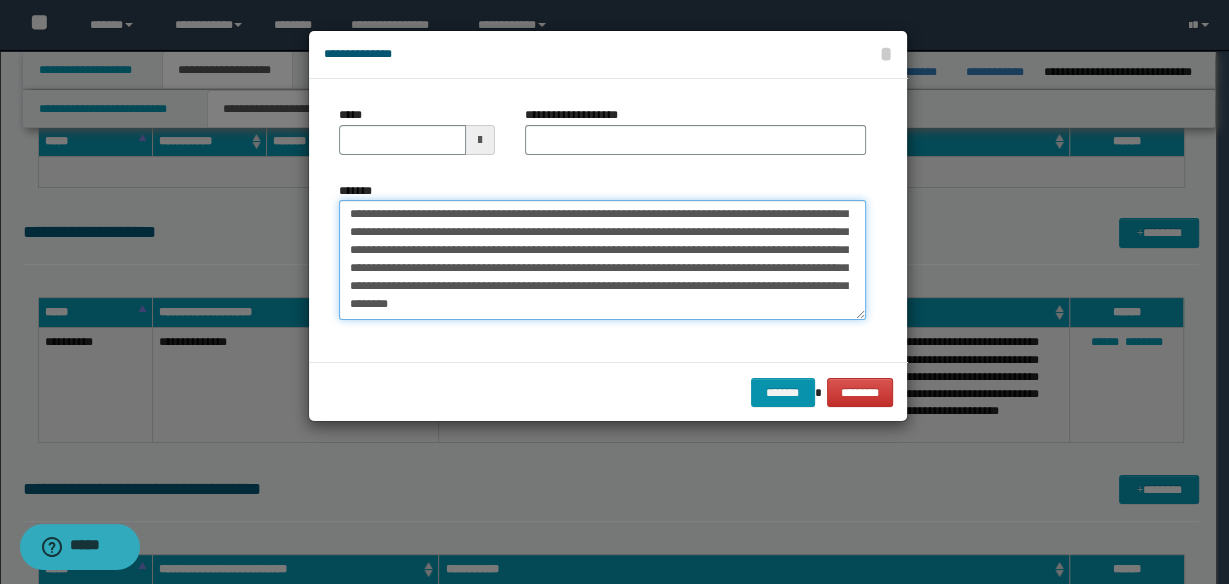 type on "**********" 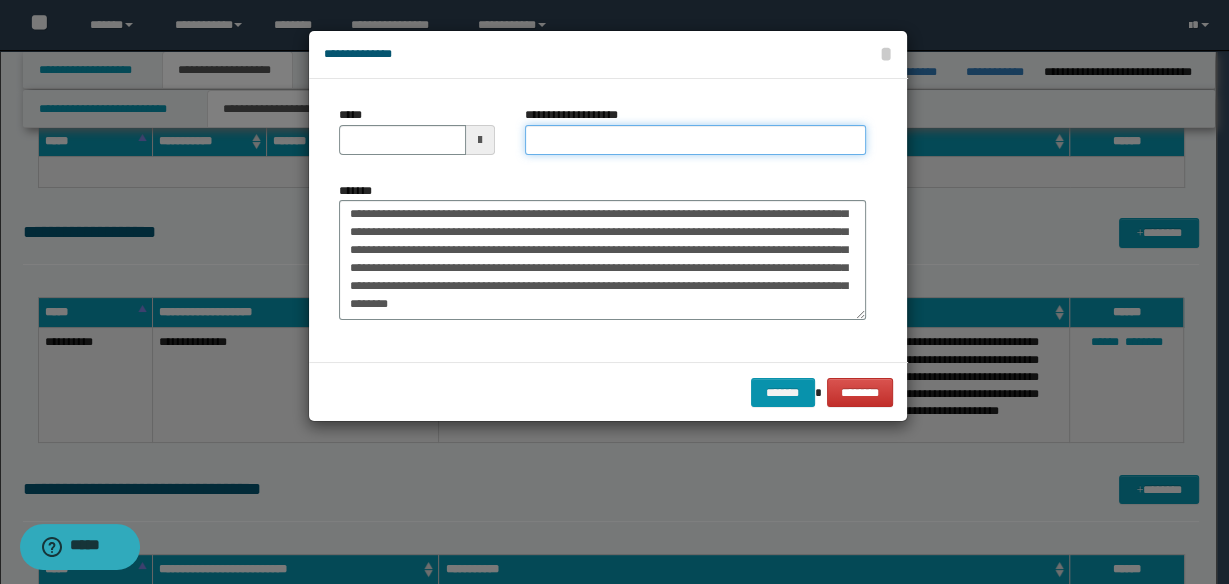 click on "**********" at bounding box center [695, 140] 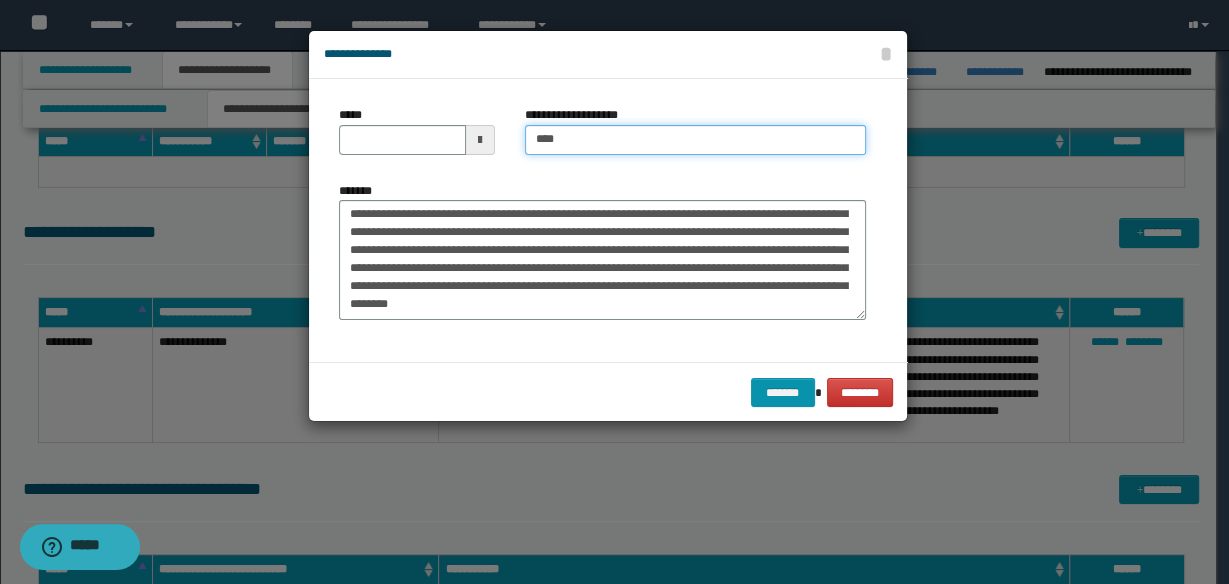type on "**********" 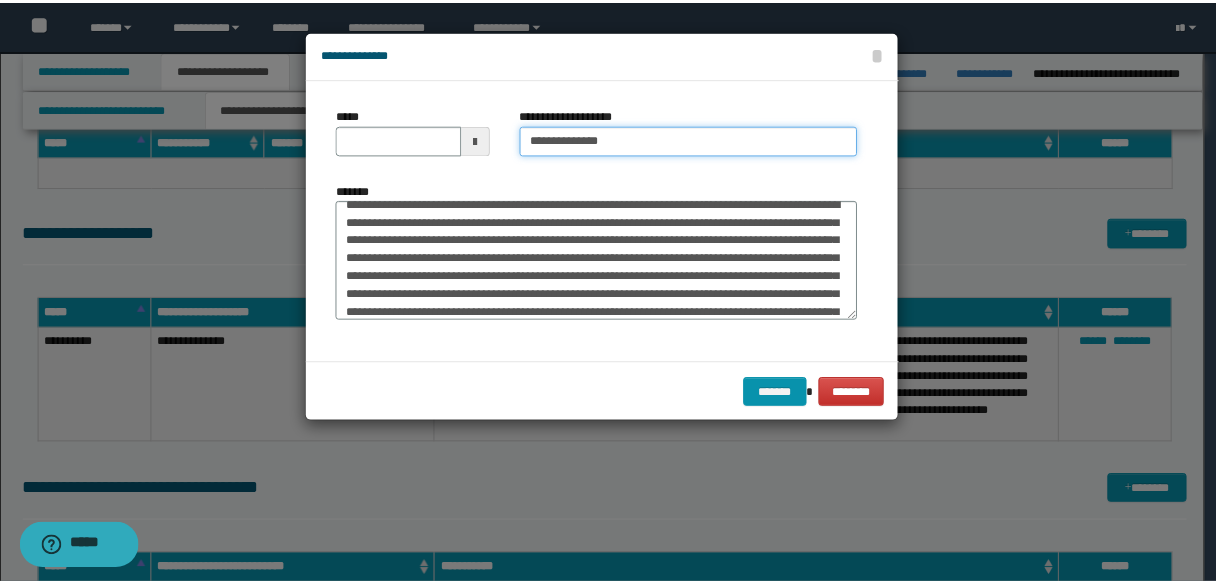 scroll, scrollTop: 0, scrollLeft: 0, axis: both 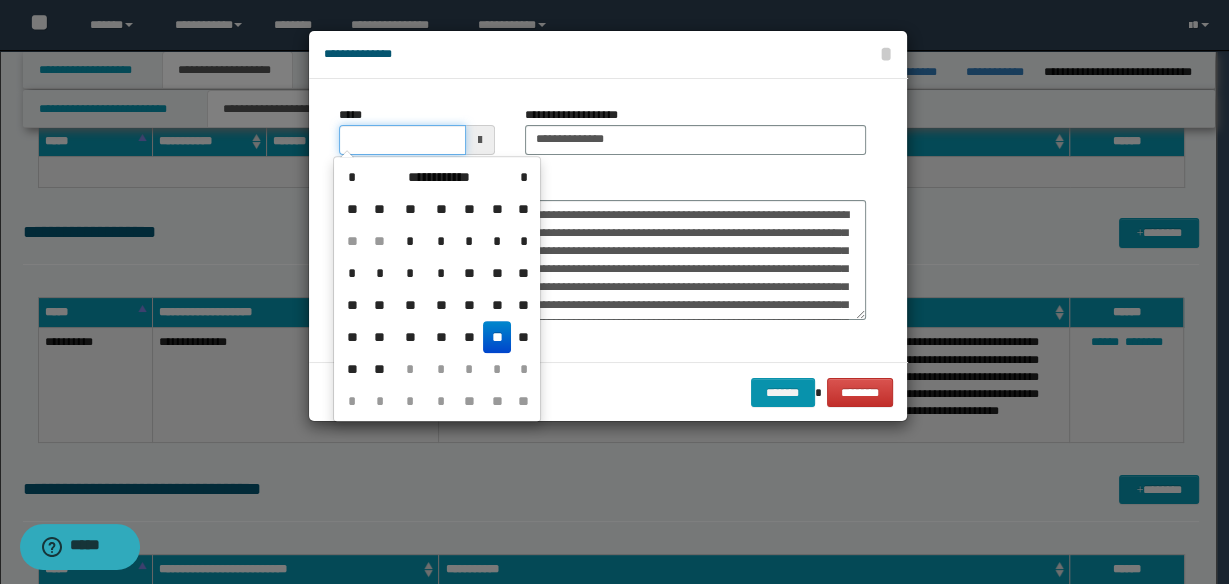click on "*****" at bounding box center [402, 140] 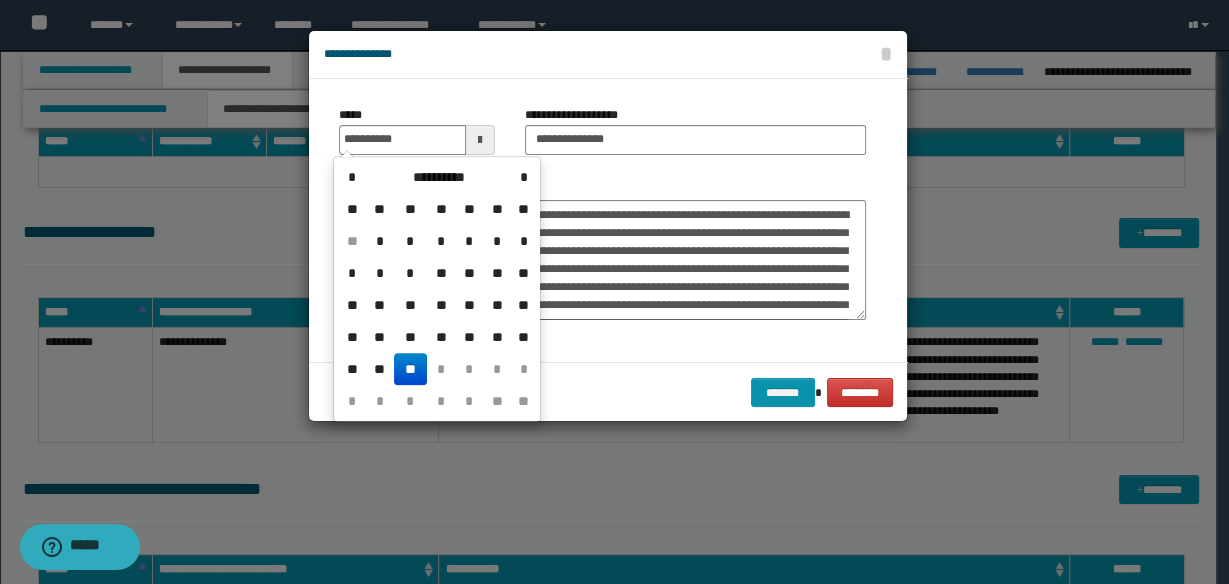 click on "**" at bounding box center [410, 369] 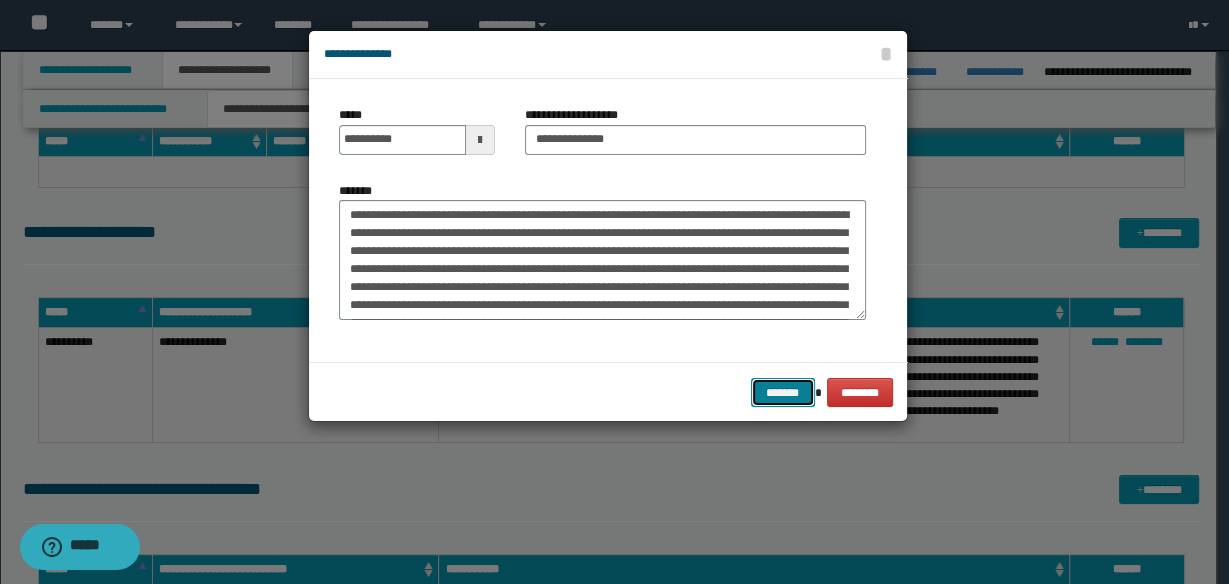 click on "*******" at bounding box center [783, 392] 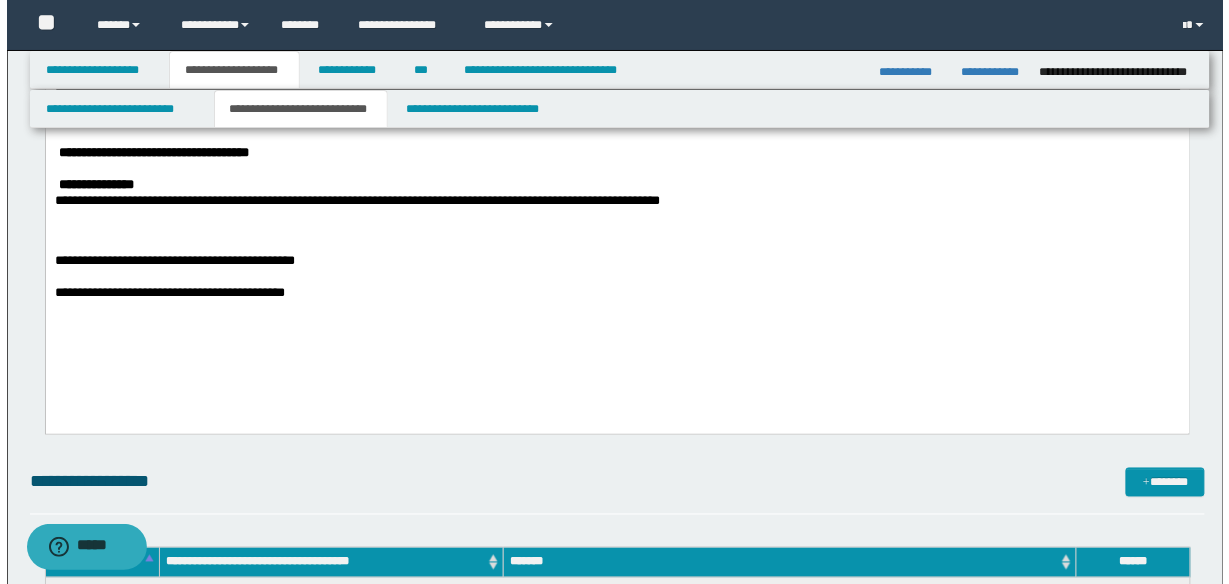 scroll, scrollTop: 560, scrollLeft: 0, axis: vertical 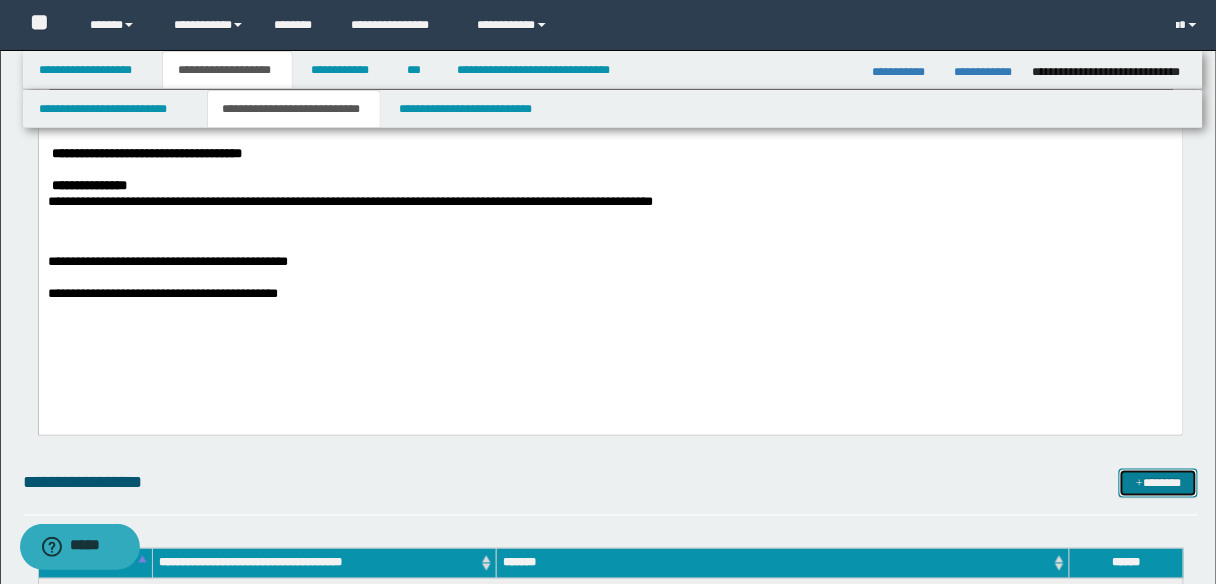 click on "*******" at bounding box center [1158, 483] 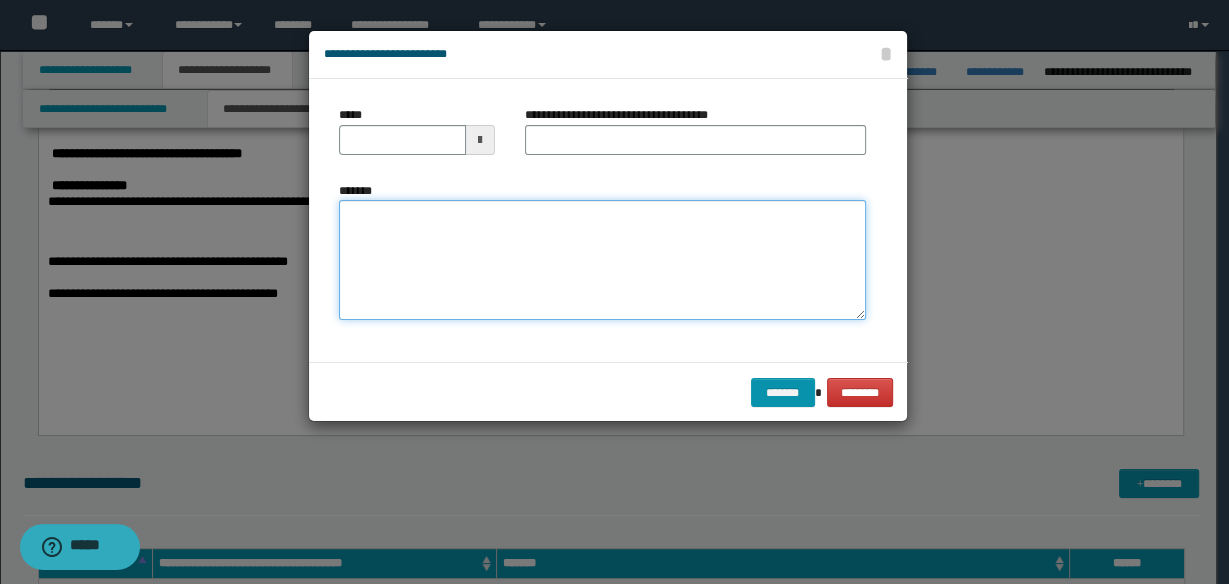 click on "*******" at bounding box center [602, 260] 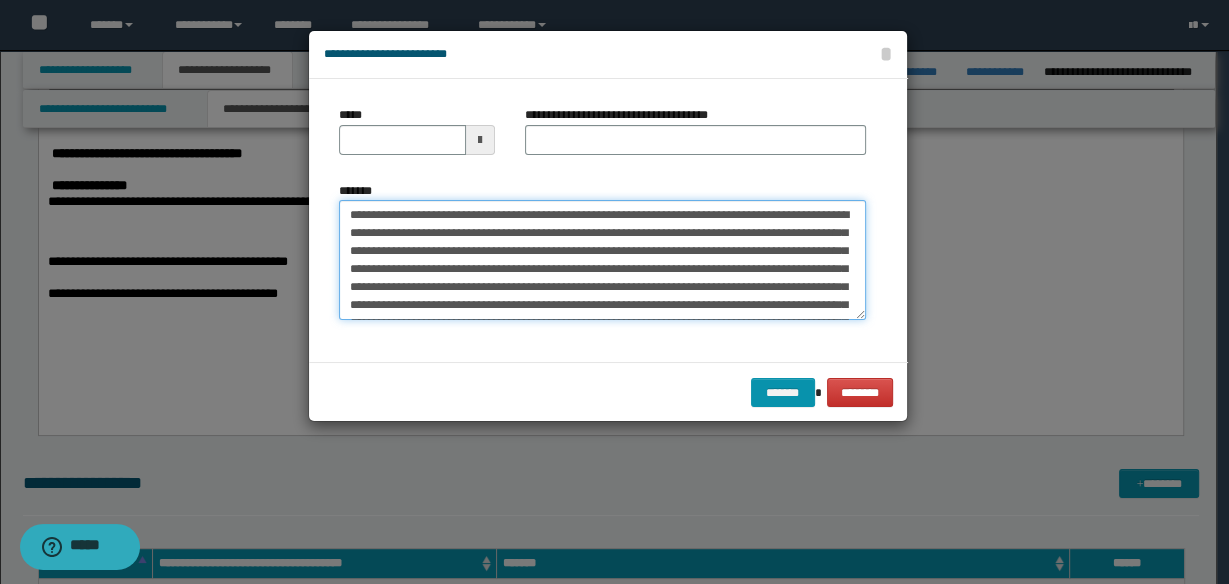 scroll, scrollTop: 65, scrollLeft: 0, axis: vertical 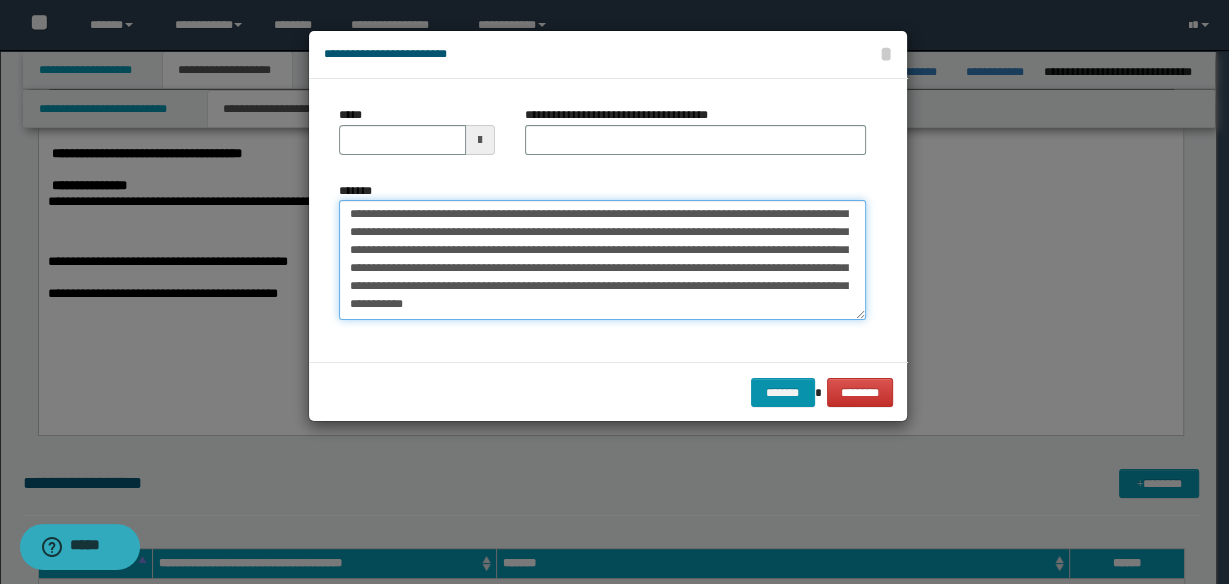 type on "**********" 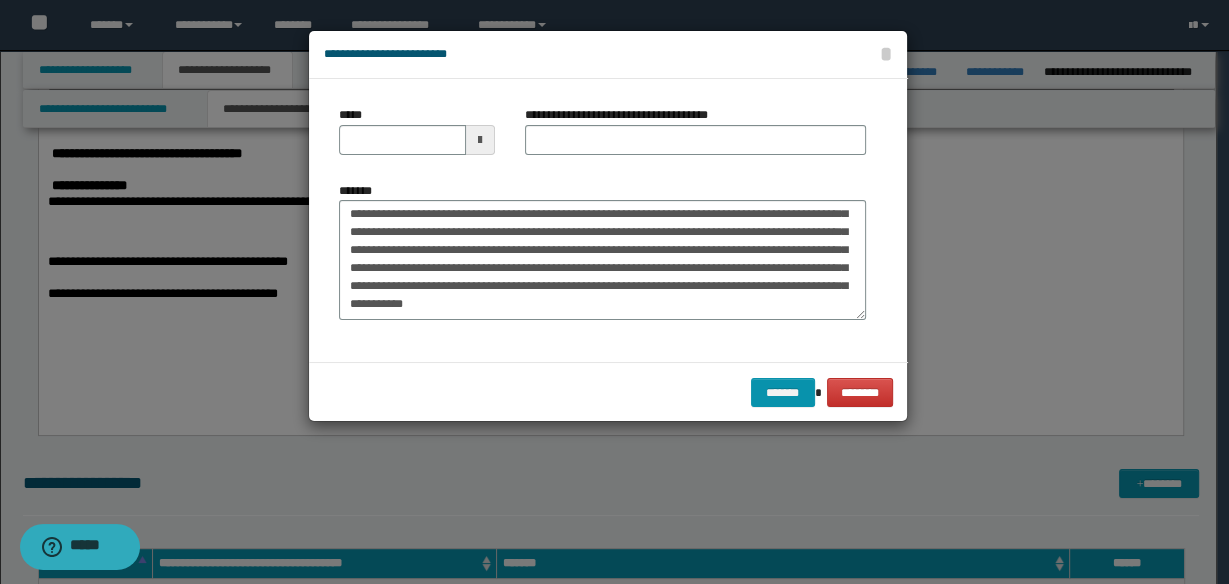 click on "**********" at bounding box center (695, 138) 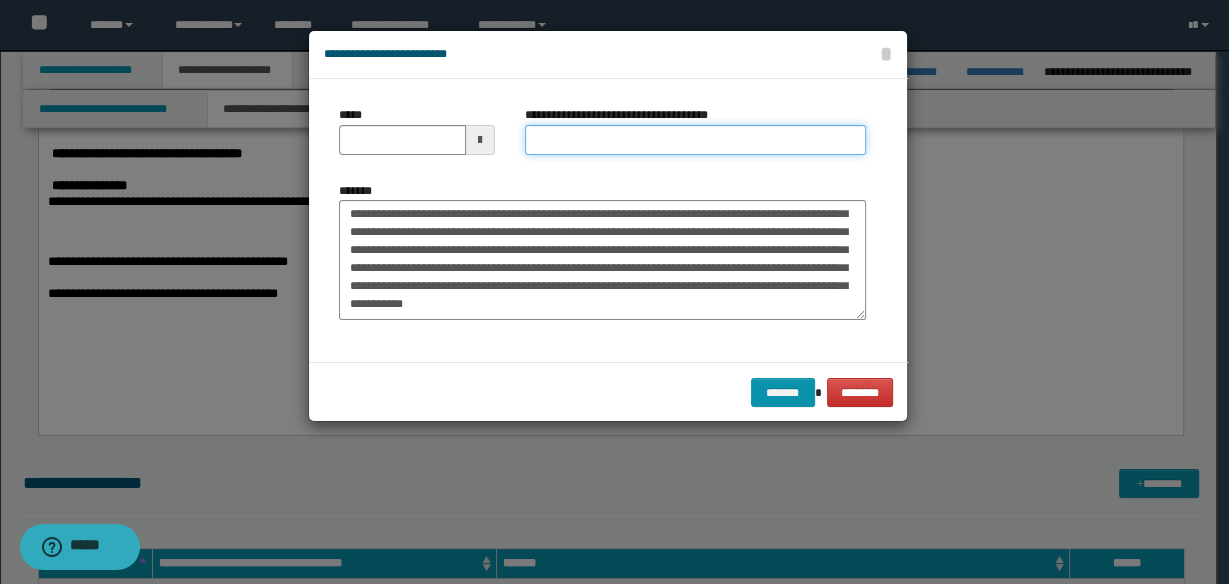 click on "**********" at bounding box center (695, 140) 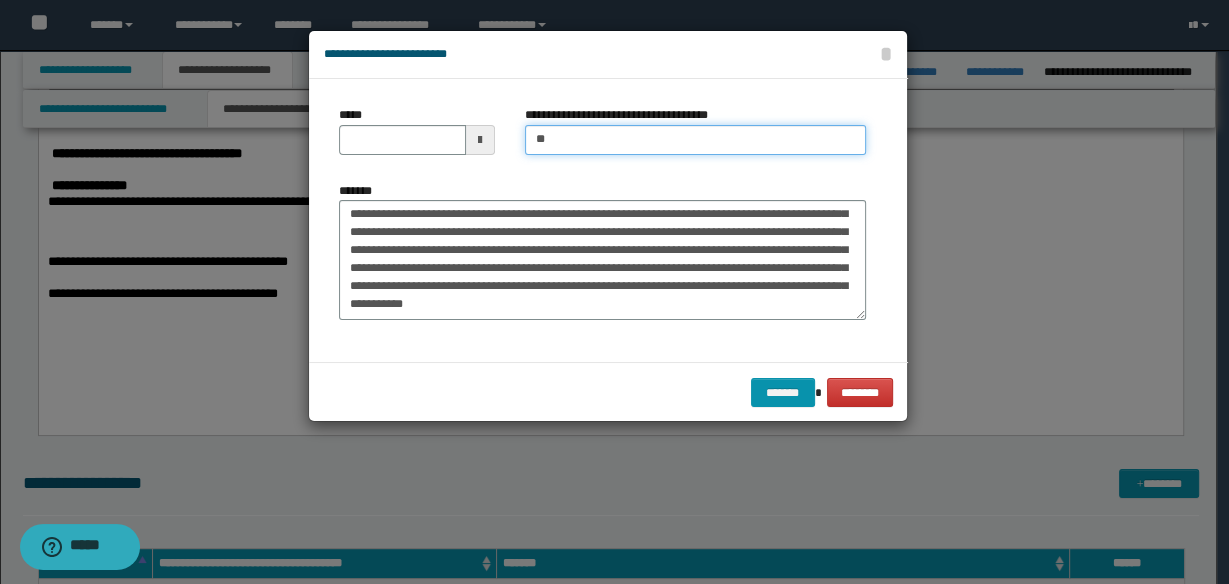 type on "**********" 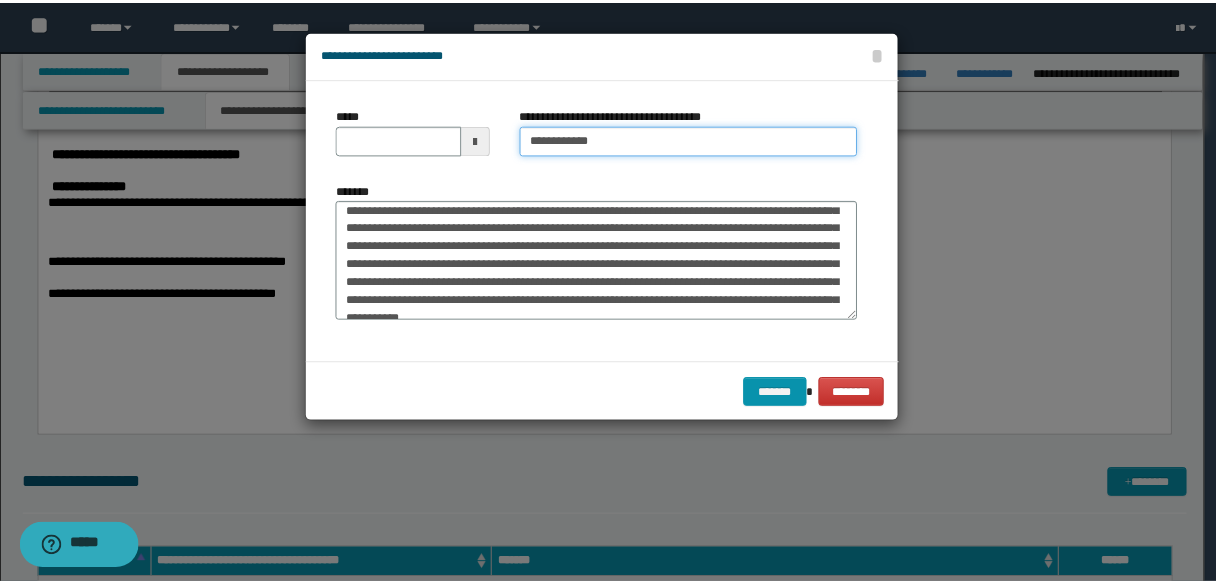 scroll, scrollTop: 0, scrollLeft: 0, axis: both 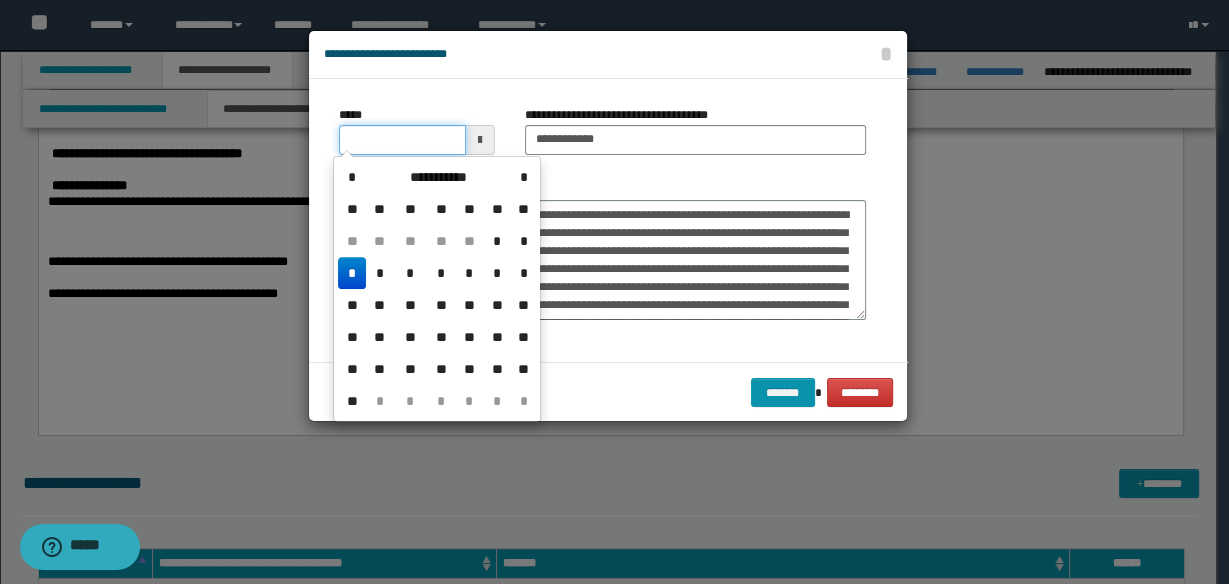 click on "*****" at bounding box center [402, 140] 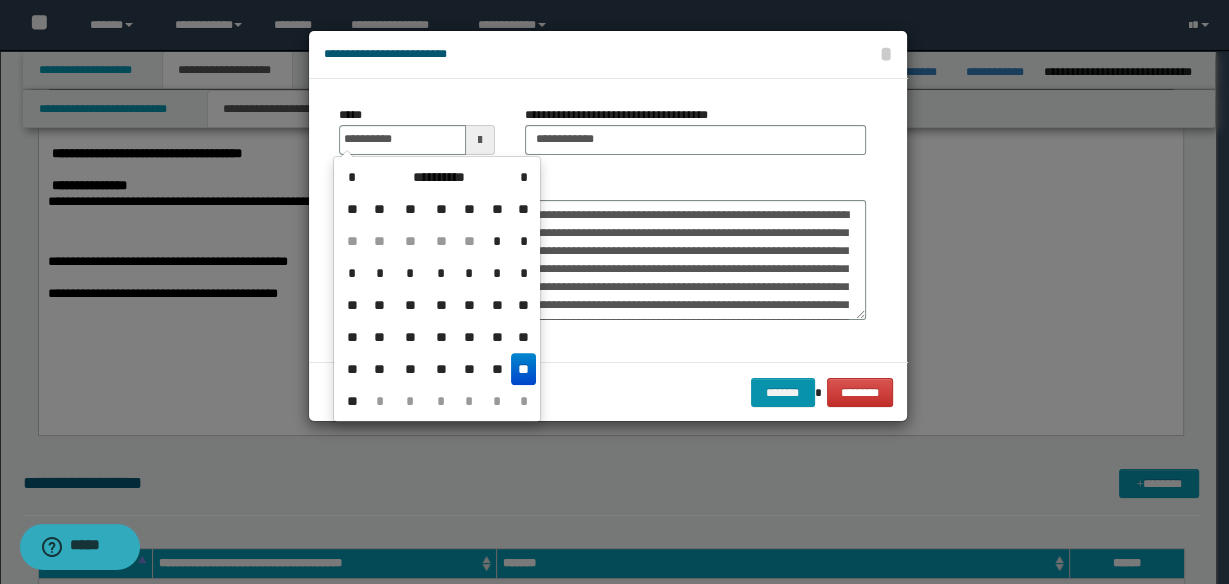 click on "**" at bounding box center (523, 369) 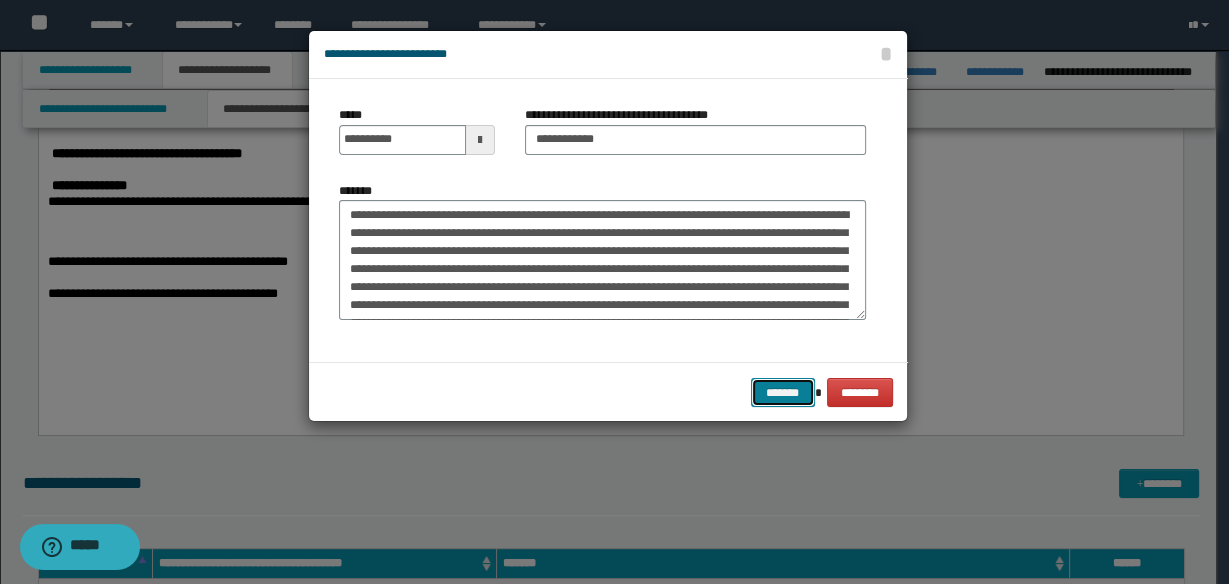 click on "*******" at bounding box center (783, 392) 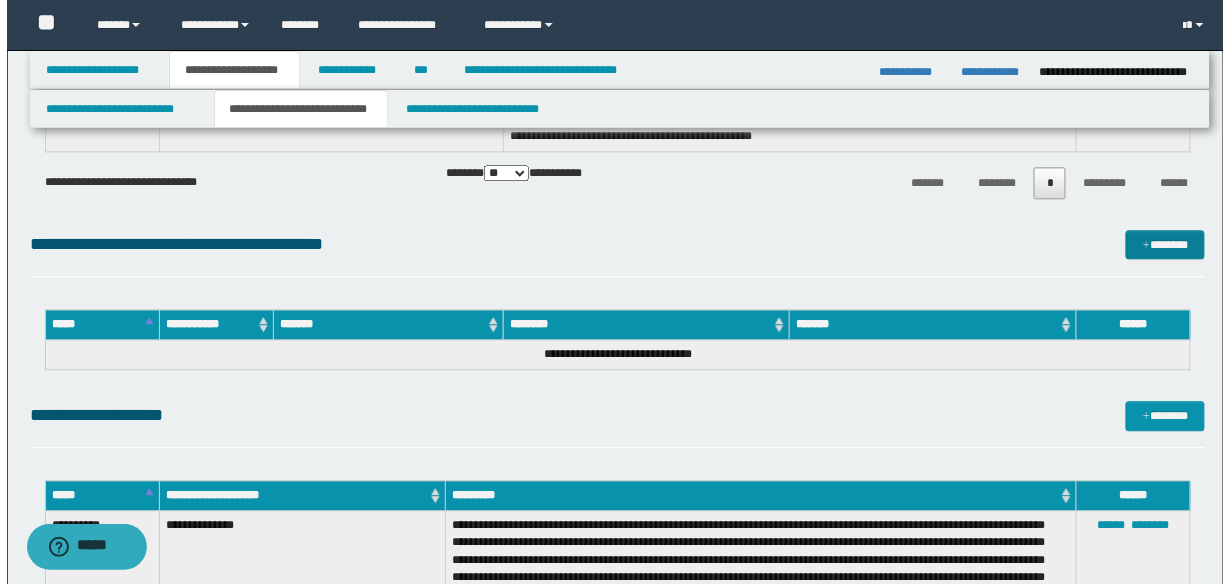 scroll, scrollTop: 1280, scrollLeft: 0, axis: vertical 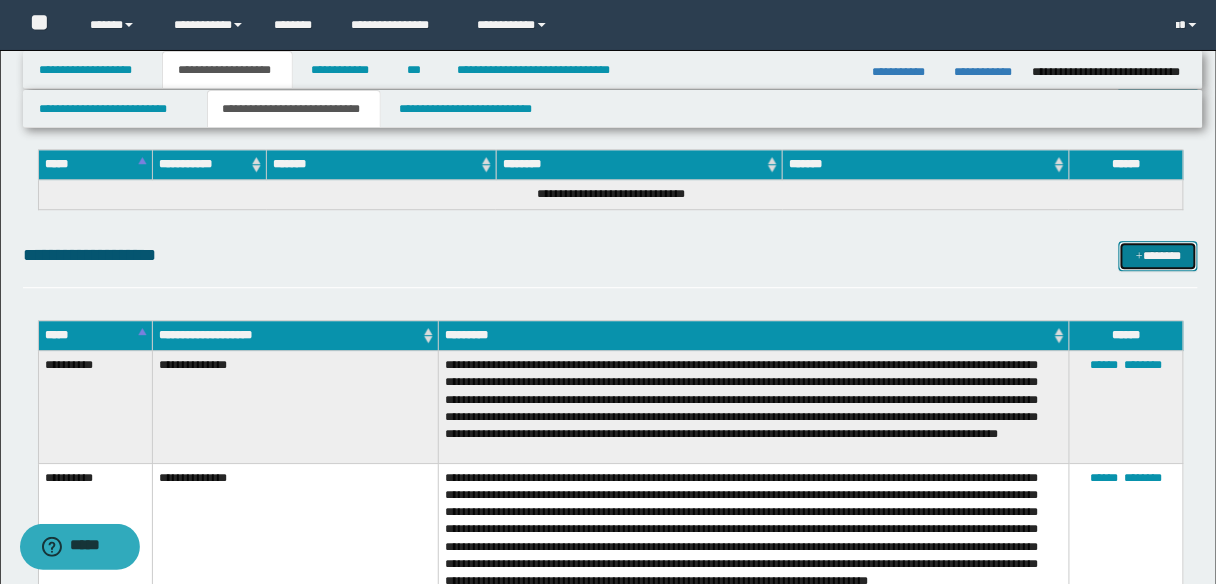 click on "*******" at bounding box center [1158, 255] 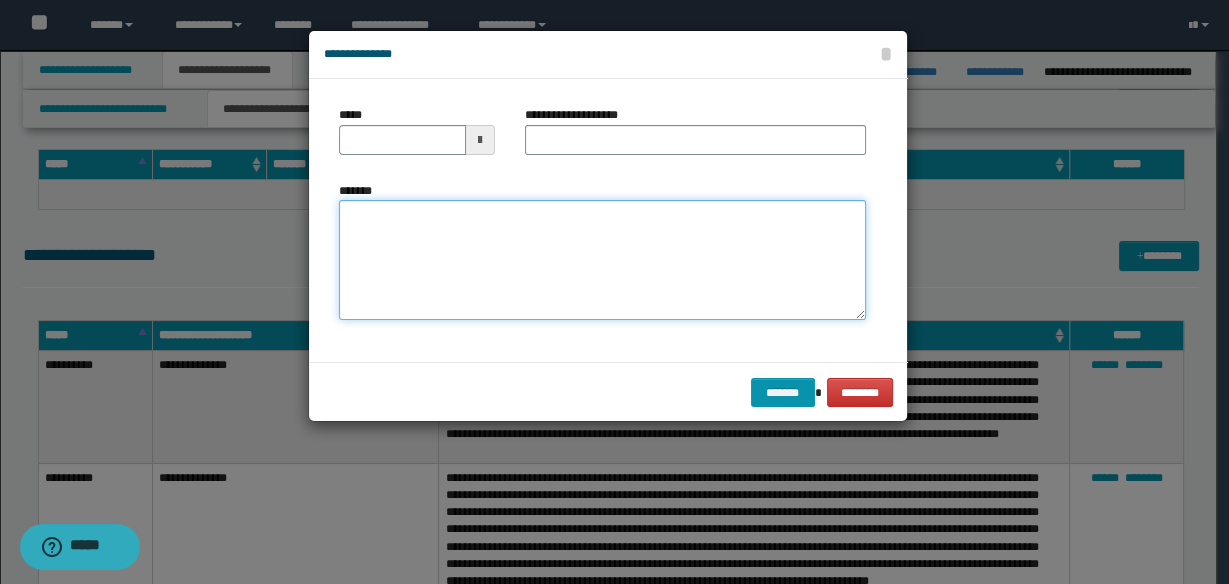 drag, startPoint x: 410, startPoint y: 235, endPoint x: 476, endPoint y: 270, distance: 74.70609 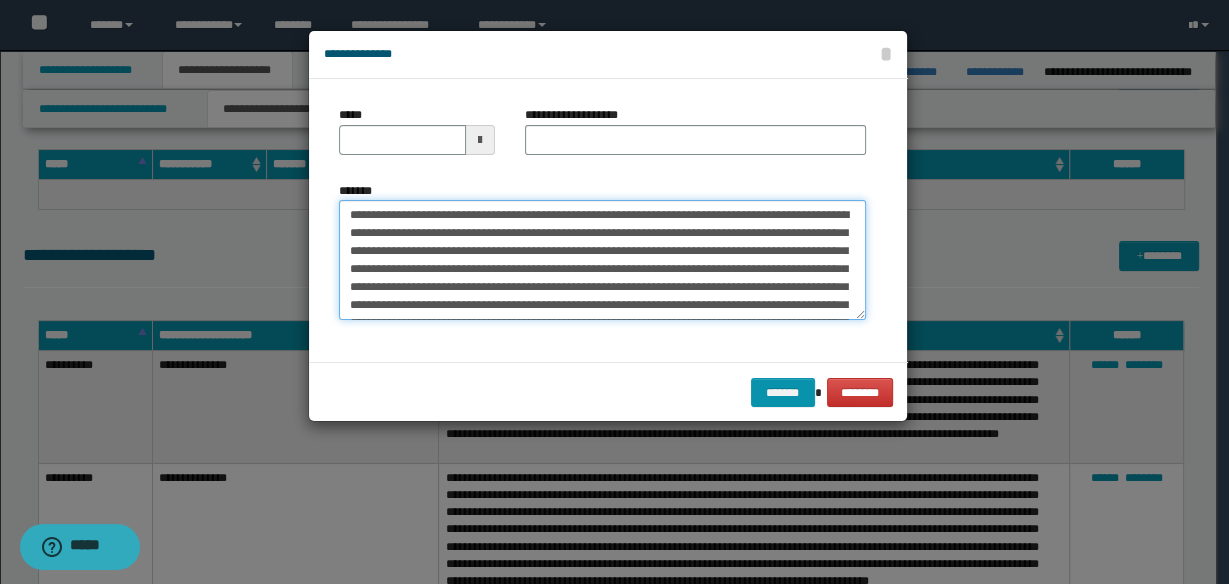 scroll, scrollTop: 0, scrollLeft: 0, axis: both 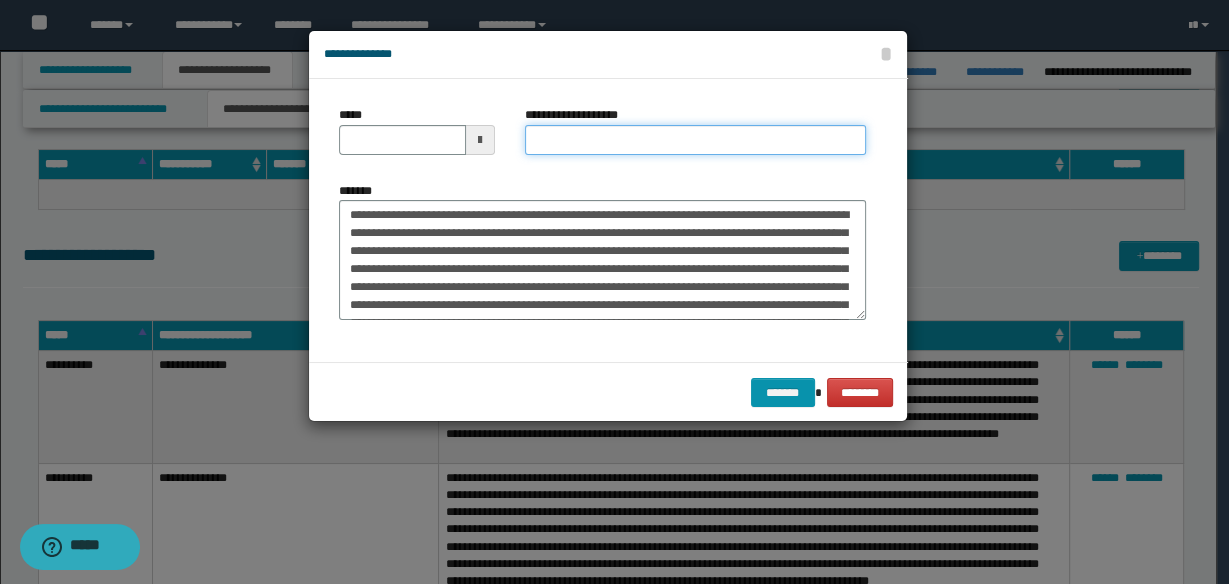 click on "**********" at bounding box center [695, 140] 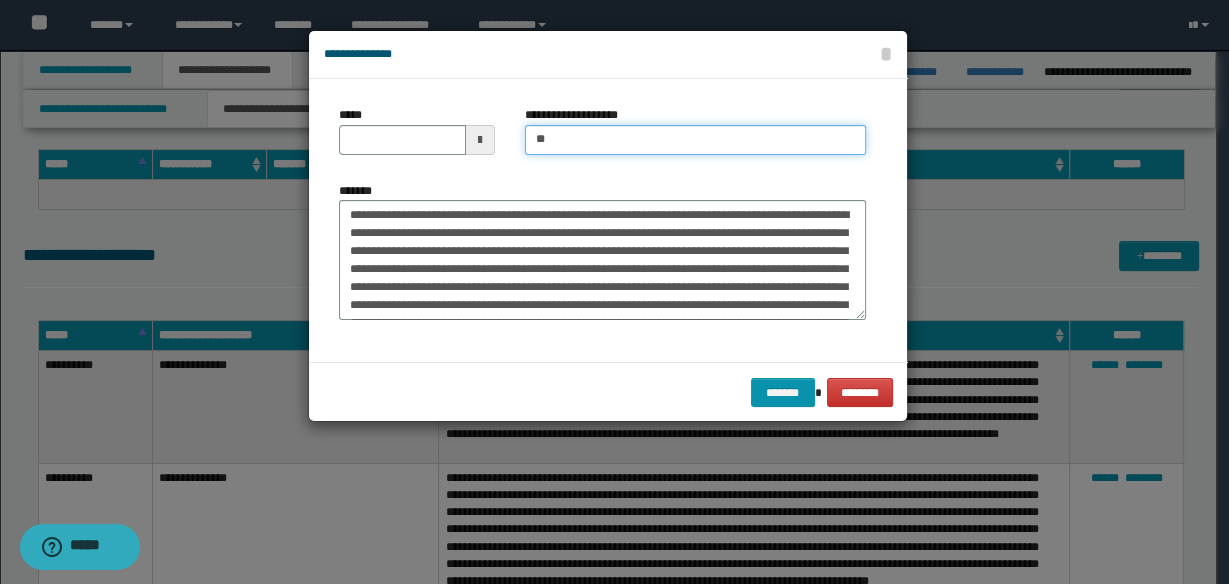 type on "*" 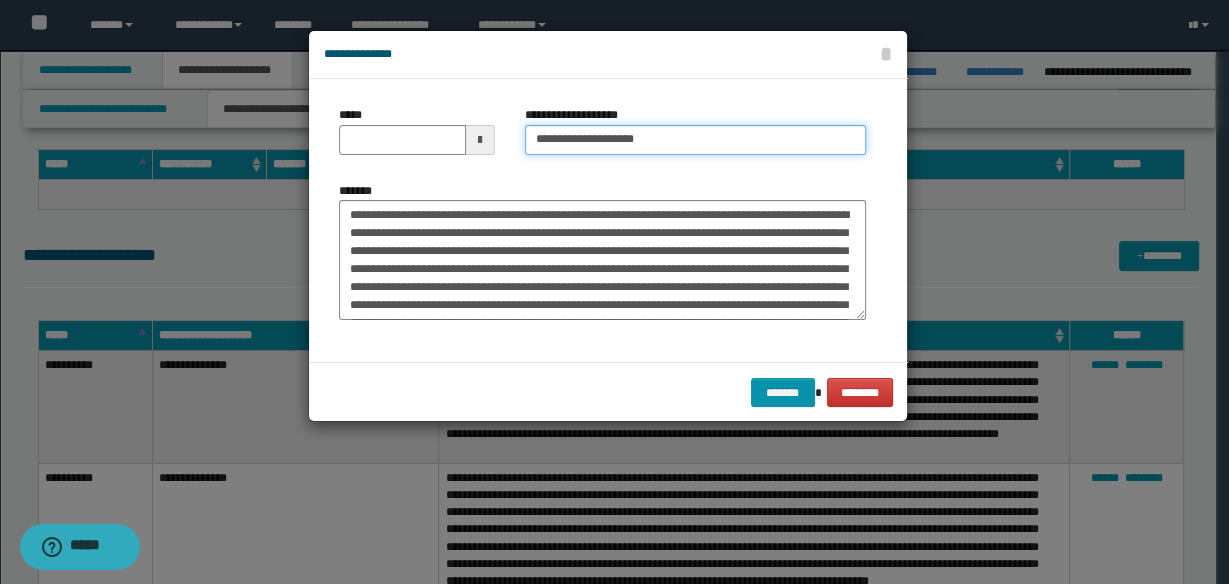 type on "**********" 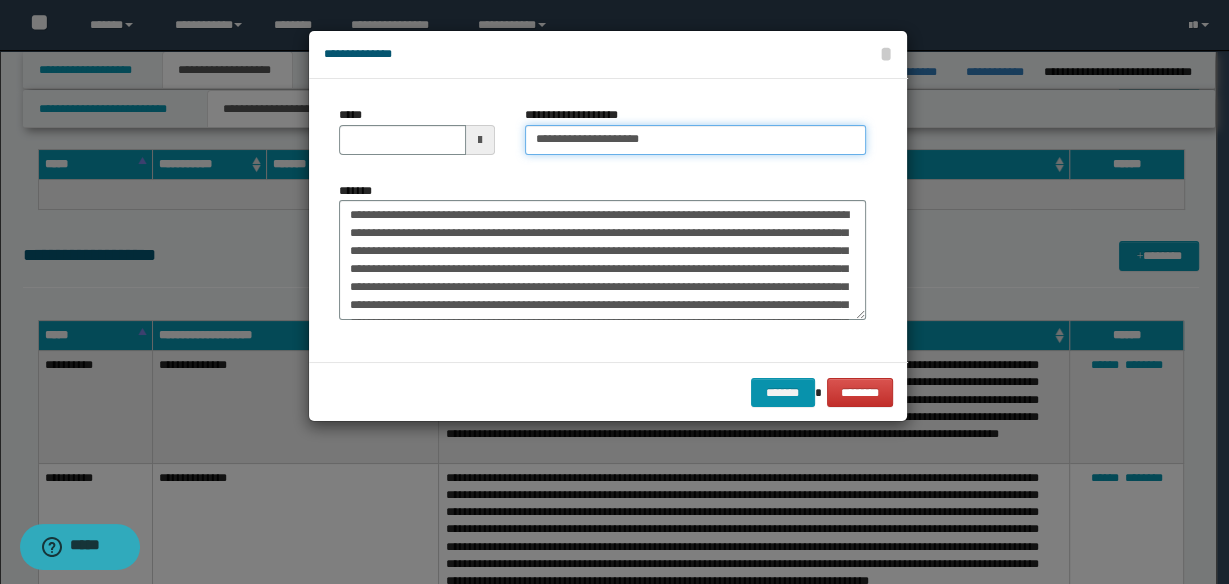 type 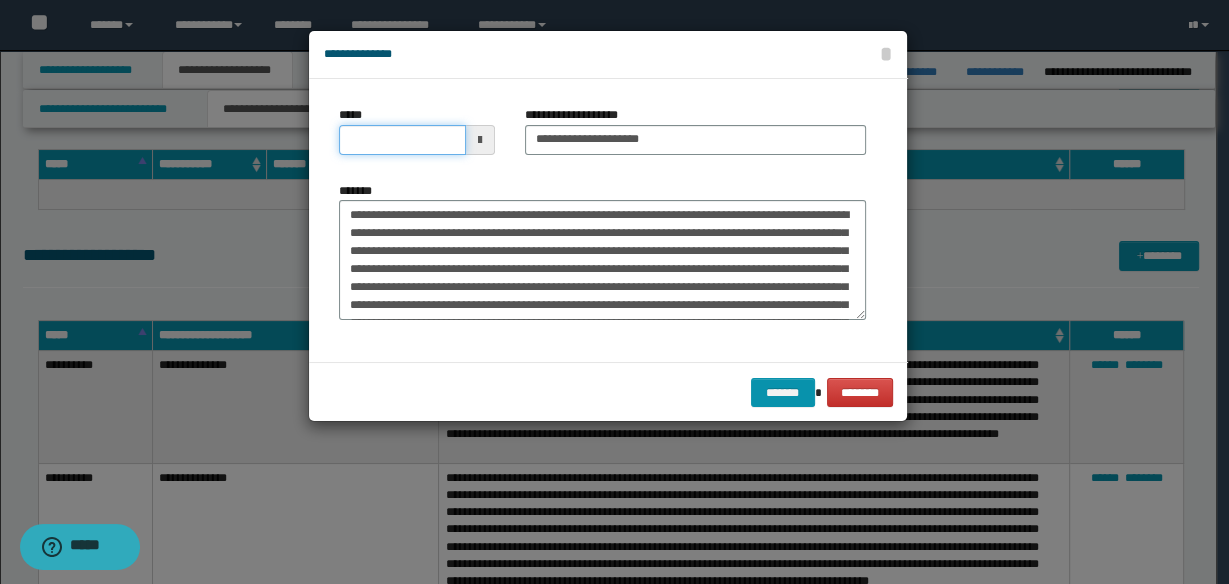 click on "*****" at bounding box center (402, 140) 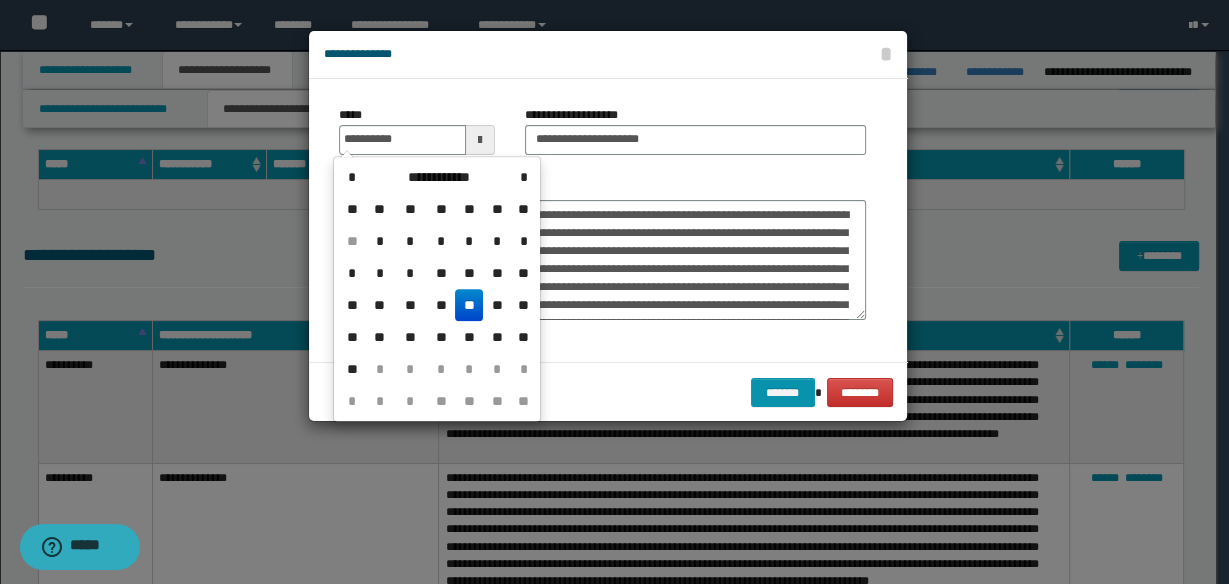 click on "**" at bounding box center (469, 305) 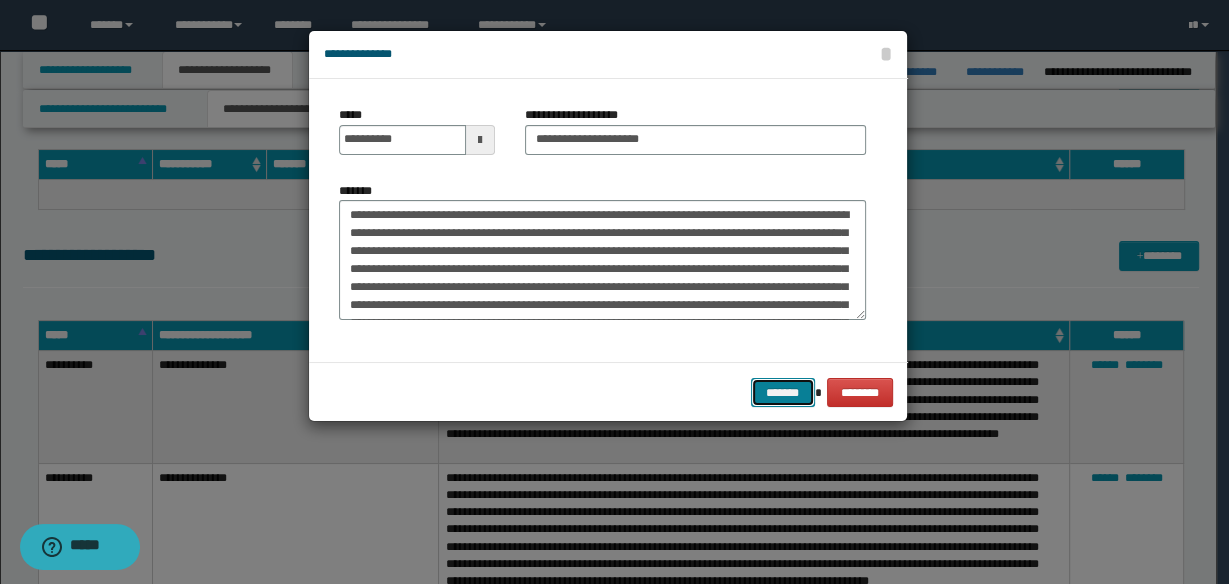 click on "*******" at bounding box center (783, 392) 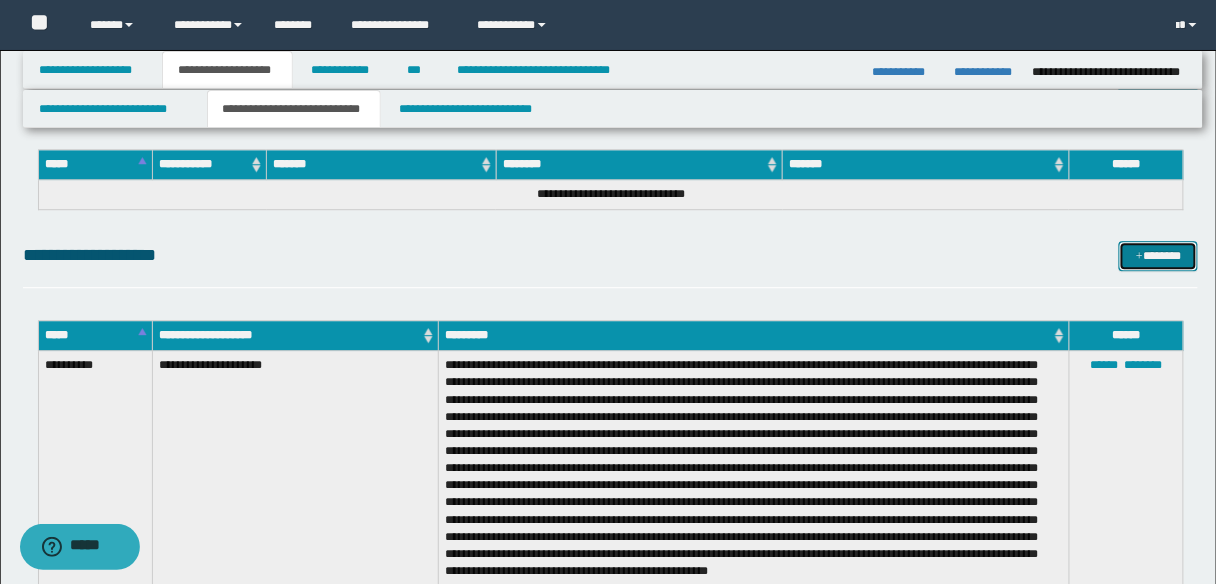 click on "*******" at bounding box center (1158, 255) 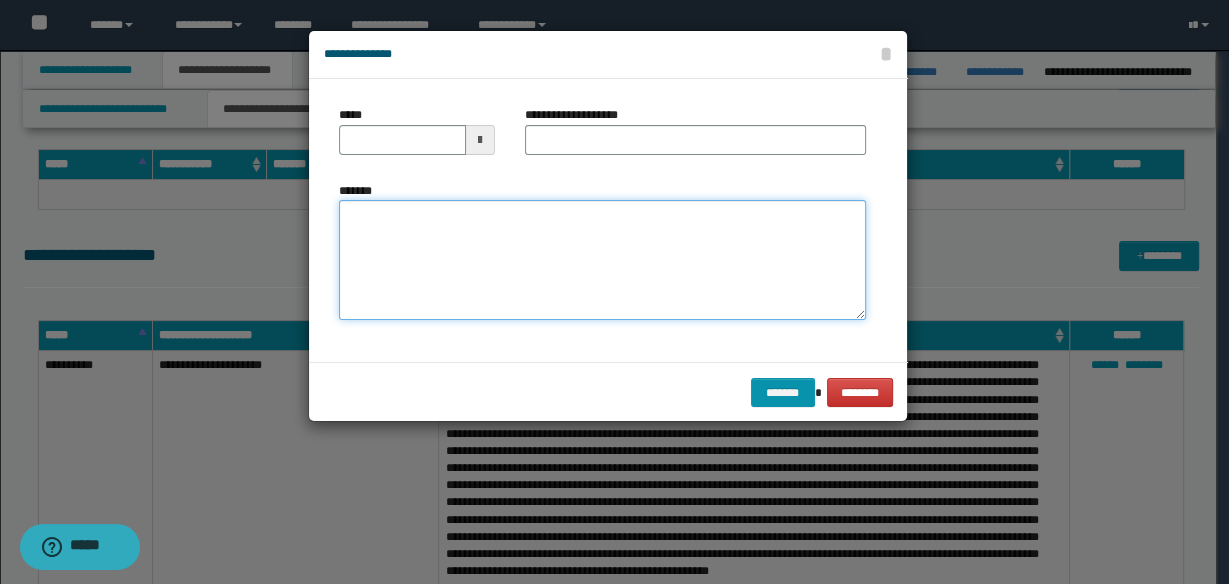 click on "*******" at bounding box center (602, 259) 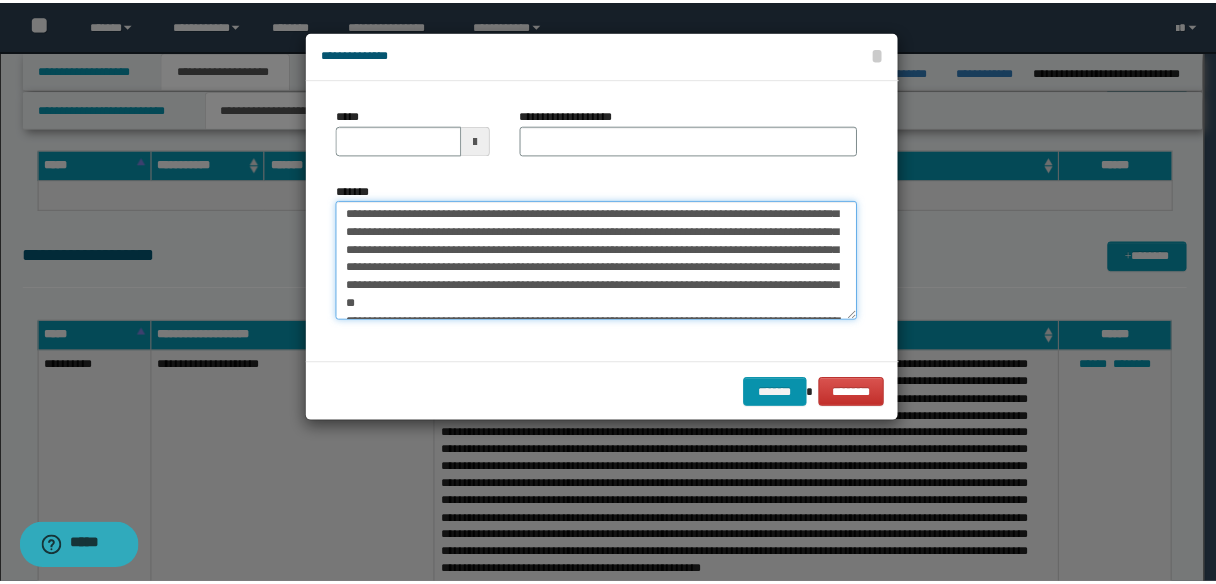 scroll, scrollTop: 0, scrollLeft: 0, axis: both 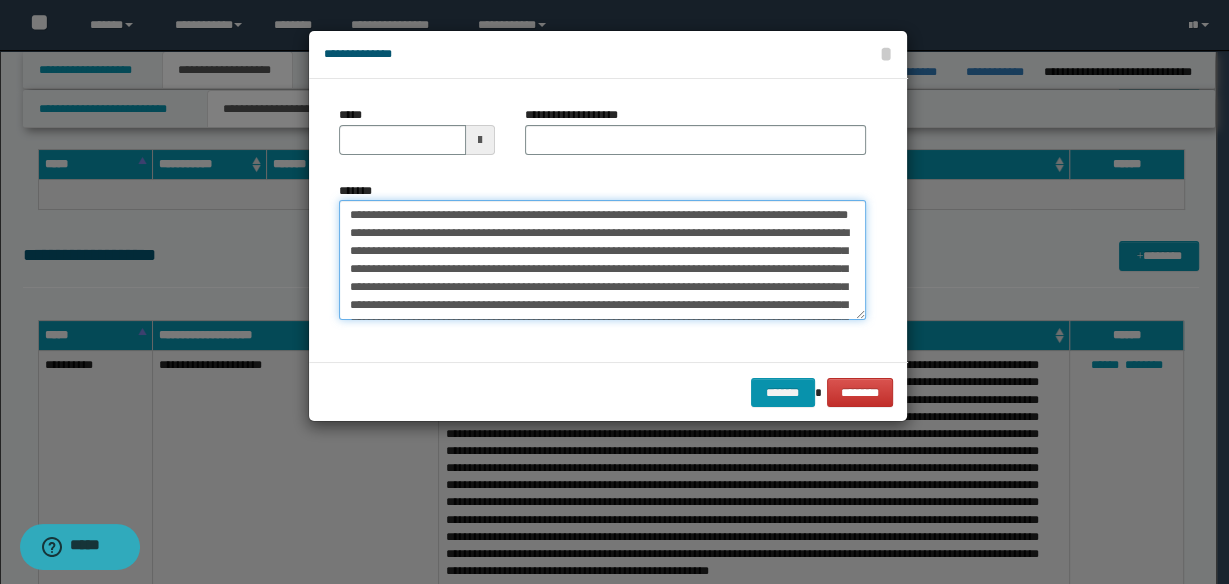 type 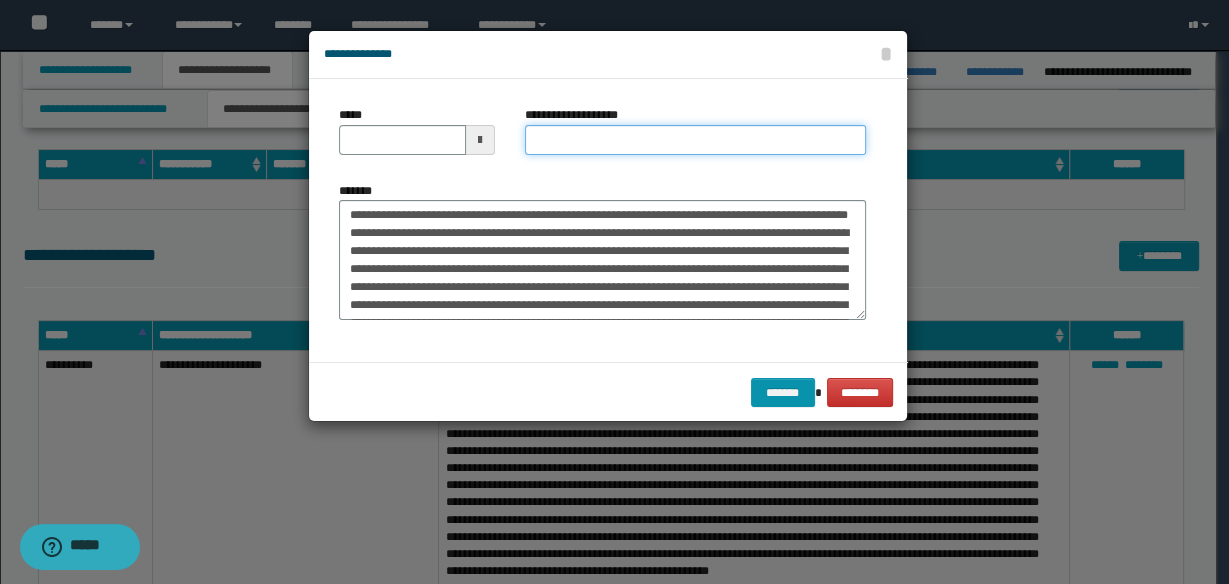 click on "**********" at bounding box center [695, 140] 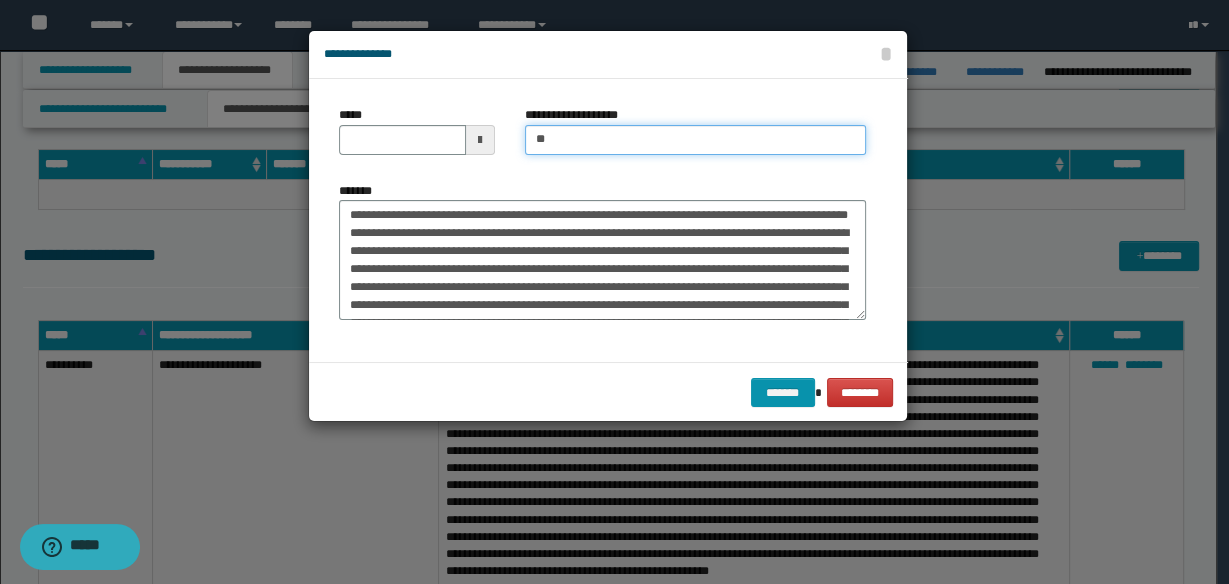 type on "*" 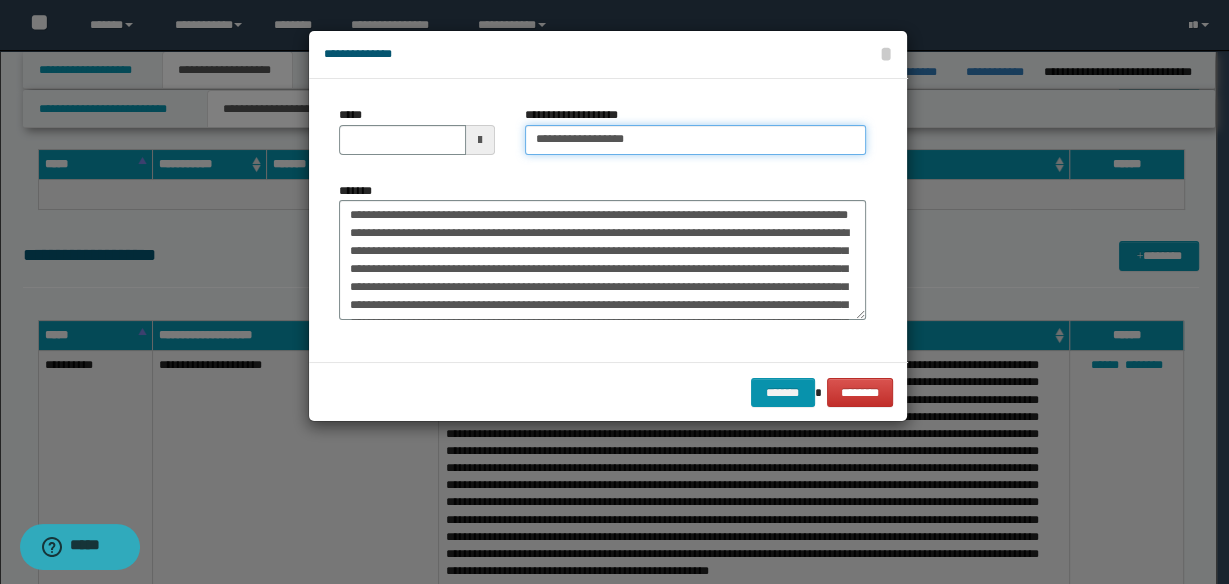 type on "**********" 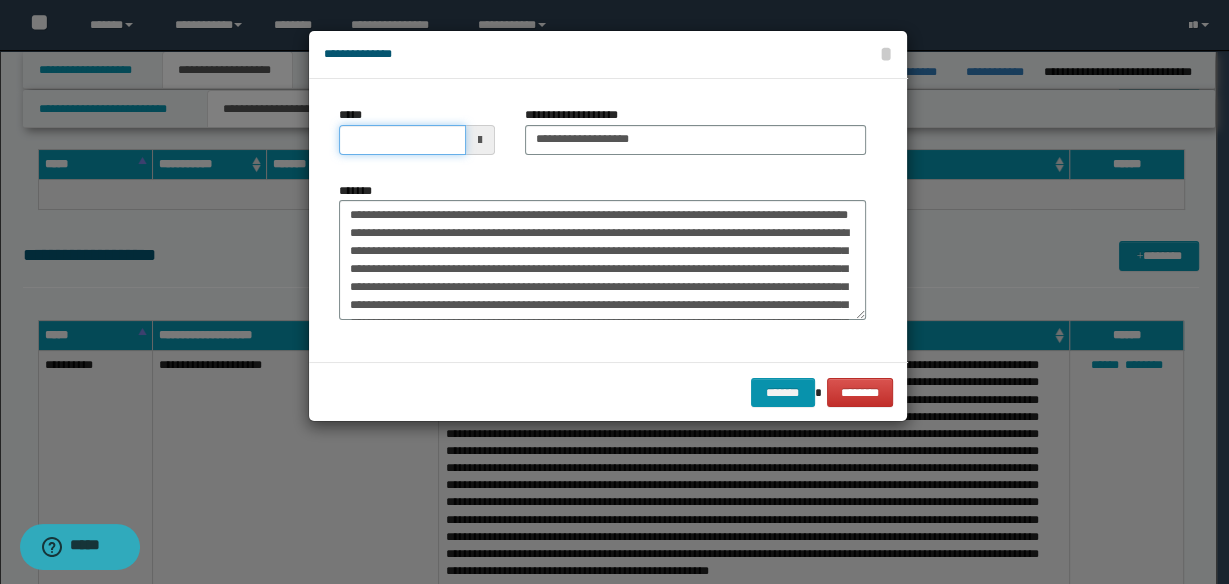 click on "*****" at bounding box center [402, 140] 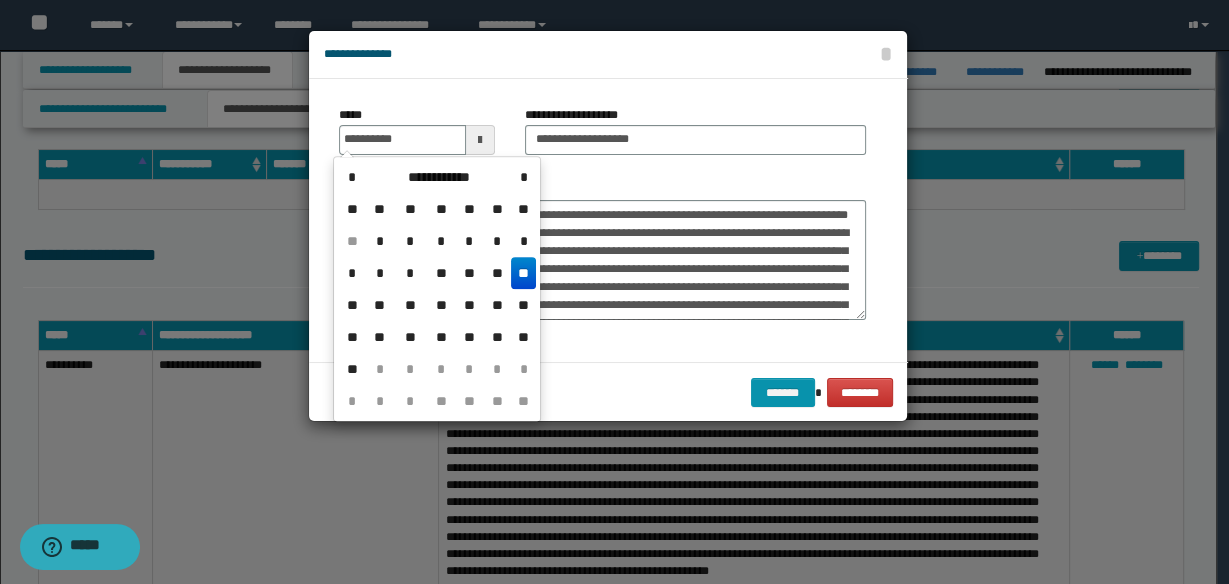 click on "**" at bounding box center (523, 273) 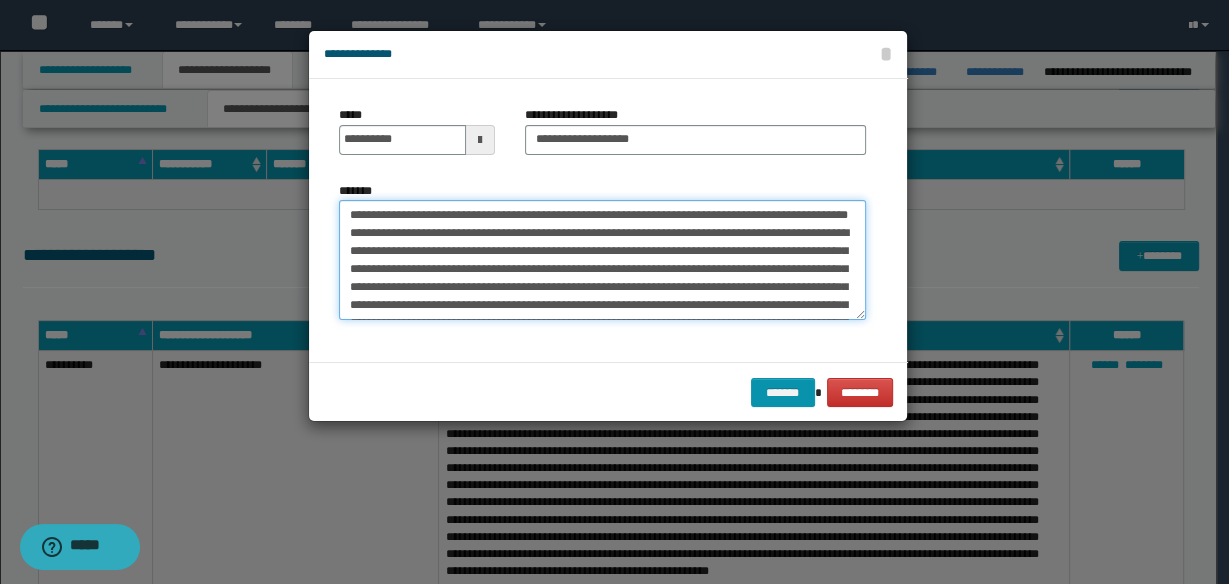 click on "*******" at bounding box center [602, 259] 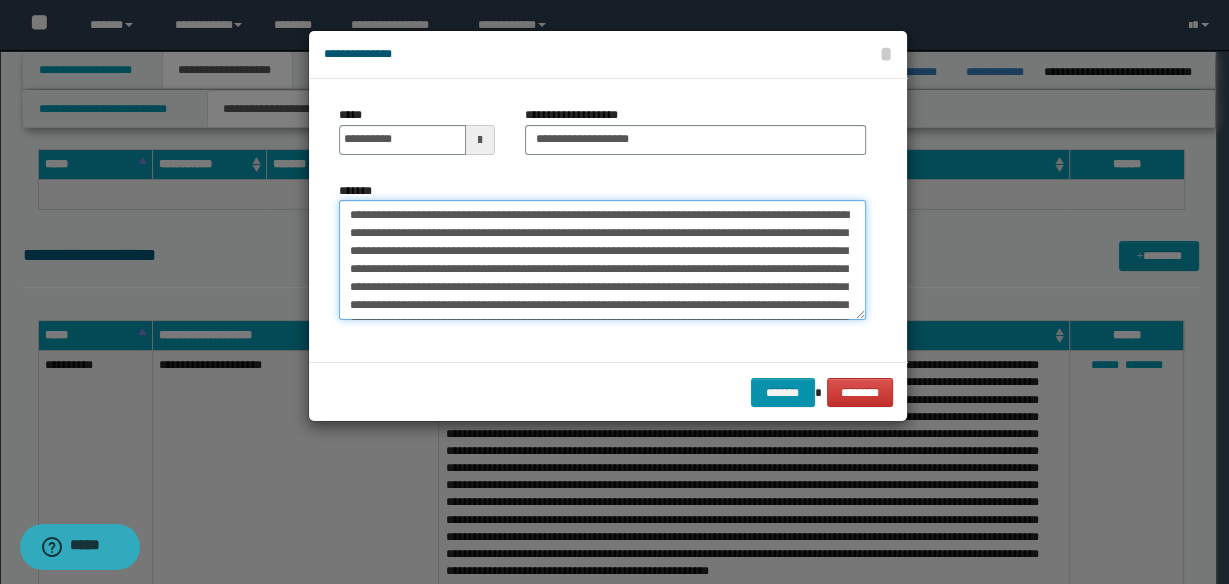 click on "*******" at bounding box center (602, 259) 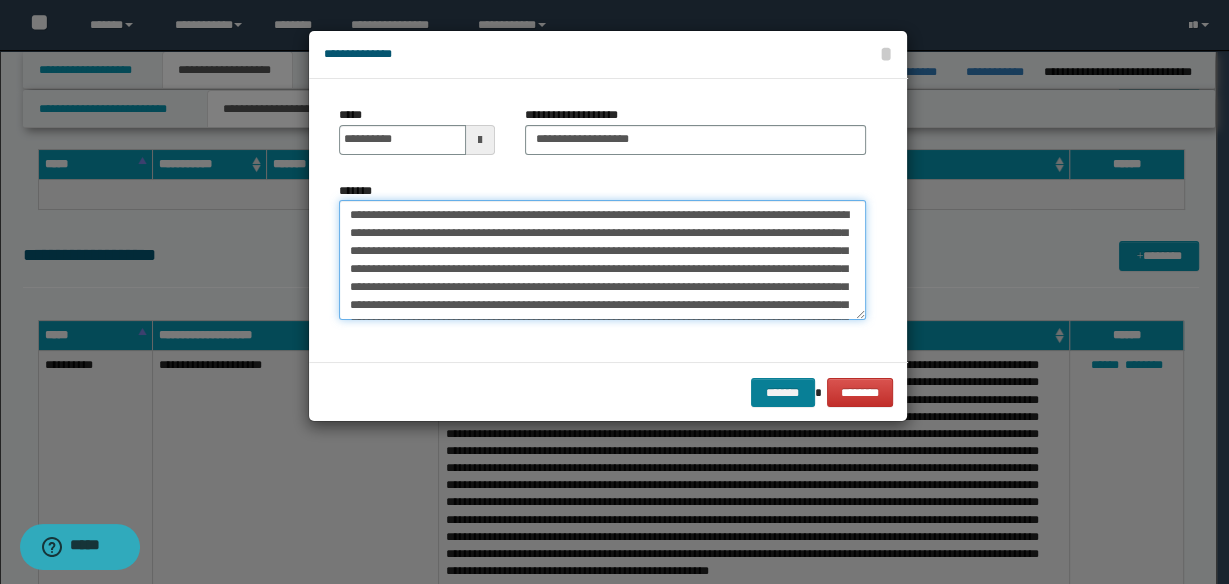 type on "**********" 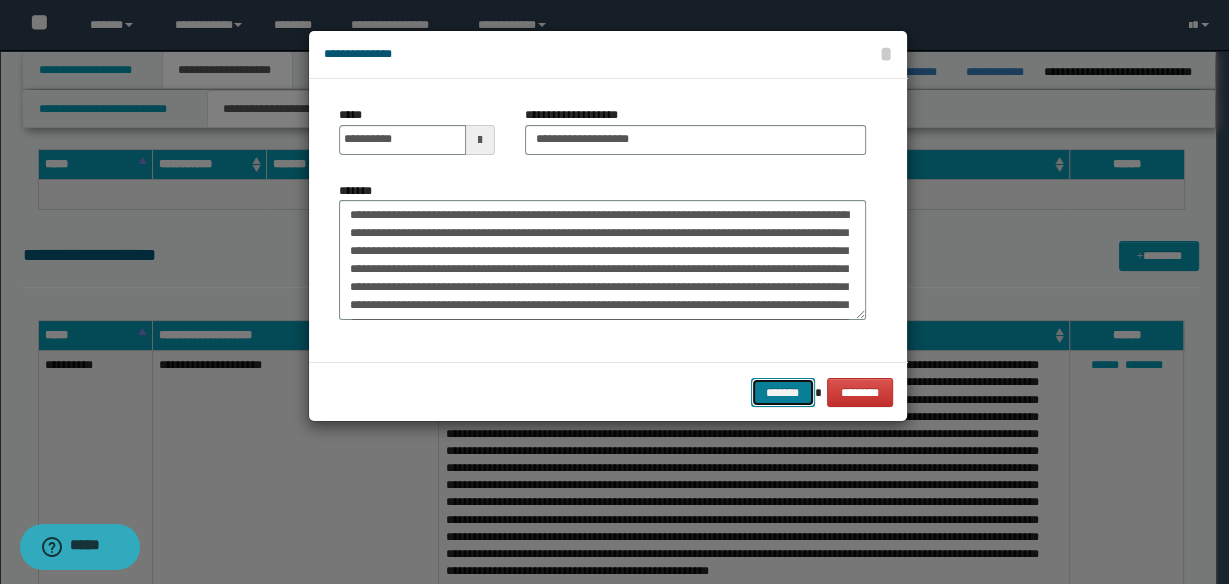 click on "*******" at bounding box center (783, 392) 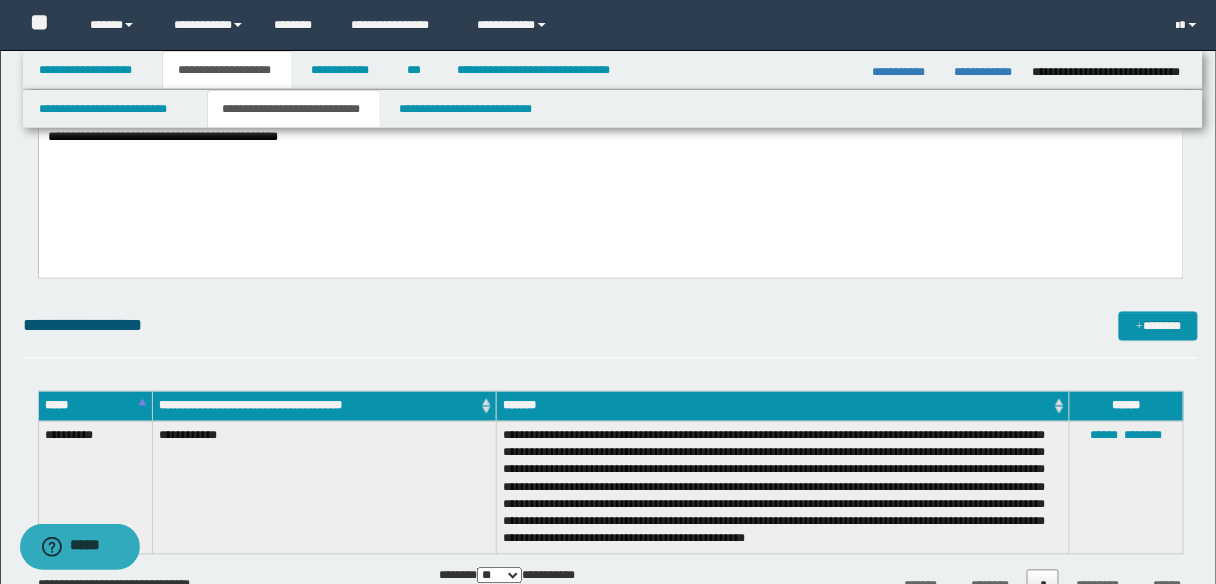 scroll, scrollTop: 720, scrollLeft: 0, axis: vertical 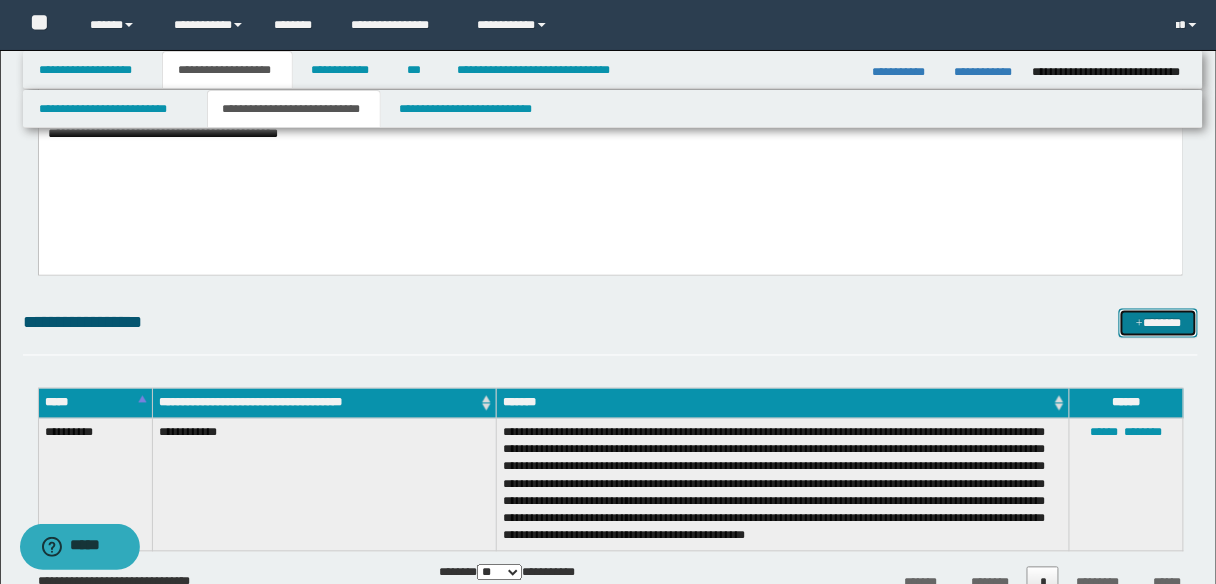 click on "*******" at bounding box center [1158, 323] 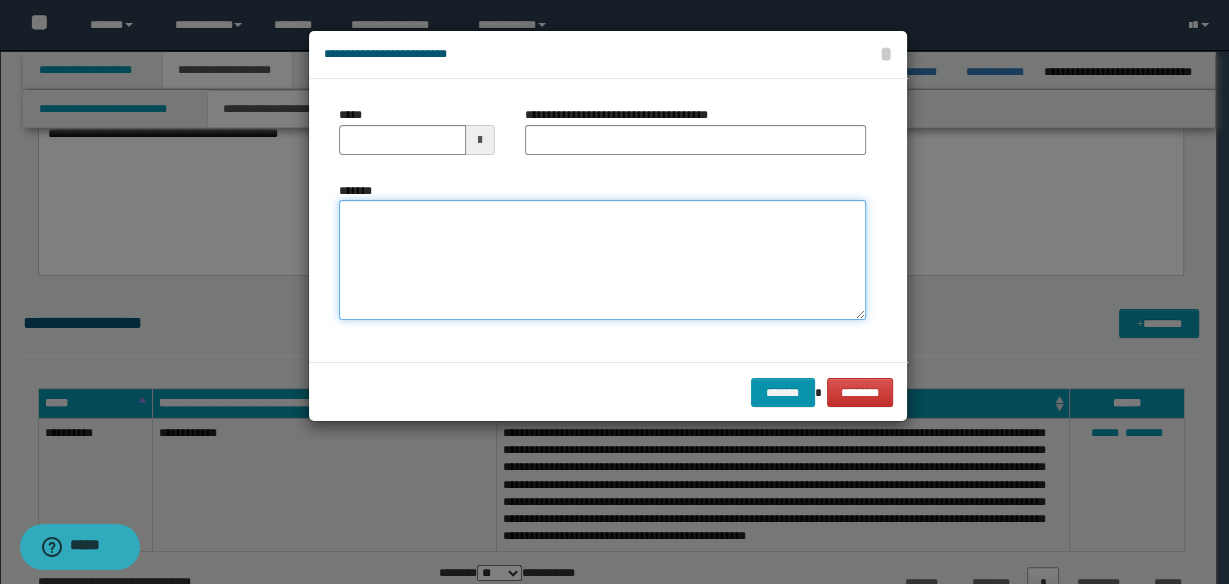 click on "*******" at bounding box center [602, 259] 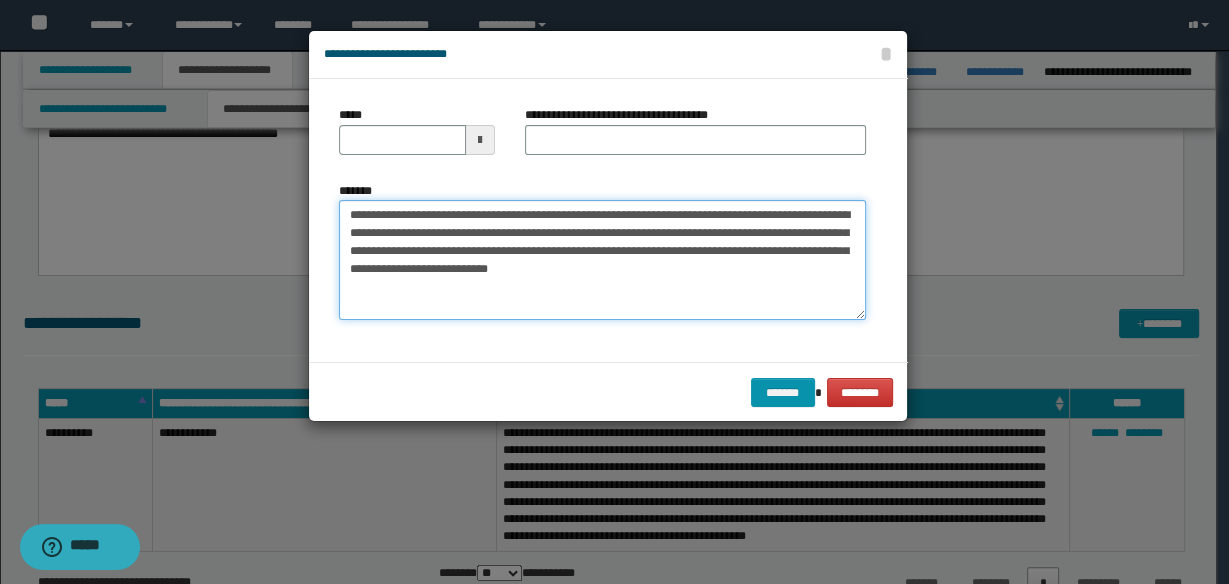 type on "**********" 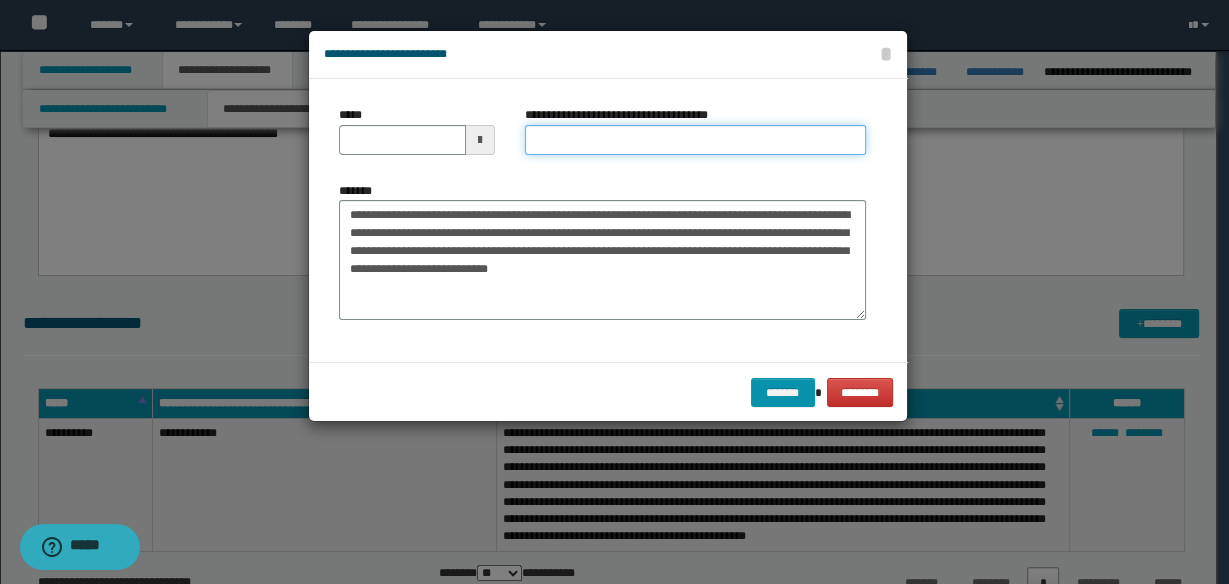 click on "**********" at bounding box center (695, 140) 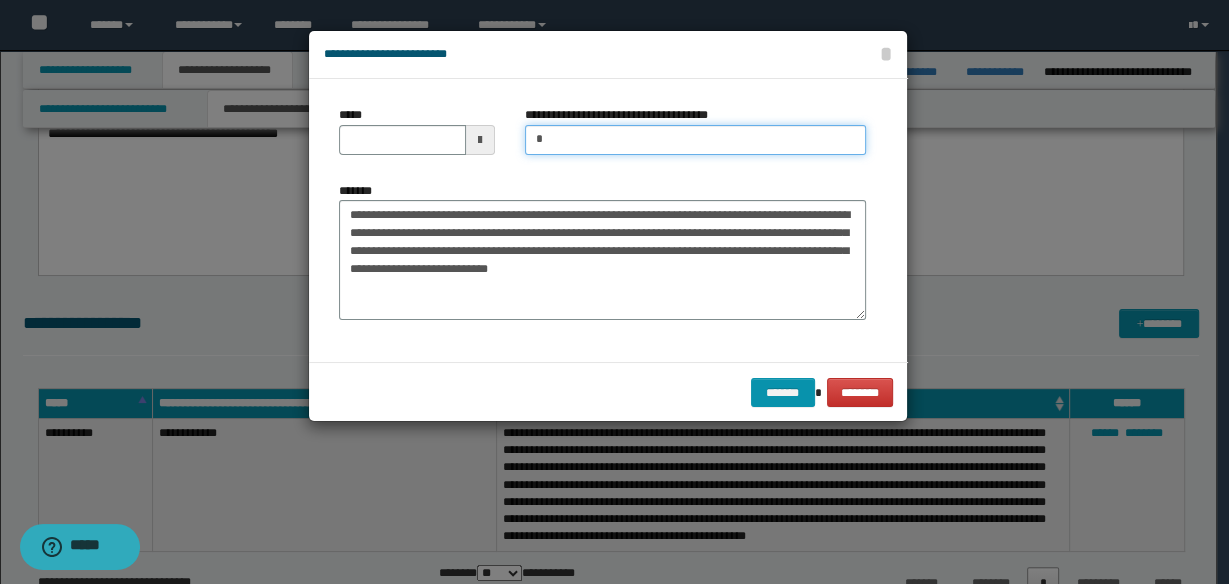 type on "**********" 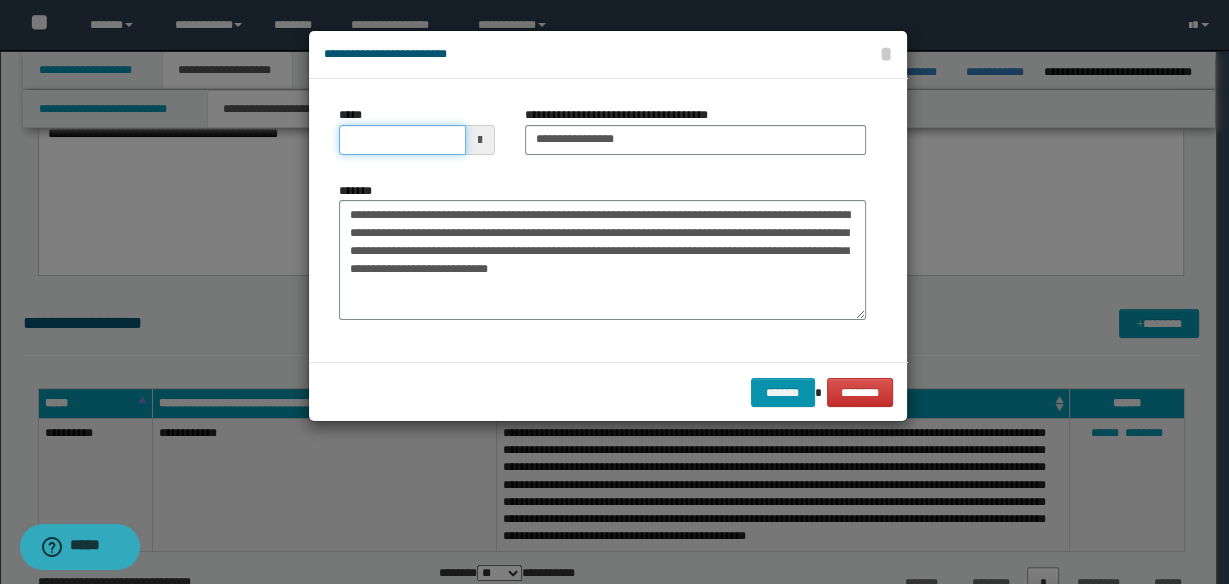 click on "*****" at bounding box center (402, 140) 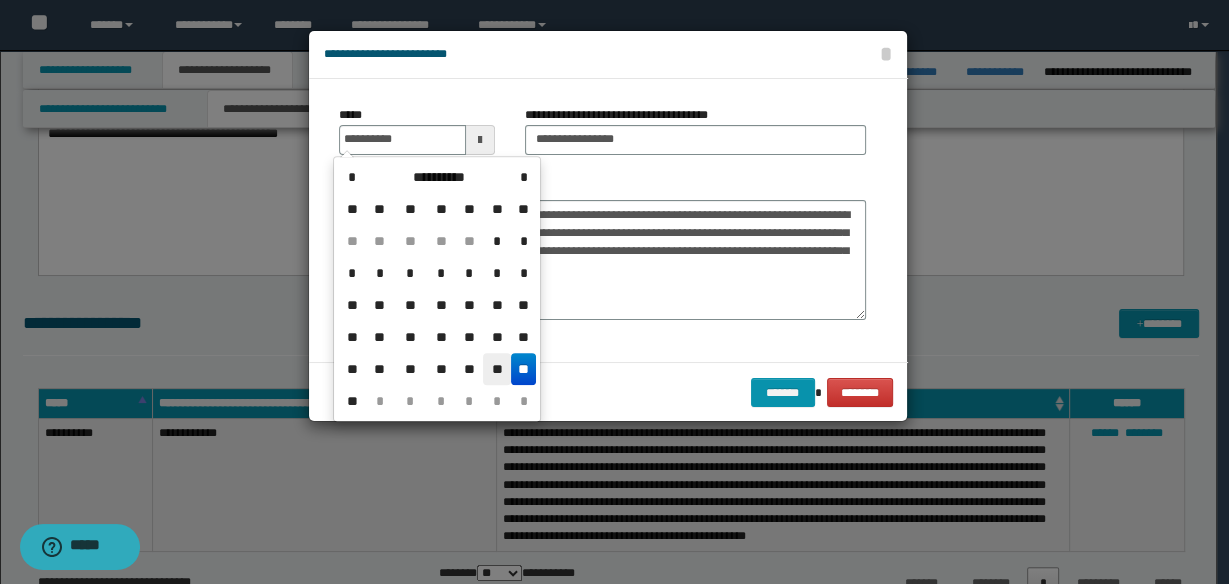 click on "**" at bounding box center [497, 369] 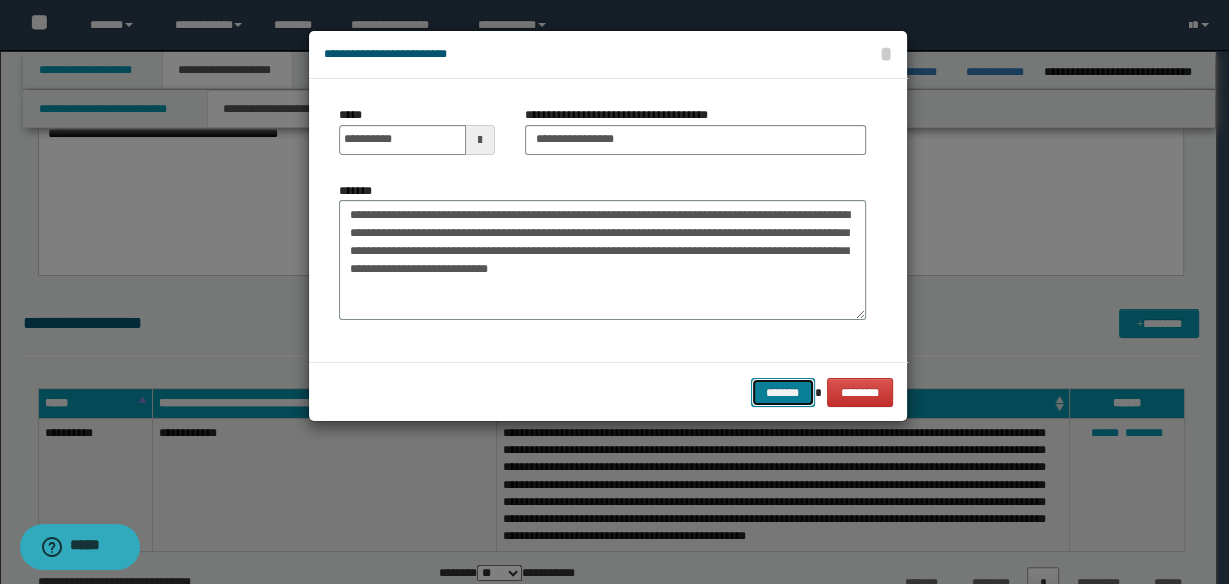 click on "*******" at bounding box center (783, 392) 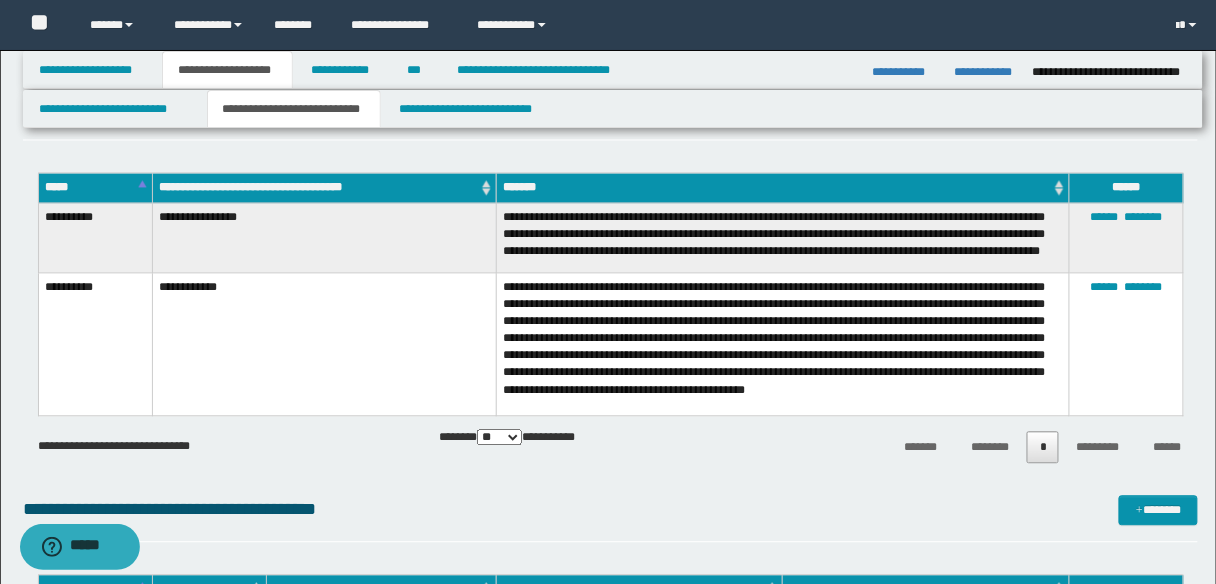 scroll, scrollTop: 960, scrollLeft: 0, axis: vertical 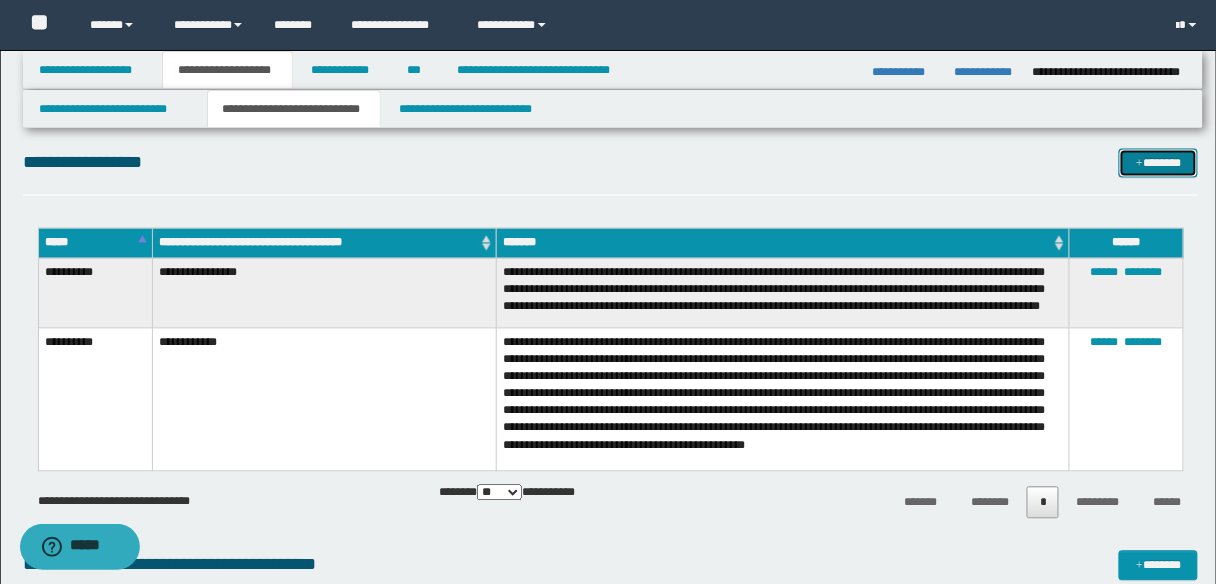 click on "*******" at bounding box center [1158, 163] 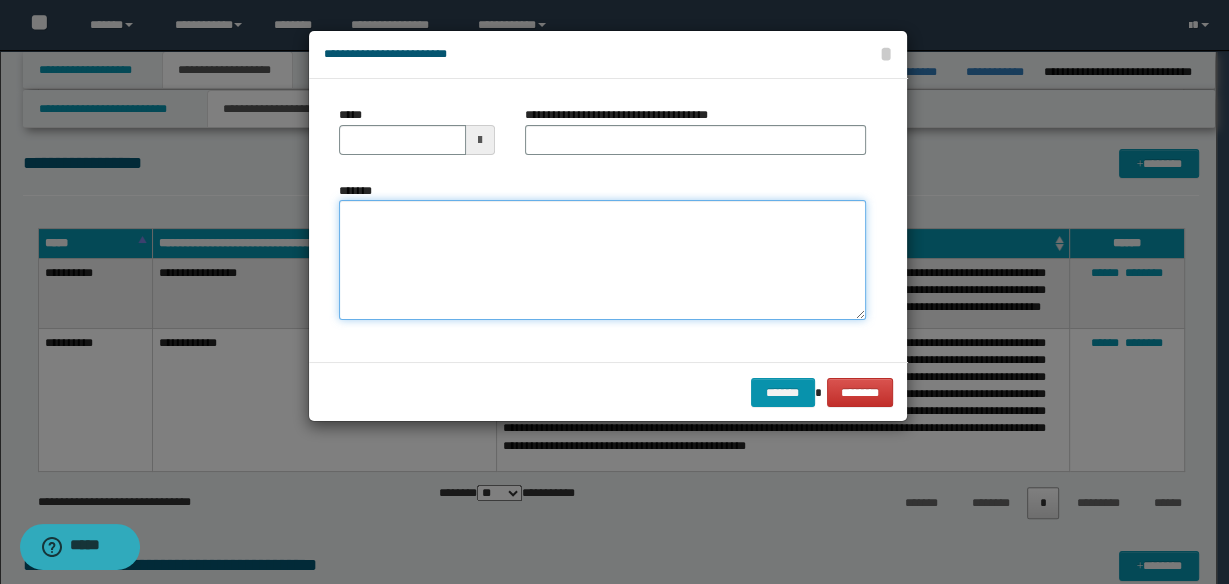 click on "*******" at bounding box center [602, 259] 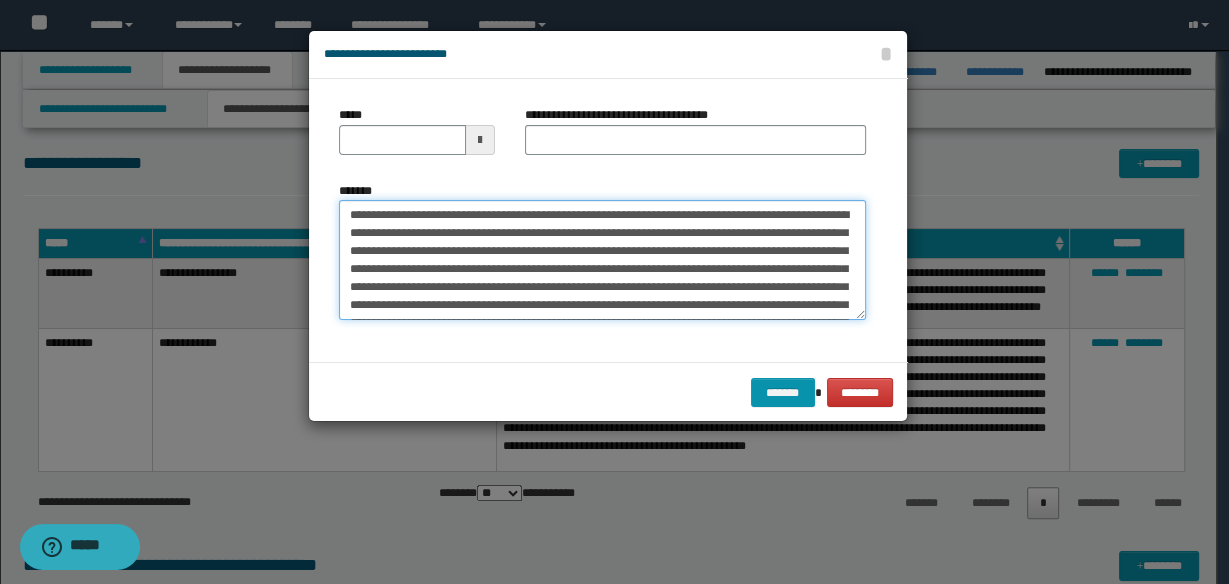 scroll, scrollTop: 138, scrollLeft: 0, axis: vertical 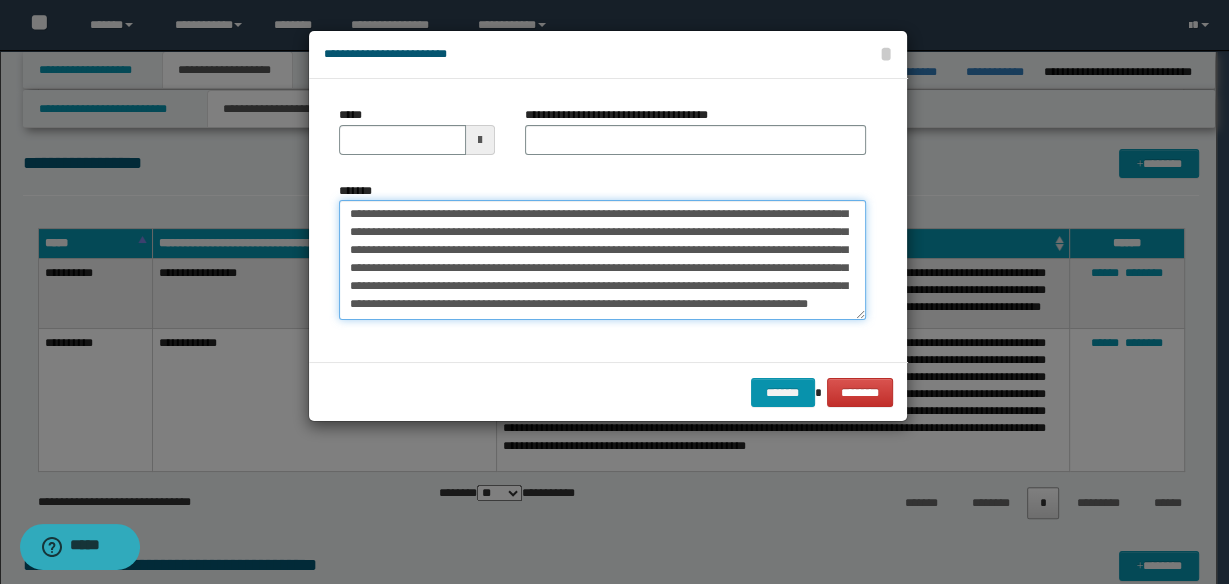 type on "**********" 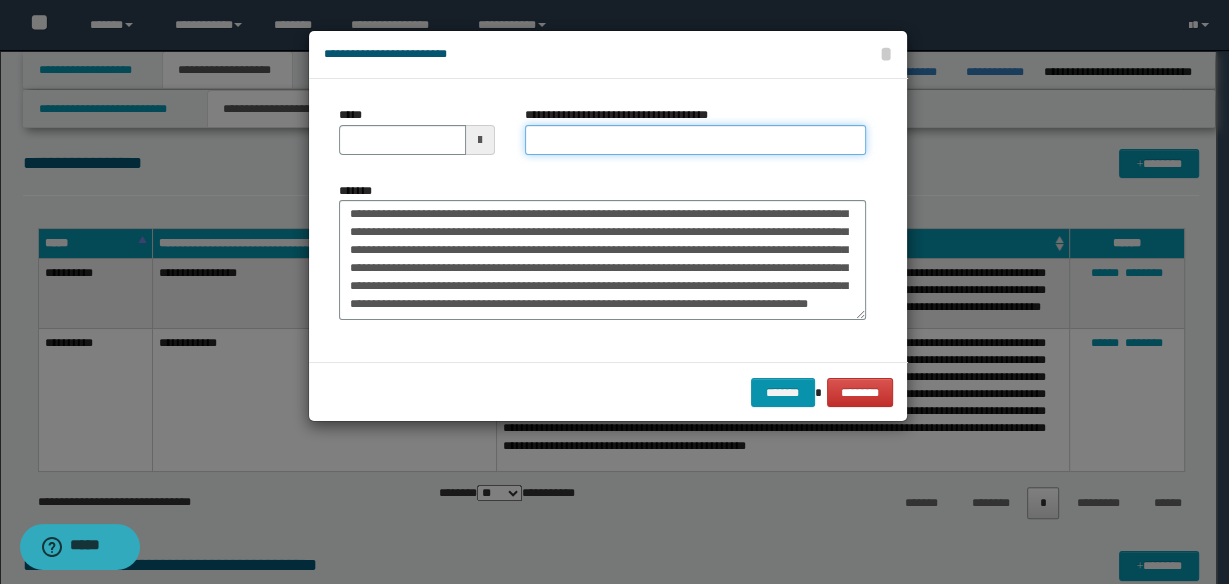 click on "**********" at bounding box center [695, 140] 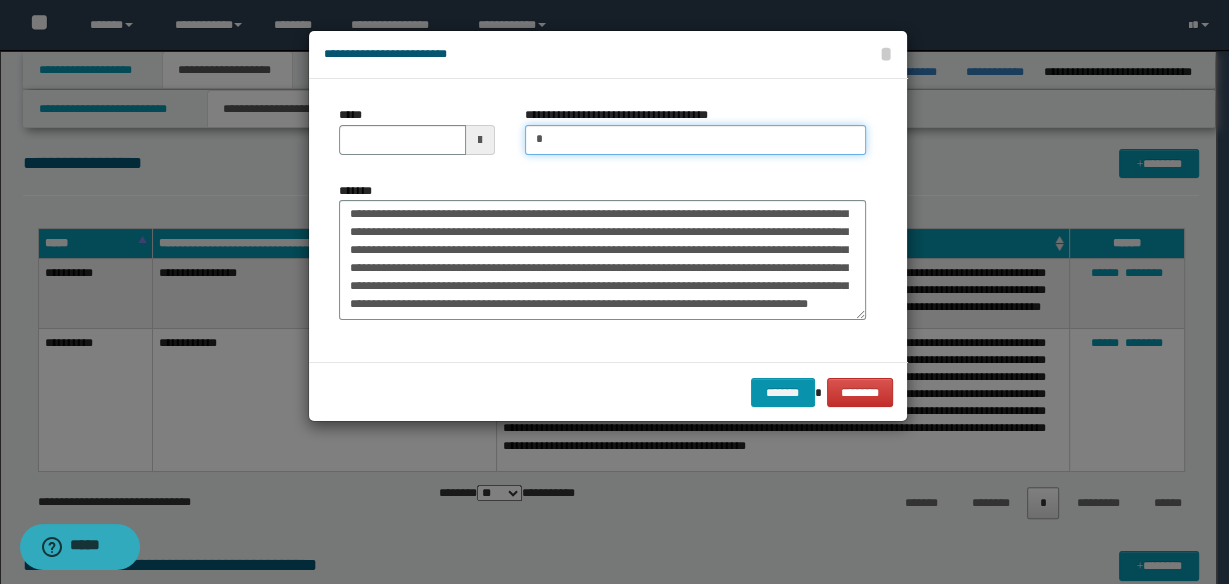 type on "*********" 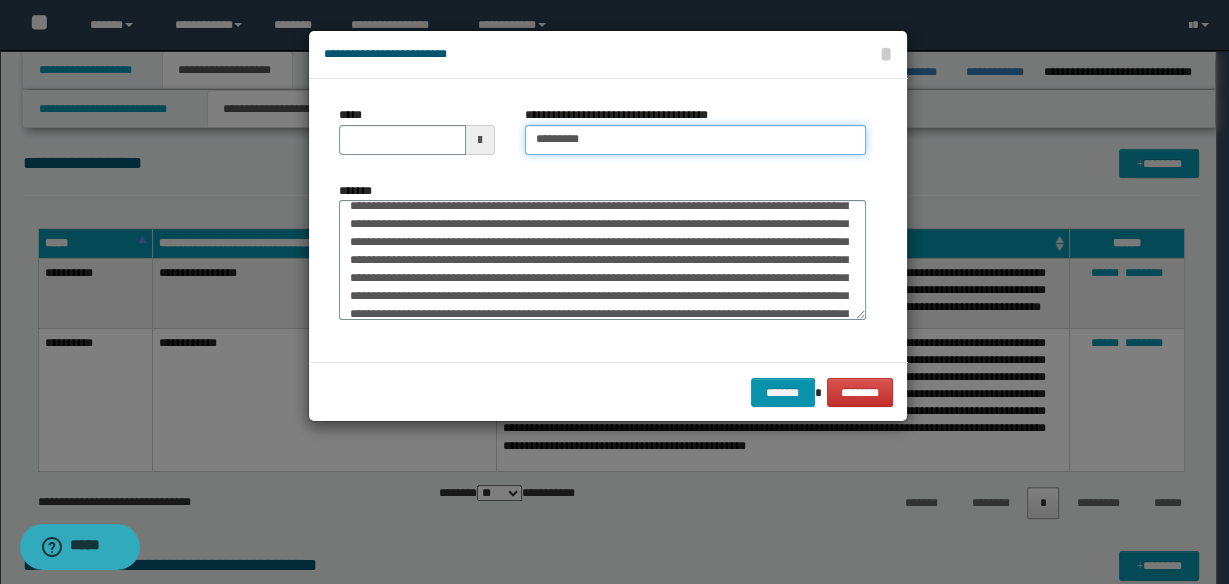 scroll, scrollTop: 0, scrollLeft: 0, axis: both 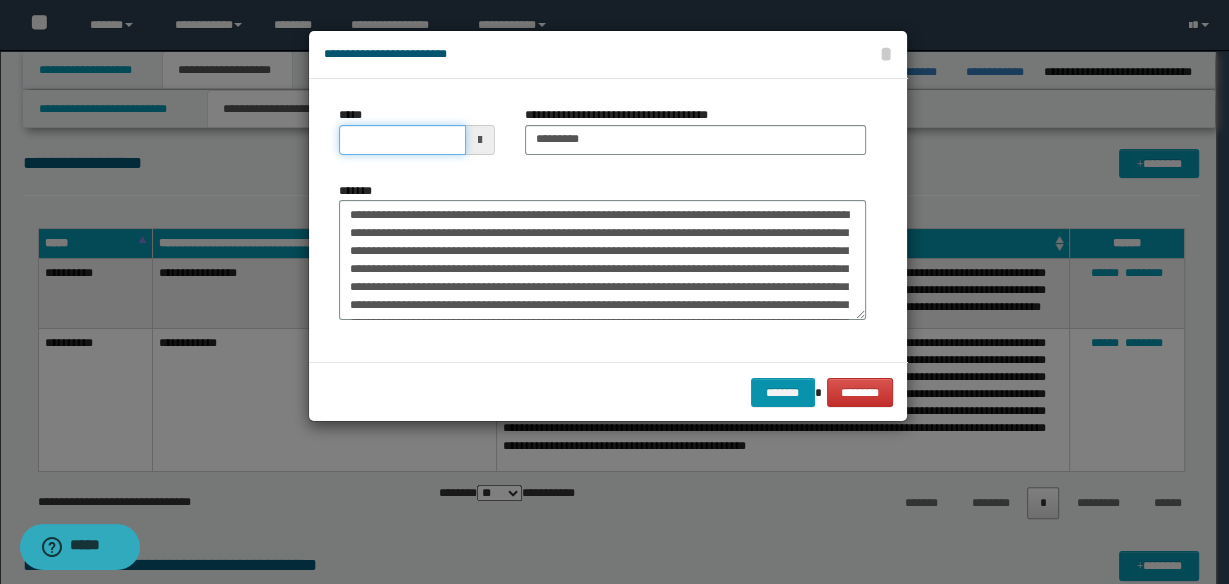 click on "*****" at bounding box center (402, 140) 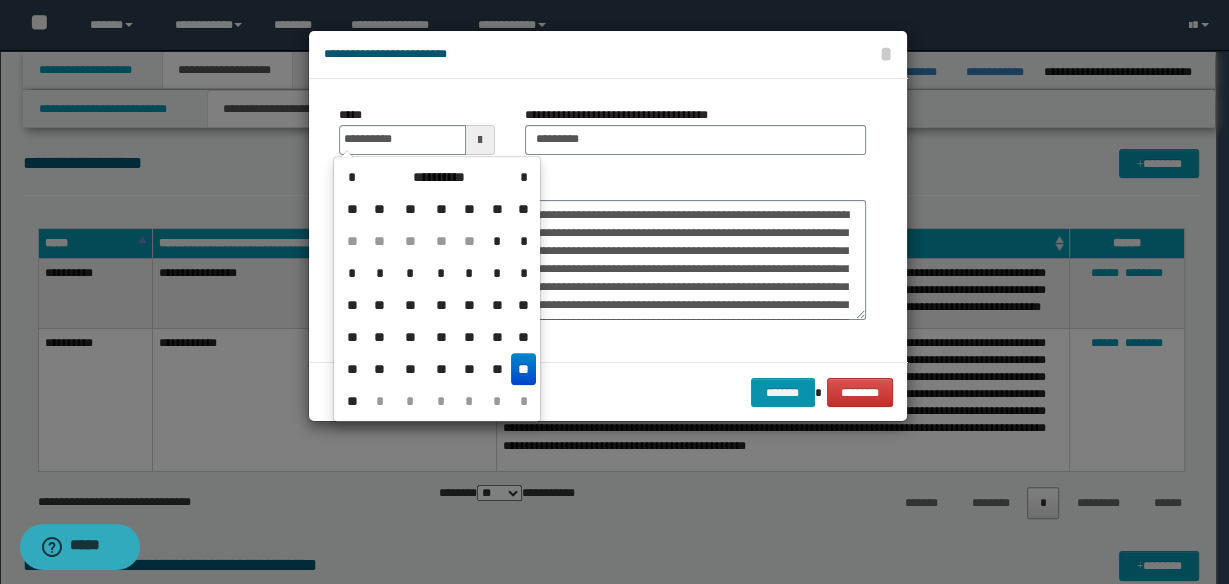 click on "**" at bounding box center [523, 369] 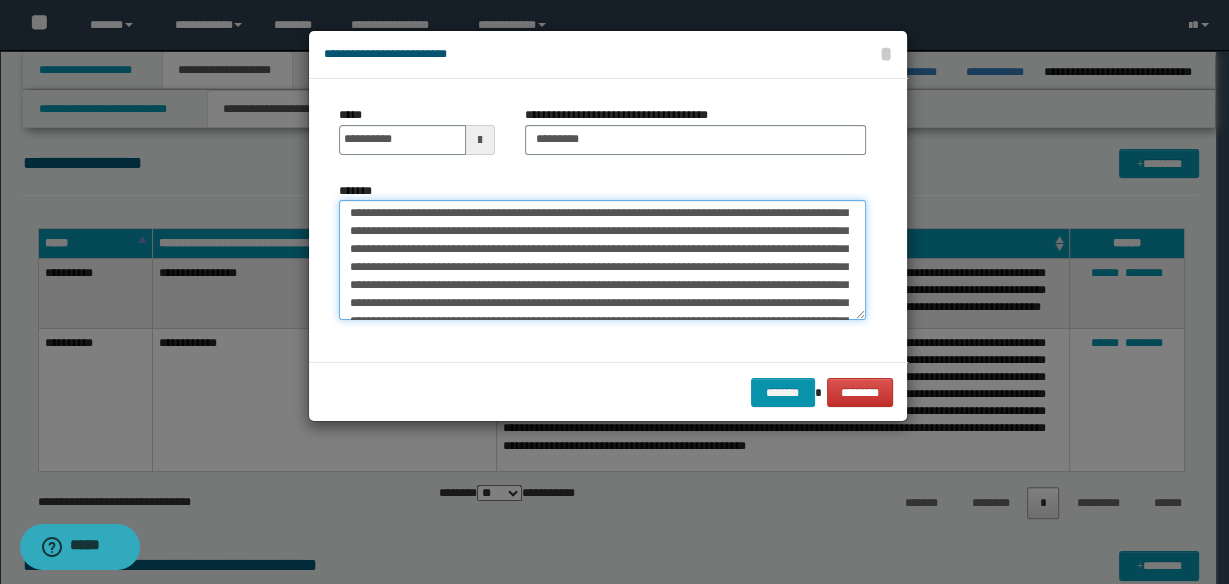 scroll, scrollTop: 32, scrollLeft: 0, axis: vertical 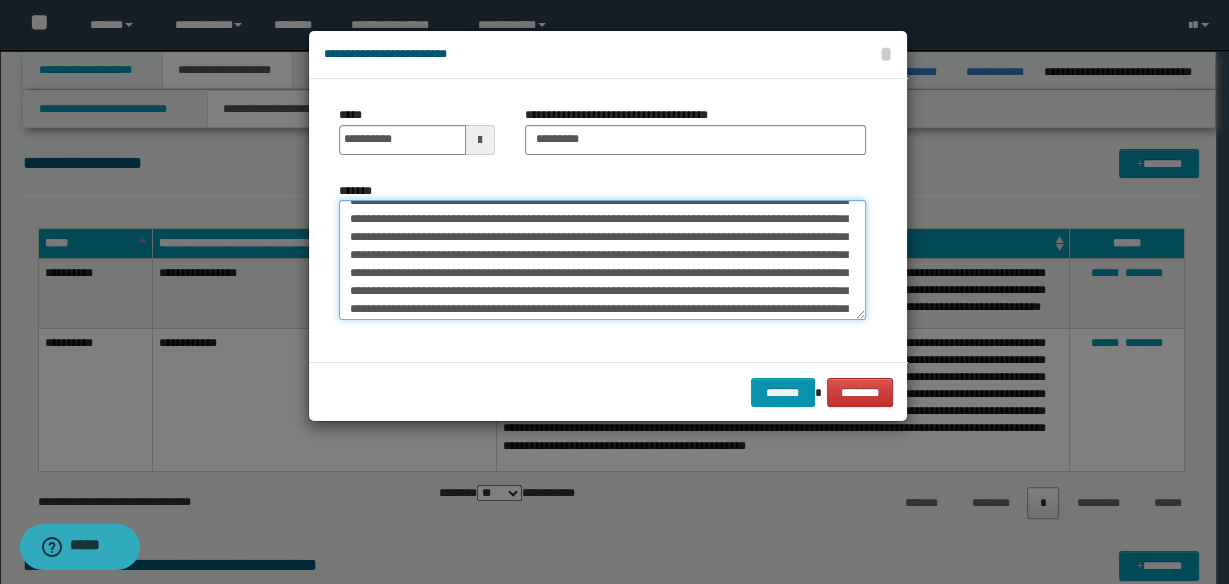 click on "*******" at bounding box center [602, 259] 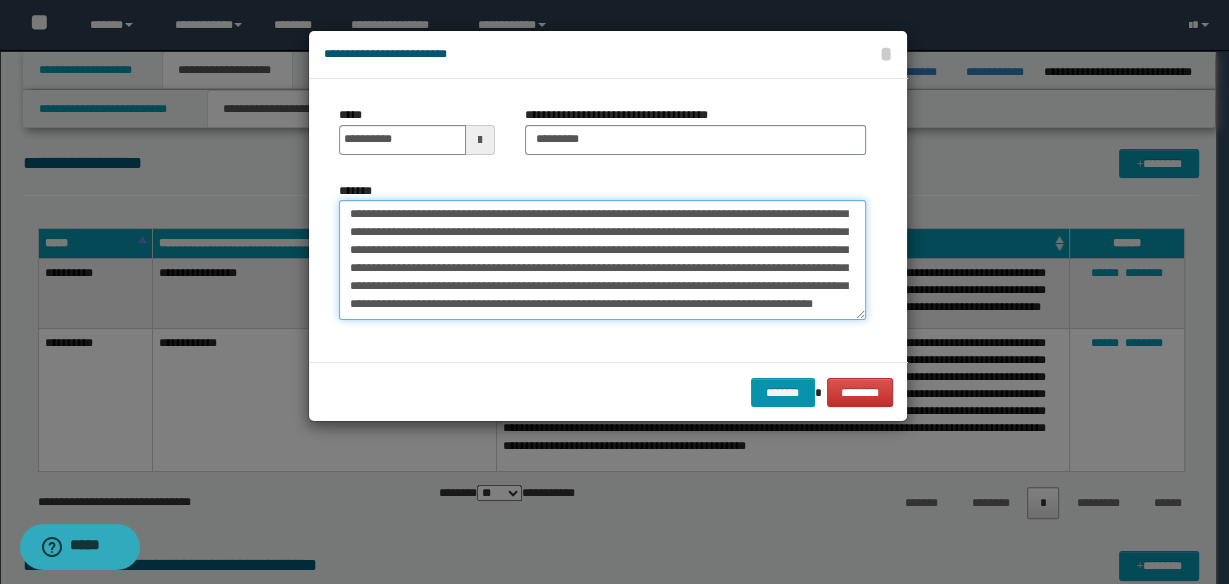 scroll, scrollTop: 144, scrollLeft: 0, axis: vertical 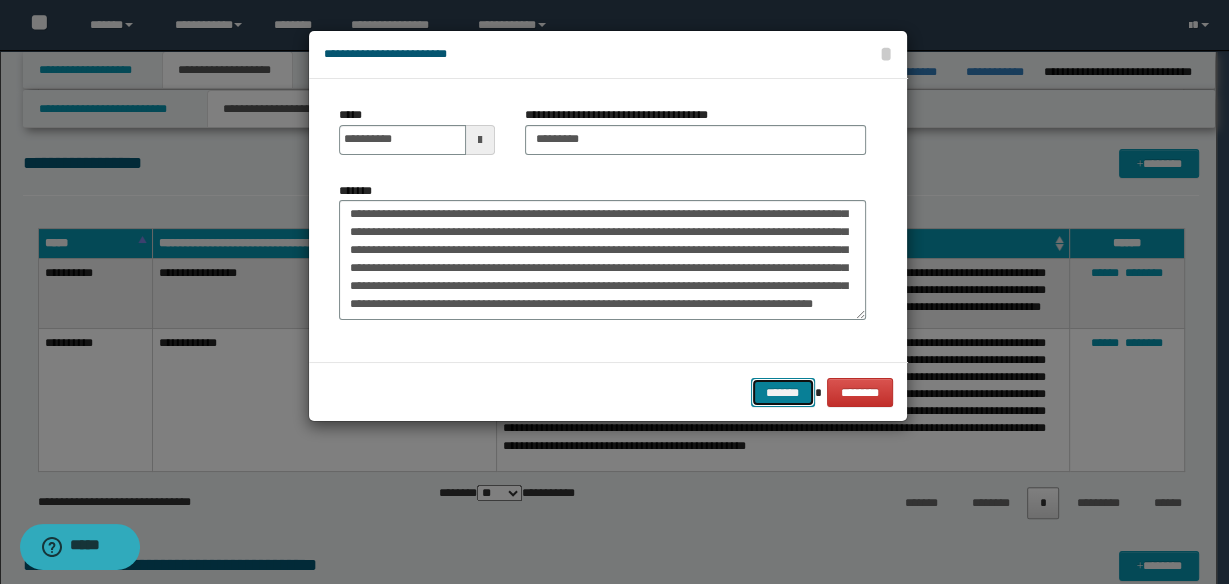 click on "*******" at bounding box center [783, 392] 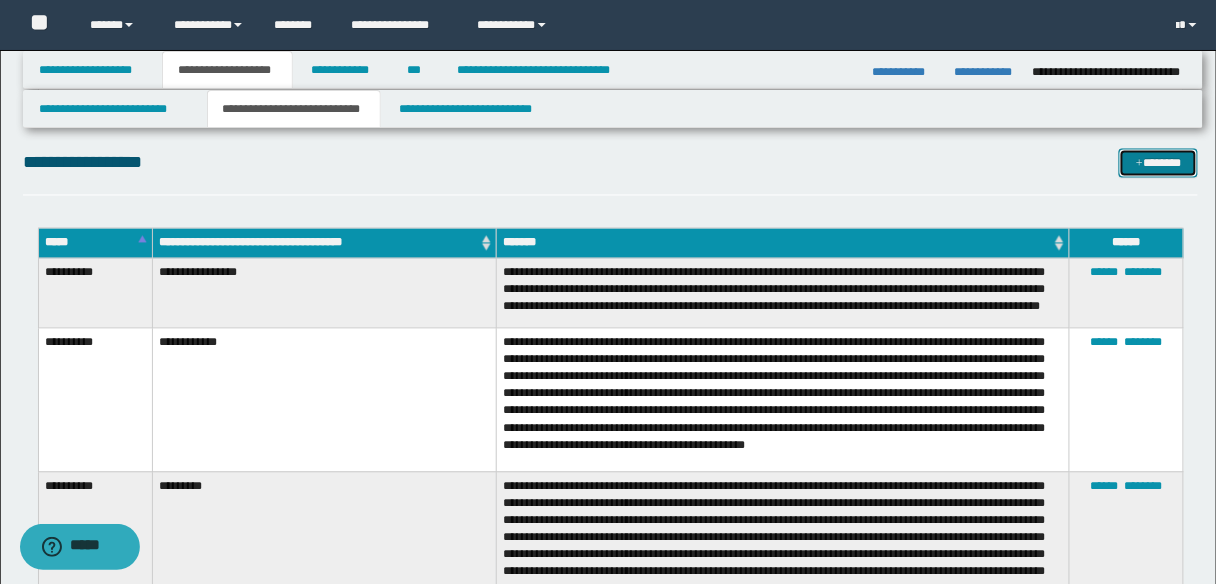 click on "*******" at bounding box center [1158, 163] 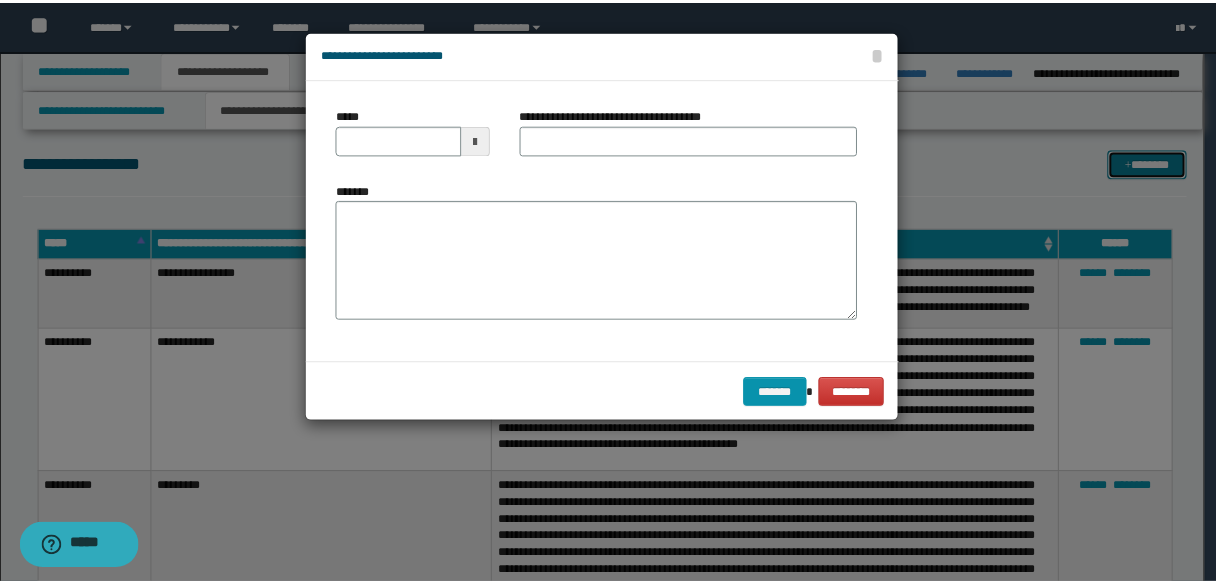 scroll, scrollTop: 0, scrollLeft: 0, axis: both 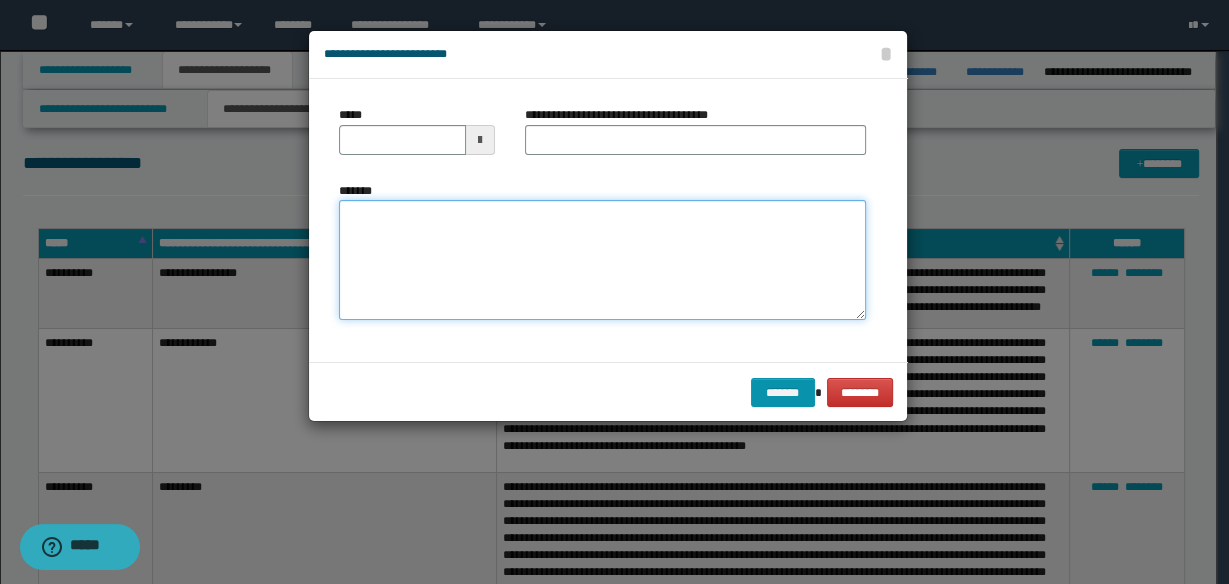 click on "*******" at bounding box center [602, 259] 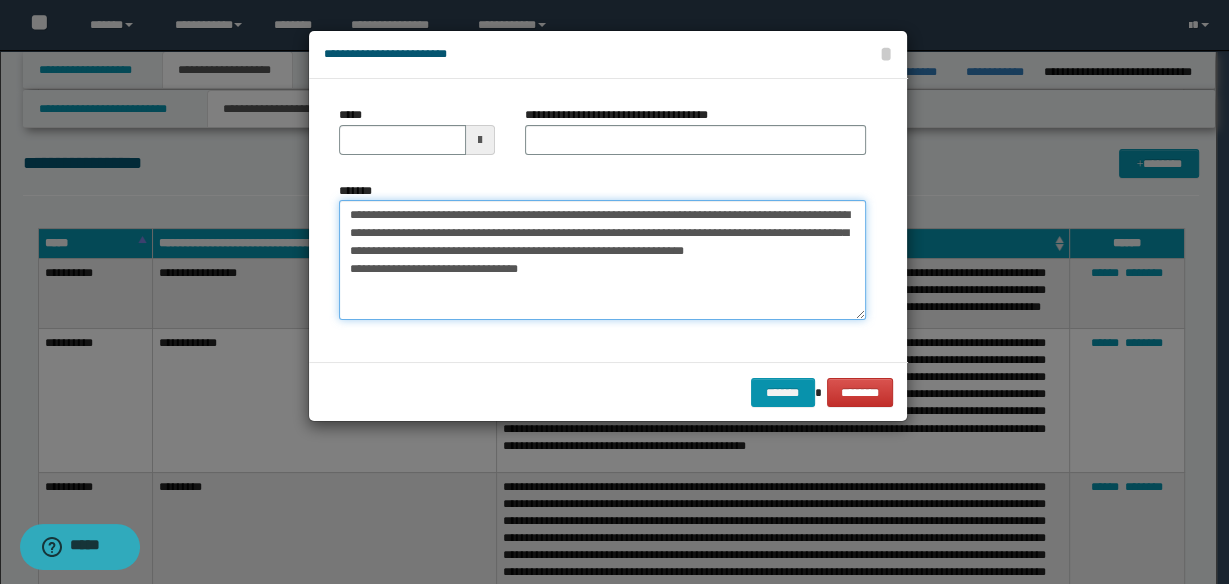 type on "**********" 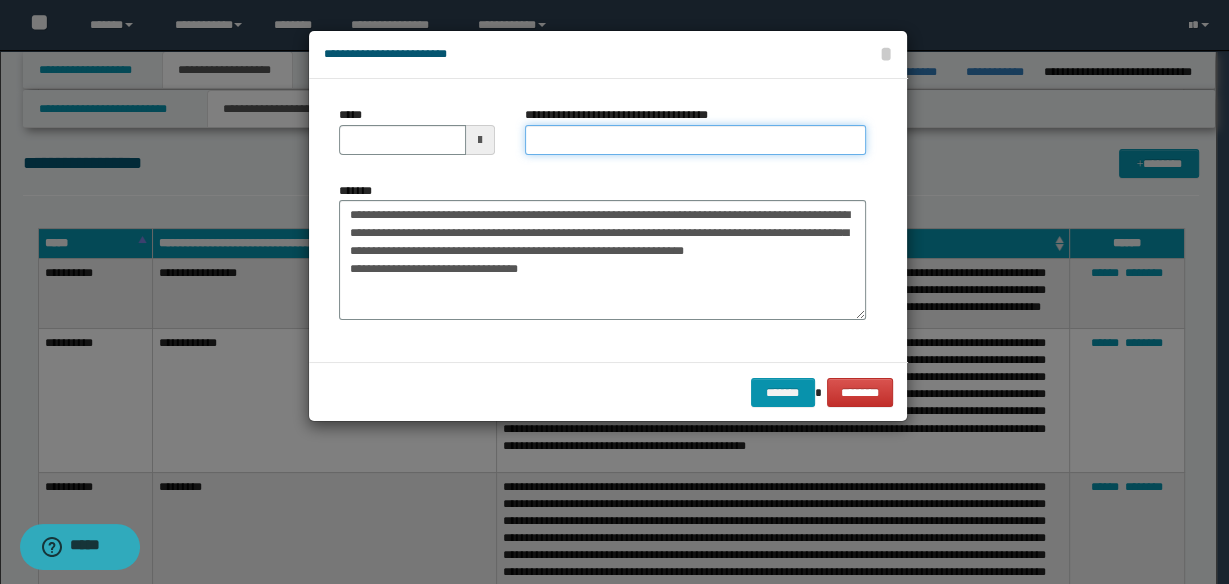click on "**********" at bounding box center (695, 140) 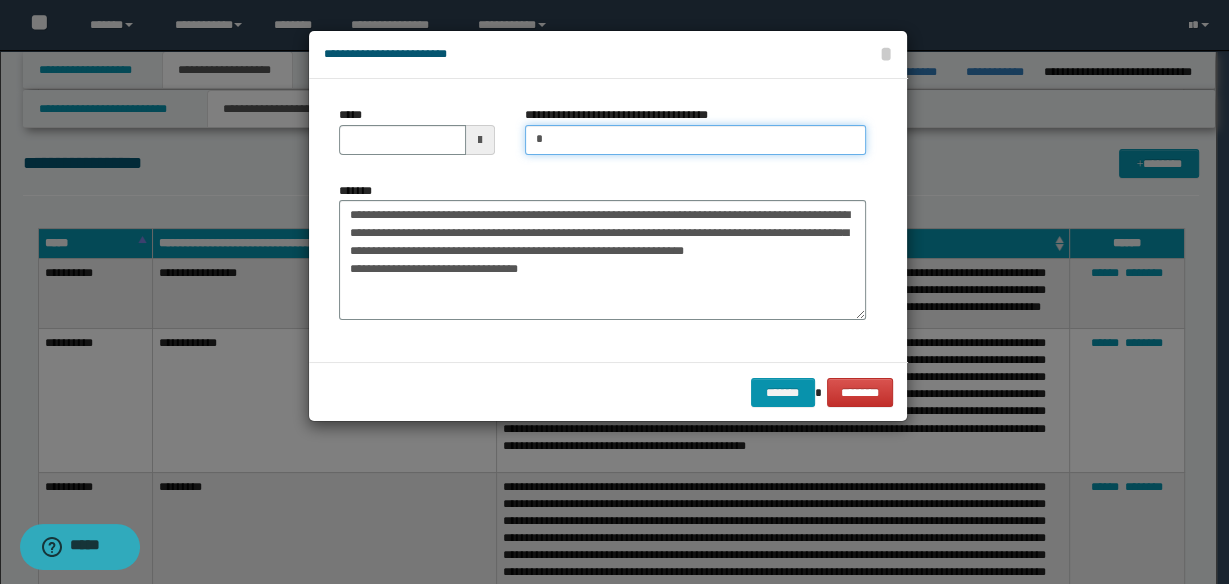 type 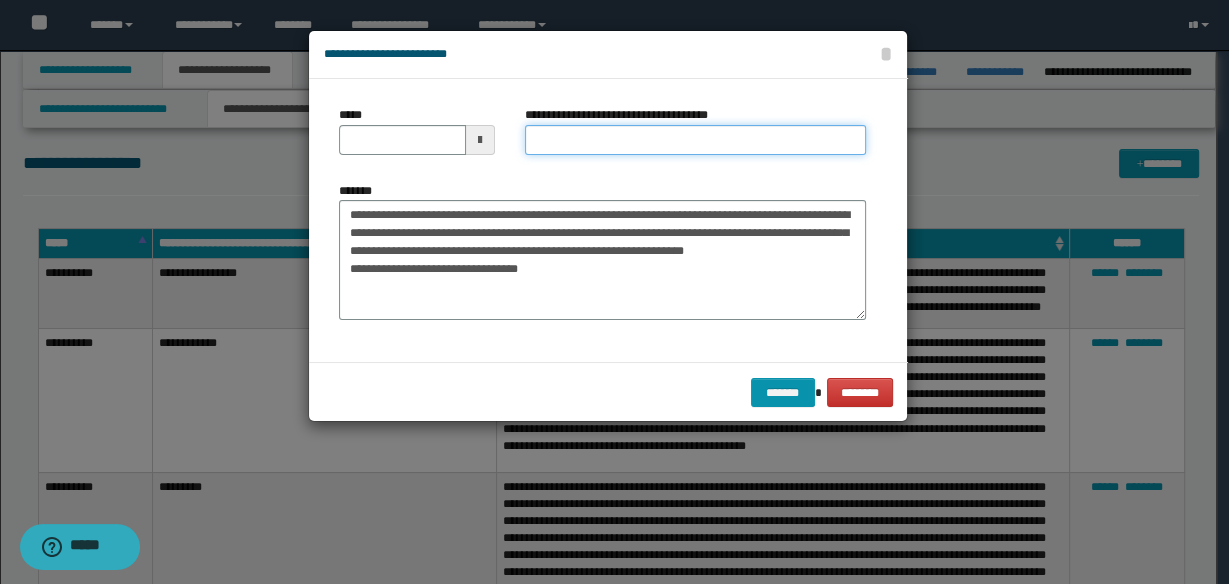 type 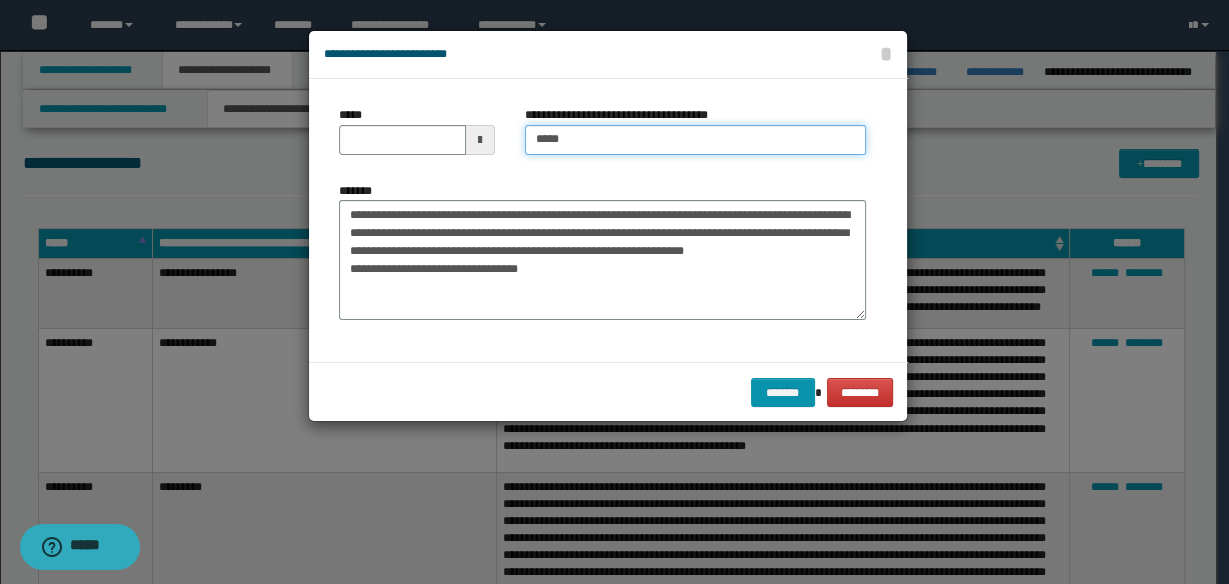 type on "**********" 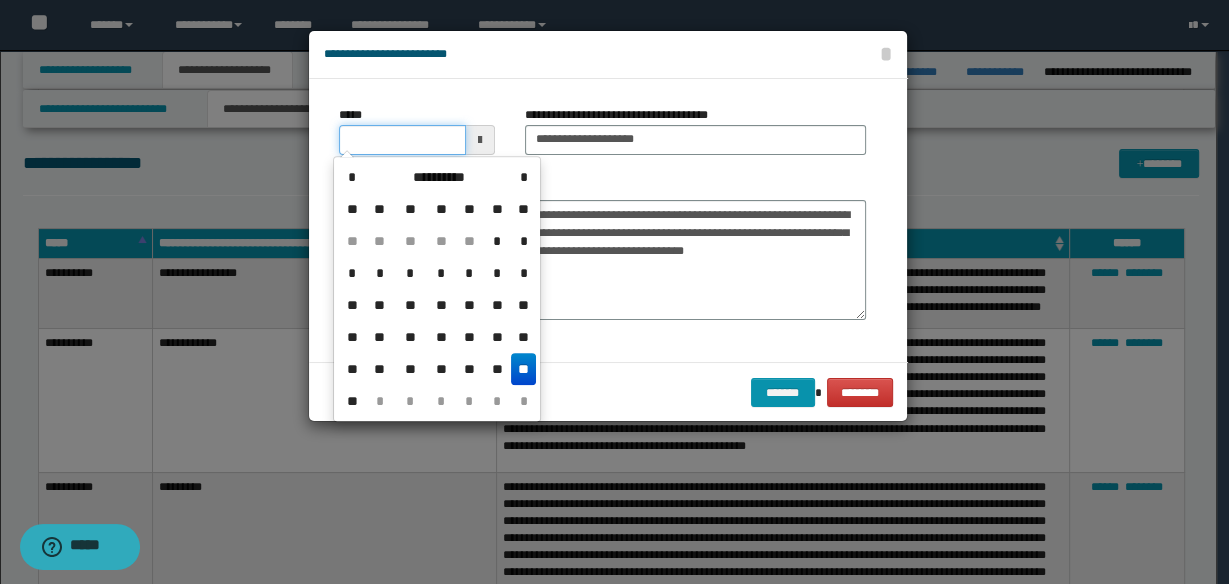 click on "*****" at bounding box center [402, 140] 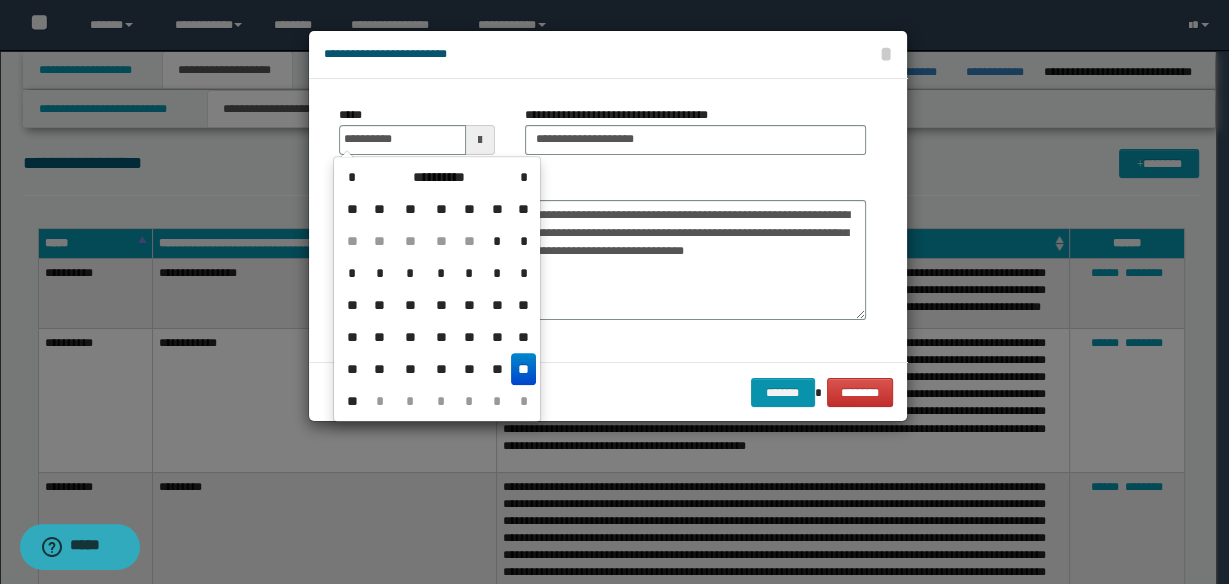 click on "**" at bounding box center [523, 369] 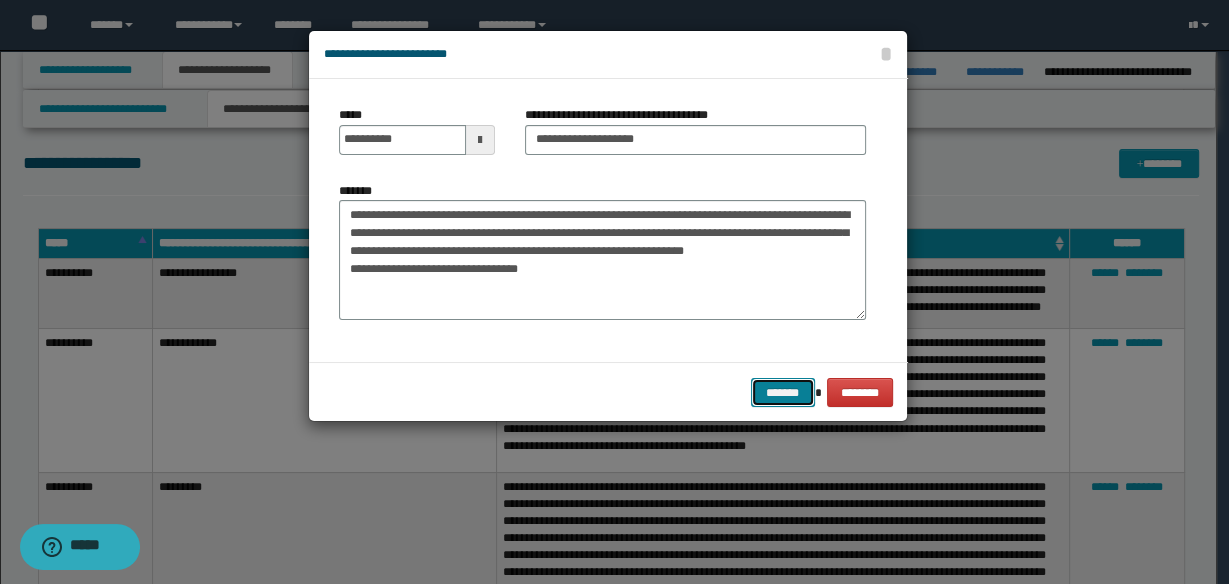 click on "*******" at bounding box center (783, 392) 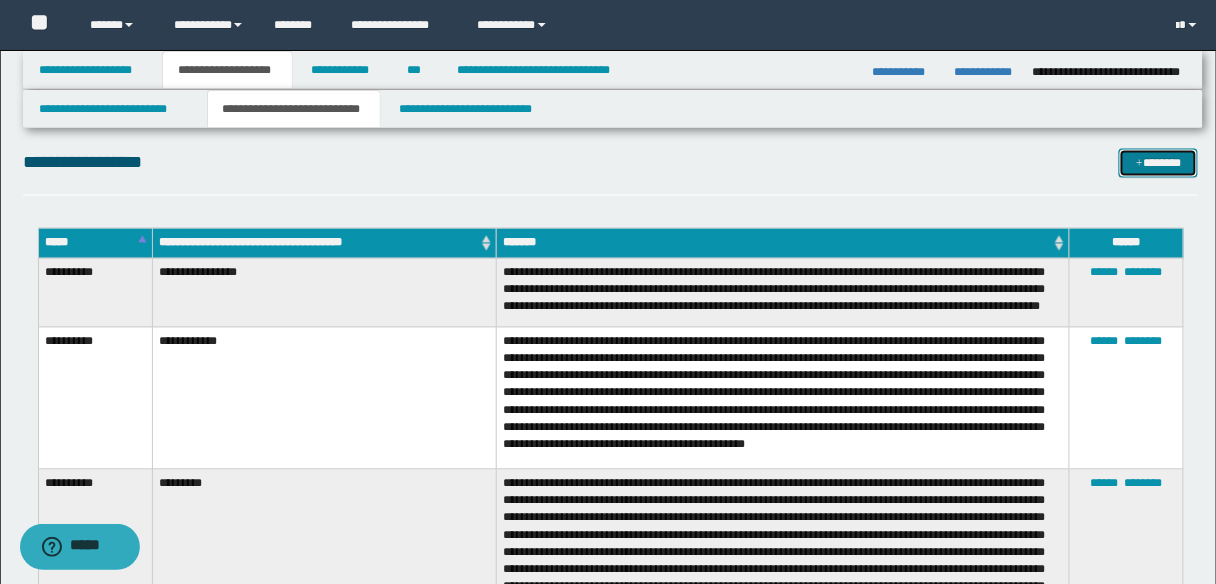 scroll, scrollTop: 1120, scrollLeft: 0, axis: vertical 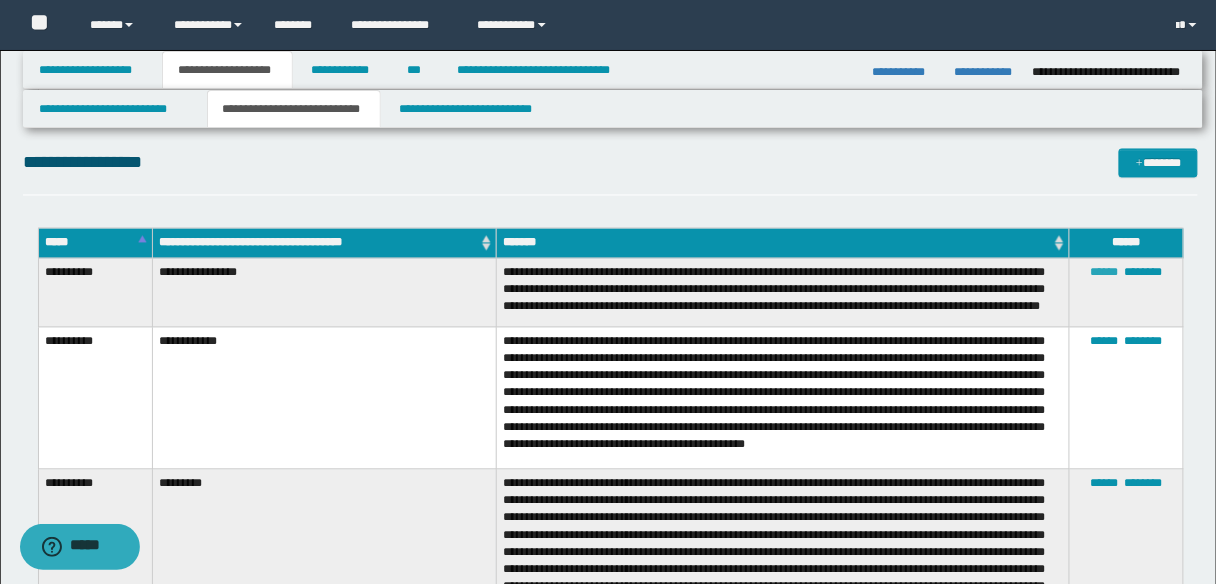 click on "******" at bounding box center (1105, 273) 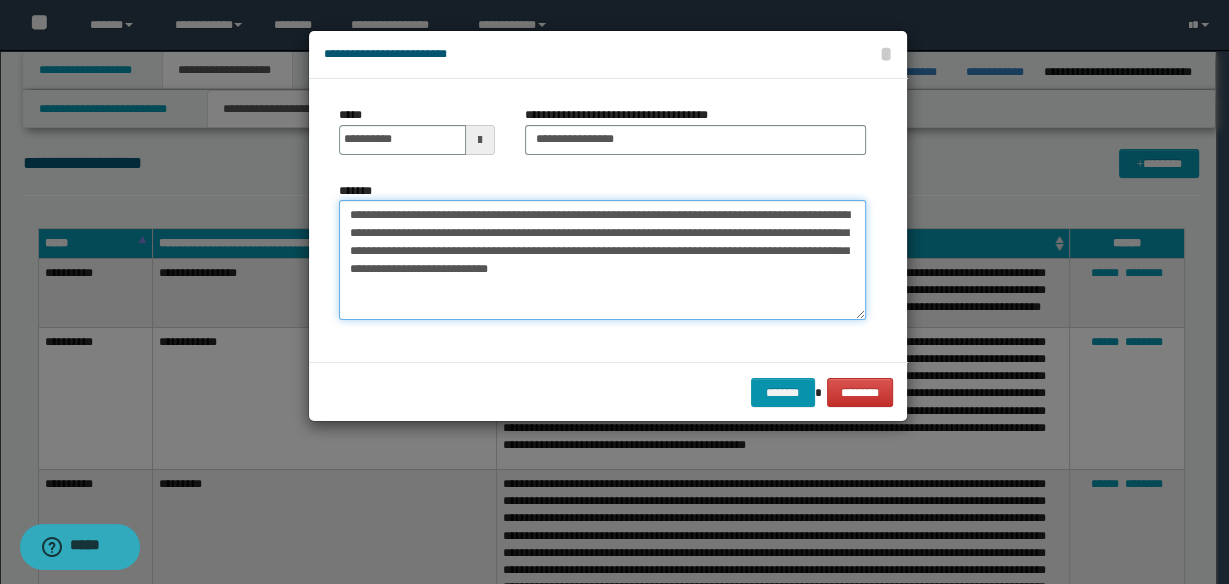 click on "**********" at bounding box center [602, 259] 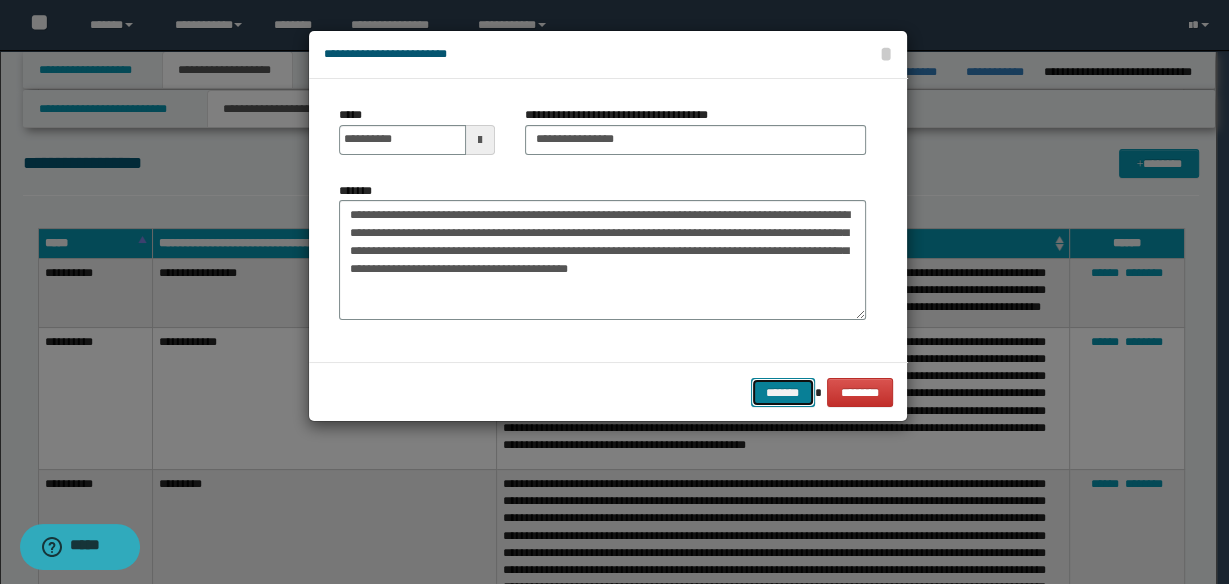 click on "*******" at bounding box center (783, 392) 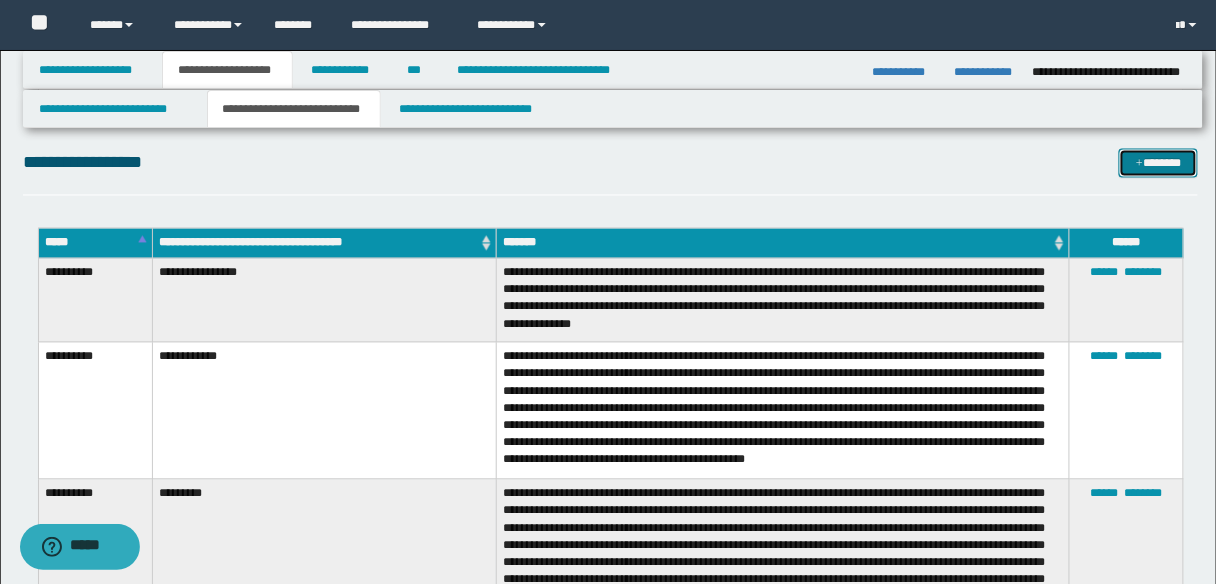 click on "*******" at bounding box center [1158, 163] 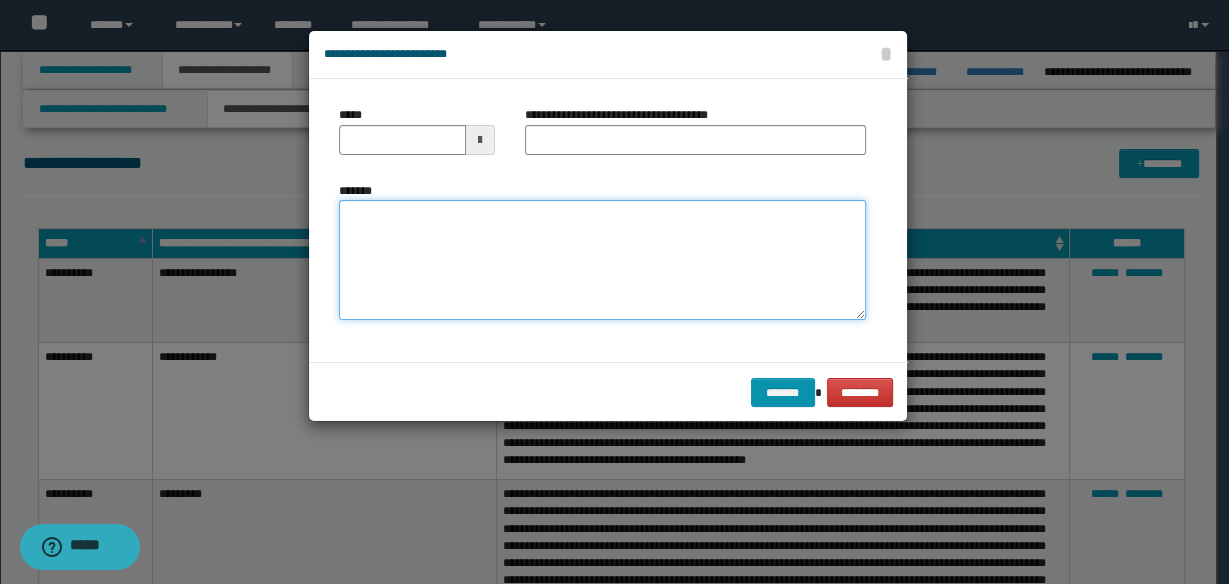 click on "*******" at bounding box center [602, 259] 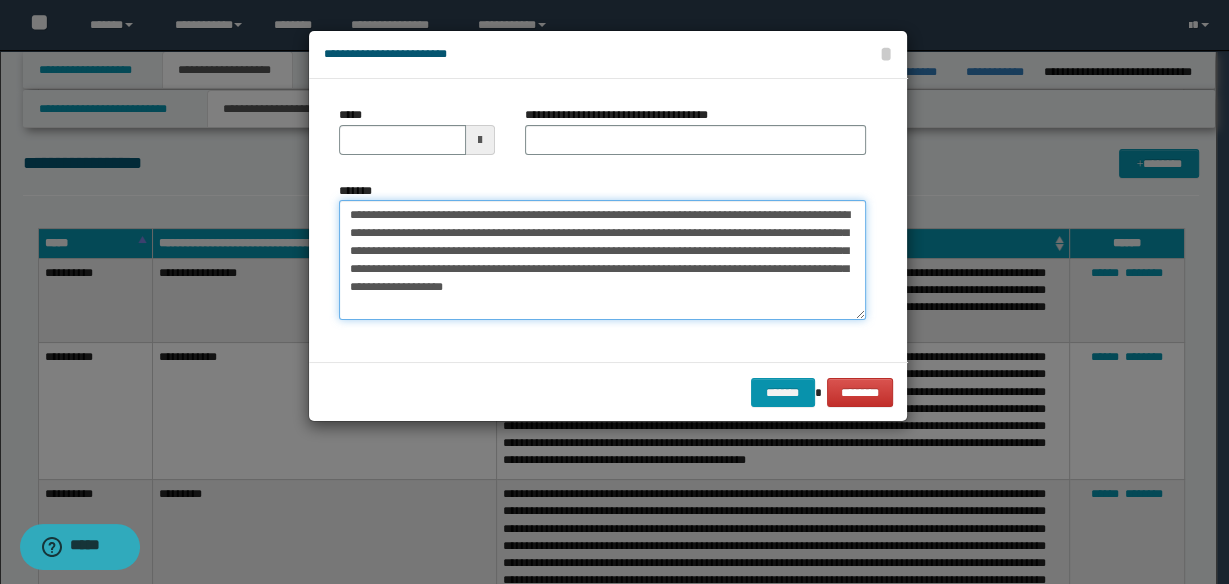 type on "**********" 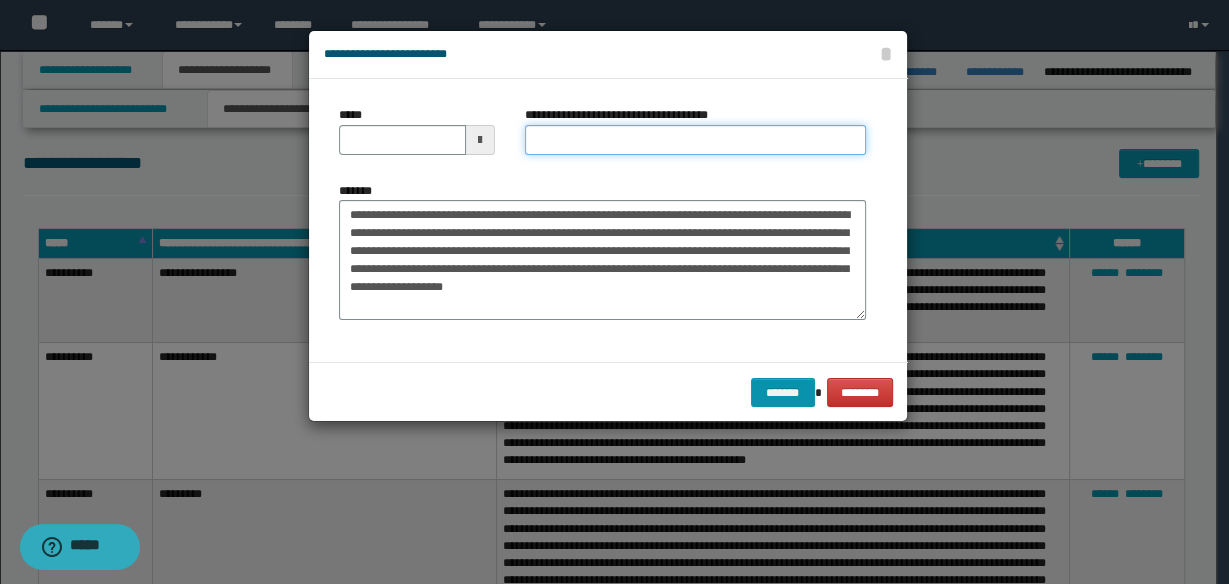 click on "**********" at bounding box center [695, 140] 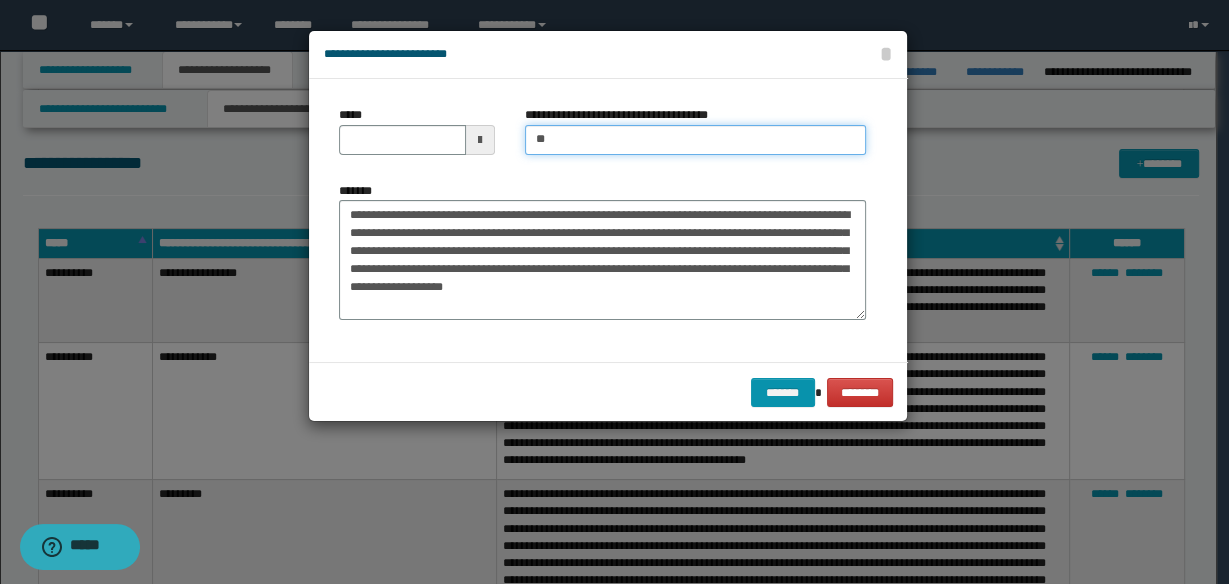 type on "**********" 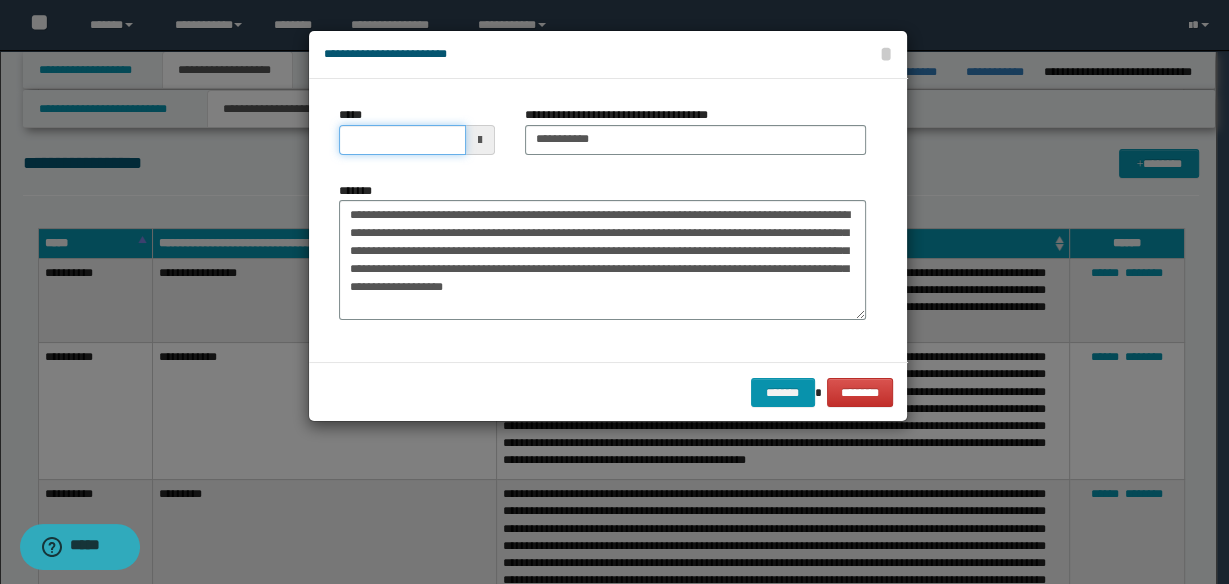 click on "*****" at bounding box center [402, 140] 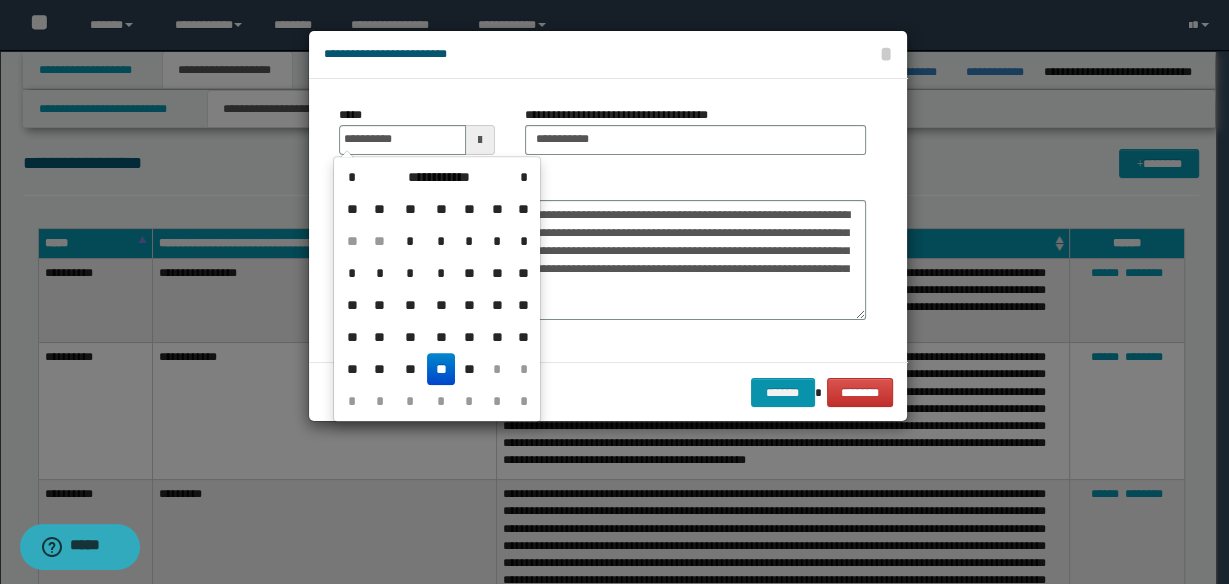 click on "**" at bounding box center [441, 369] 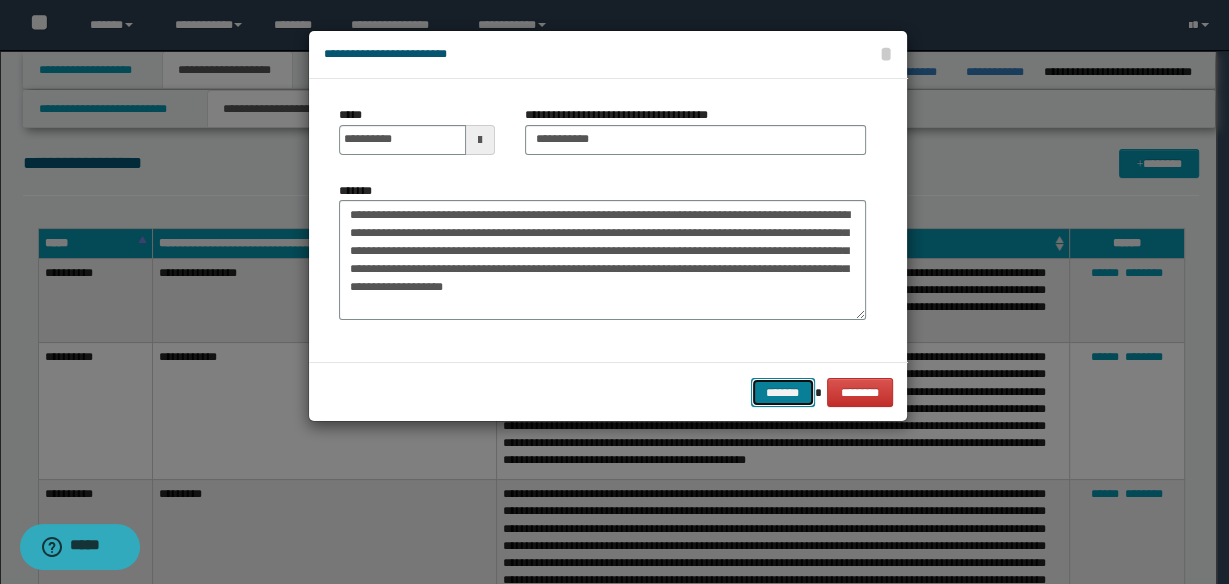 click on "*******" at bounding box center [783, 392] 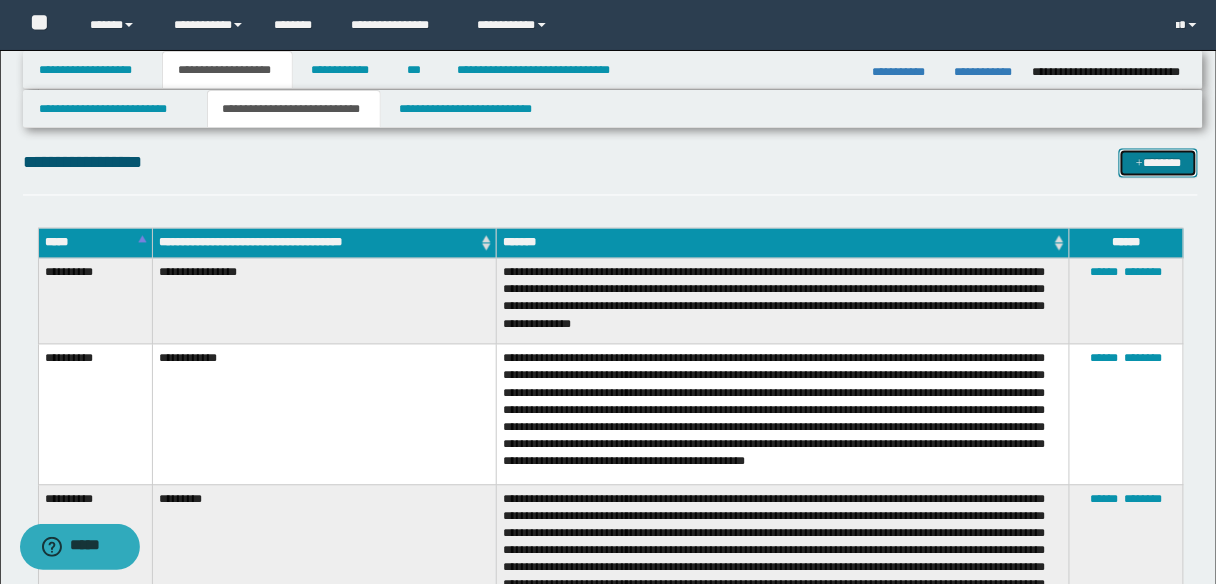 click on "*******" at bounding box center (1158, 163) 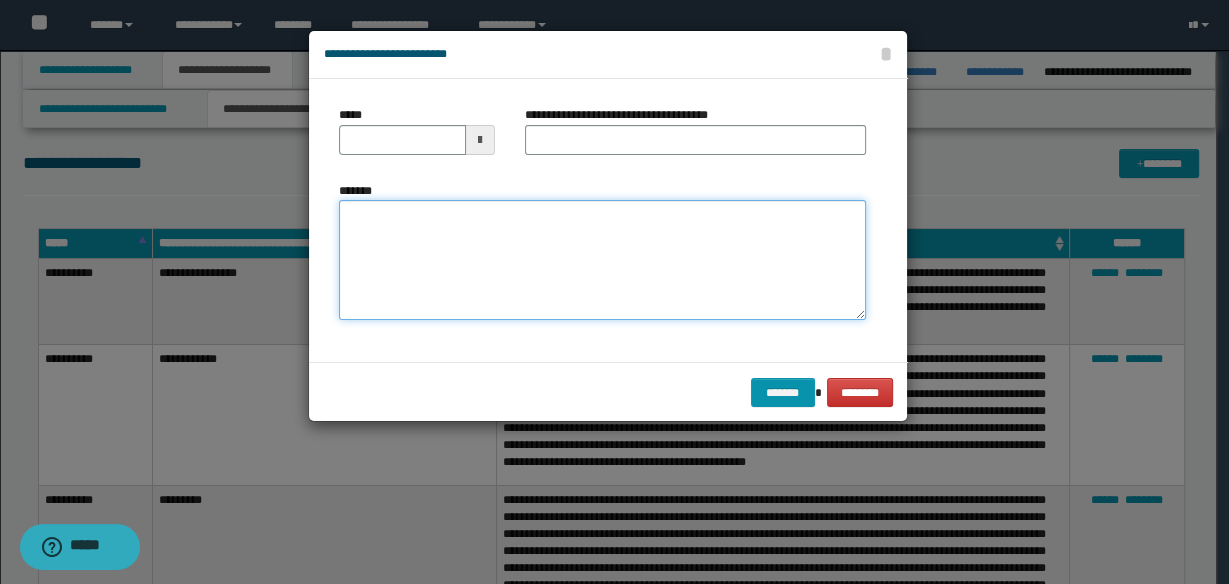 click on "*******" at bounding box center [602, 259] 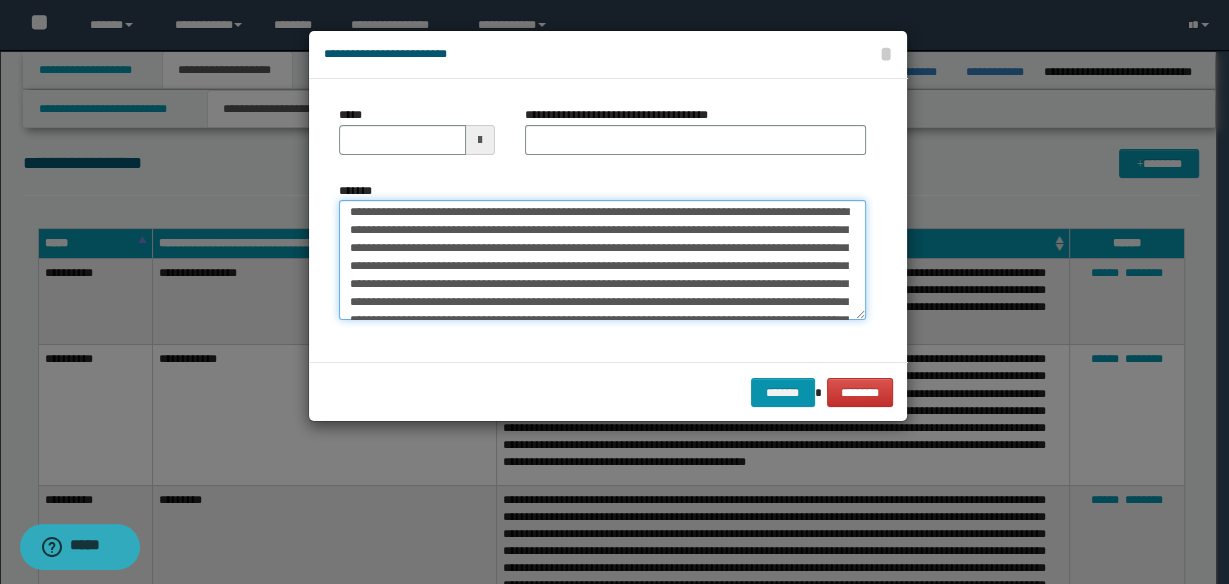 scroll, scrollTop: 0, scrollLeft: 0, axis: both 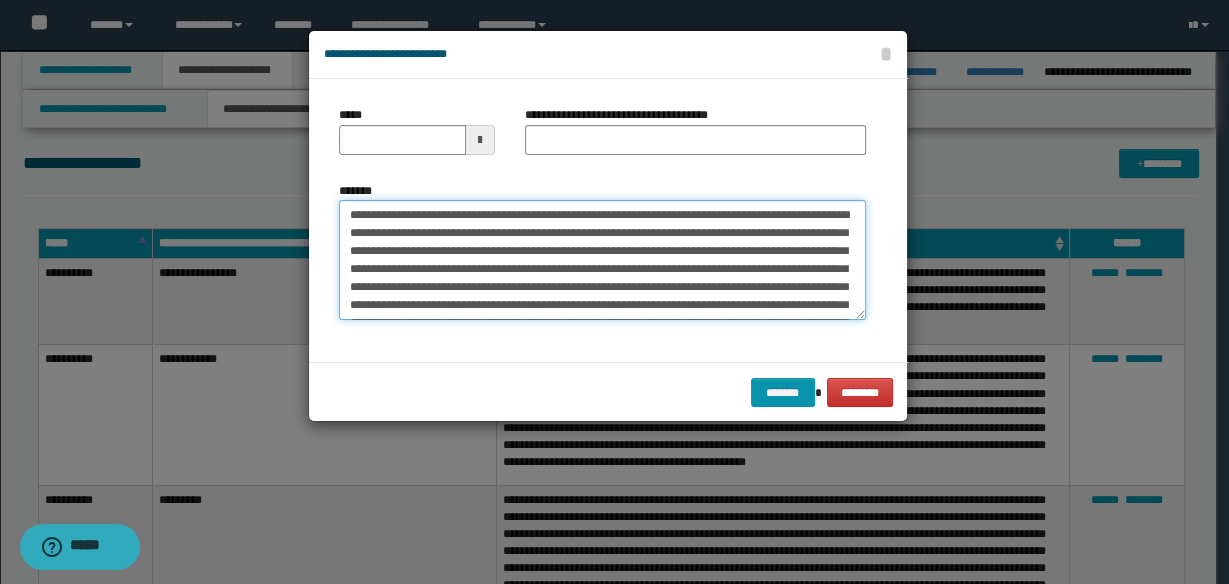 type on "**********" 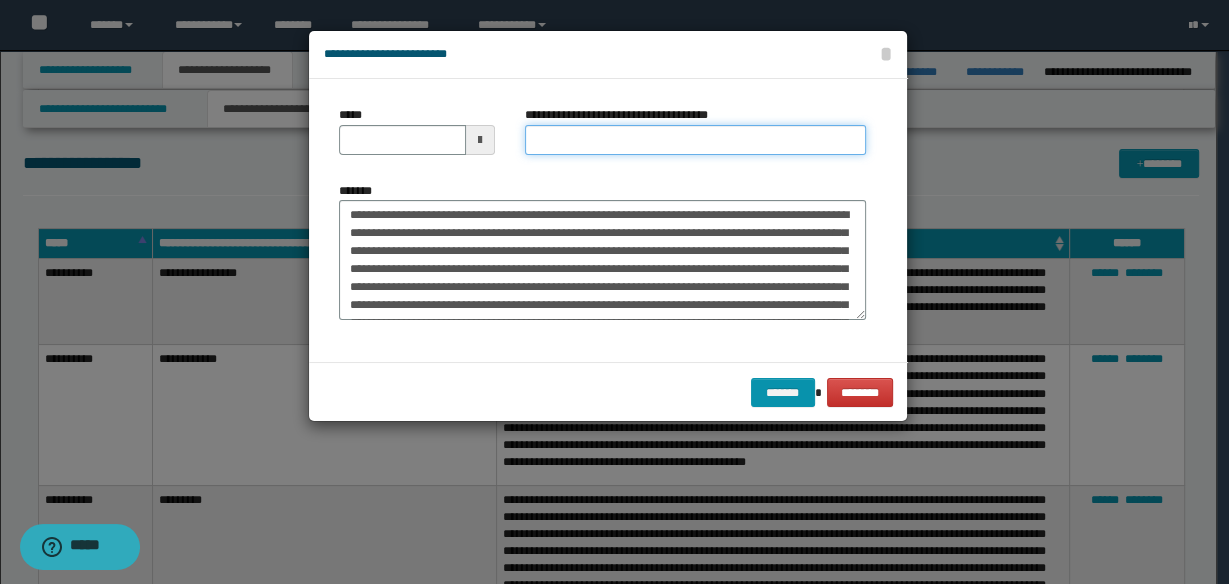 click on "**********" at bounding box center [695, 140] 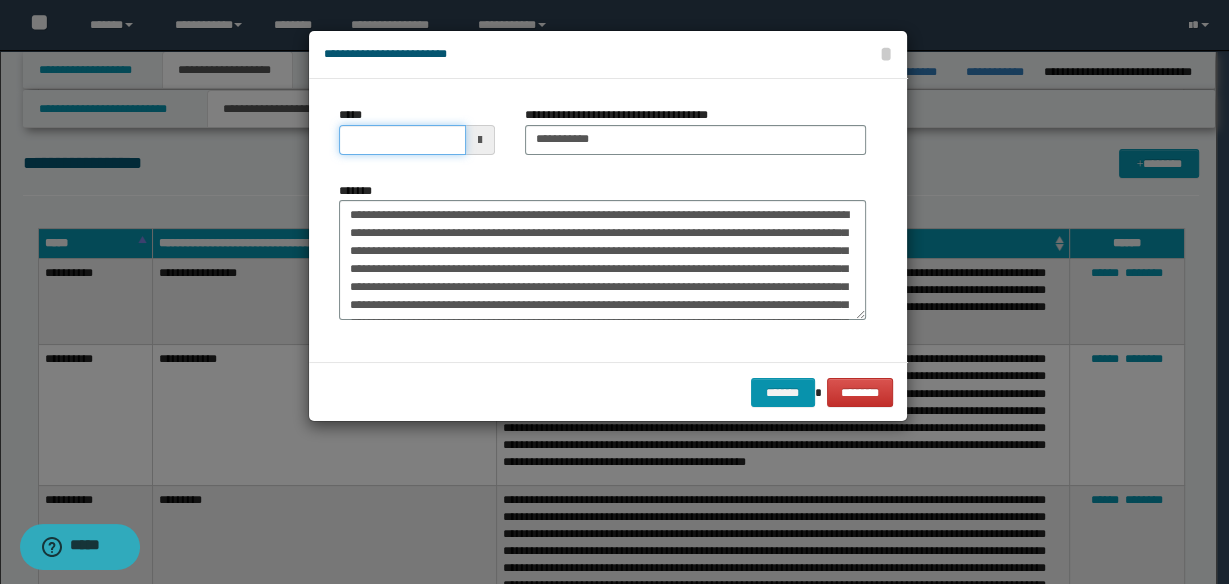 click on "*****" at bounding box center (402, 140) 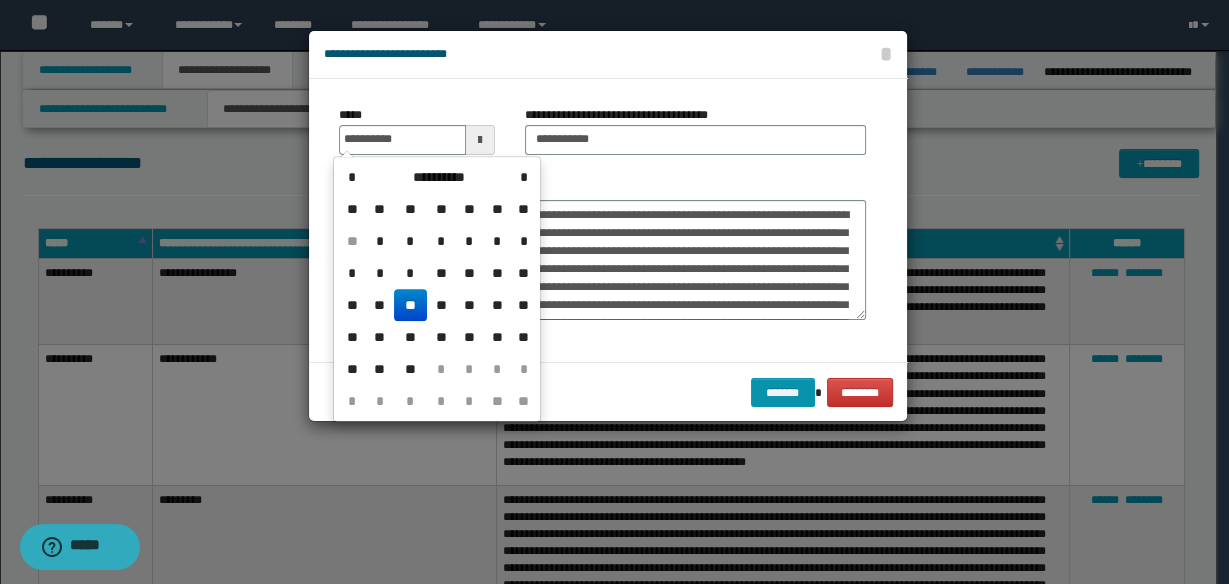 click on "**" at bounding box center (410, 305) 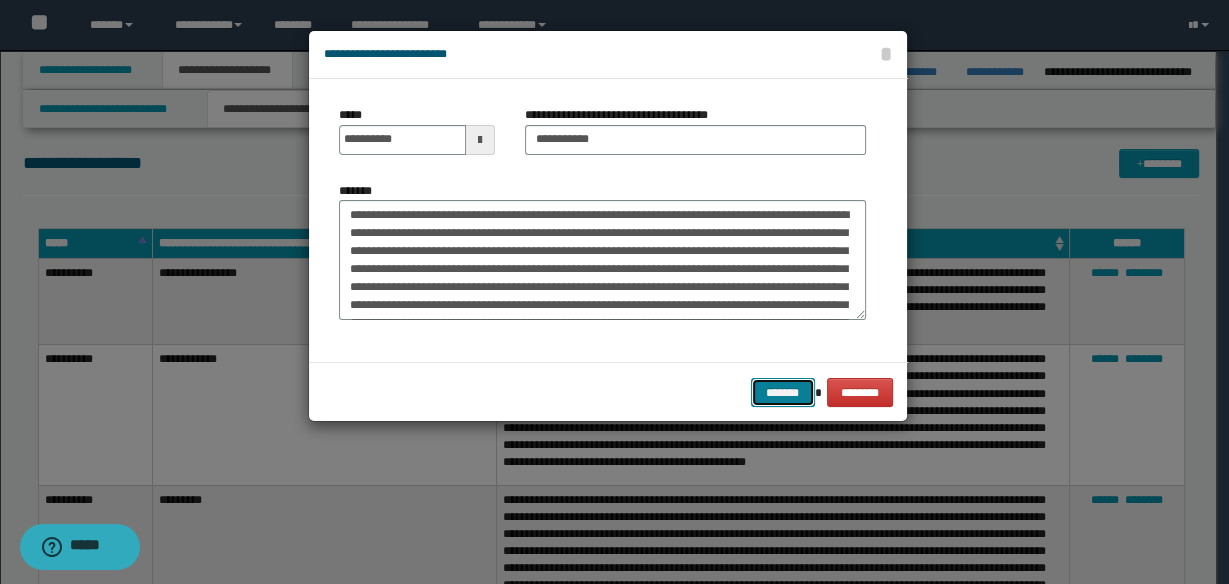 click on "*******" at bounding box center (783, 392) 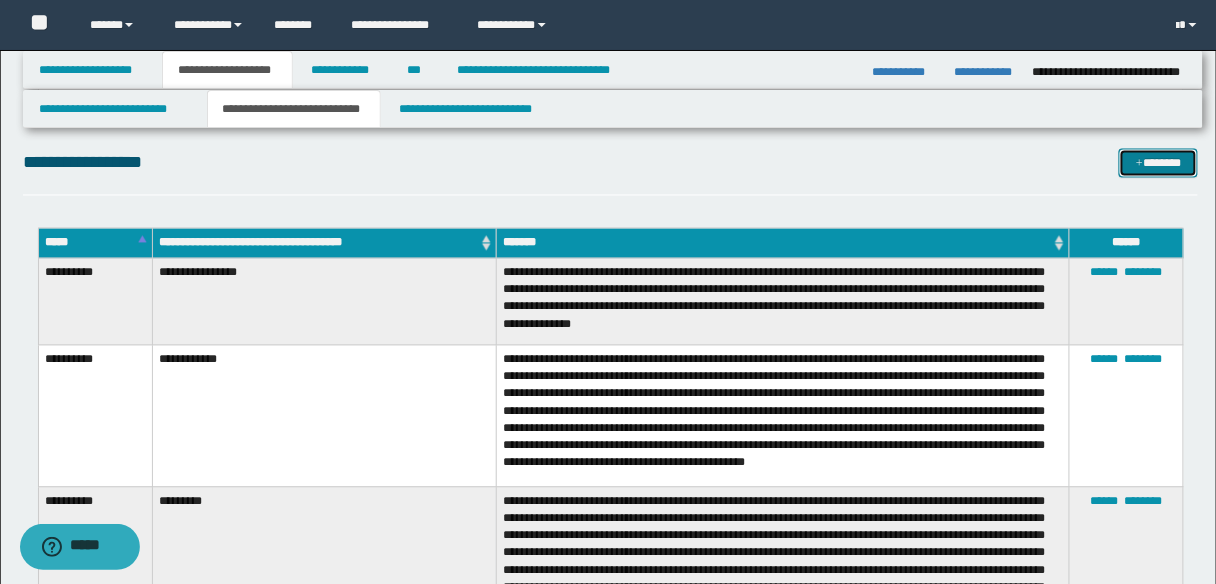 click on "*******" at bounding box center (1158, 163) 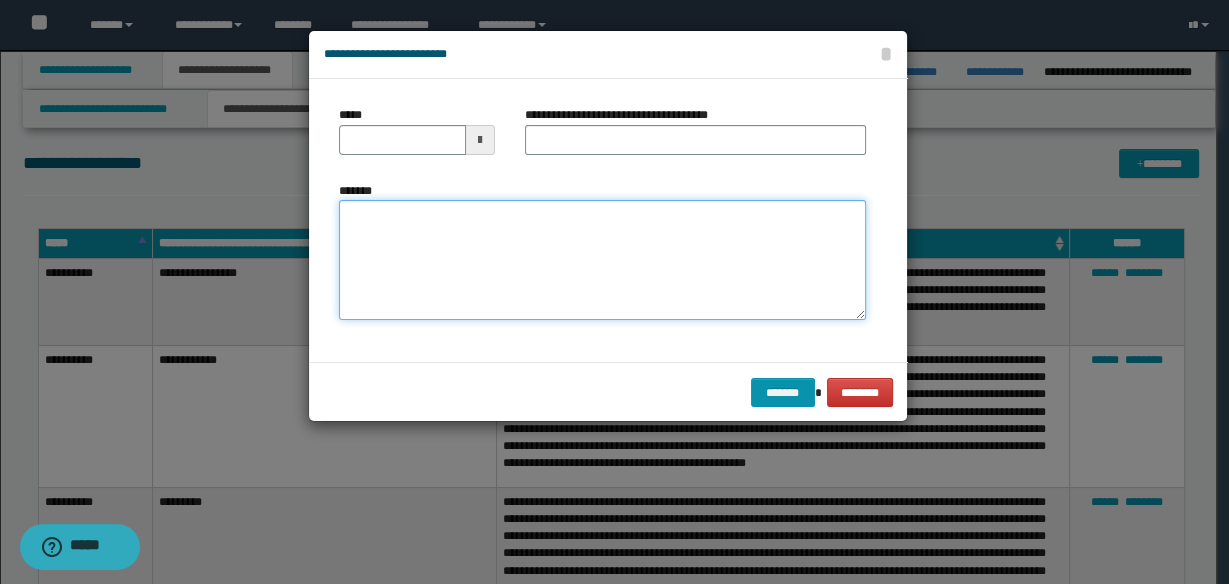click on "*******" at bounding box center (602, 259) 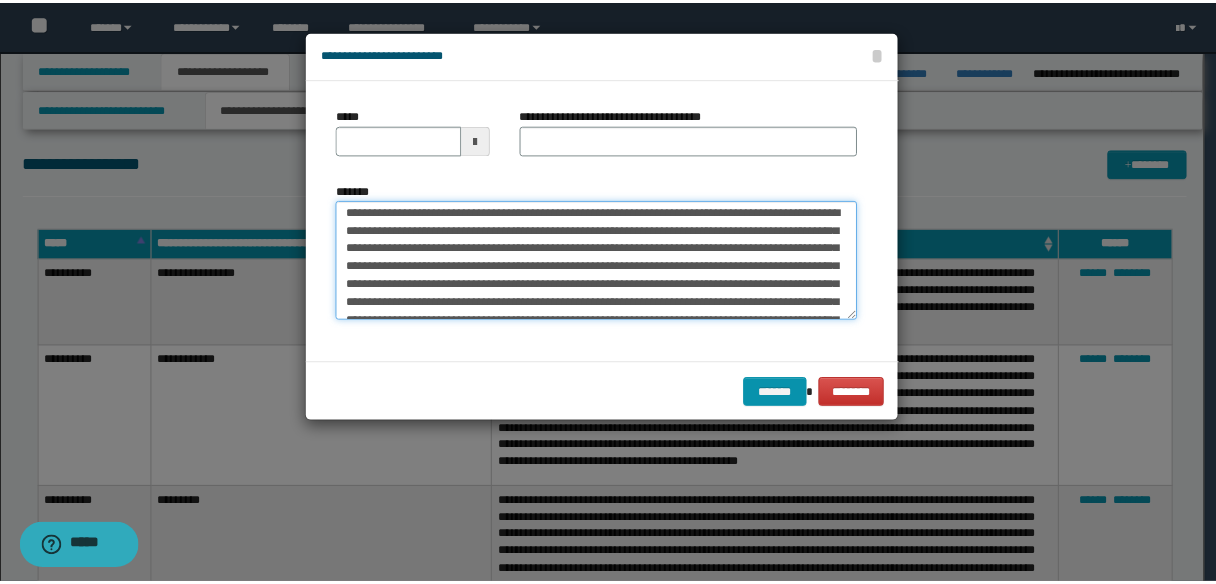scroll, scrollTop: 0, scrollLeft: 0, axis: both 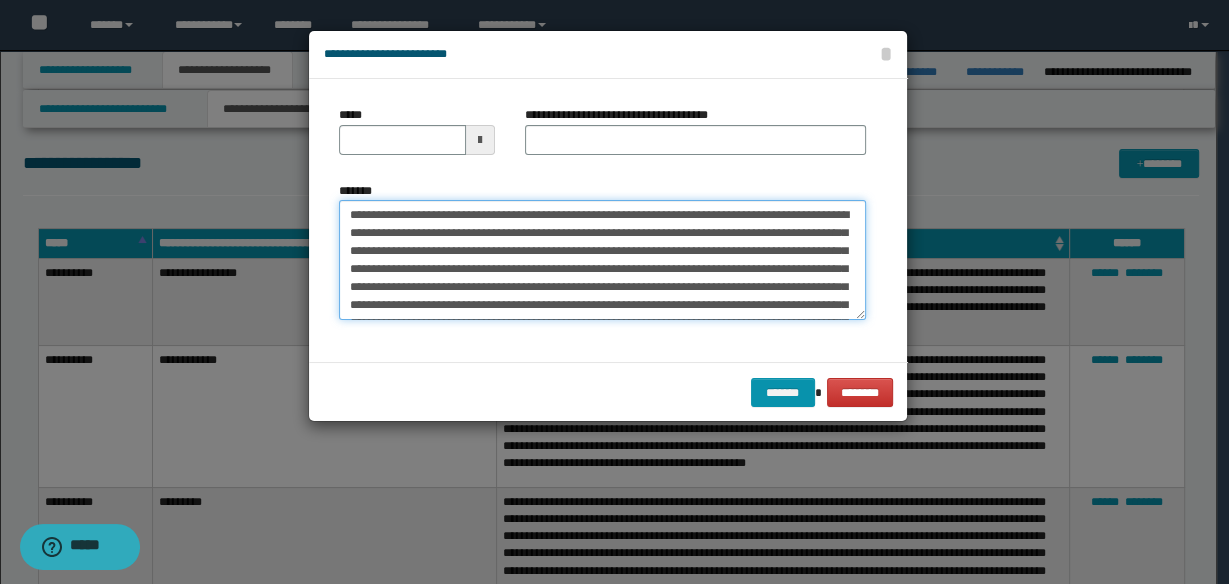 type on "**********" 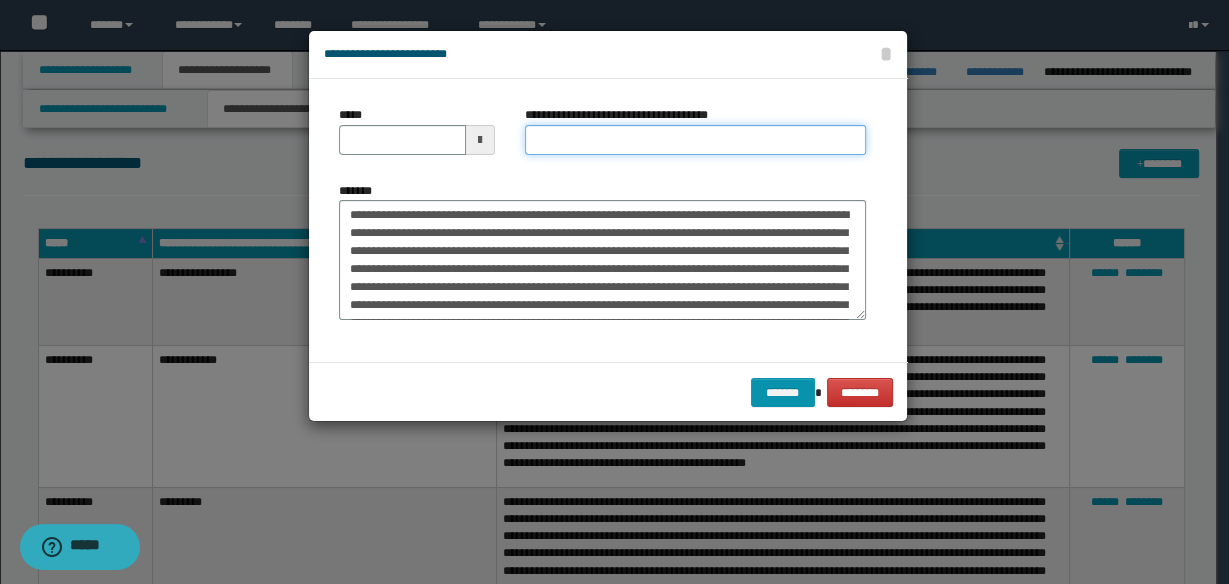 click on "**********" at bounding box center (695, 140) 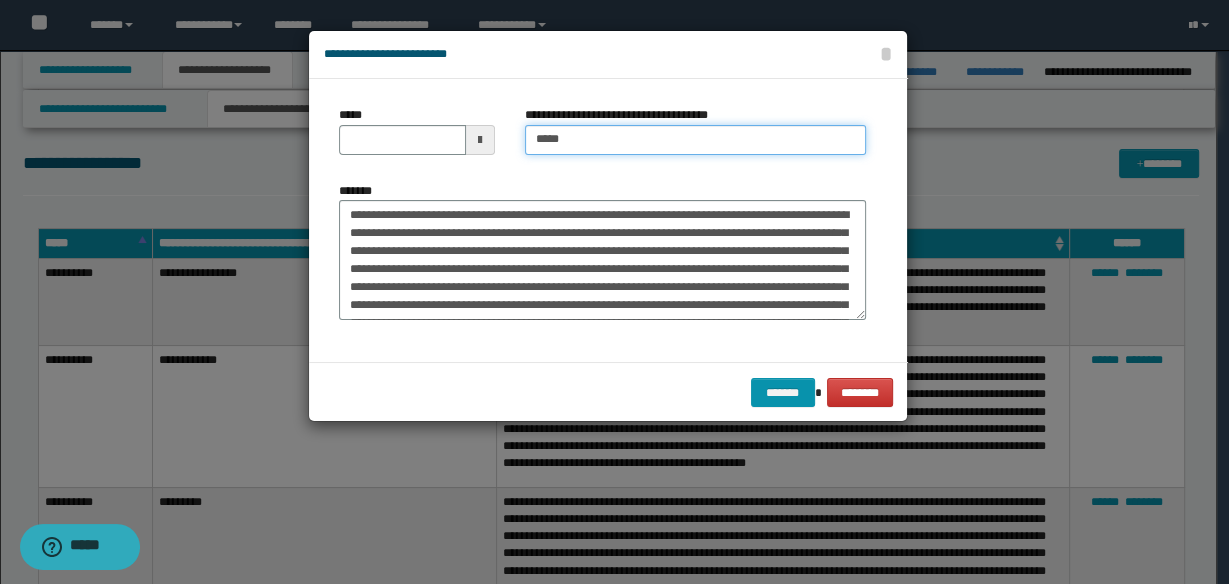 type on "**********" 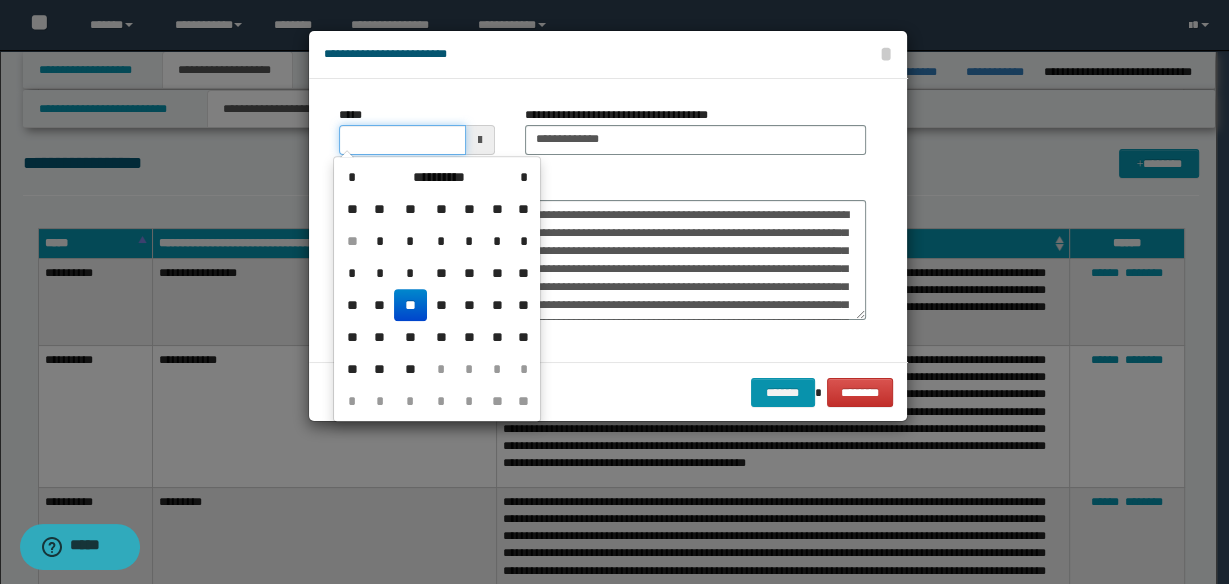 click on "*****" at bounding box center [402, 140] 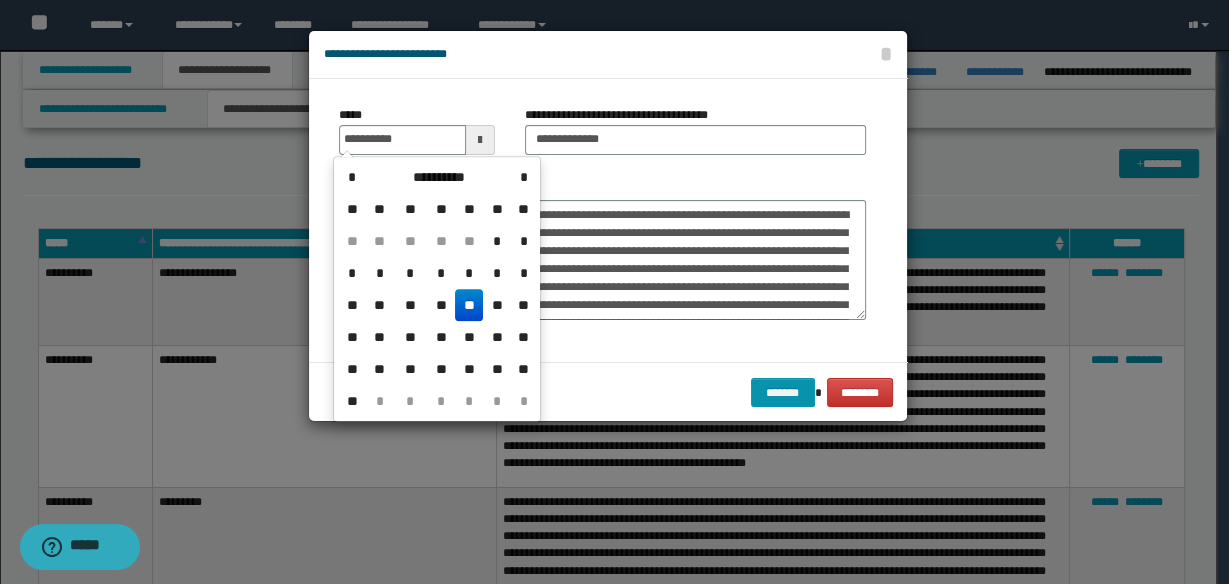 click on "**" at bounding box center [469, 305] 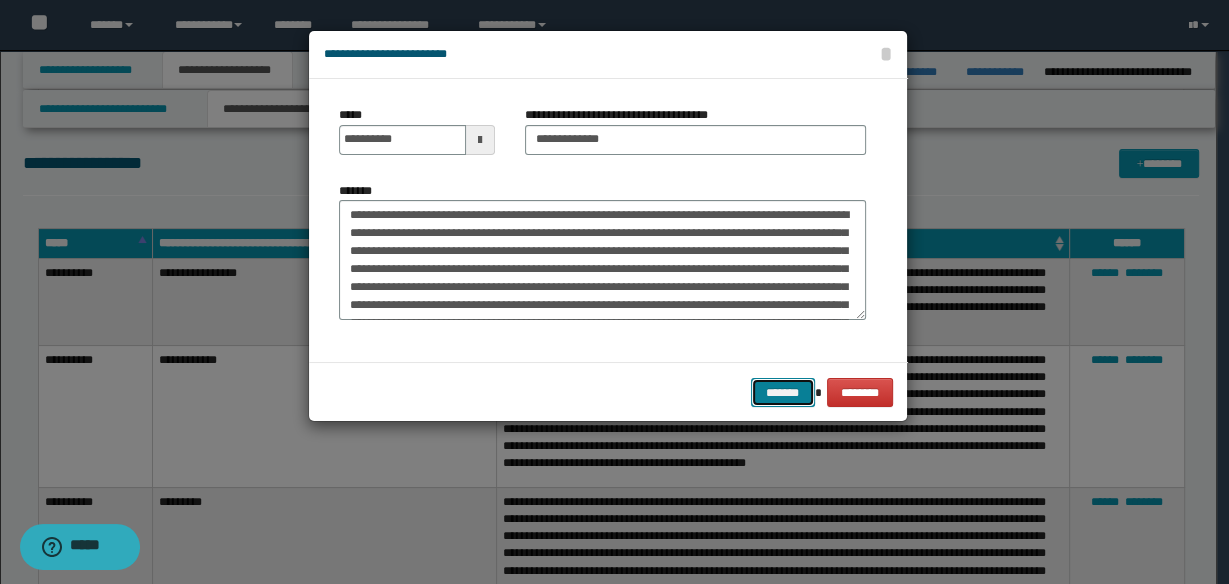 click on "*******" at bounding box center (783, 392) 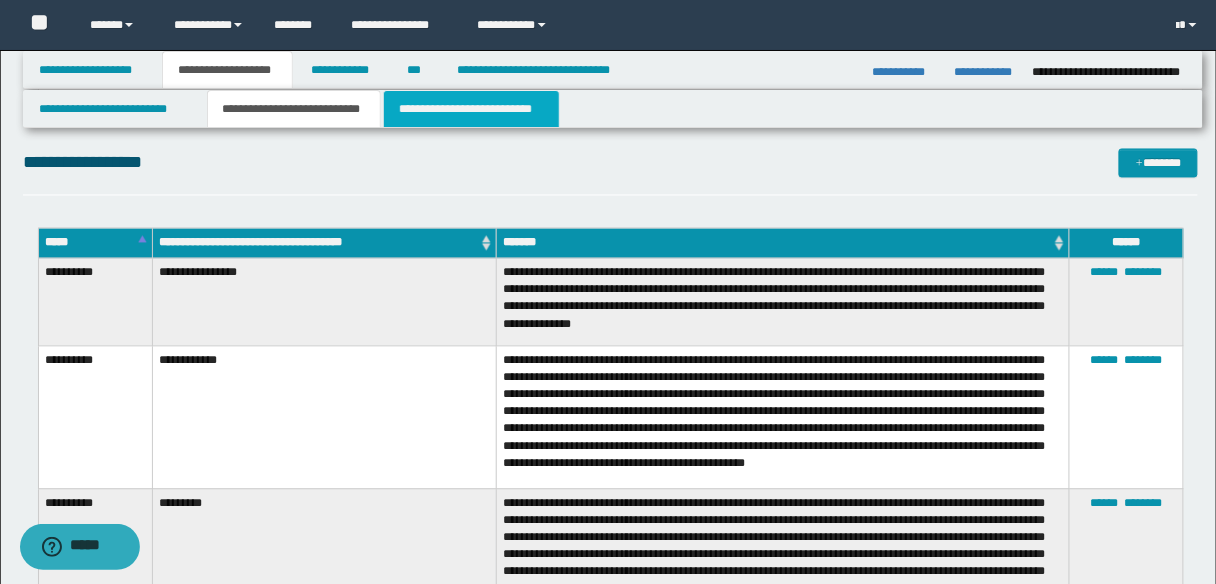 click on "**********" at bounding box center (471, 109) 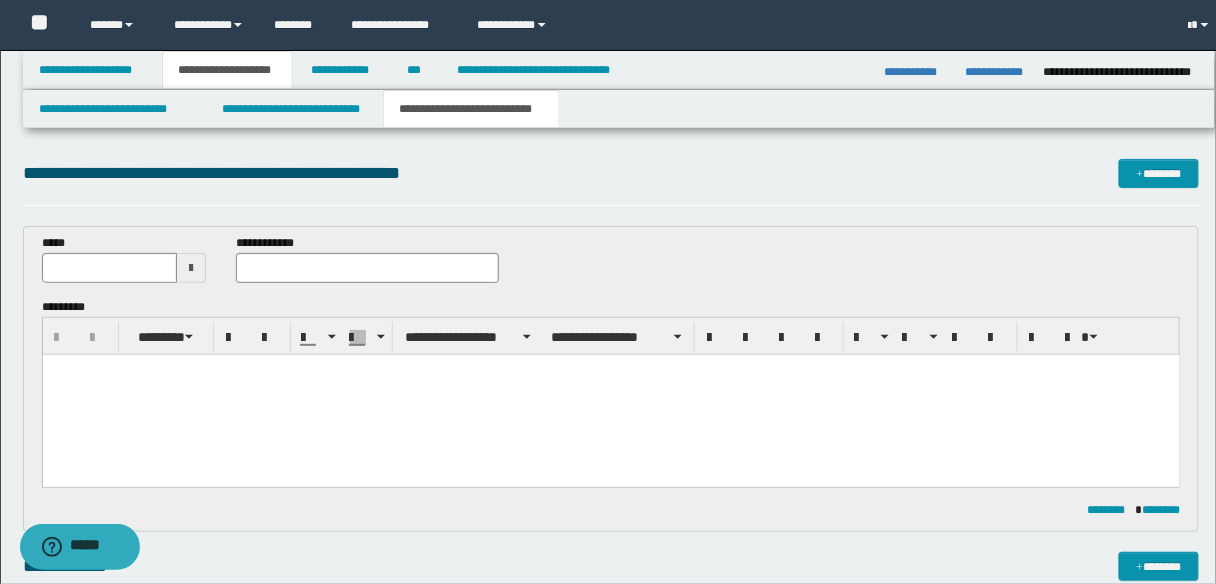 scroll, scrollTop: 0, scrollLeft: 0, axis: both 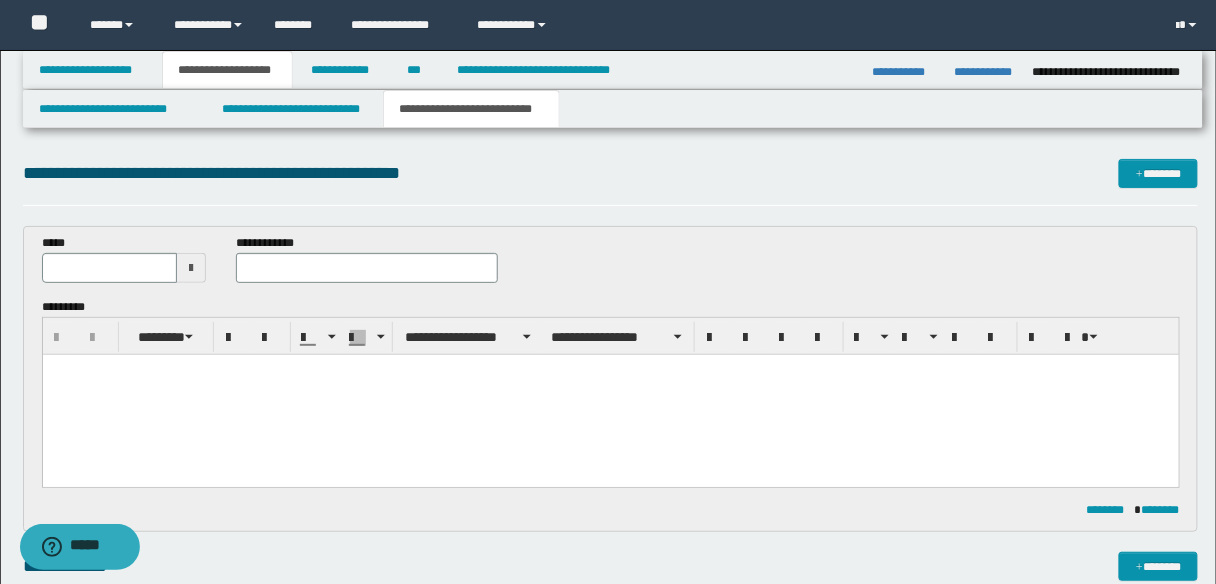 click at bounding box center [610, 369] 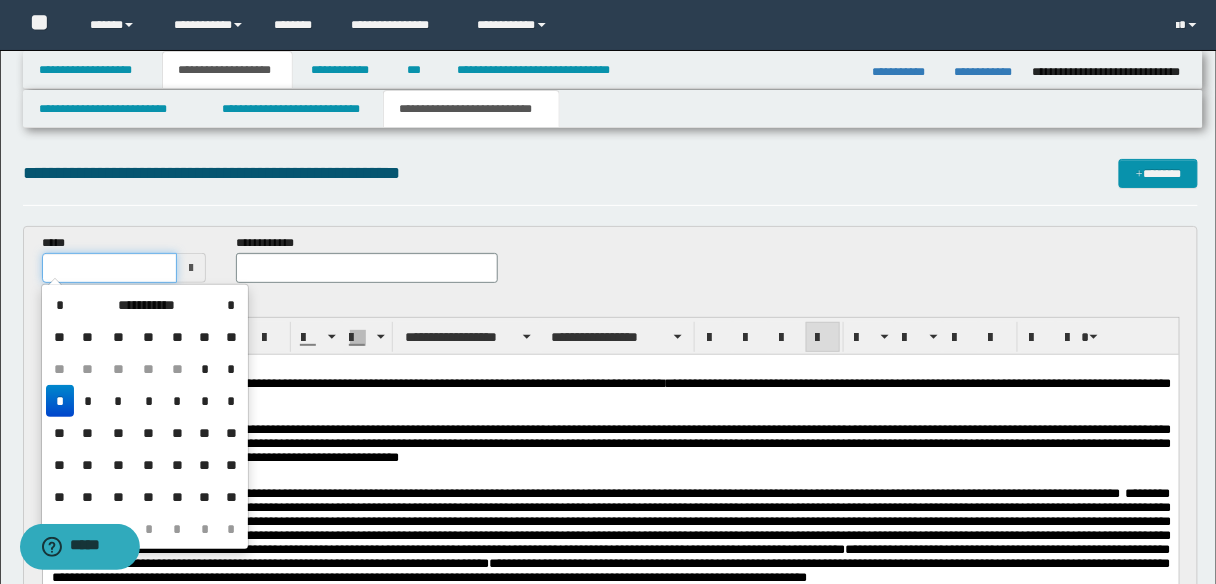 click at bounding box center [110, 268] 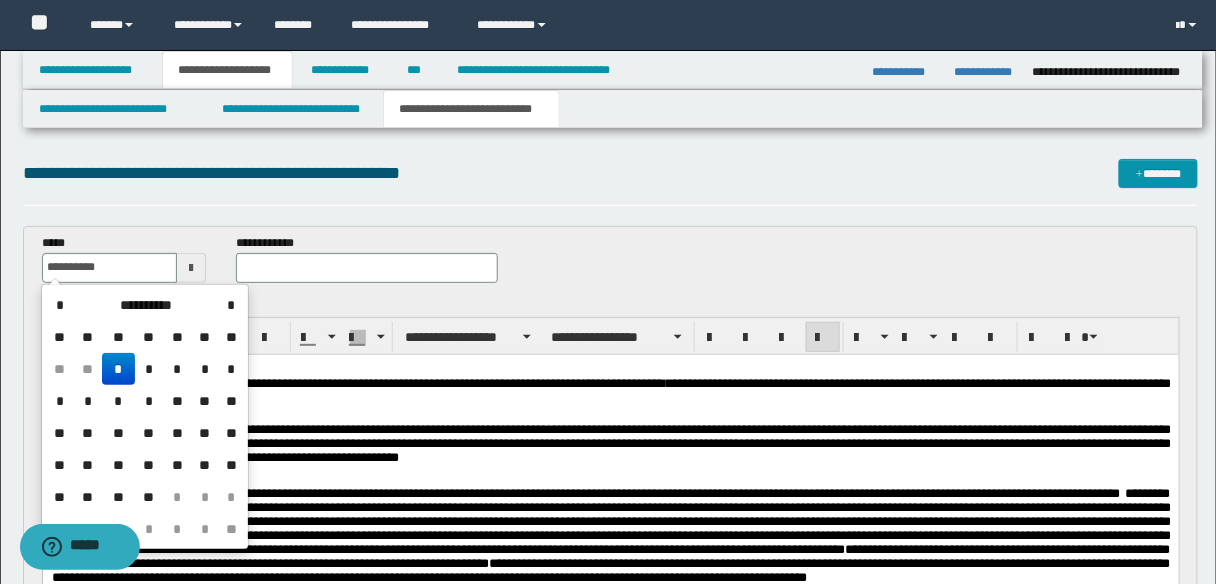 click on "*" at bounding box center [118, 369] 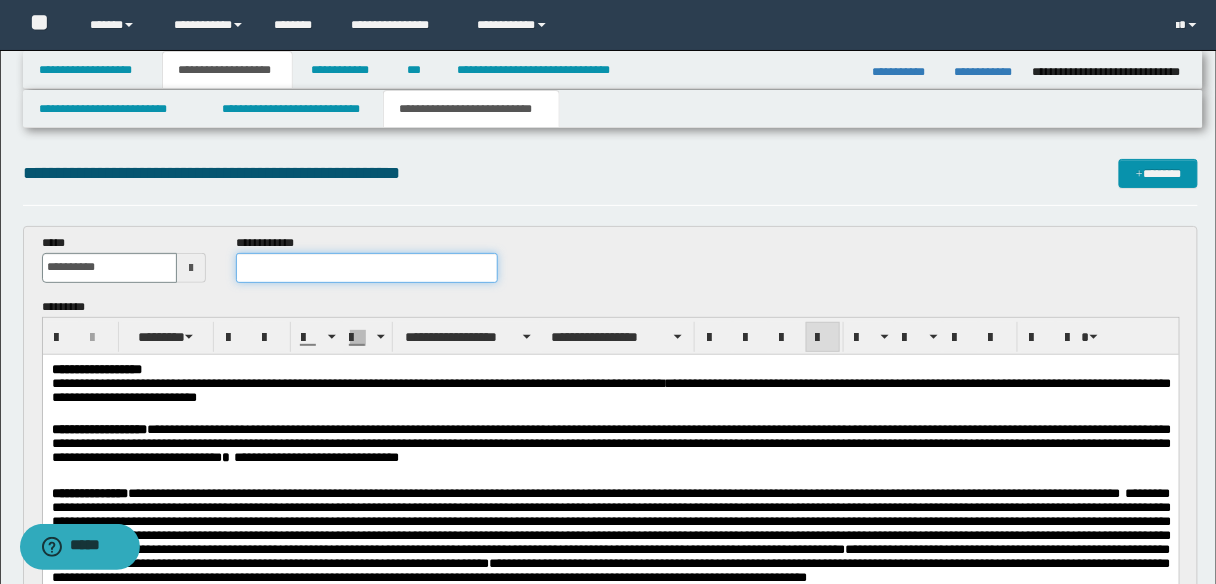 click at bounding box center (367, 268) 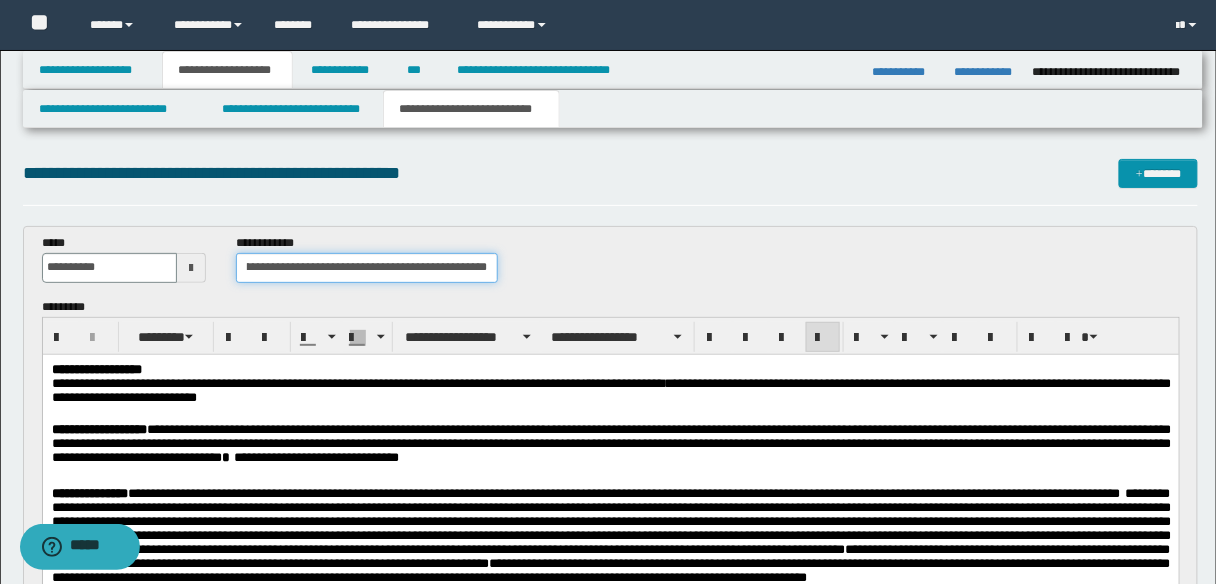 scroll, scrollTop: 0, scrollLeft: 204, axis: horizontal 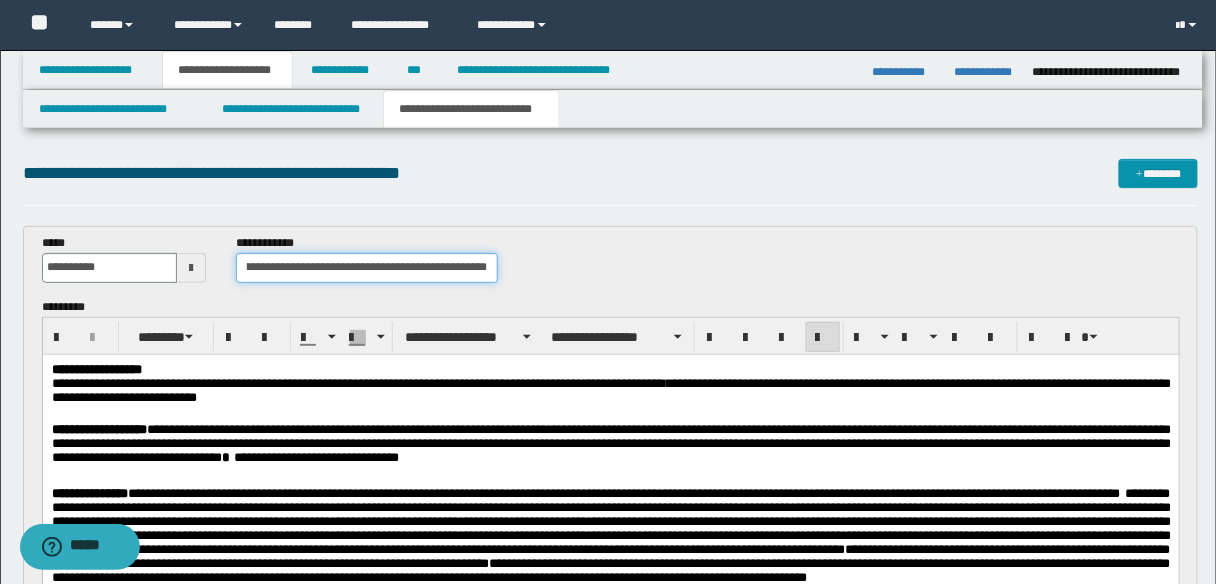 click on "**********" at bounding box center (367, 268) 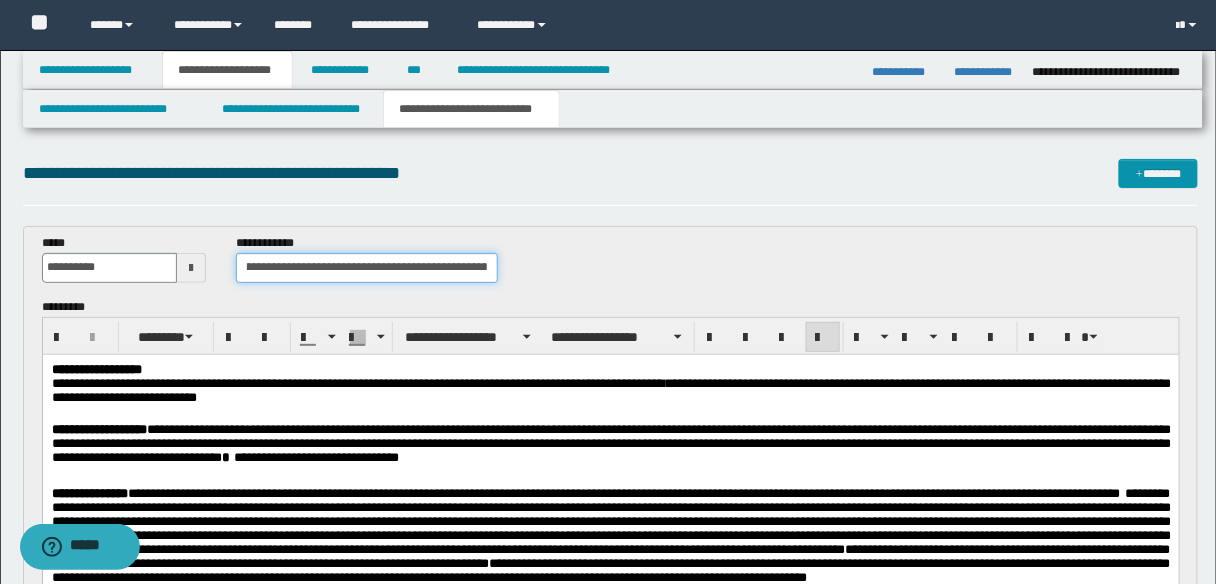 scroll, scrollTop: 0, scrollLeft: 0, axis: both 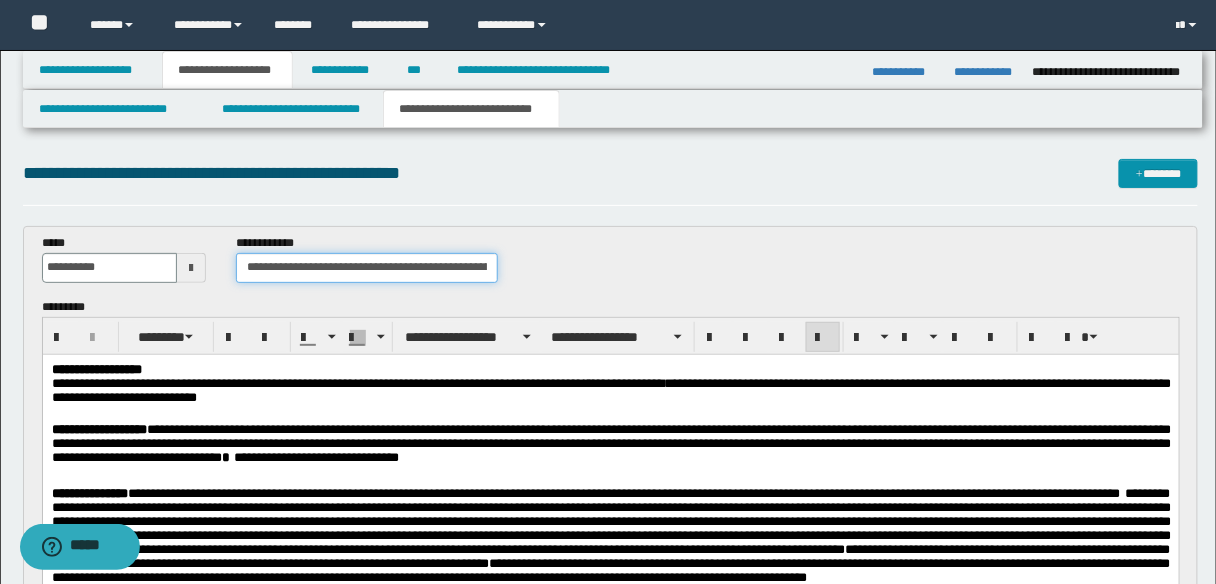 type on "**********" 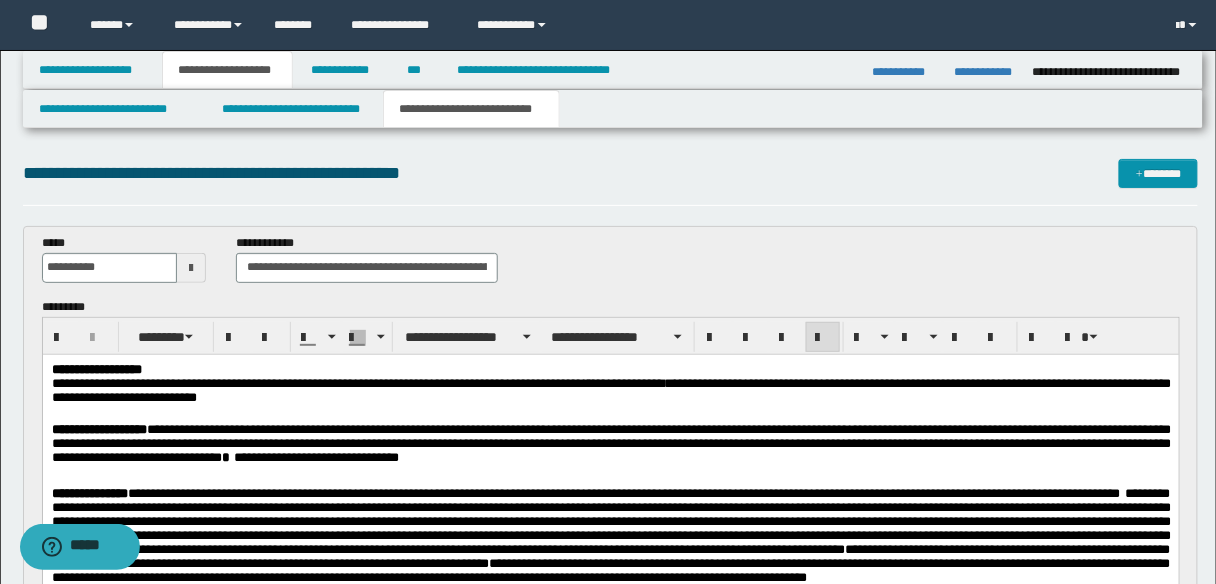 click on "**********" at bounding box center (610, 446) 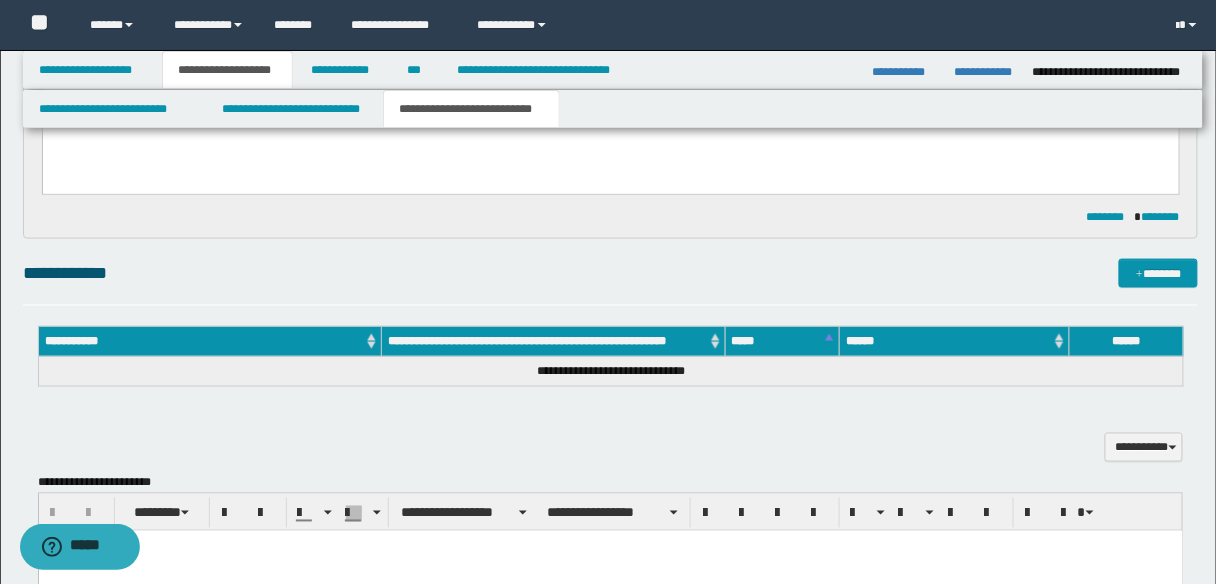scroll, scrollTop: 560, scrollLeft: 0, axis: vertical 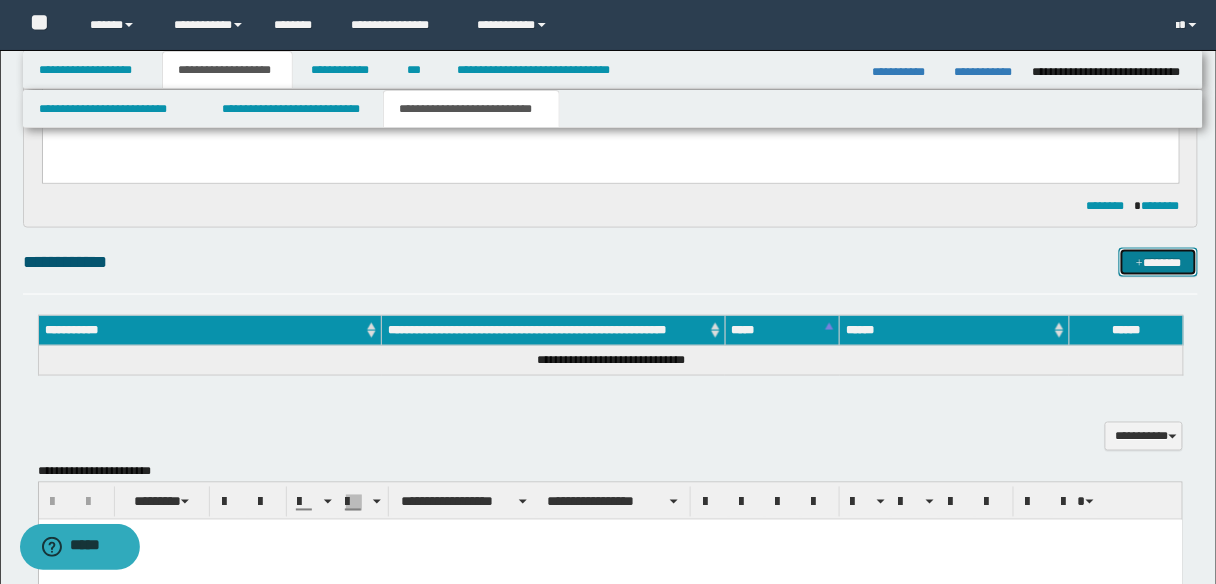 click on "*******" at bounding box center [1158, 262] 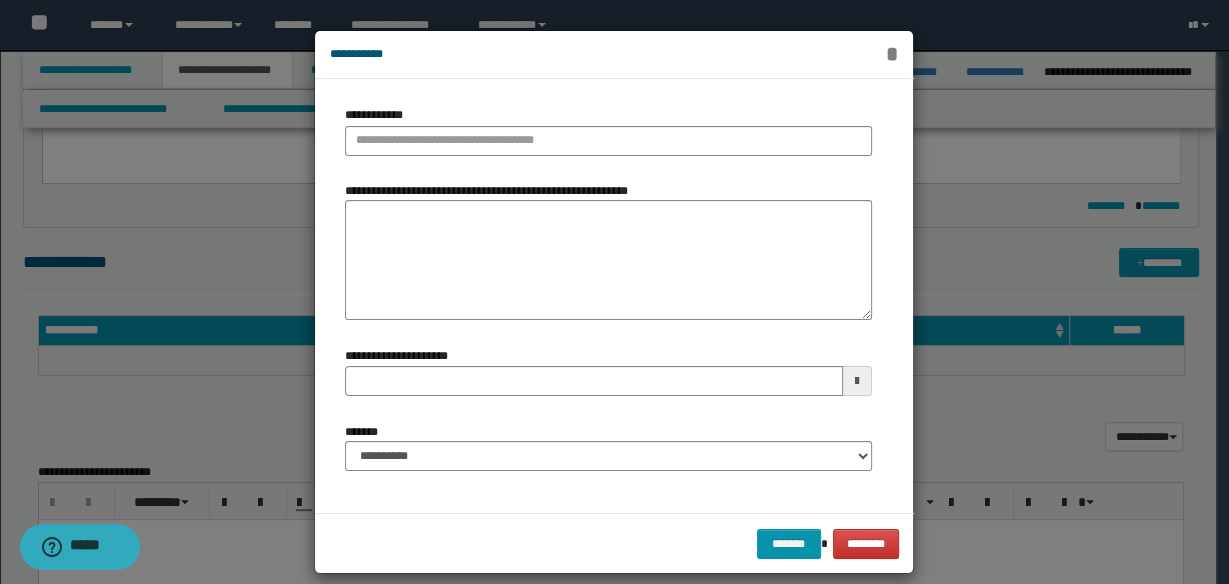 click on "*" at bounding box center [891, 54] 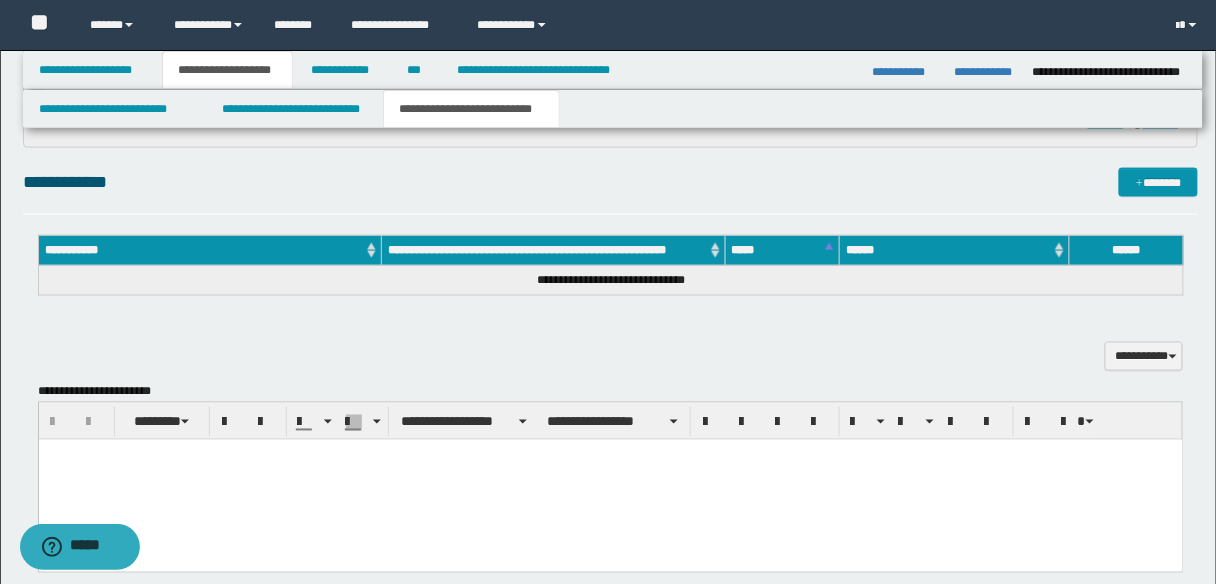 scroll, scrollTop: 800, scrollLeft: 0, axis: vertical 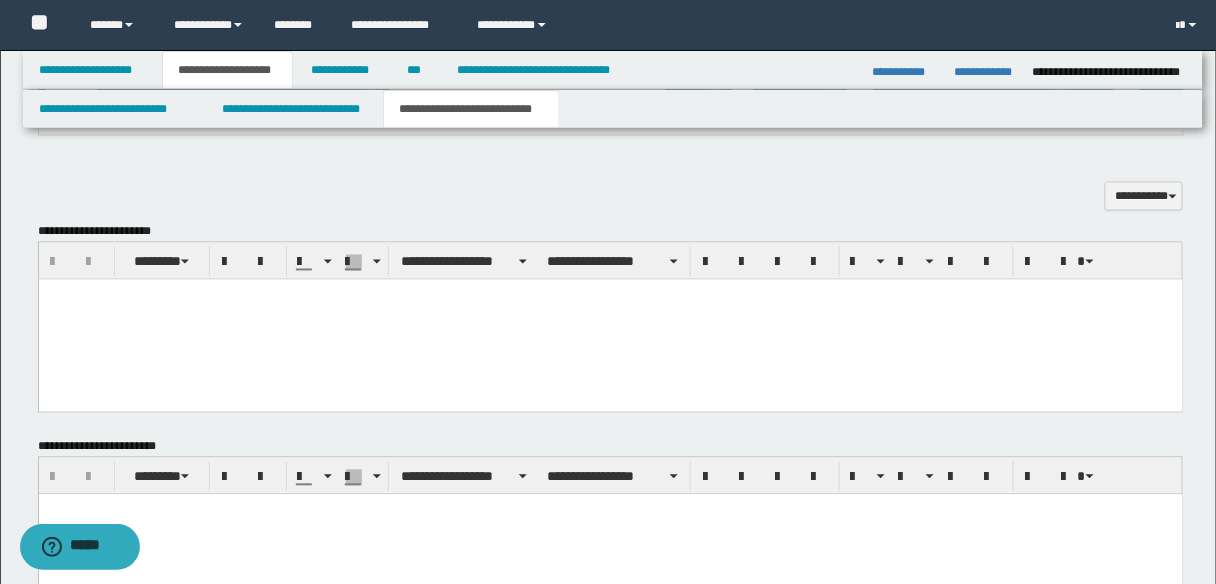click at bounding box center [610, 319] 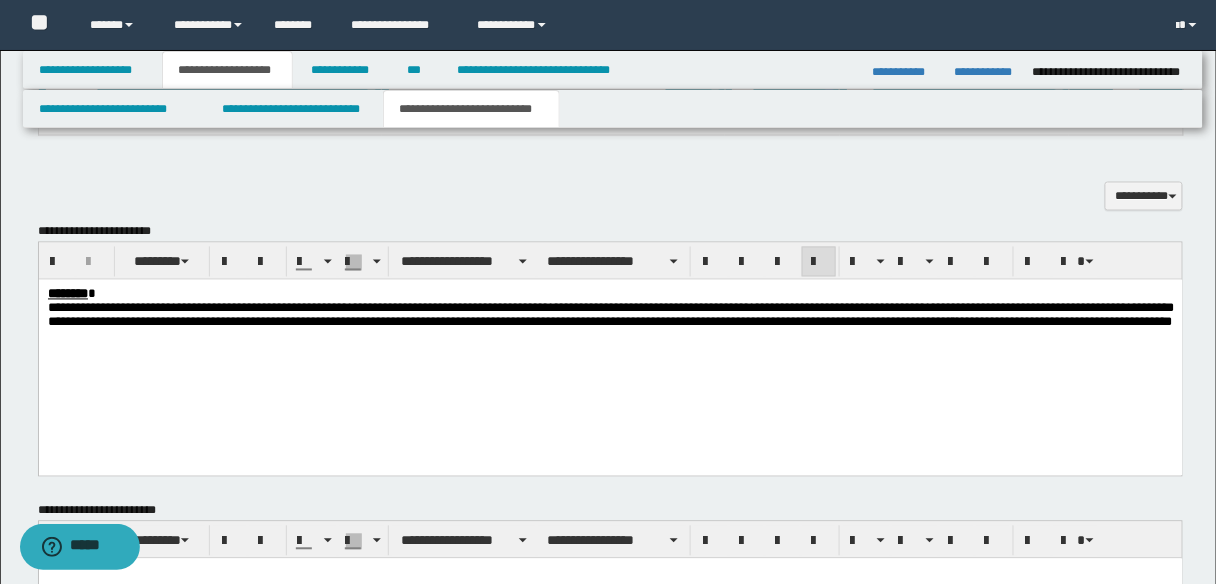 click on "**********" at bounding box center [610, 325] 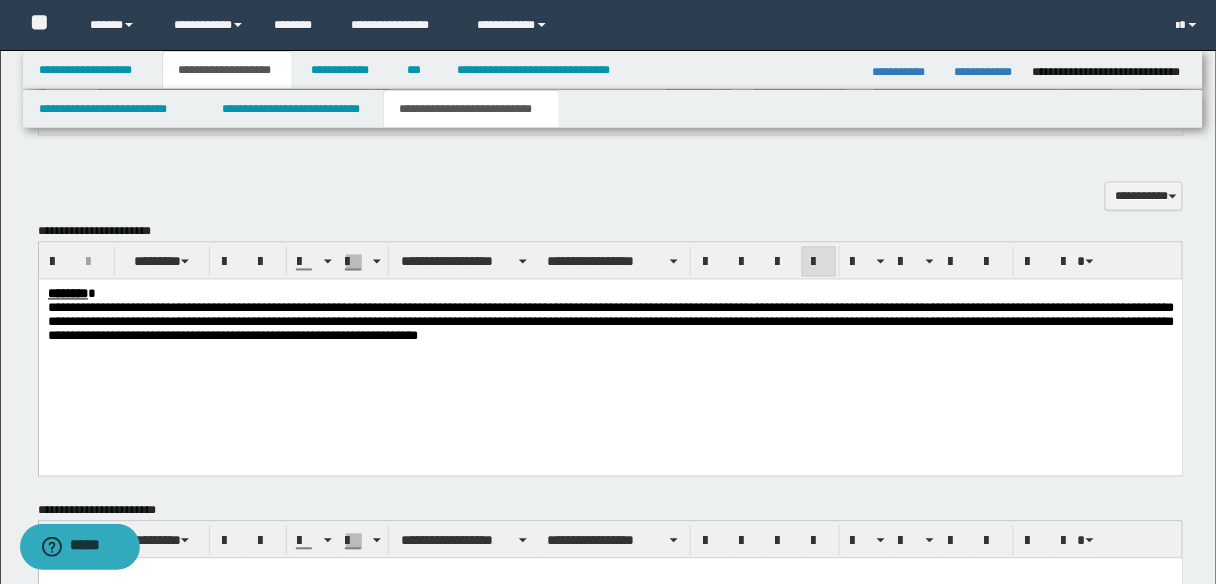 click on "**********" at bounding box center [610, 325] 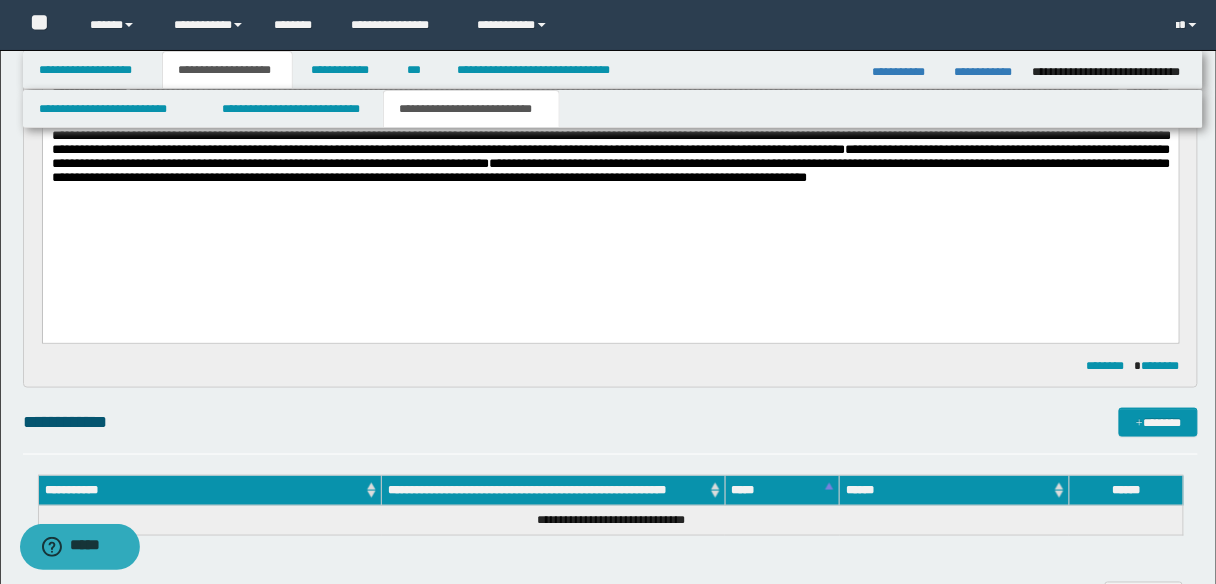 scroll, scrollTop: 523, scrollLeft: 0, axis: vertical 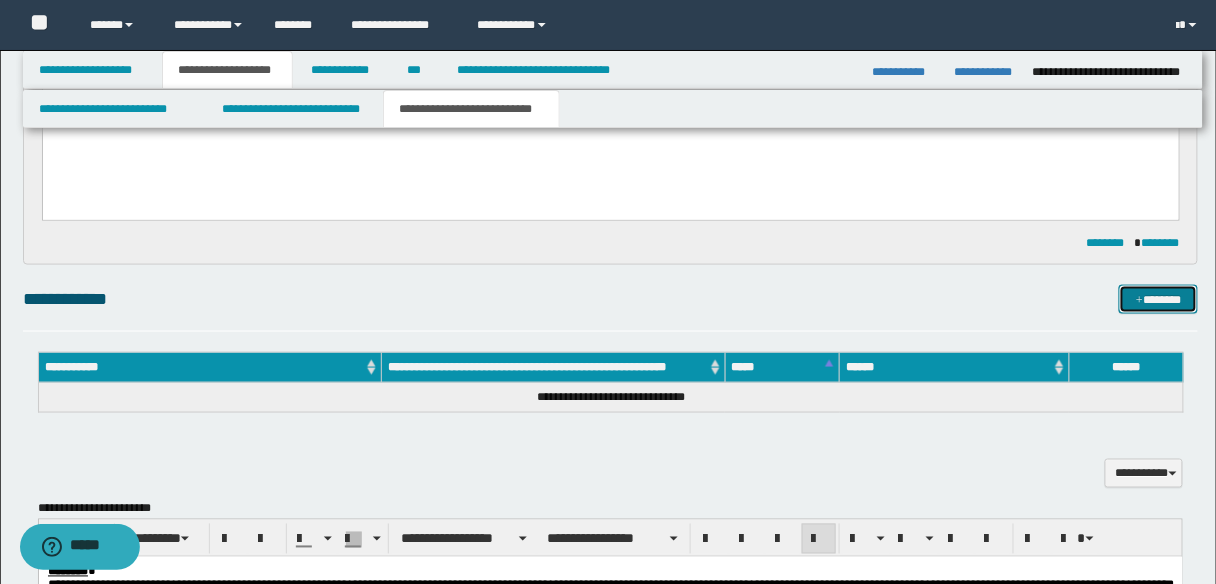 click on "*******" at bounding box center (1158, 299) 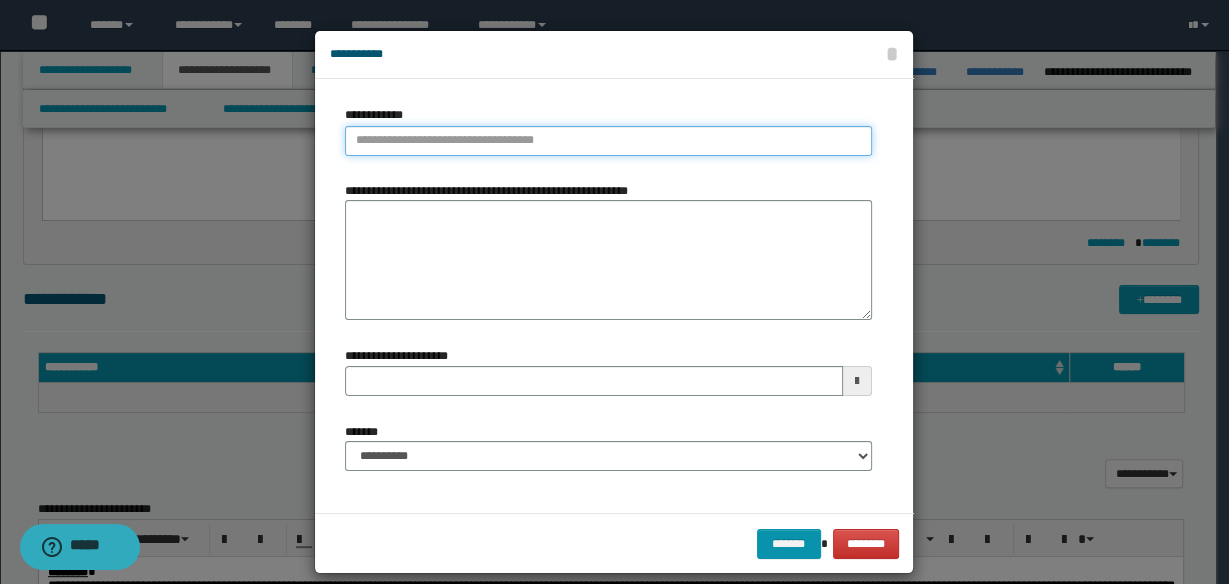 click on "**********" at bounding box center (608, 141) 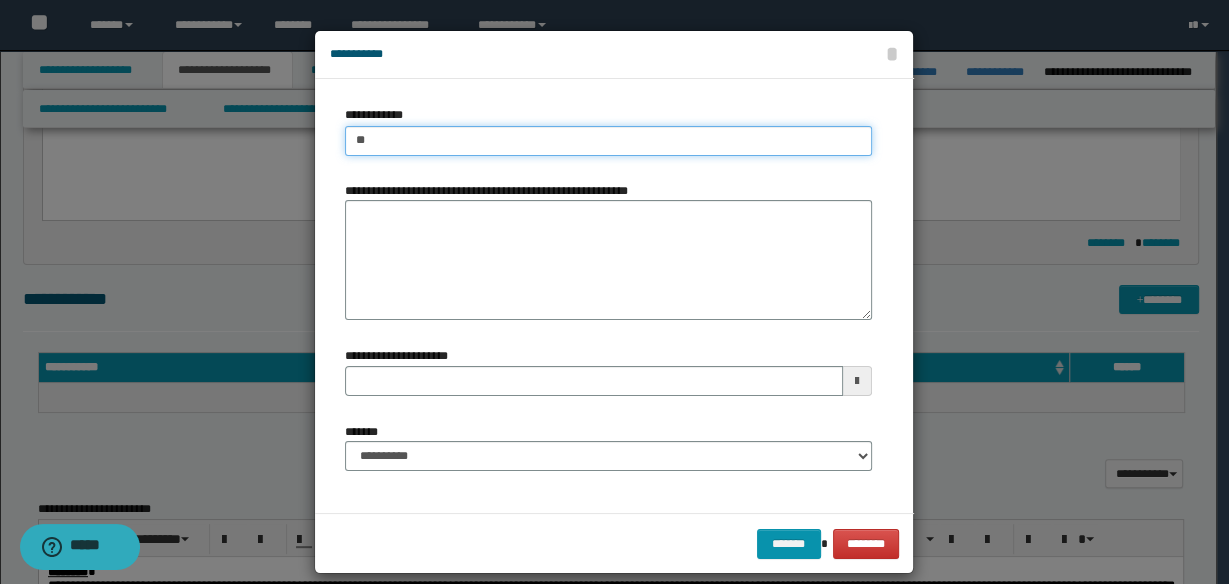 type on "***" 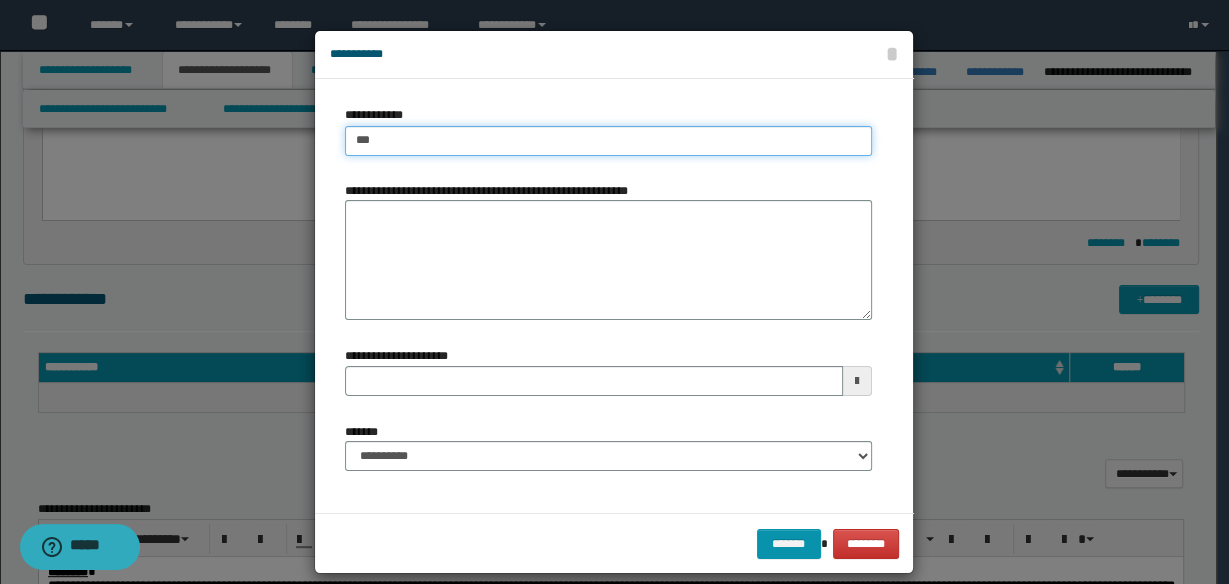 type on "***" 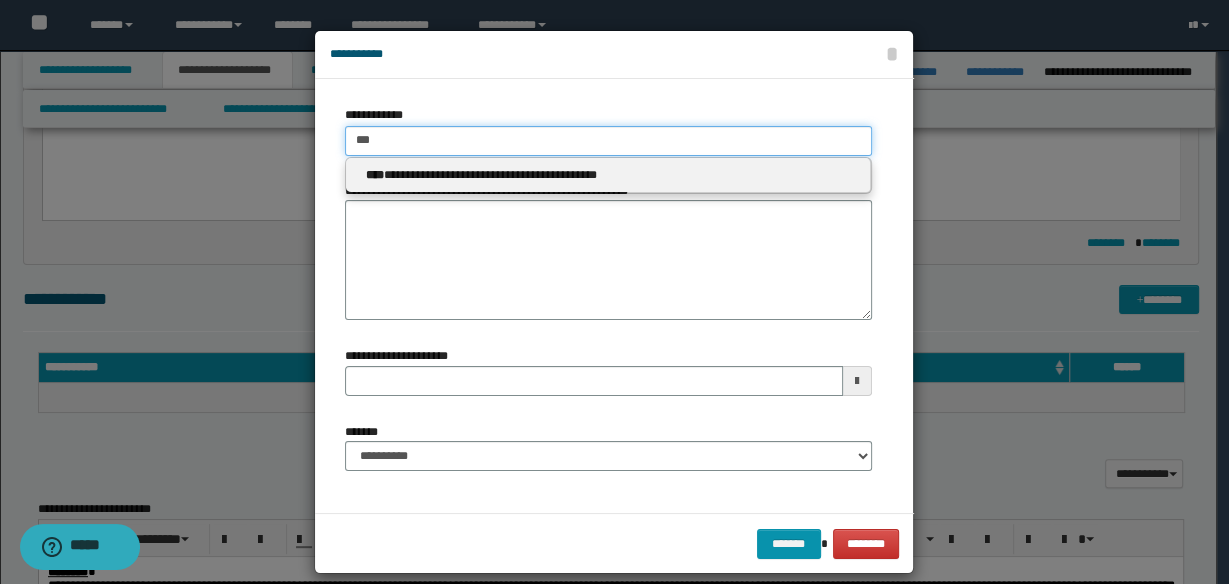 type 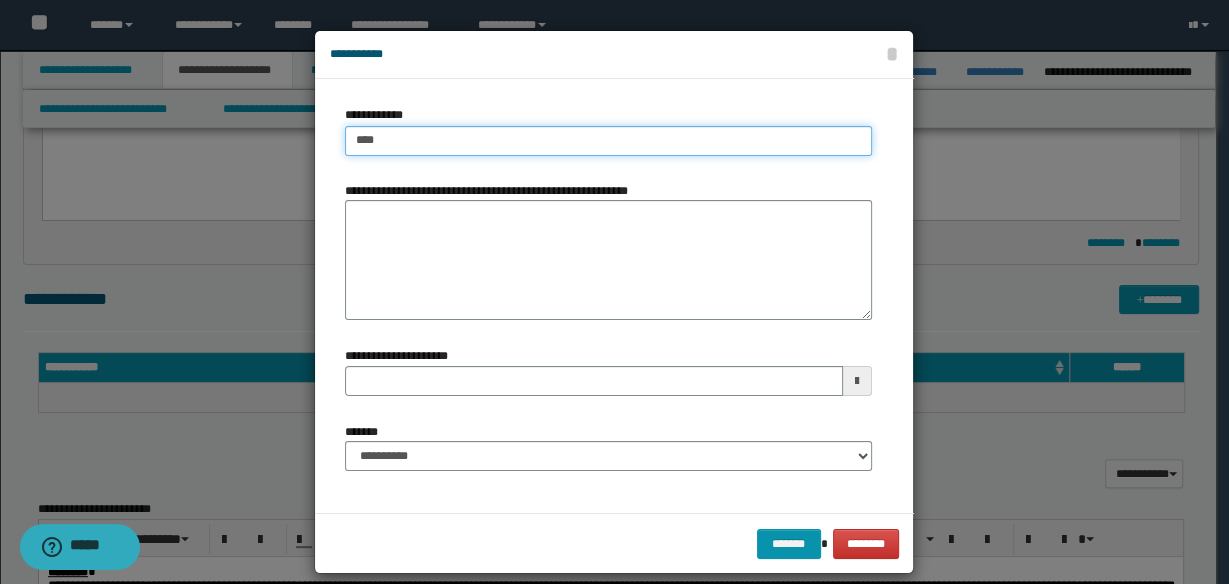 type on "****" 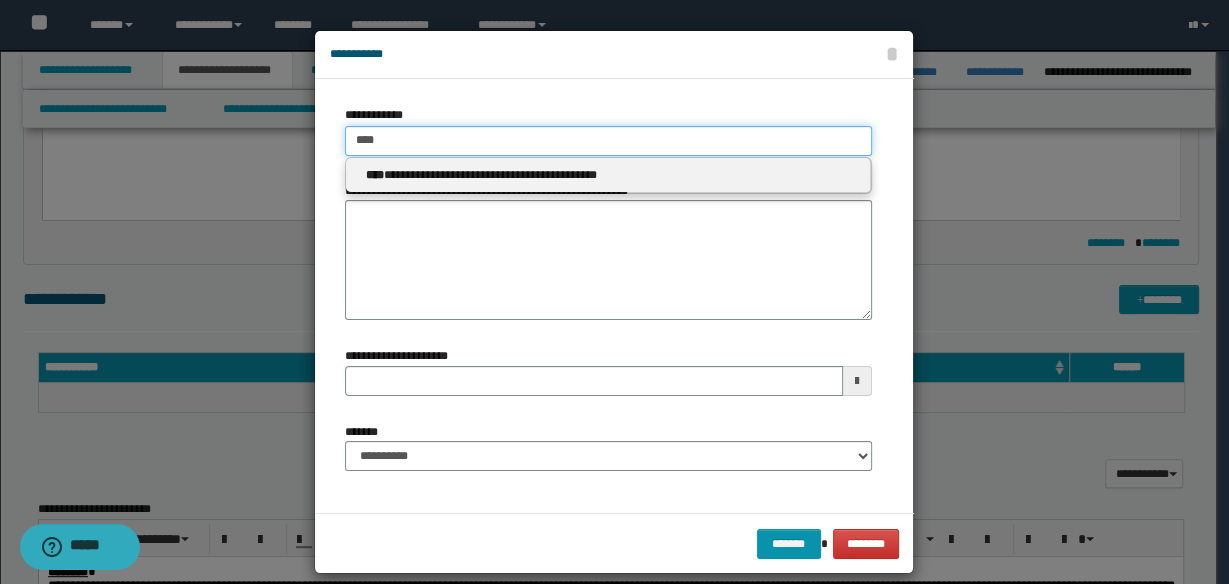type 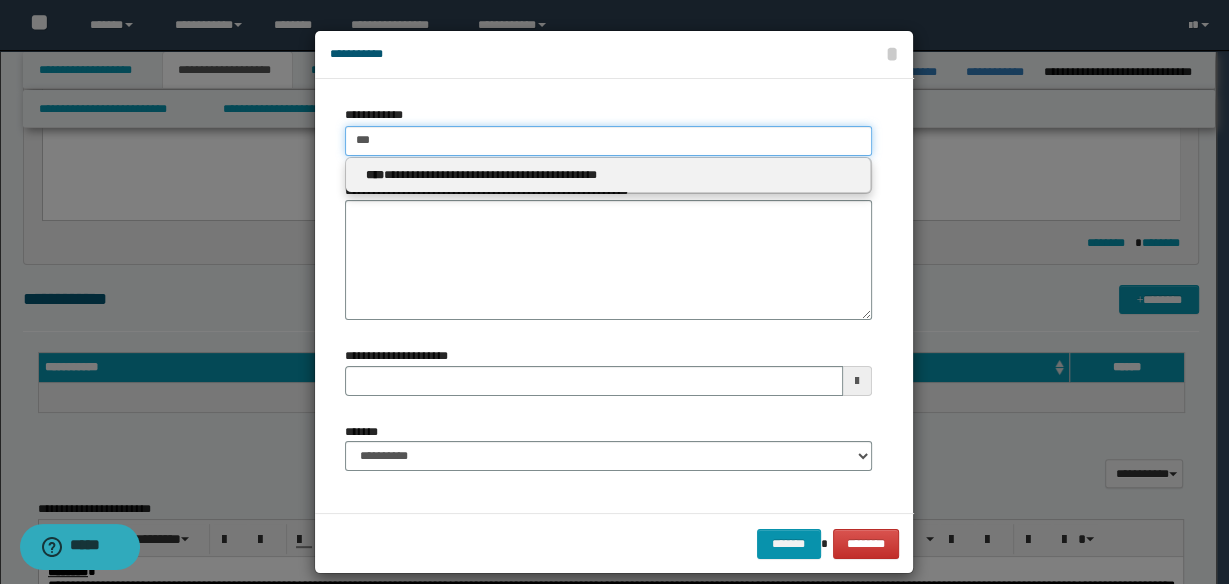 type on "***" 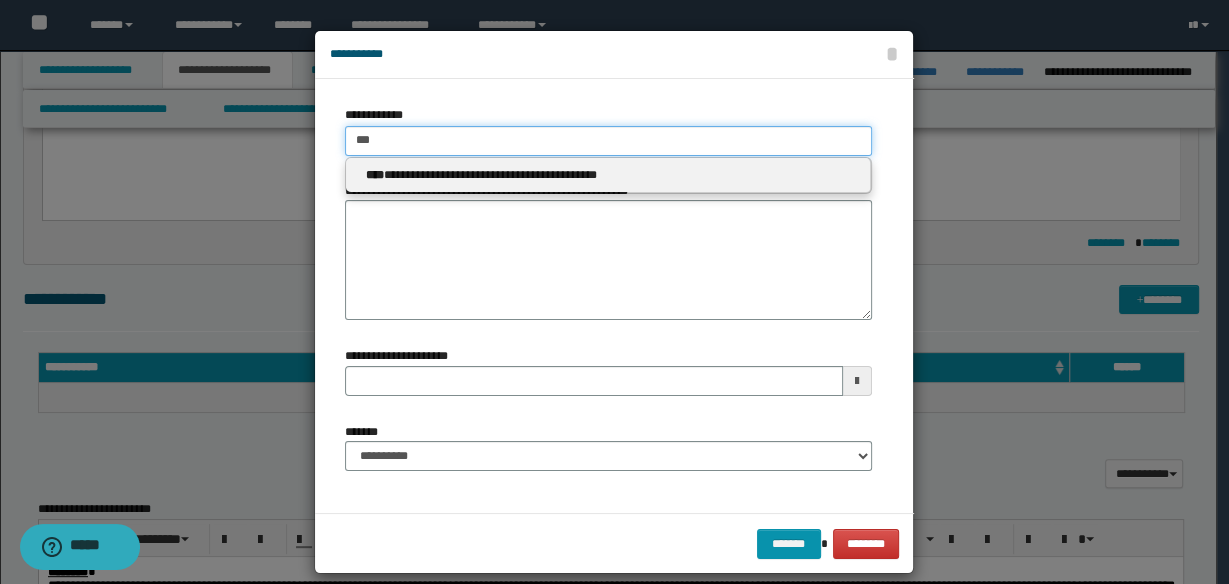type 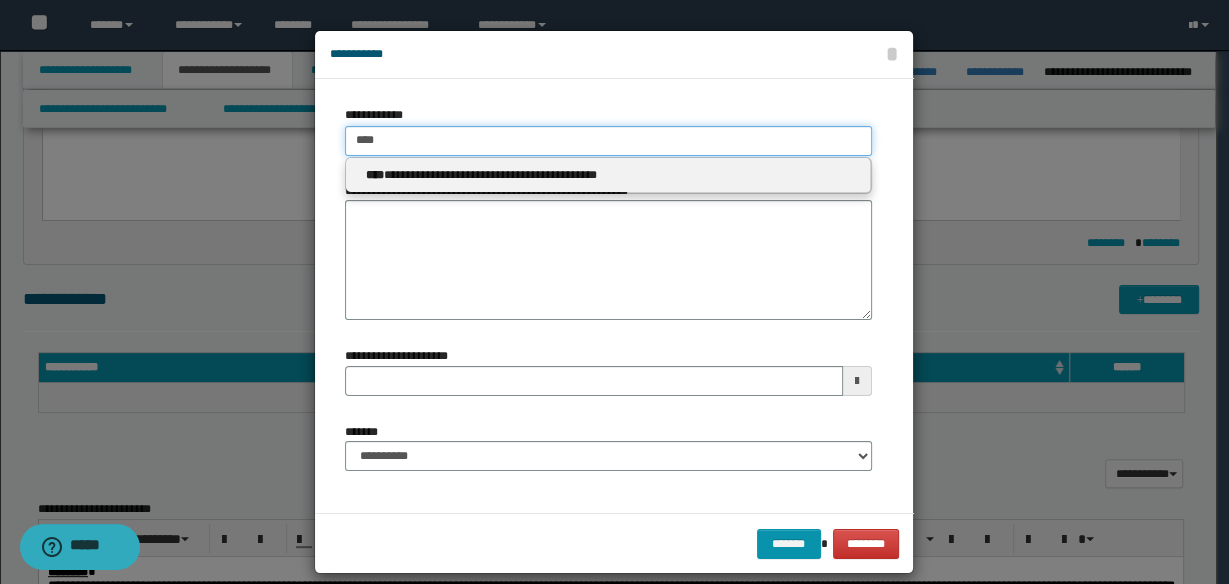 type on "****" 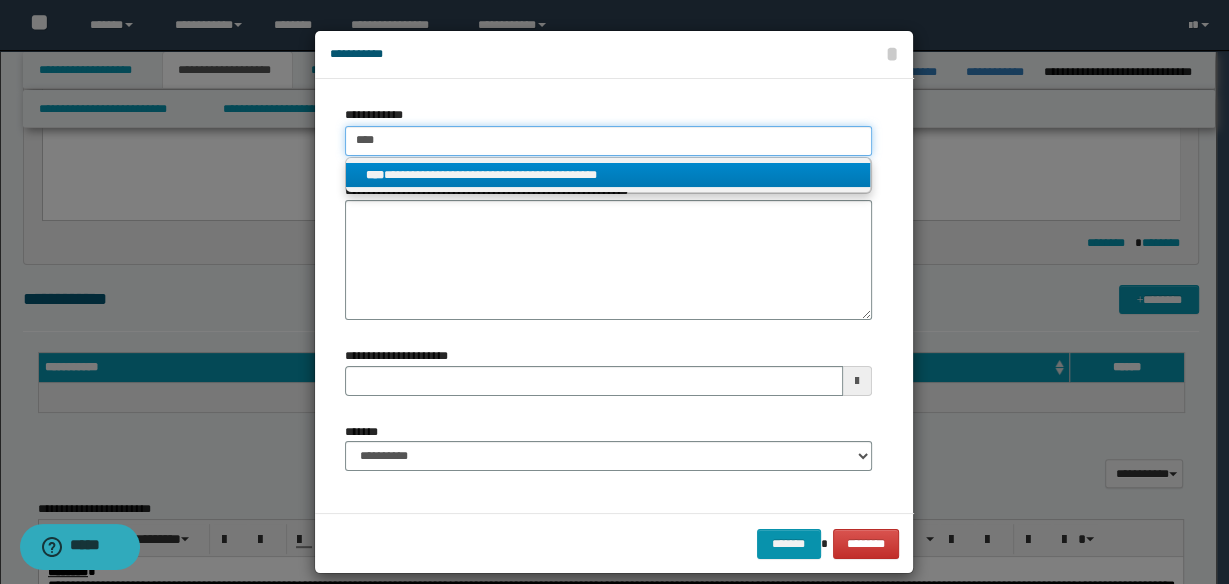 type on "****" 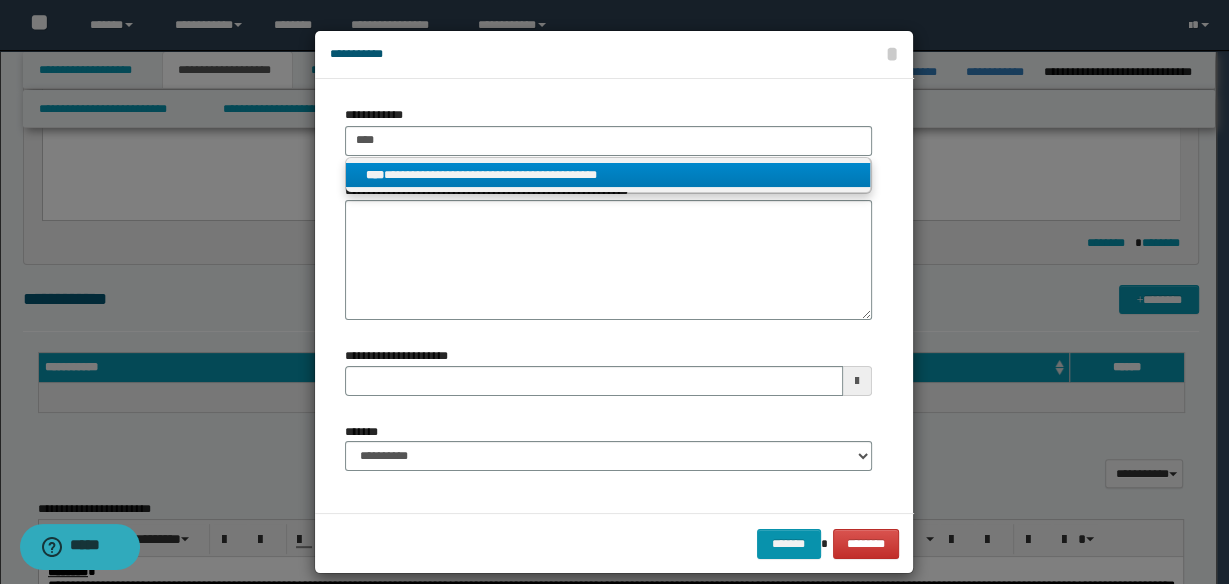 click on "**********" at bounding box center [608, 175] 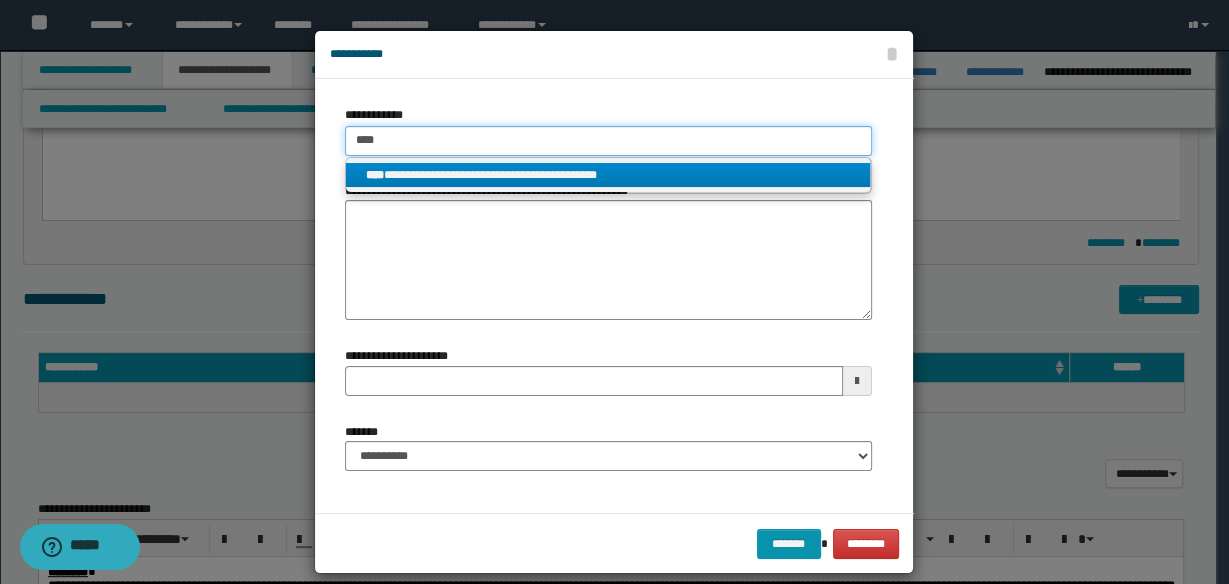 type 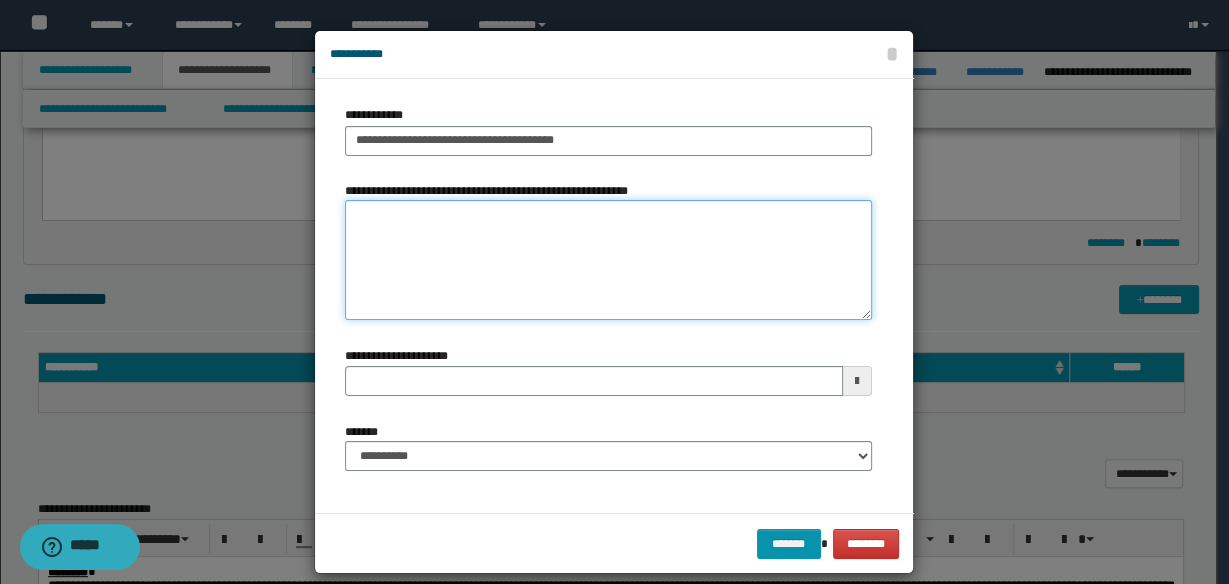 click on "**********" at bounding box center [608, 260] 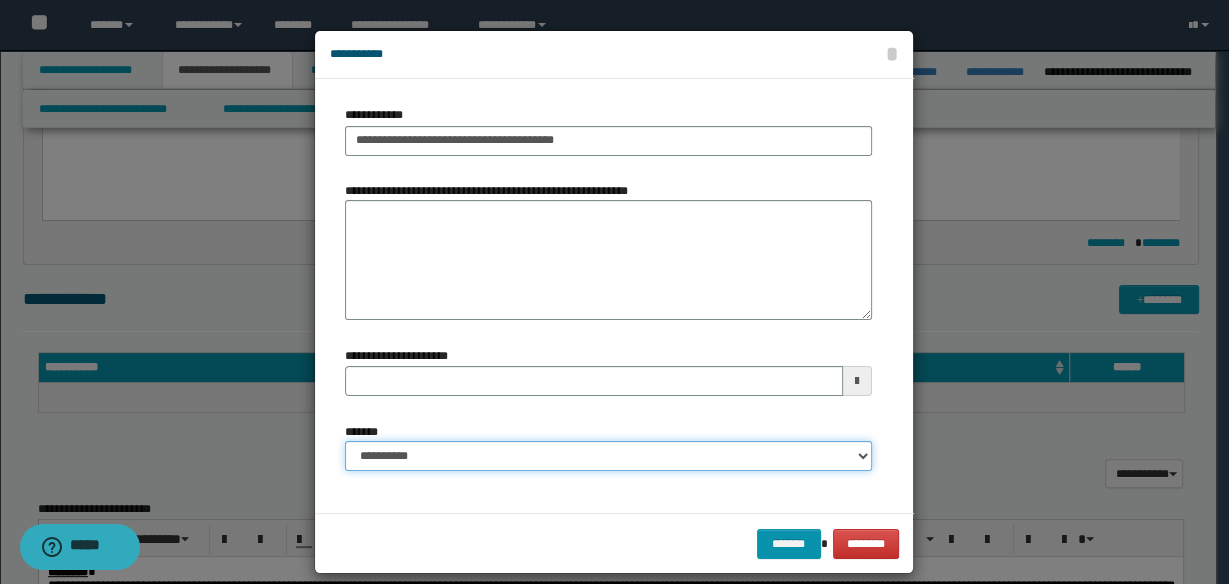 click on "**********" at bounding box center (608, 456) 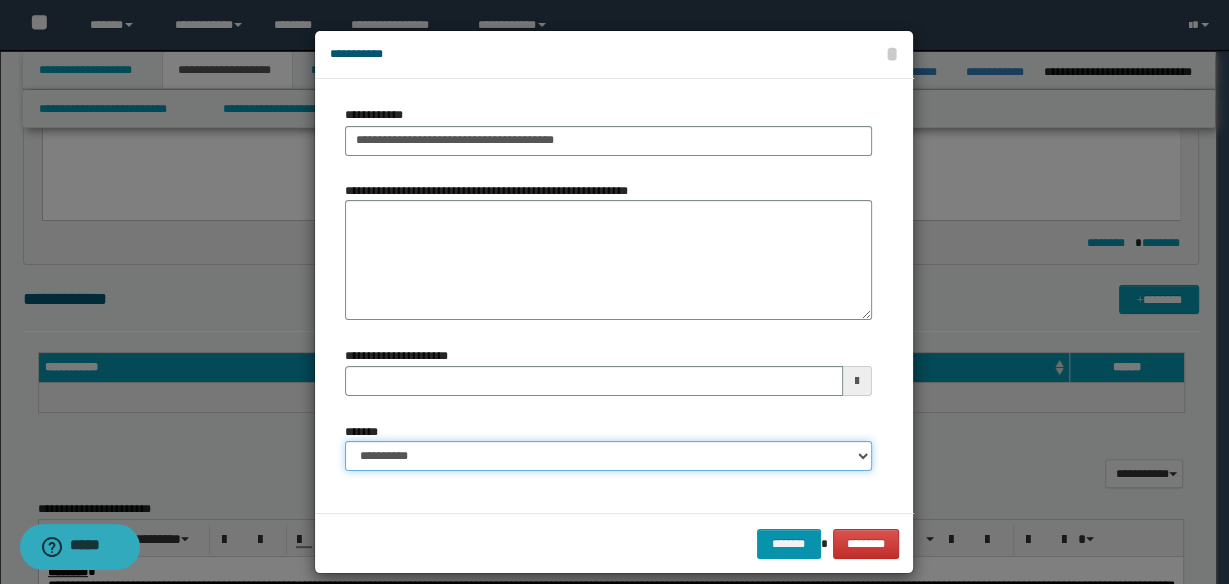 select on "*" 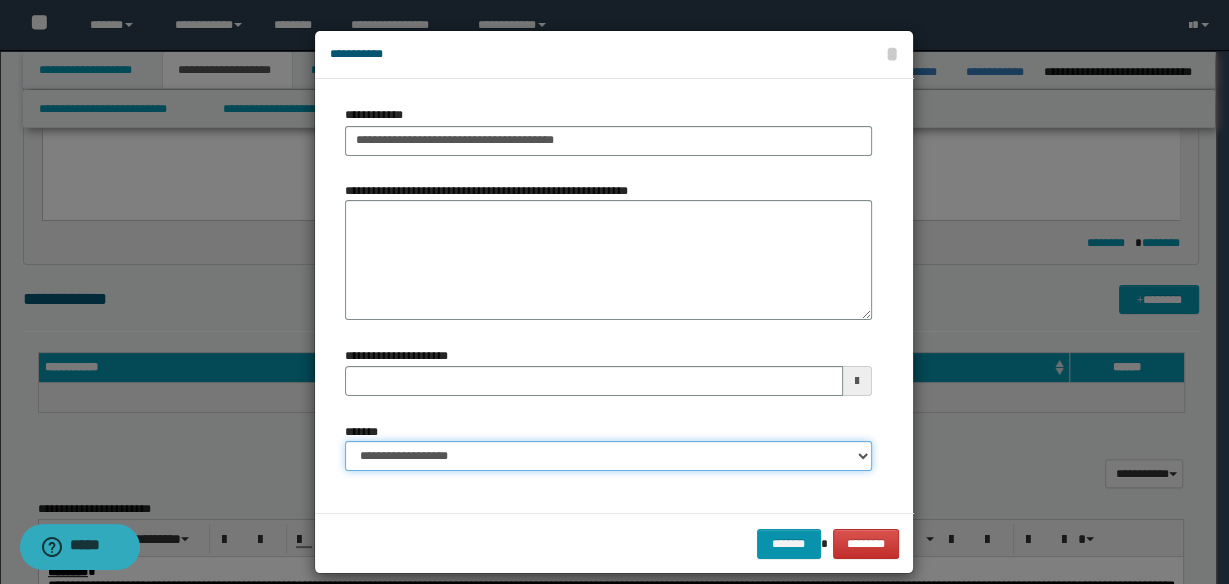 click on "**********" at bounding box center (608, 456) 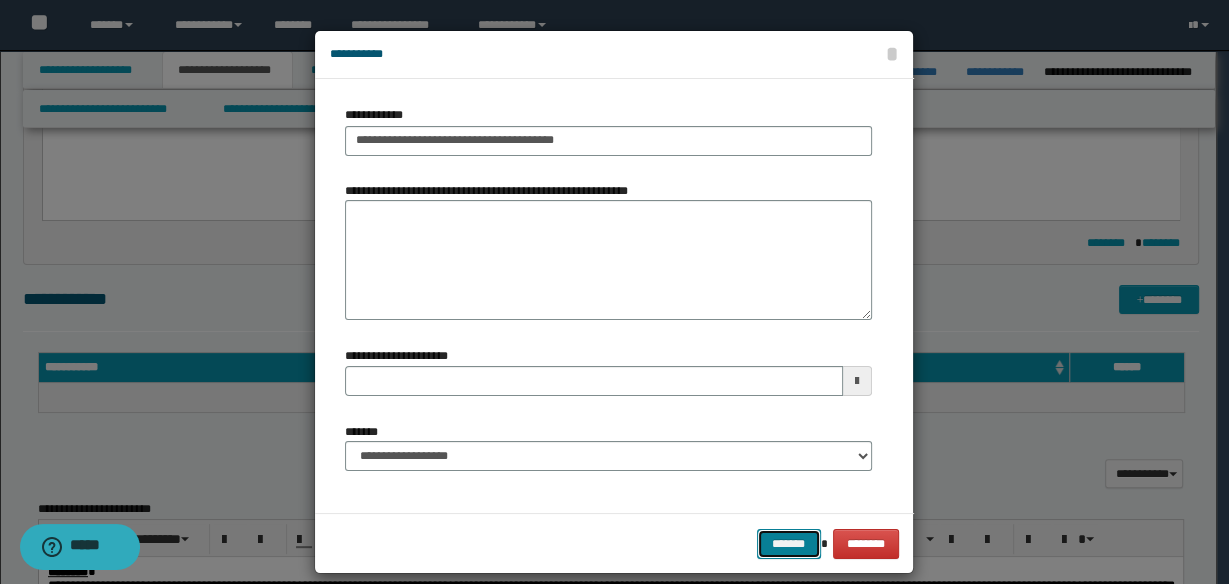 click on "*******" at bounding box center [789, 543] 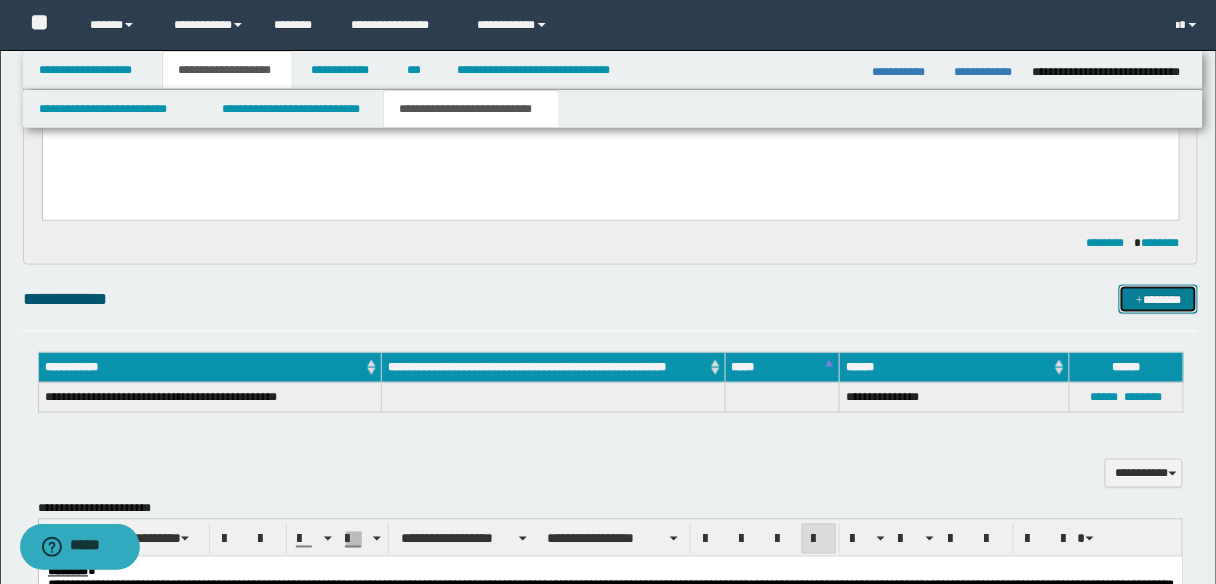 click on "*******" at bounding box center [1158, 299] 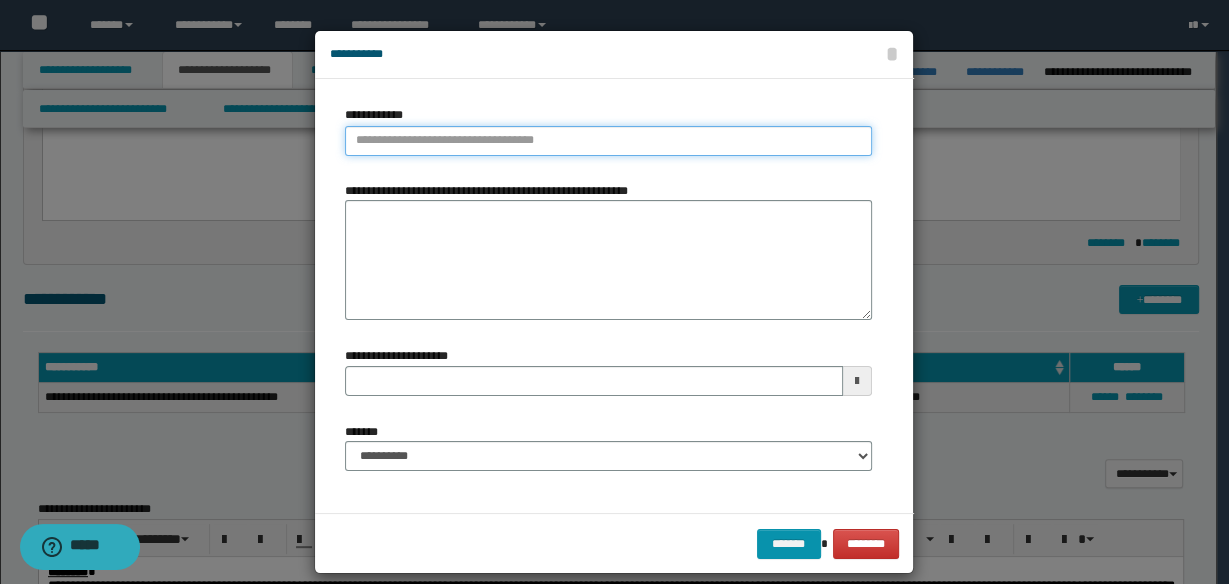type on "**********" 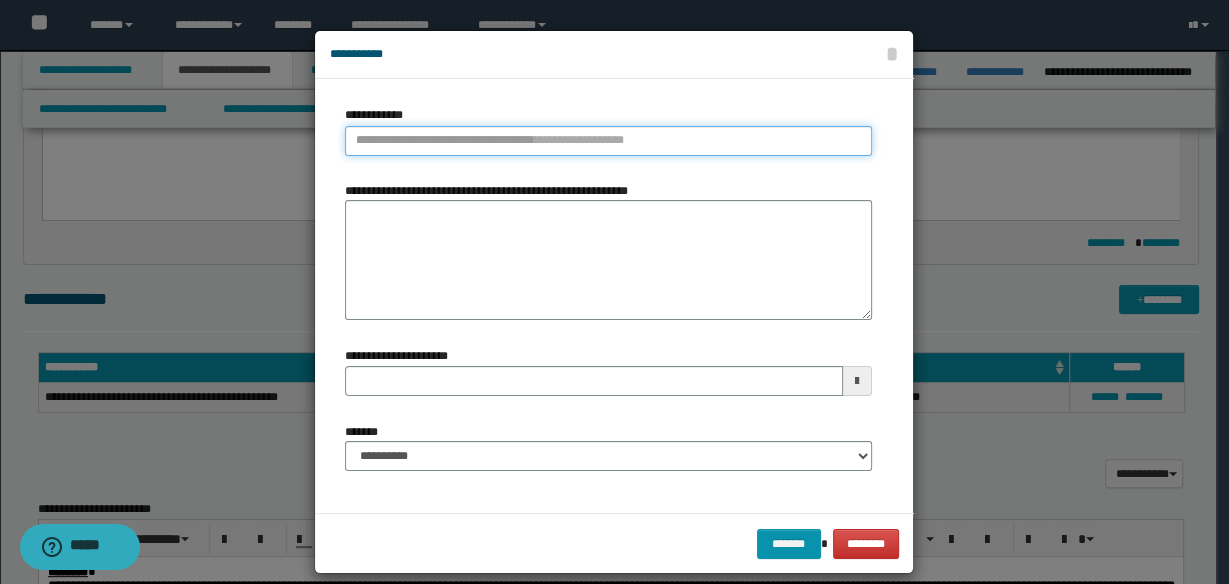 click on "**********" at bounding box center [608, 141] 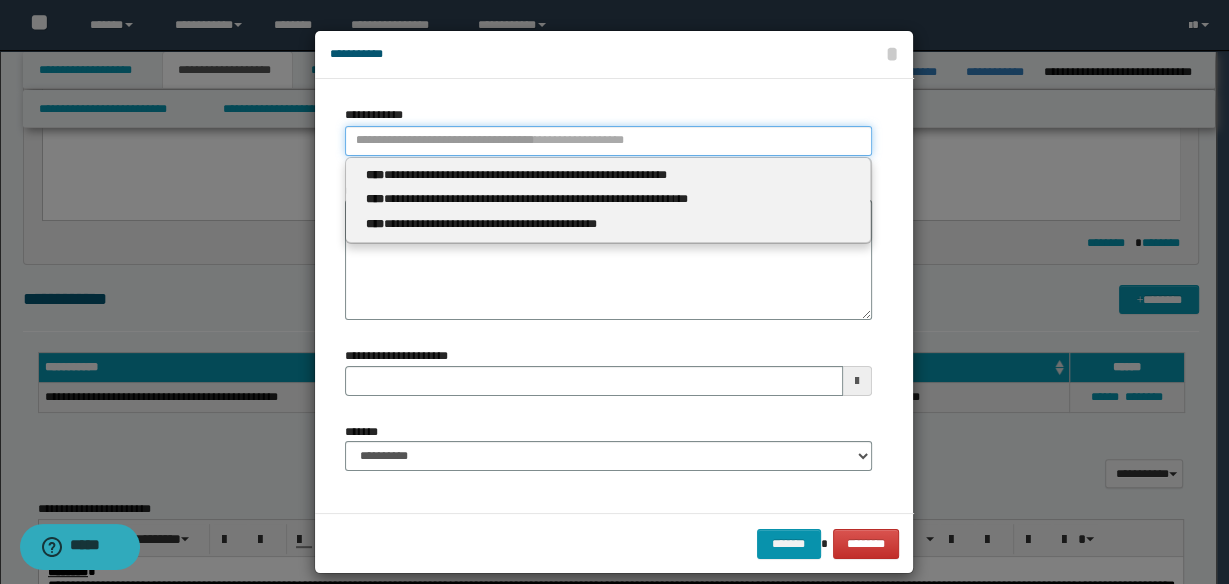 type 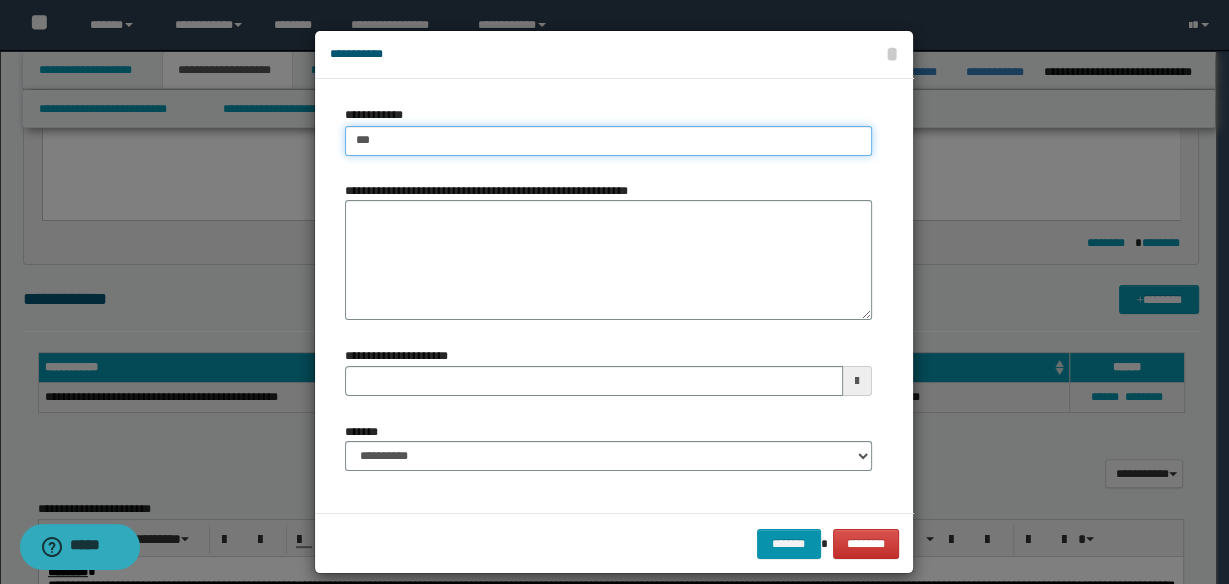 type on "****" 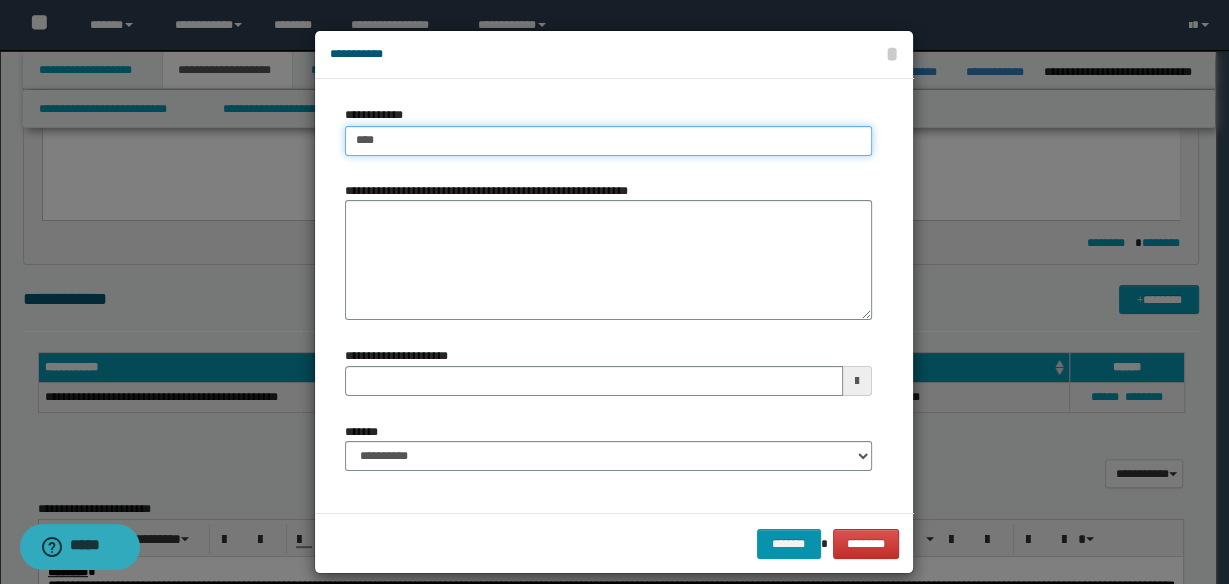 type on "****" 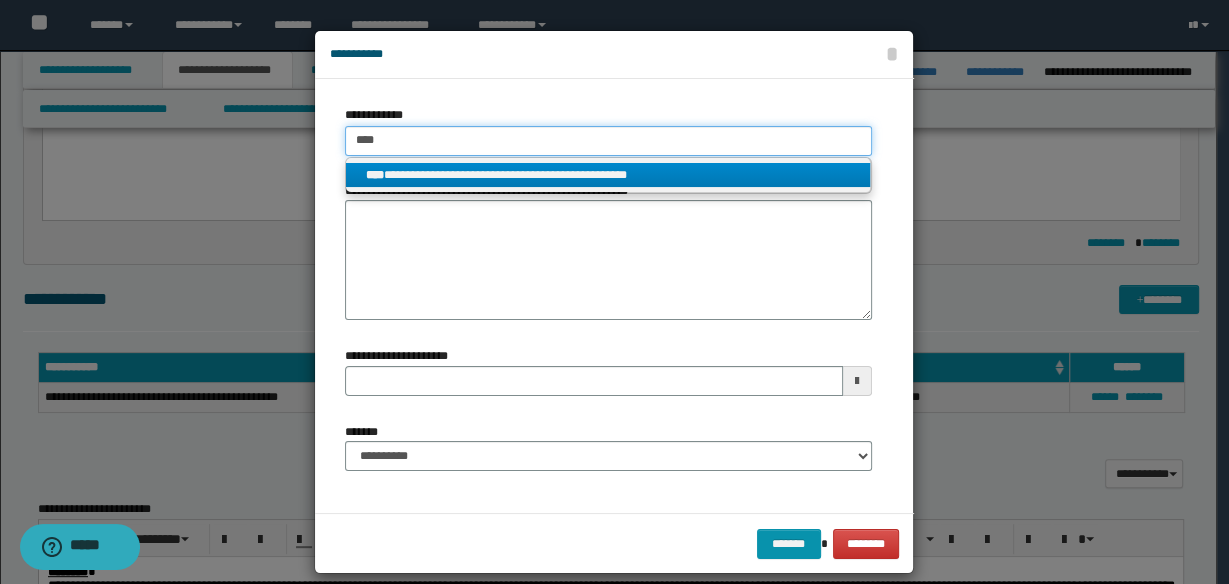 type on "****" 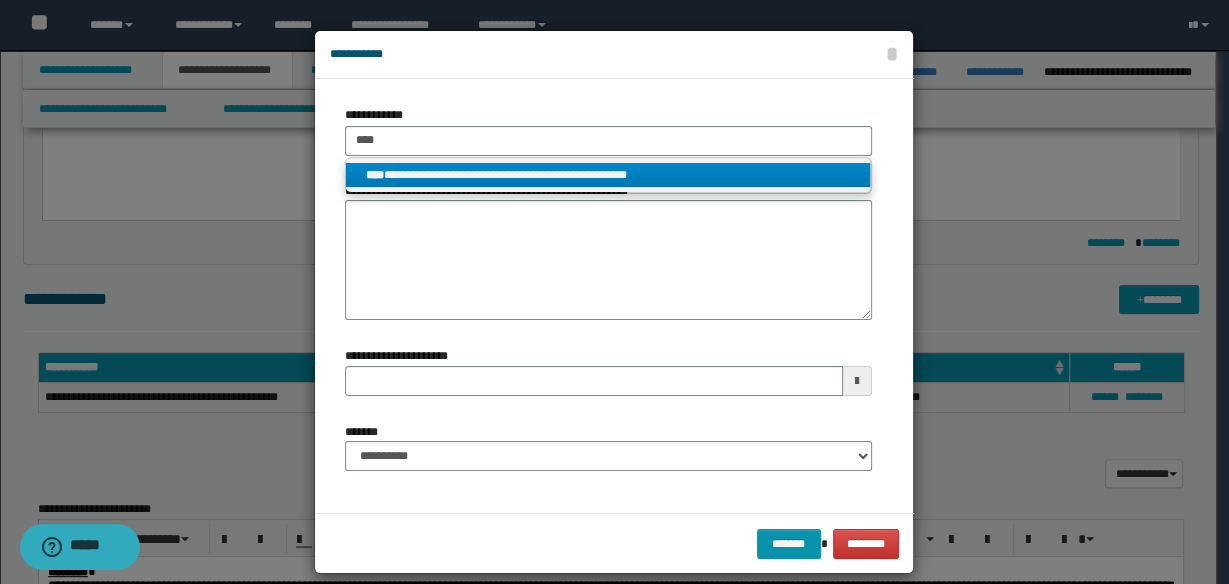 click on "**********" at bounding box center [608, 175] 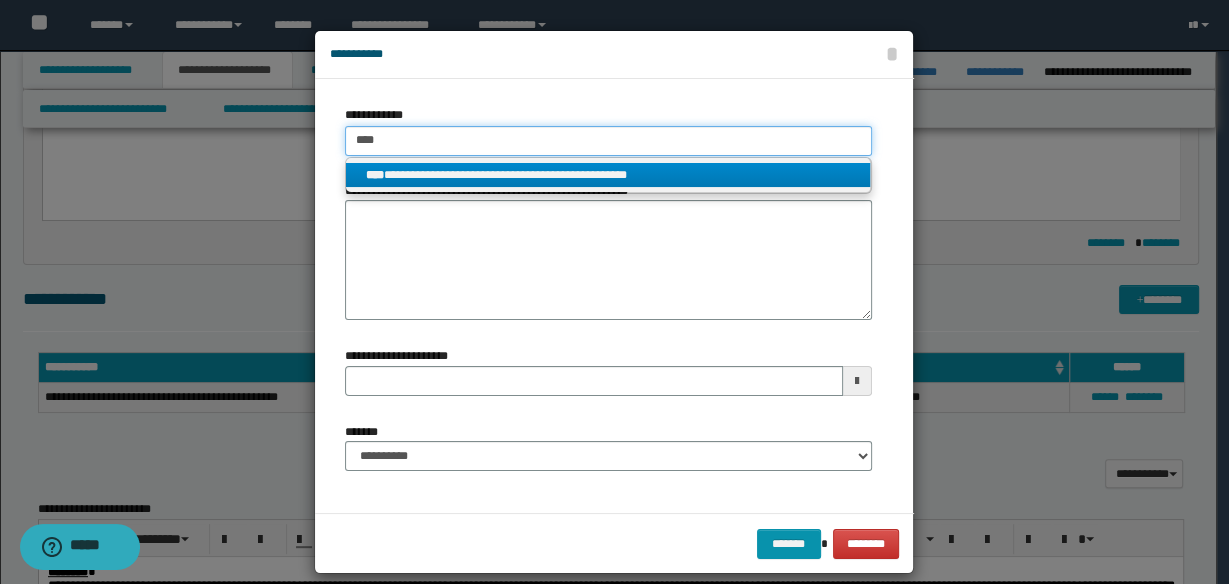 type 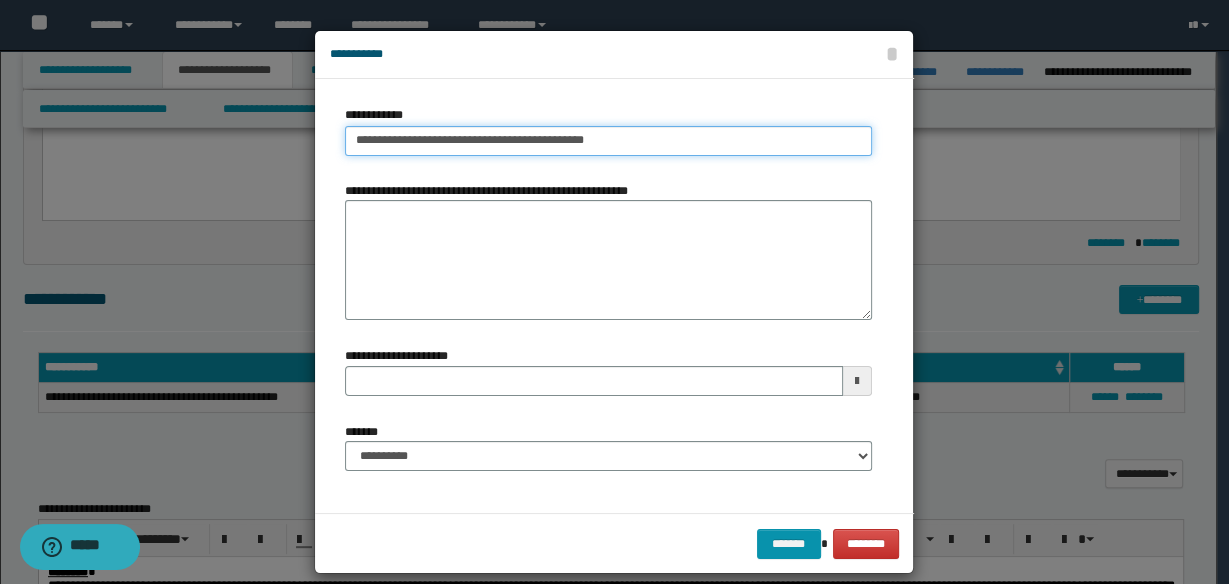 type 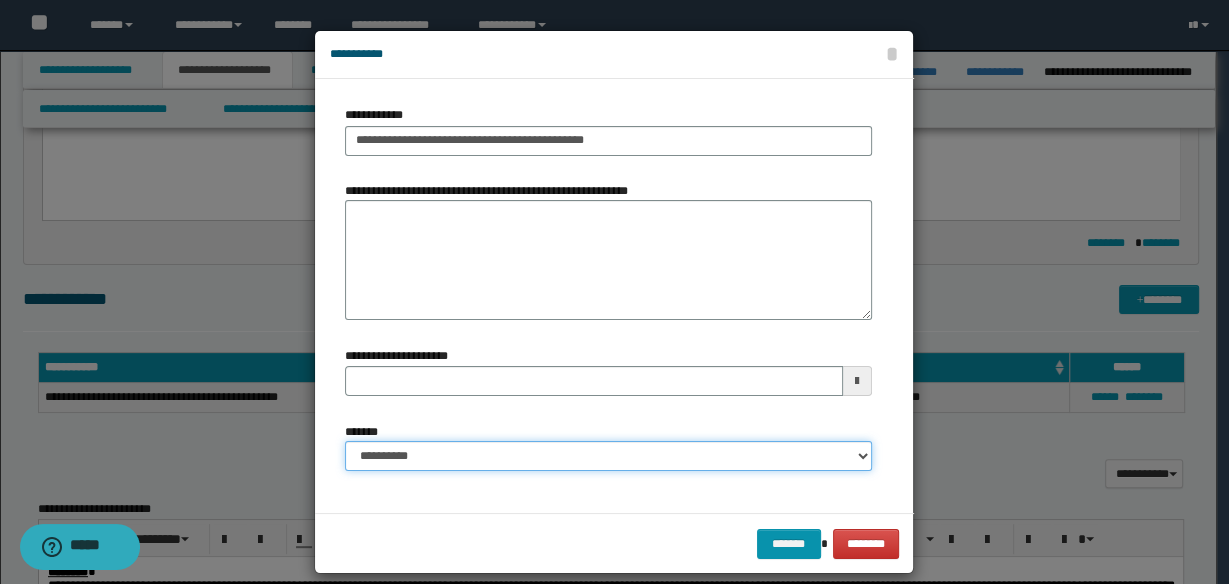 click on "**********" at bounding box center [608, 456] 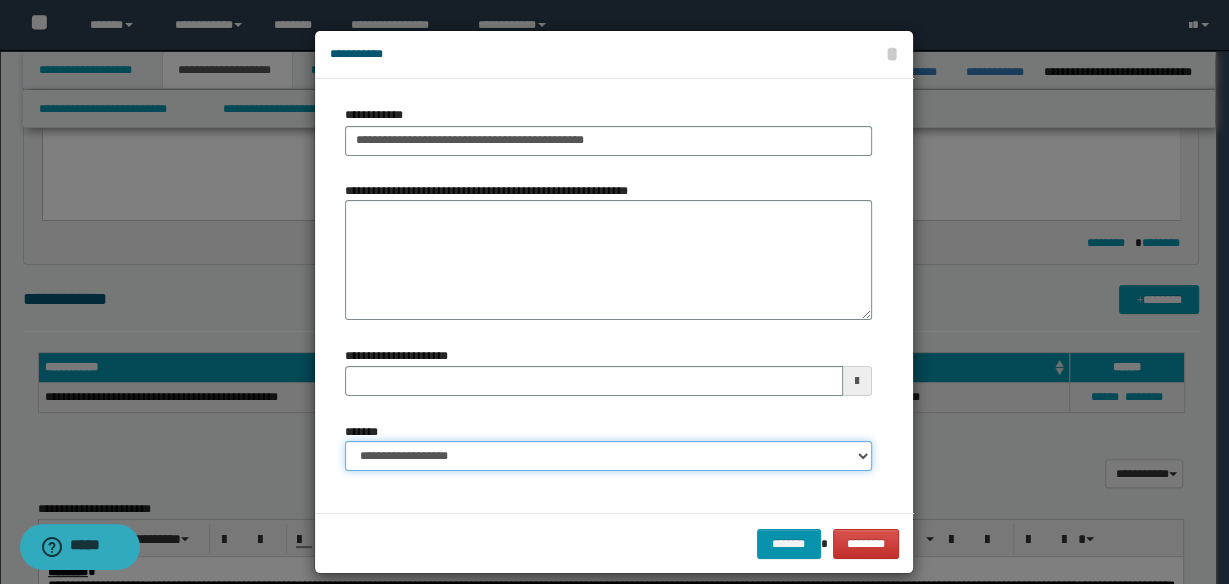 type 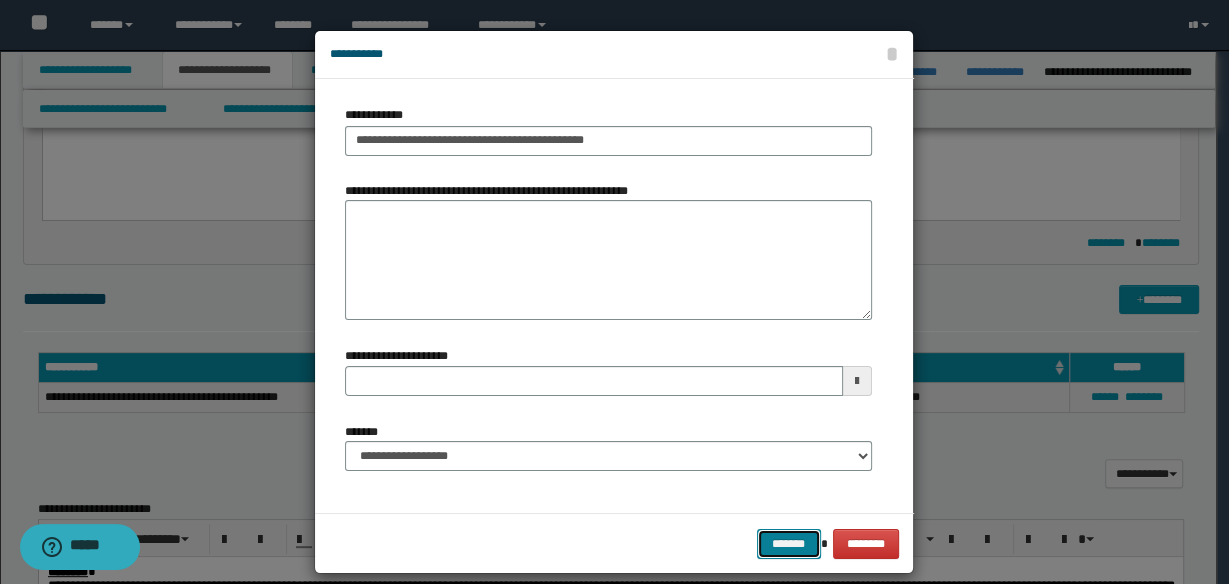 click on "*******" at bounding box center [789, 543] 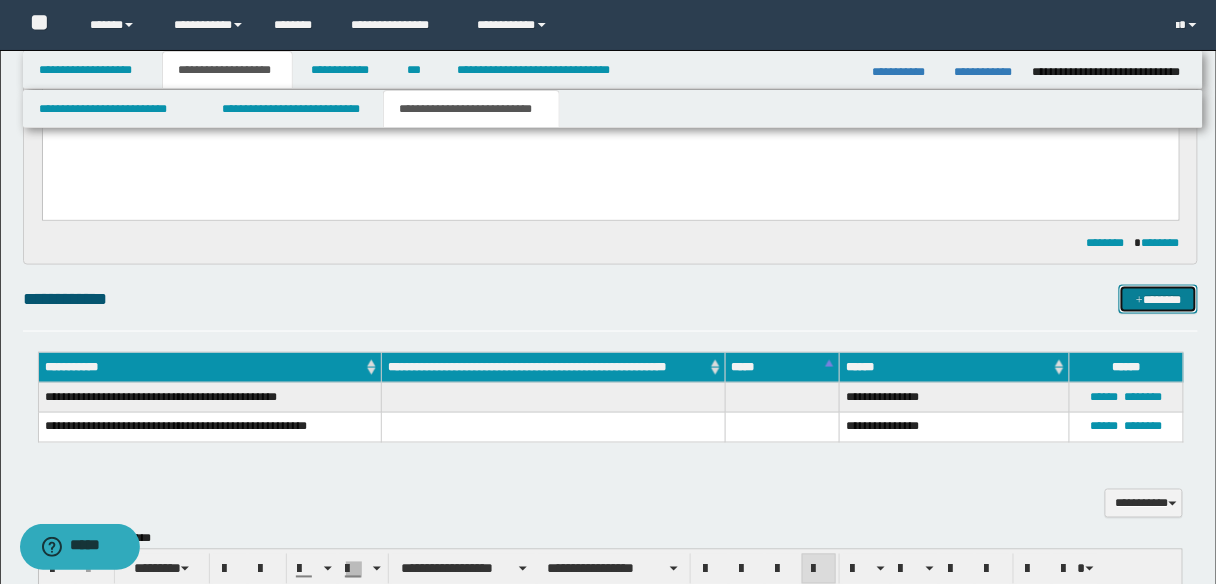 click on "*******" at bounding box center (1158, 299) 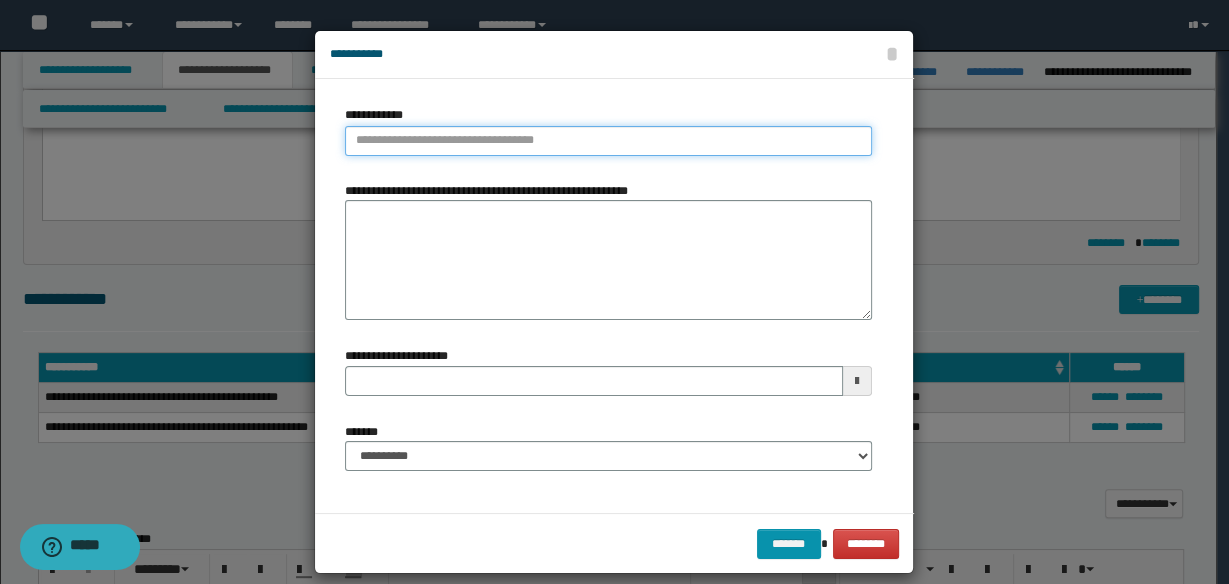 type on "**********" 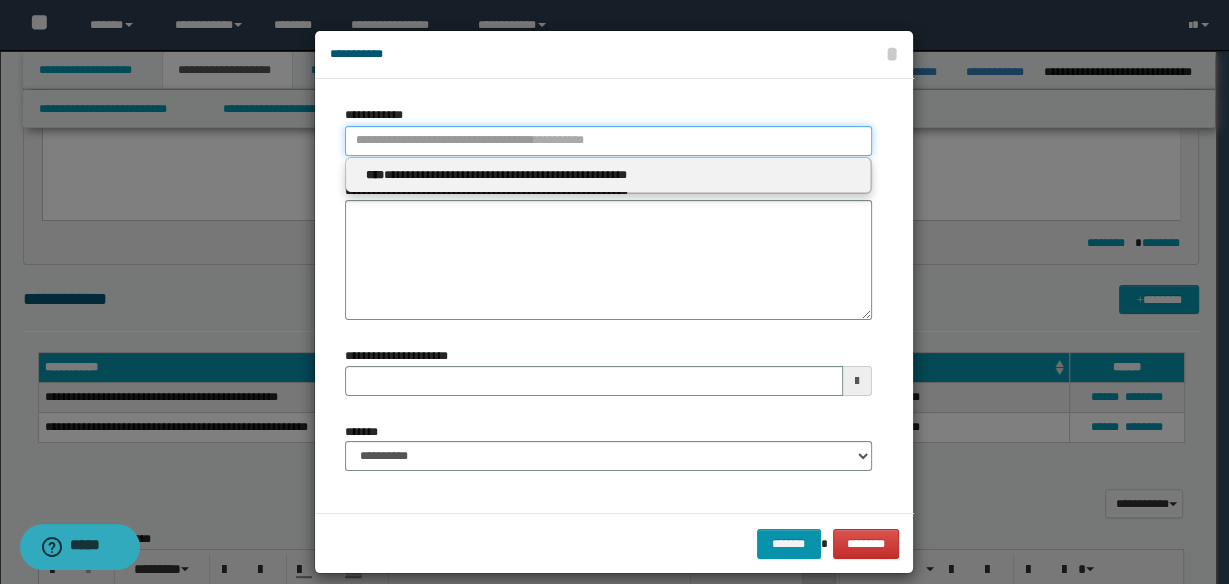 click on "**********" at bounding box center (608, 141) 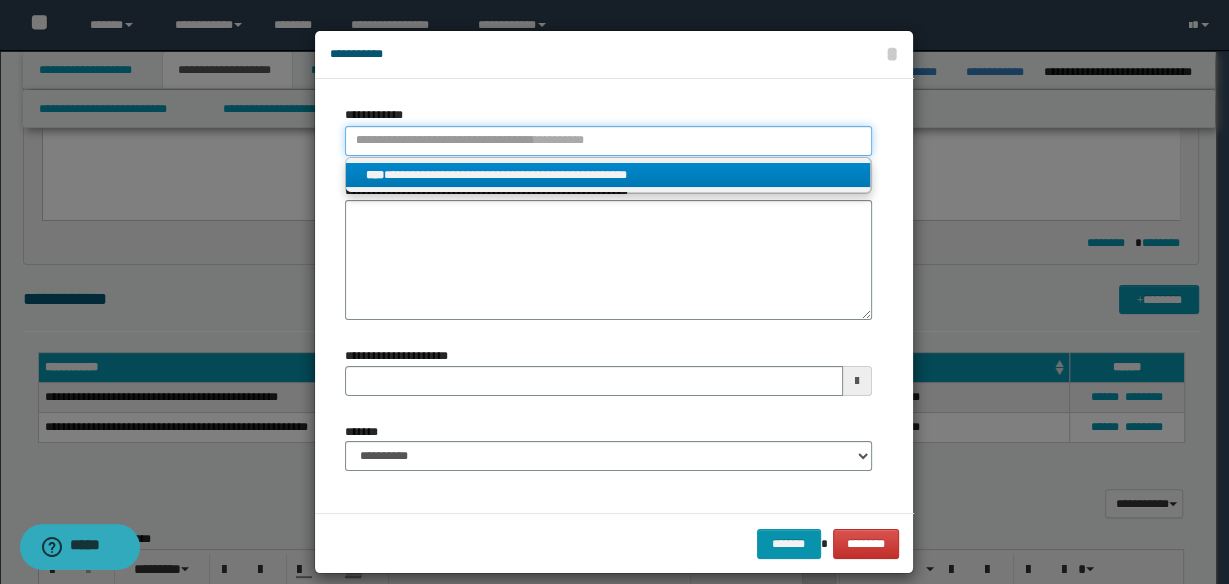 type 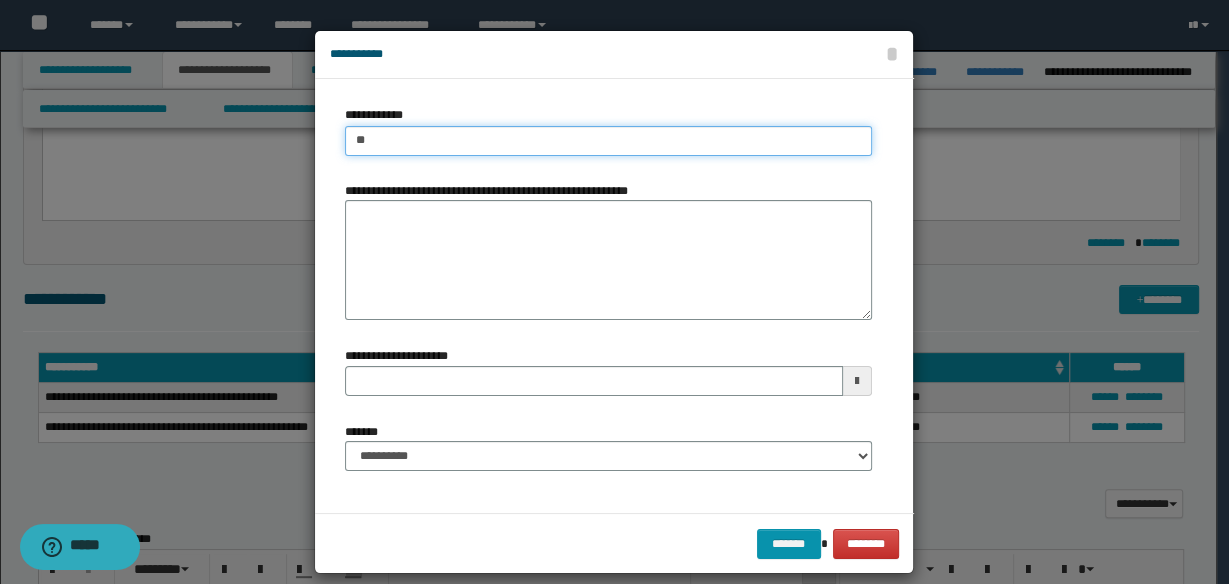 type on "***" 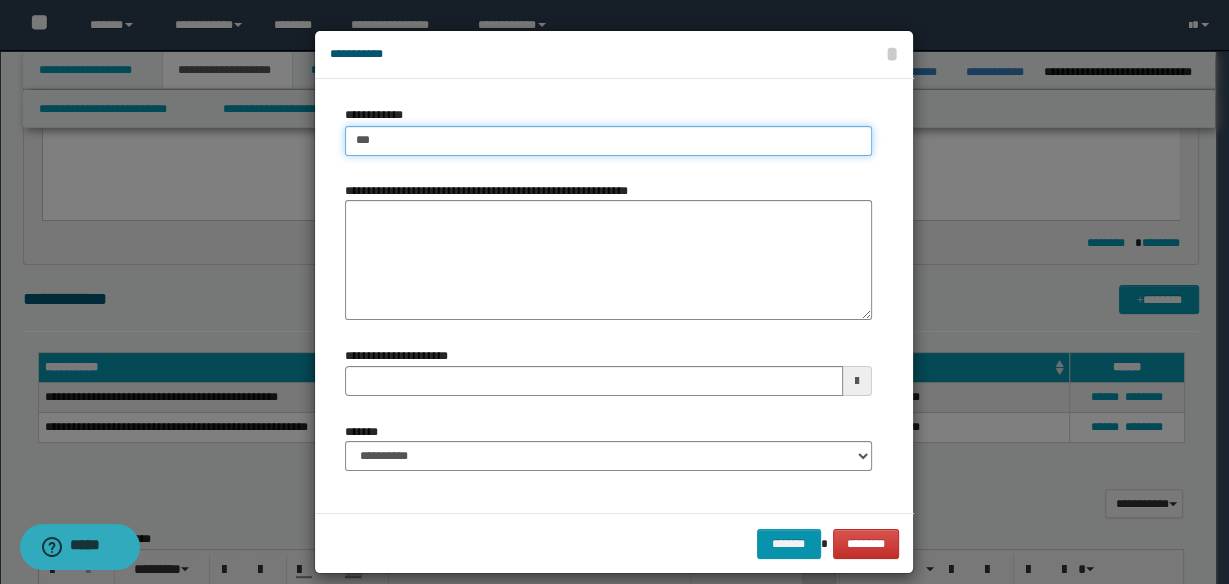 type on "***" 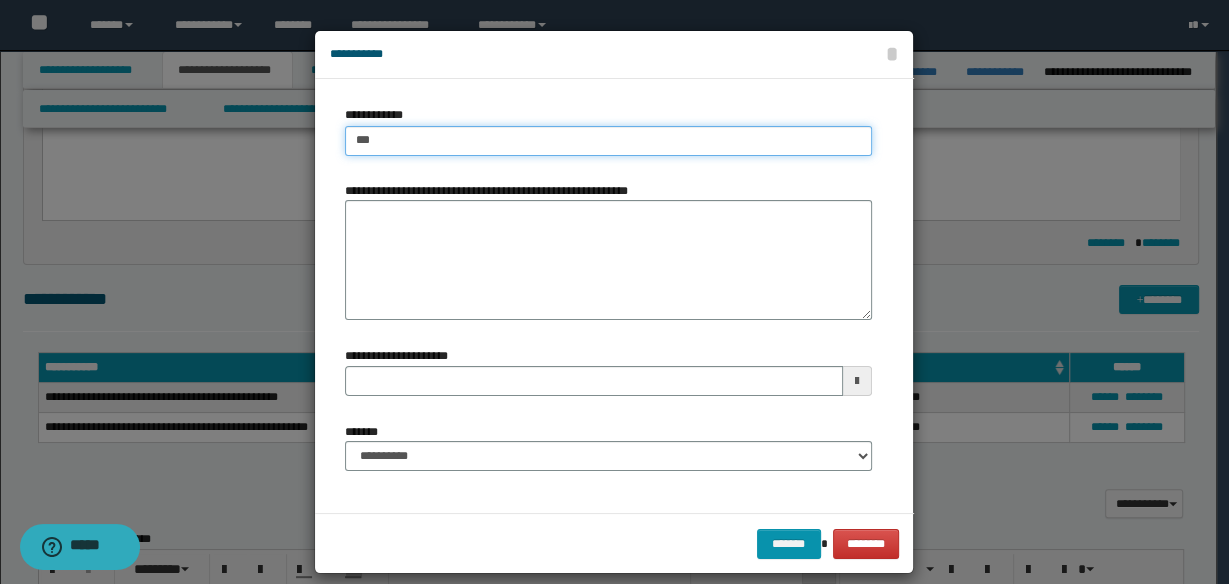 type 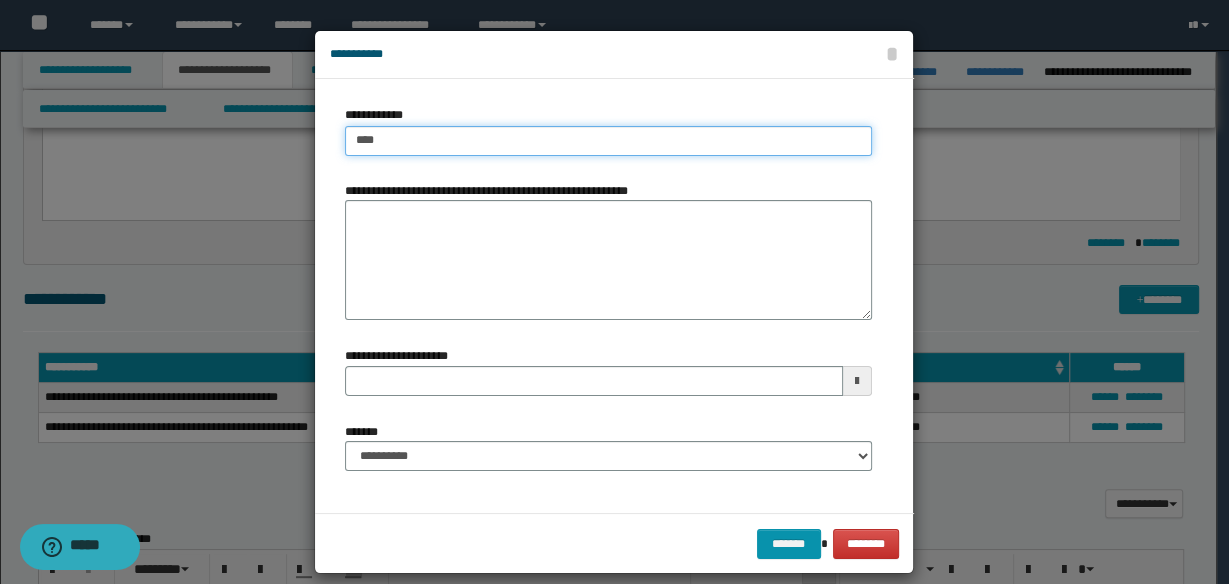 type on "****" 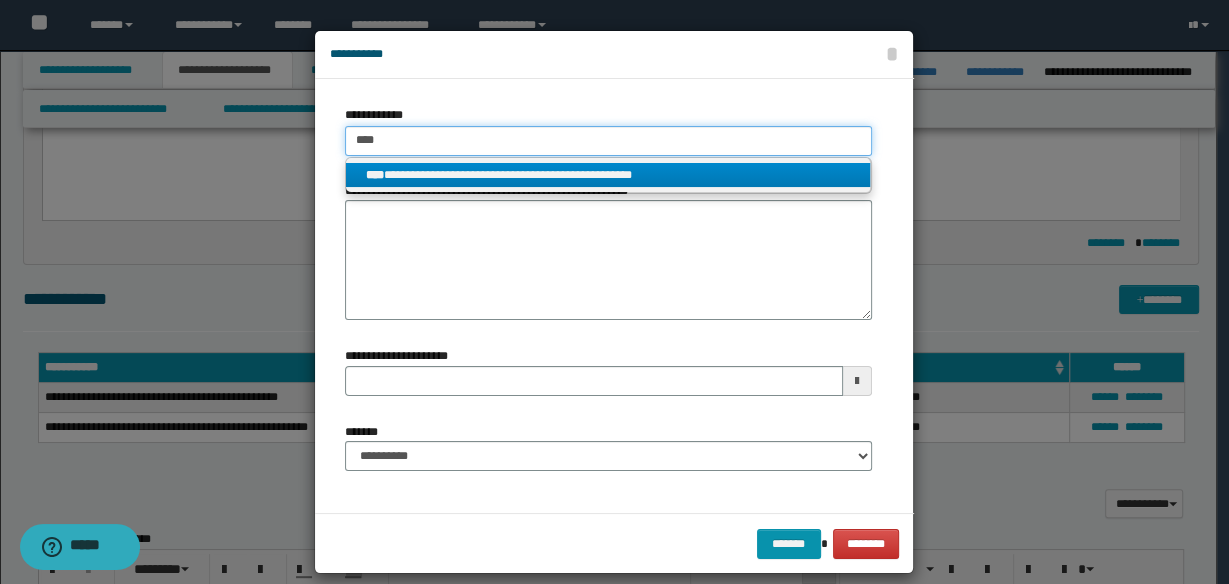 type on "****" 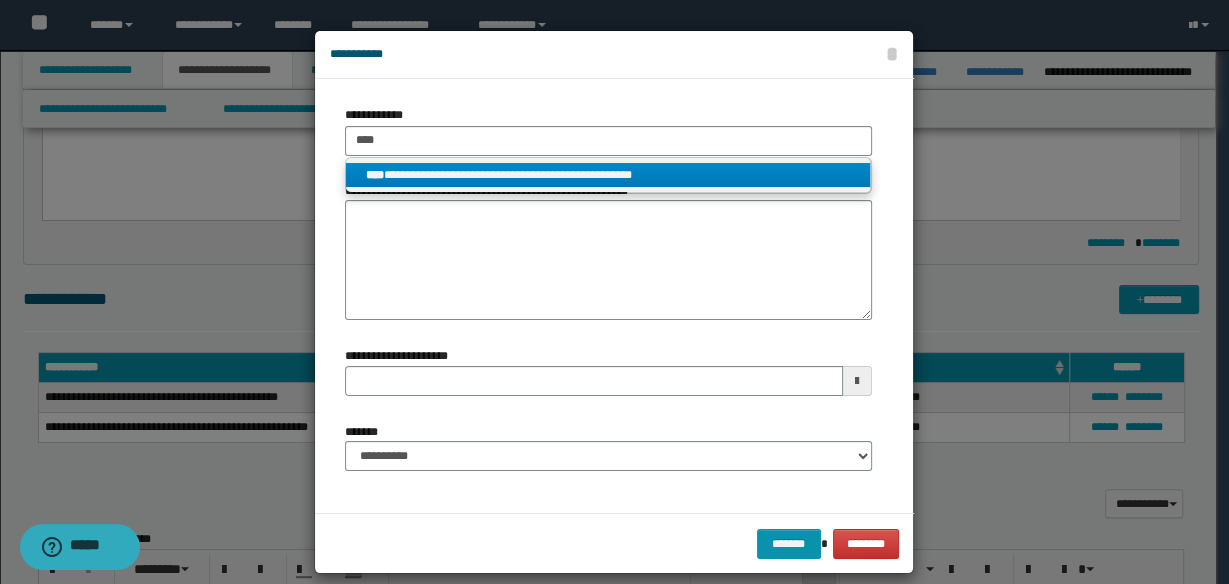 click on "**********" at bounding box center (608, 175) 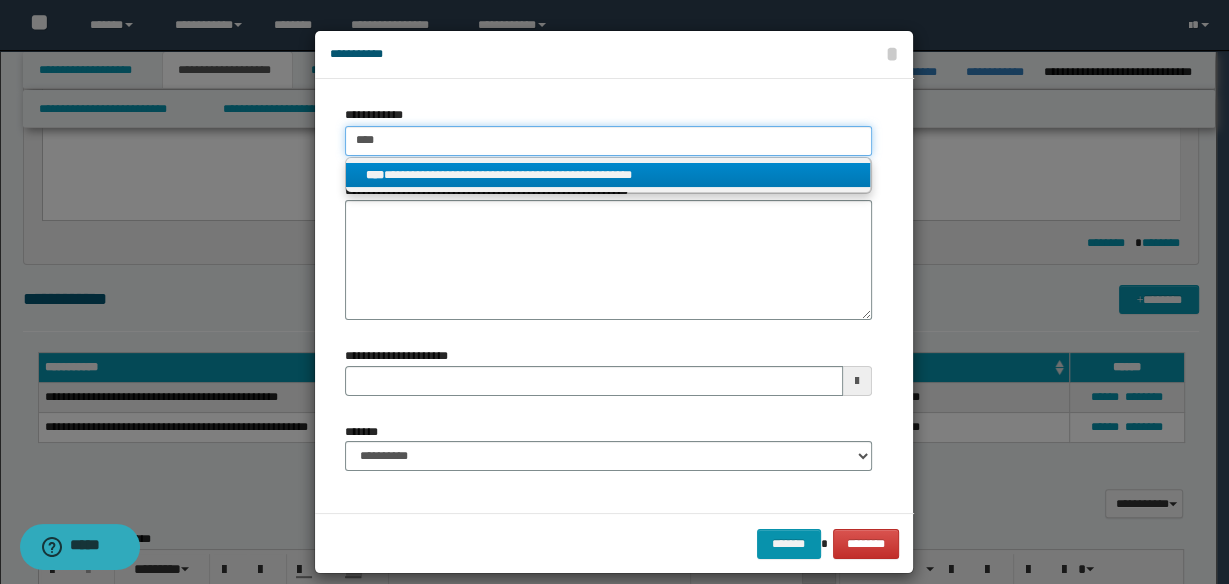 type 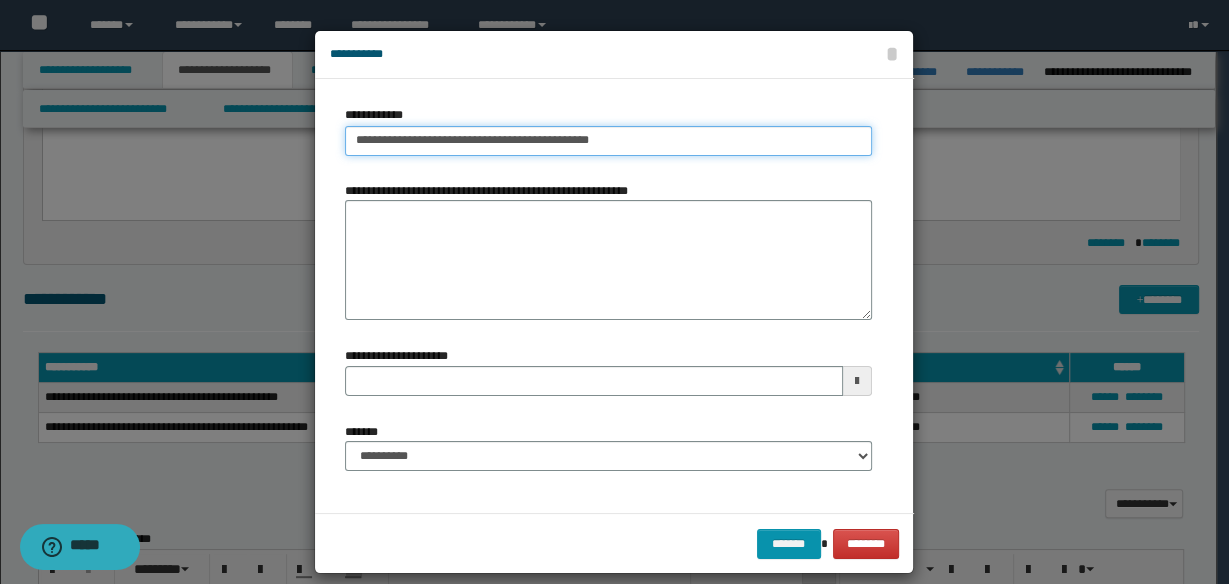 type 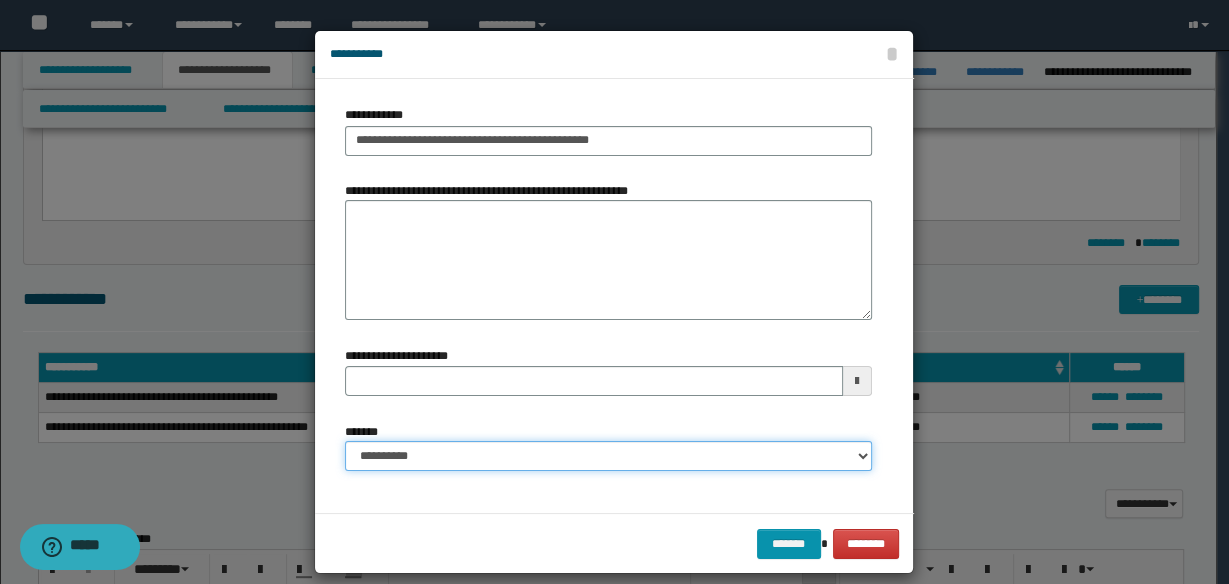 click on "**********" at bounding box center [608, 456] 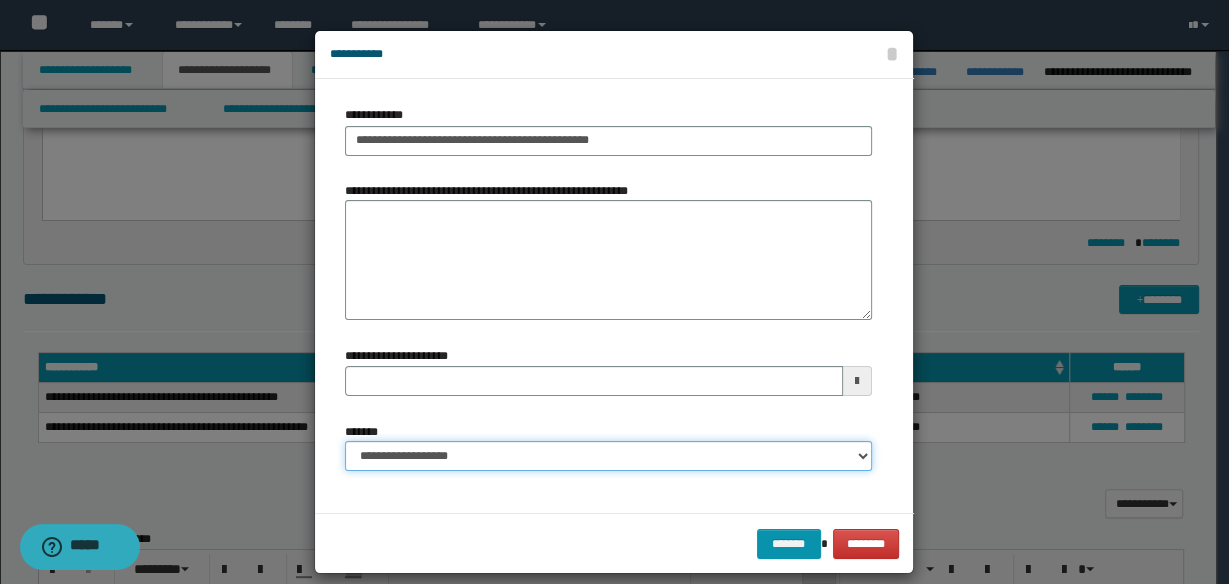 click on "**********" at bounding box center [608, 456] 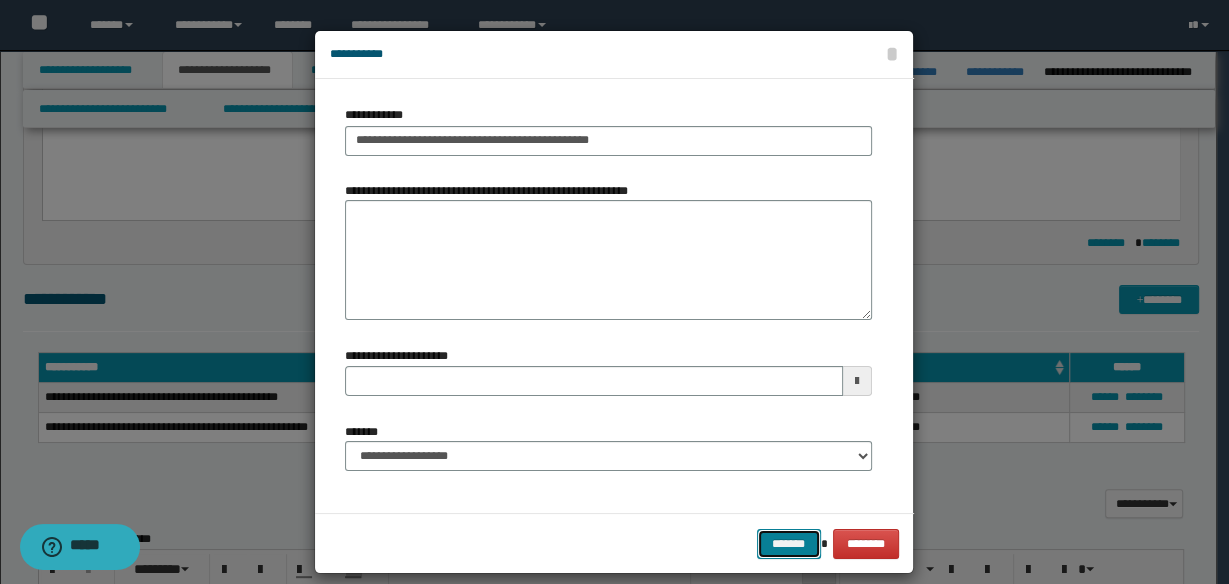 click on "*******" at bounding box center (789, 543) 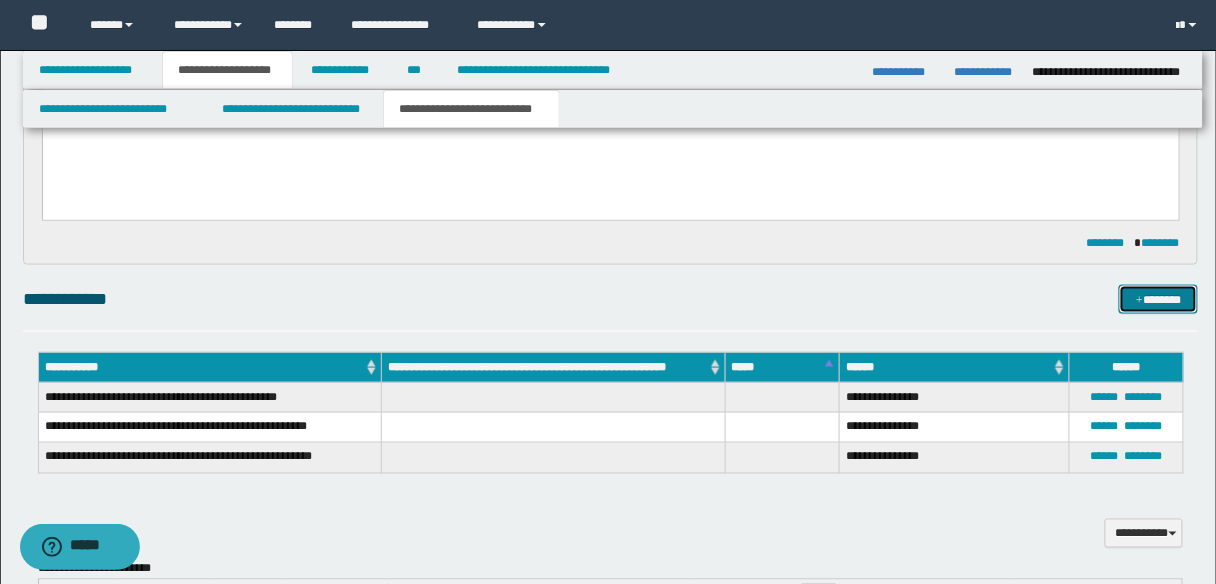 click on "*******" at bounding box center [1158, 299] 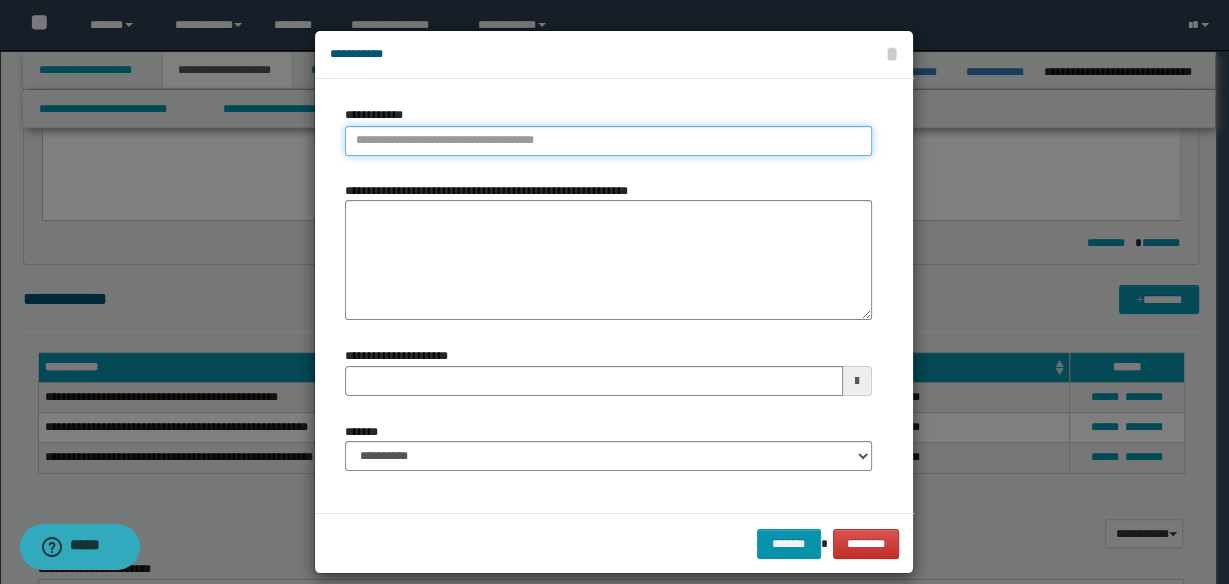 type on "**********" 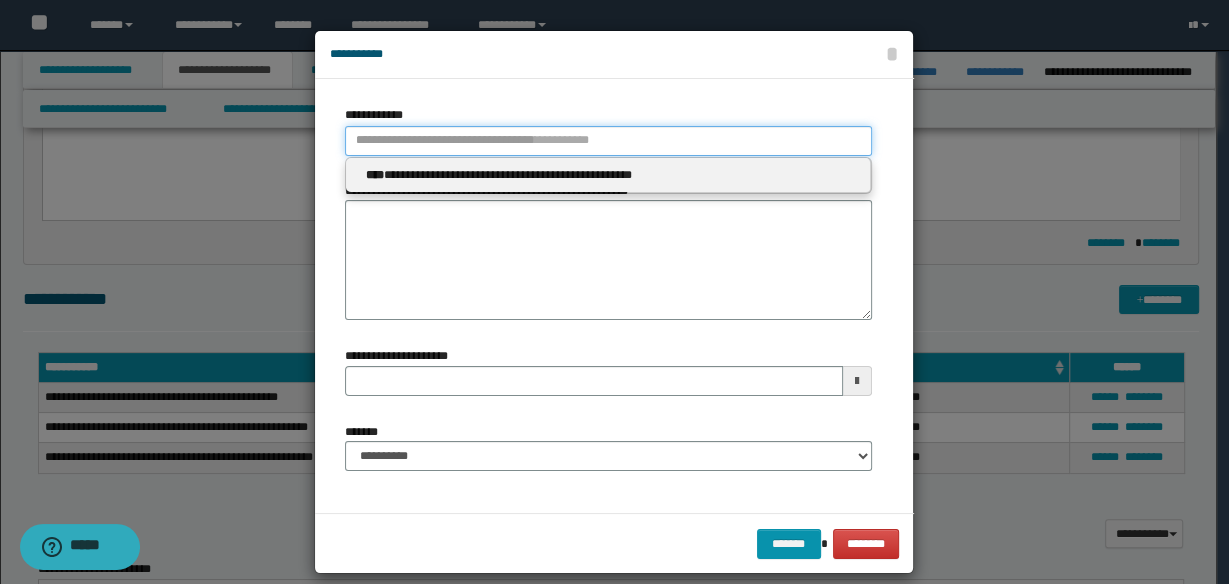 click on "**********" at bounding box center [608, 141] 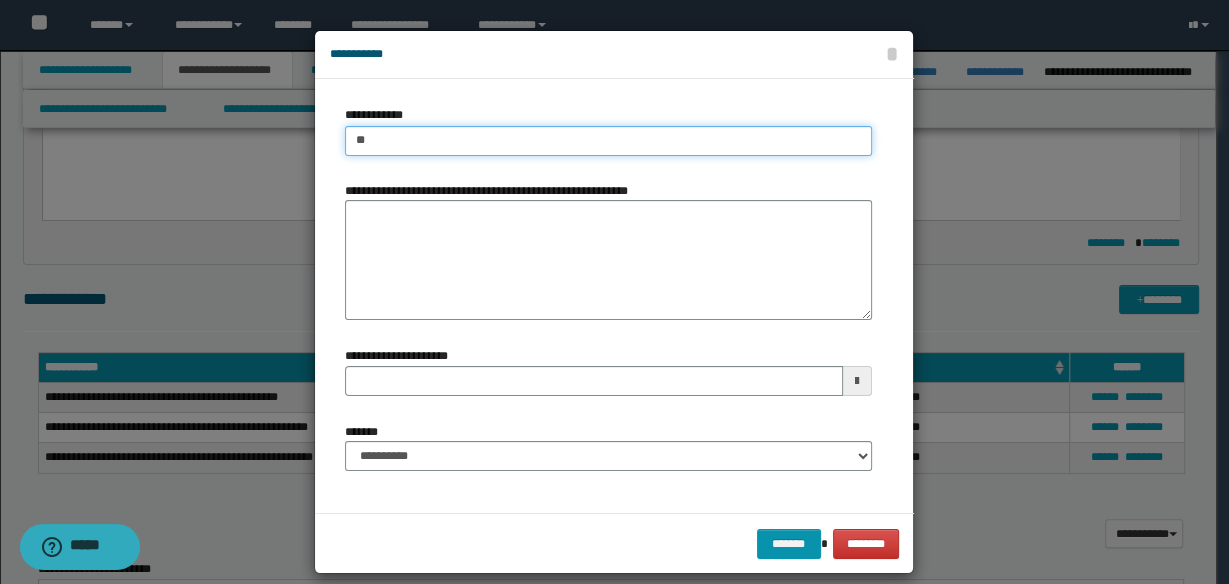 type on "***" 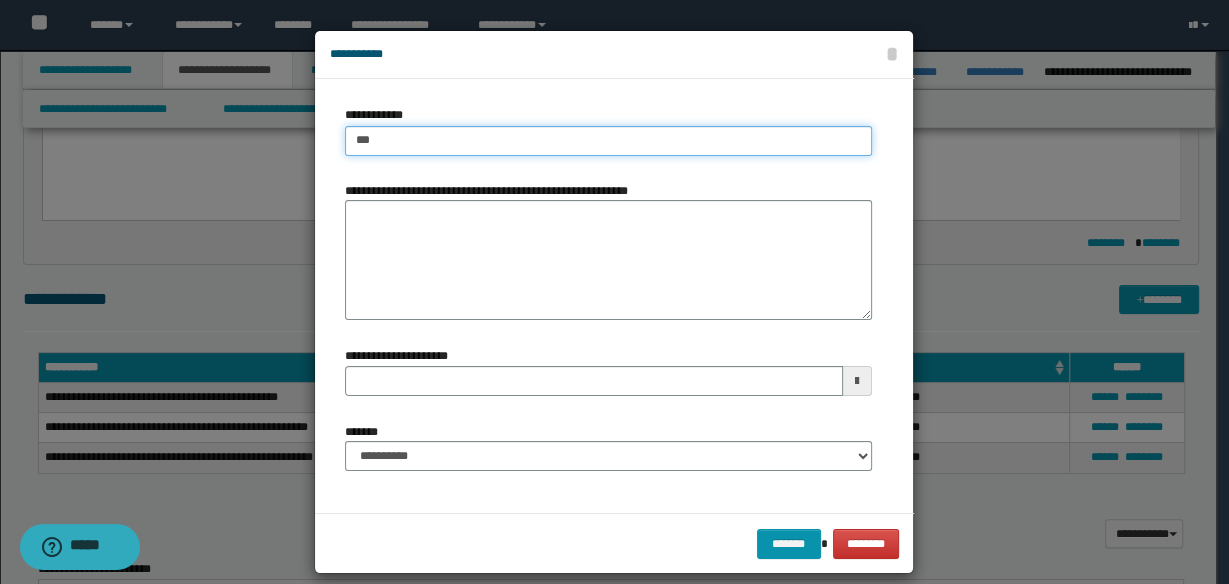 type on "***" 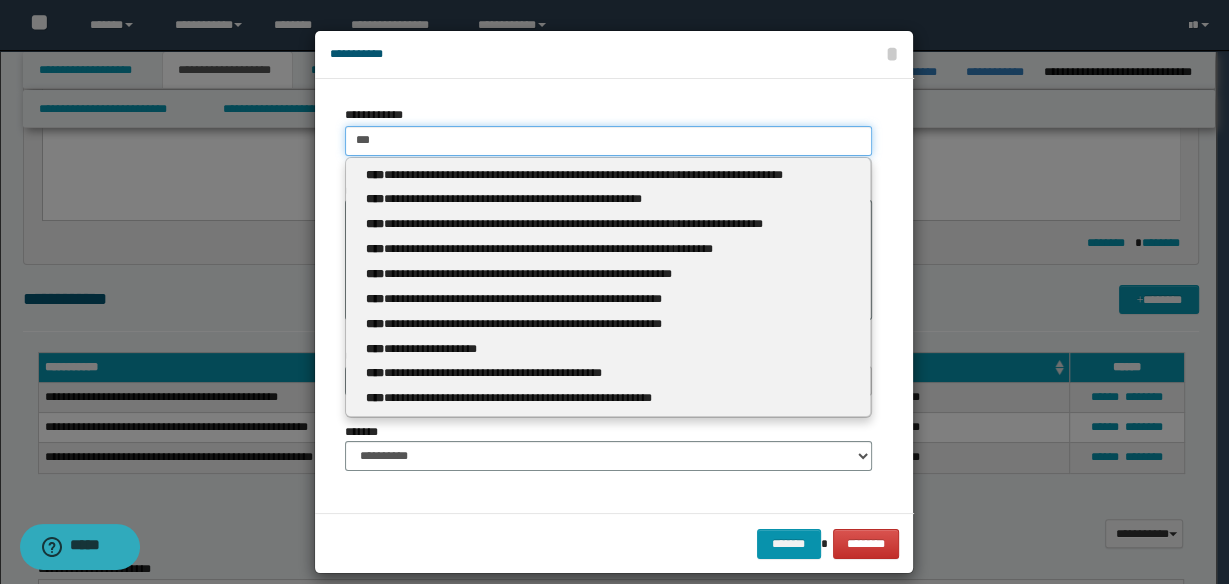 type 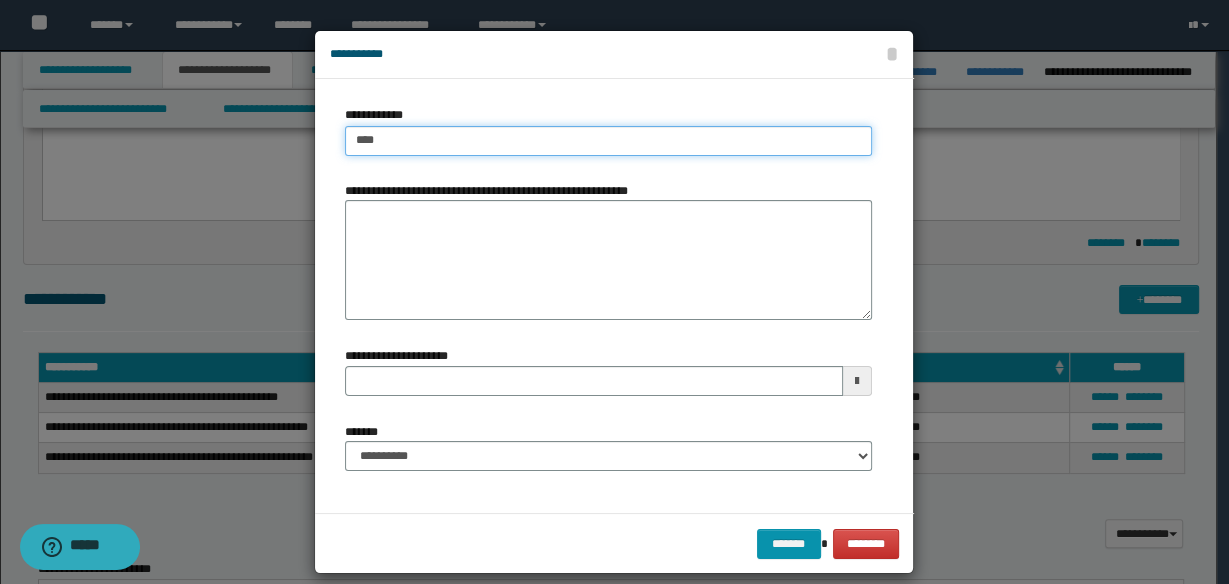 type on "****" 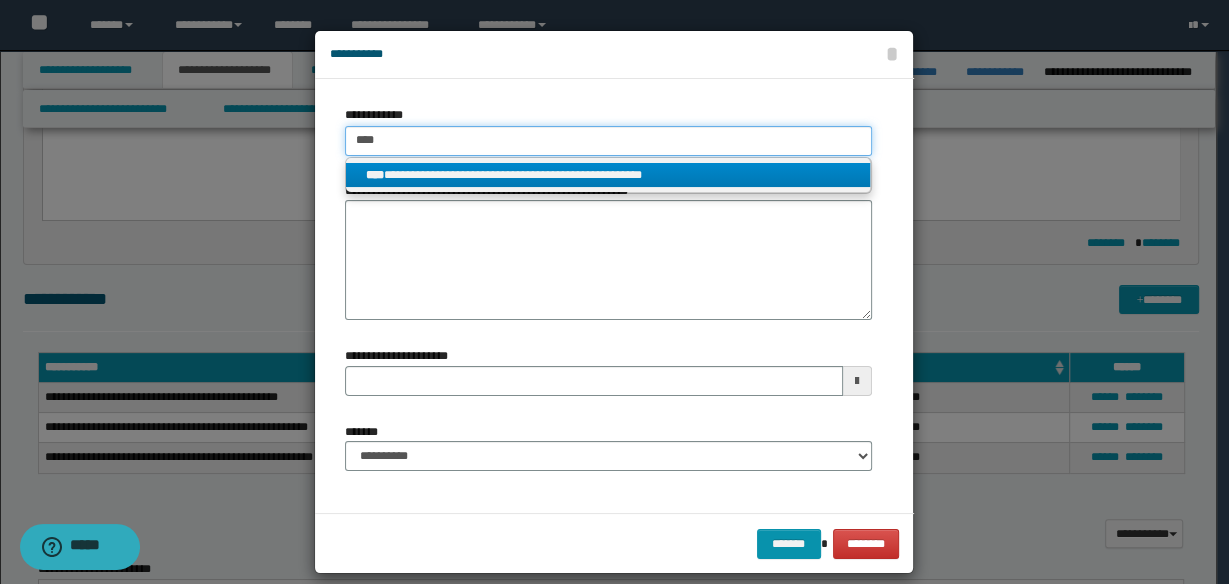 type on "****" 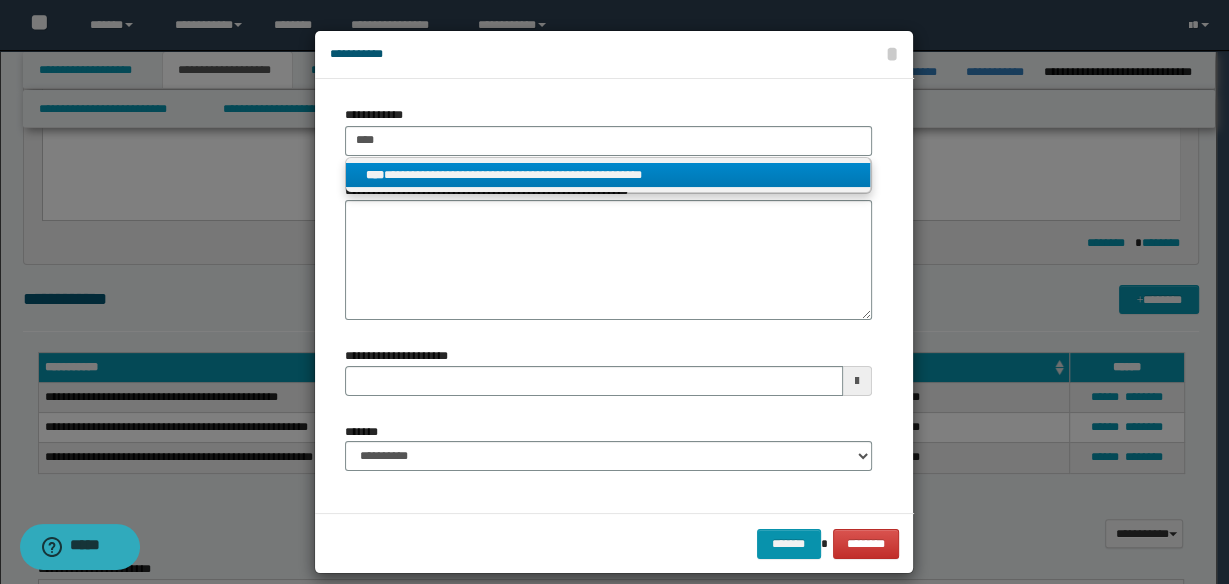 click on "**********" at bounding box center [608, 175] 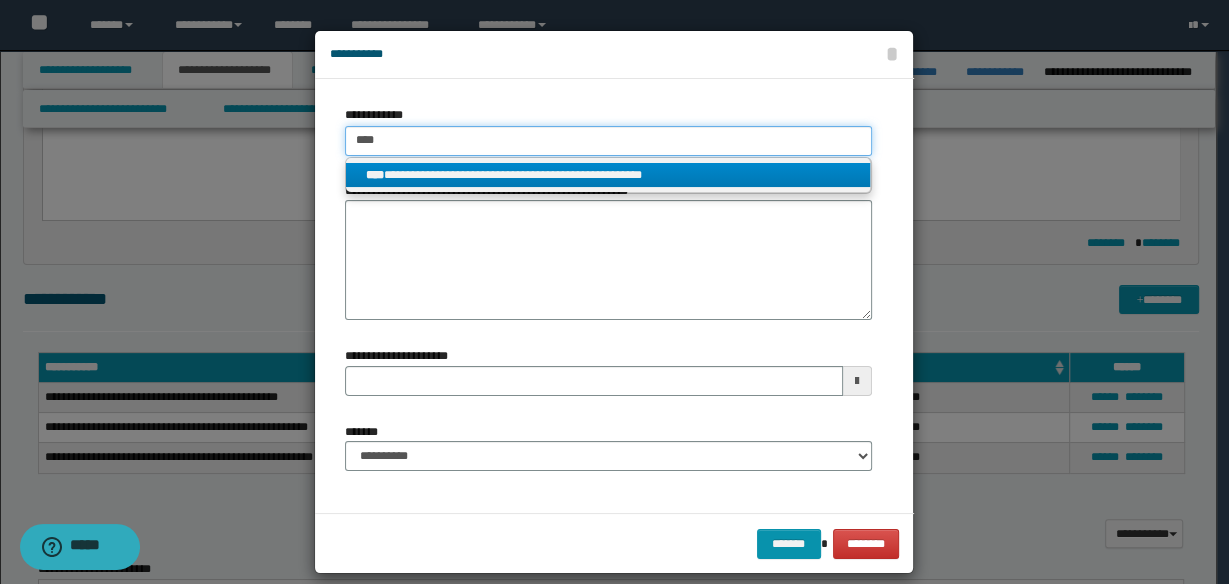 type 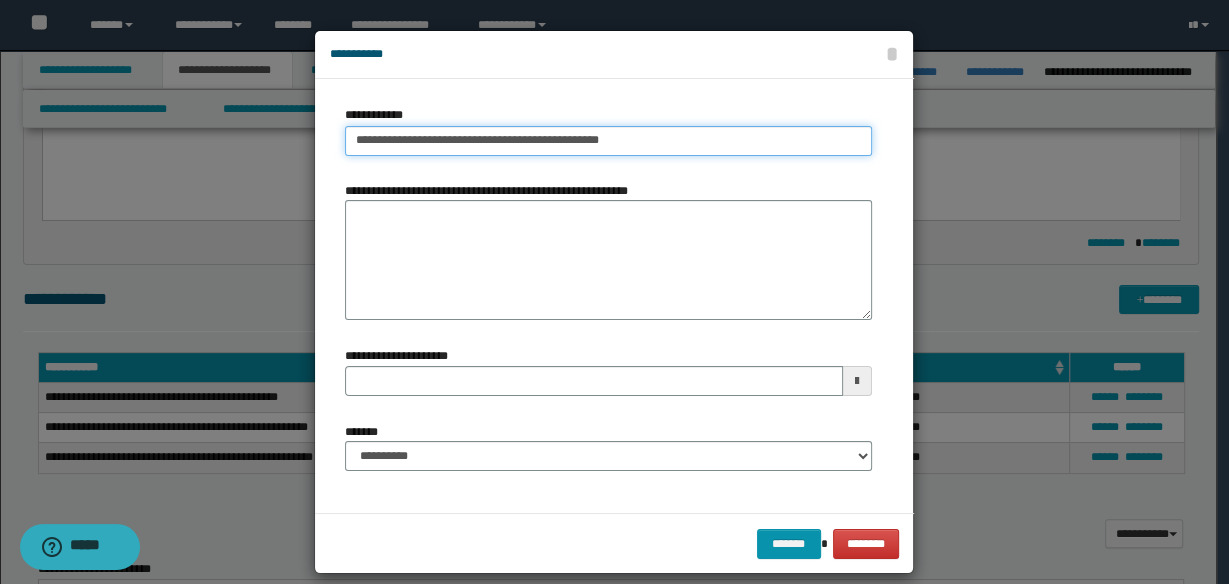type 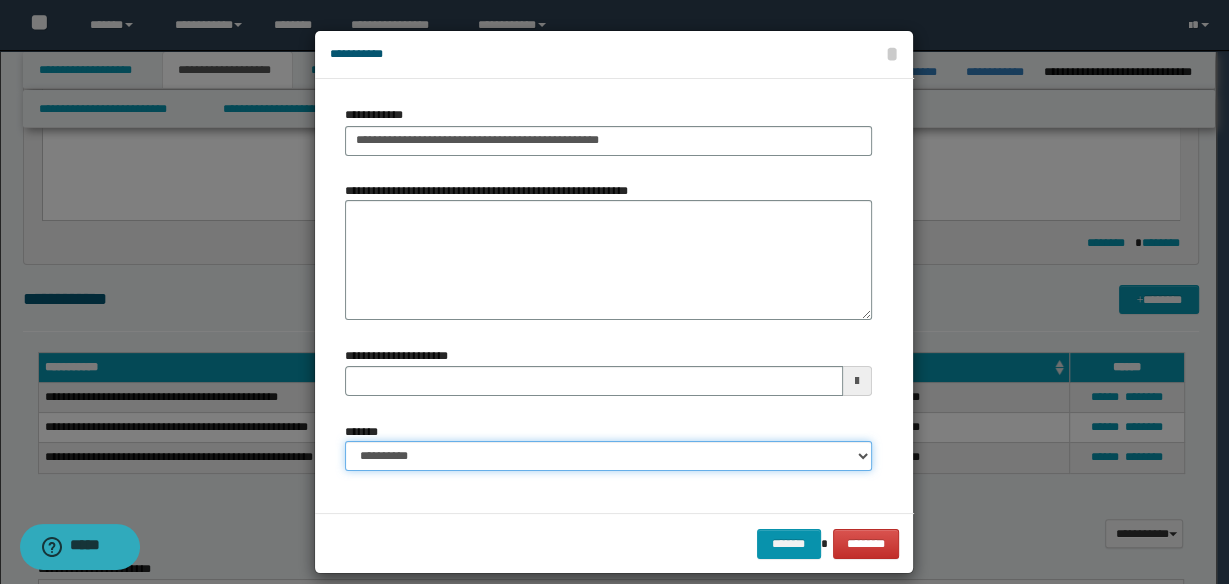 click on "**********" at bounding box center (608, 456) 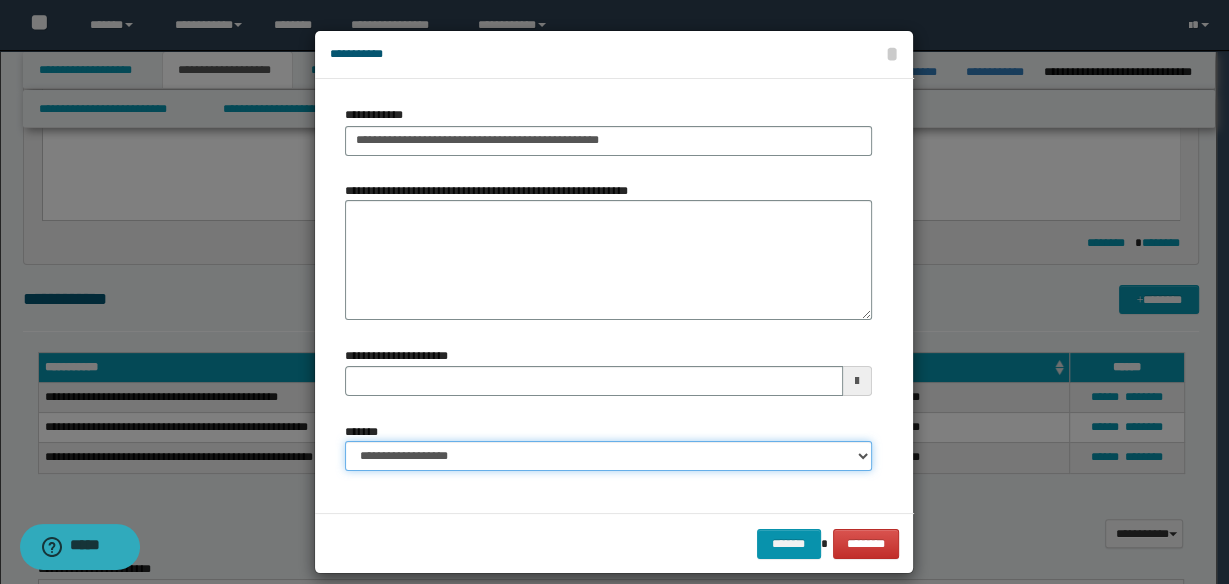 type 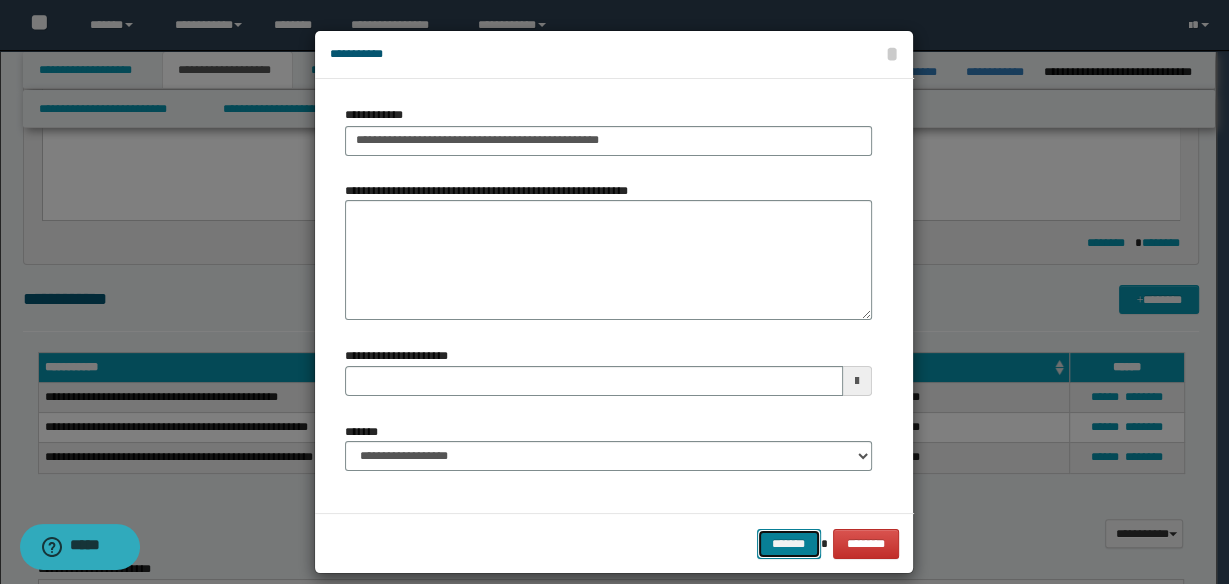 click on "*******" at bounding box center [789, 543] 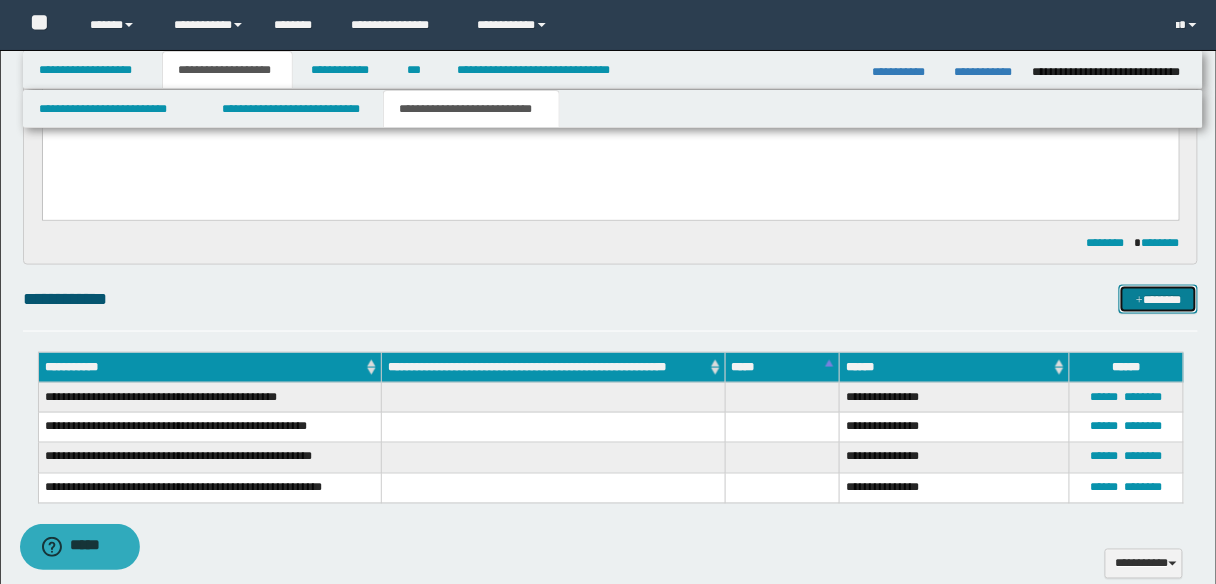click on "*******" at bounding box center [1158, 299] 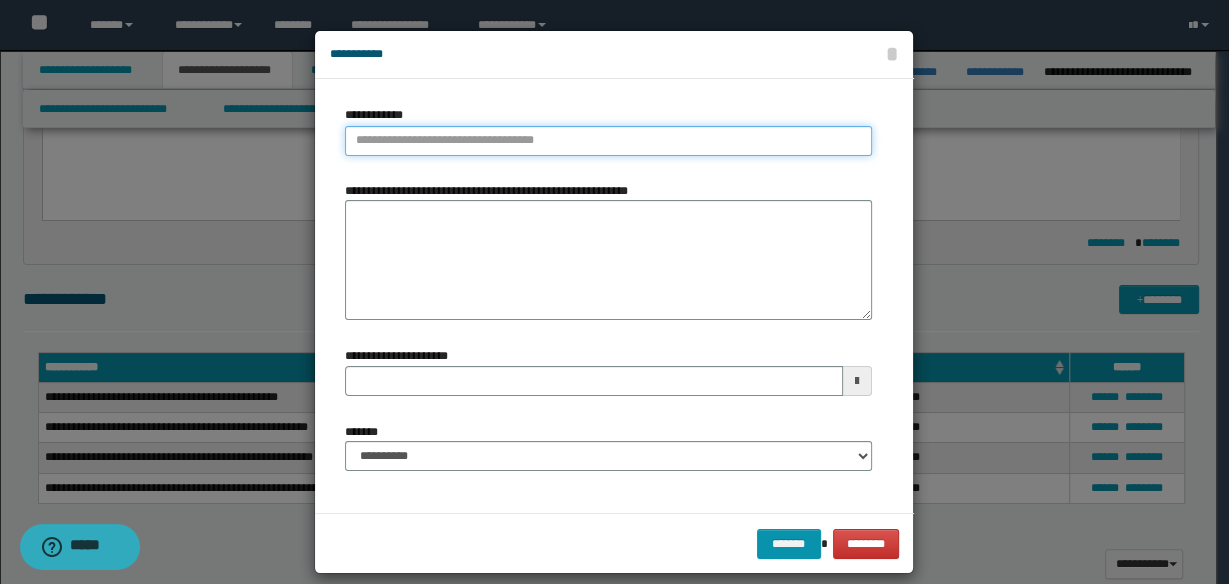 type on "**********" 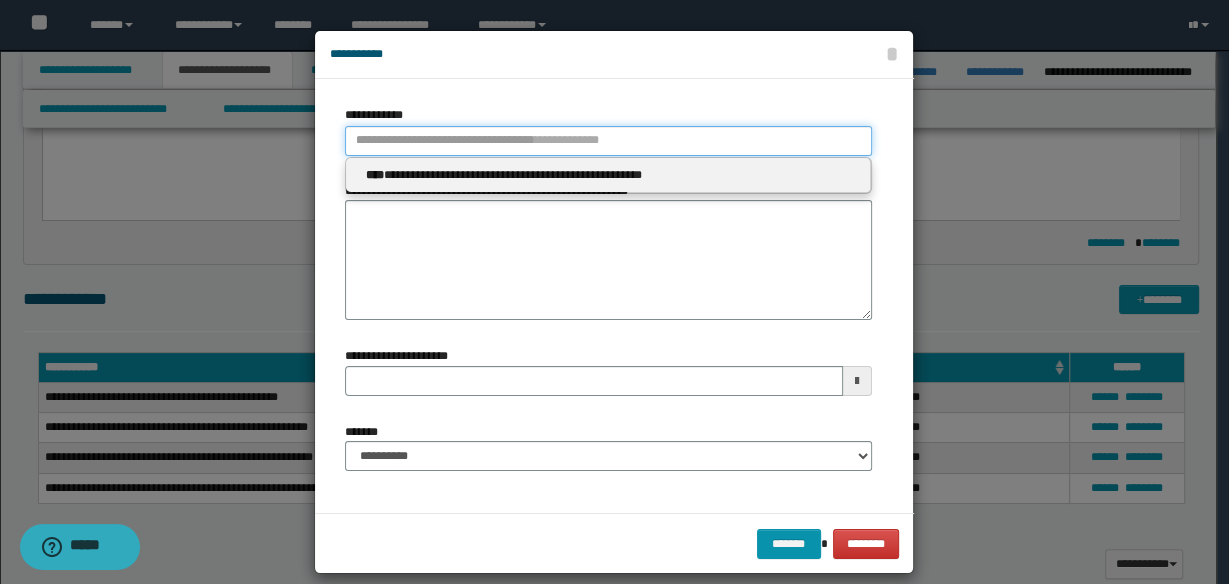 click on "**********" at bounding box center [608, 141] 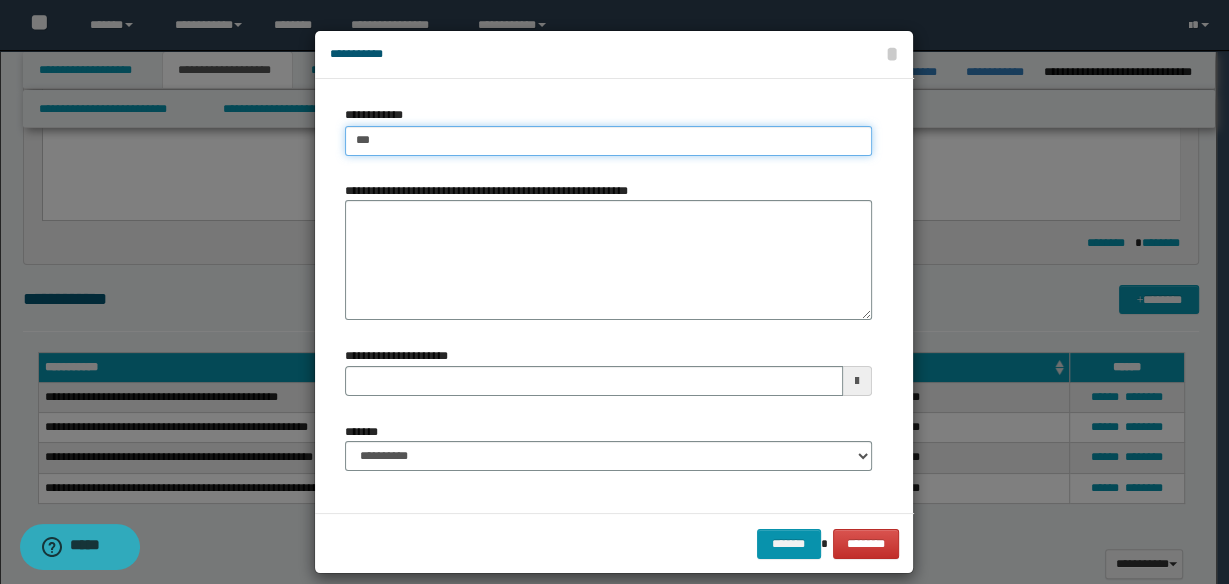 type on "****" 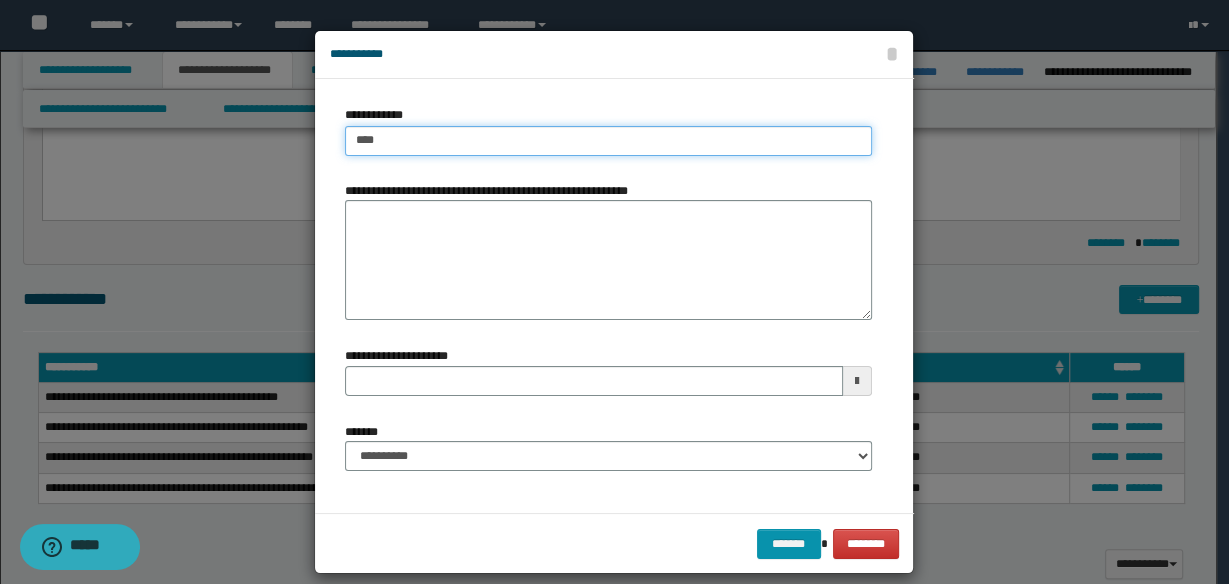 type on "****" 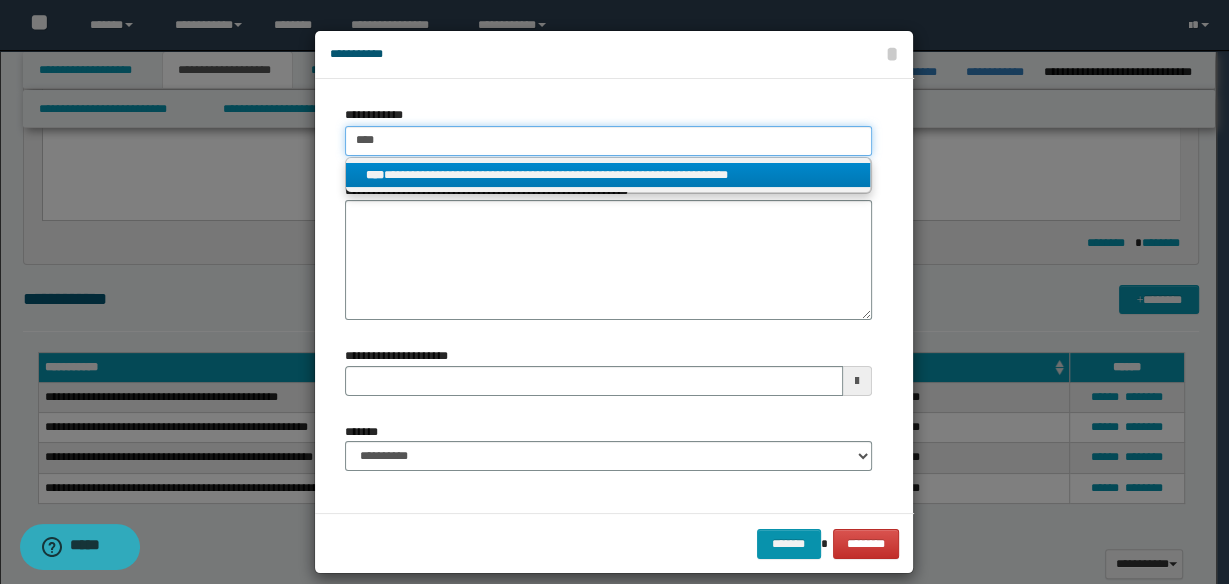 type on "****" 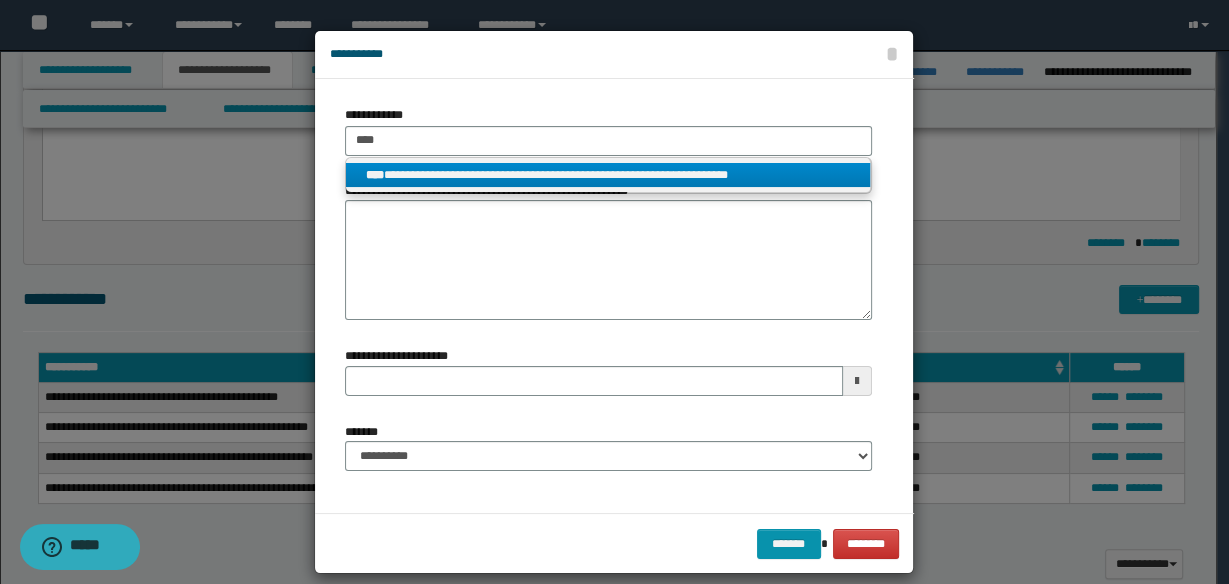 click on "**********" at bounding box center [608, 175] 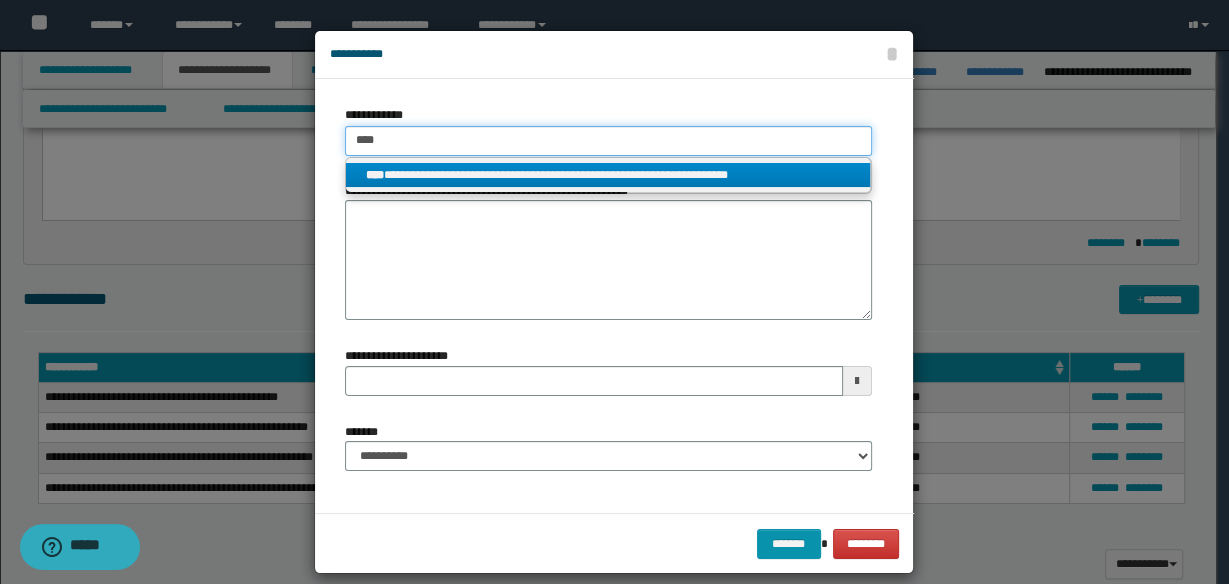 type 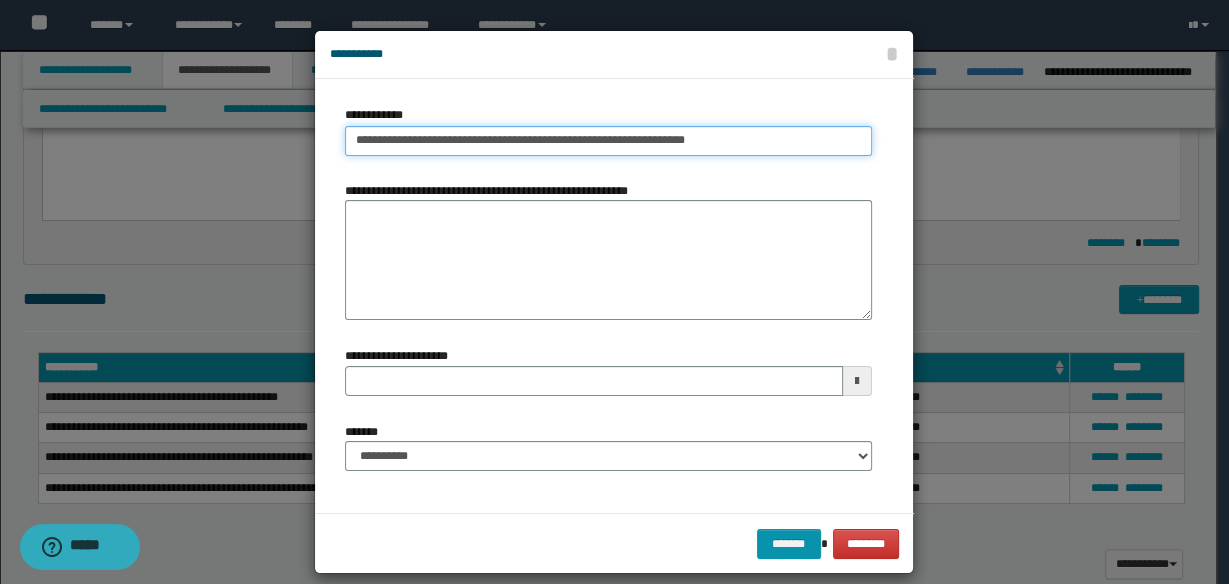 type 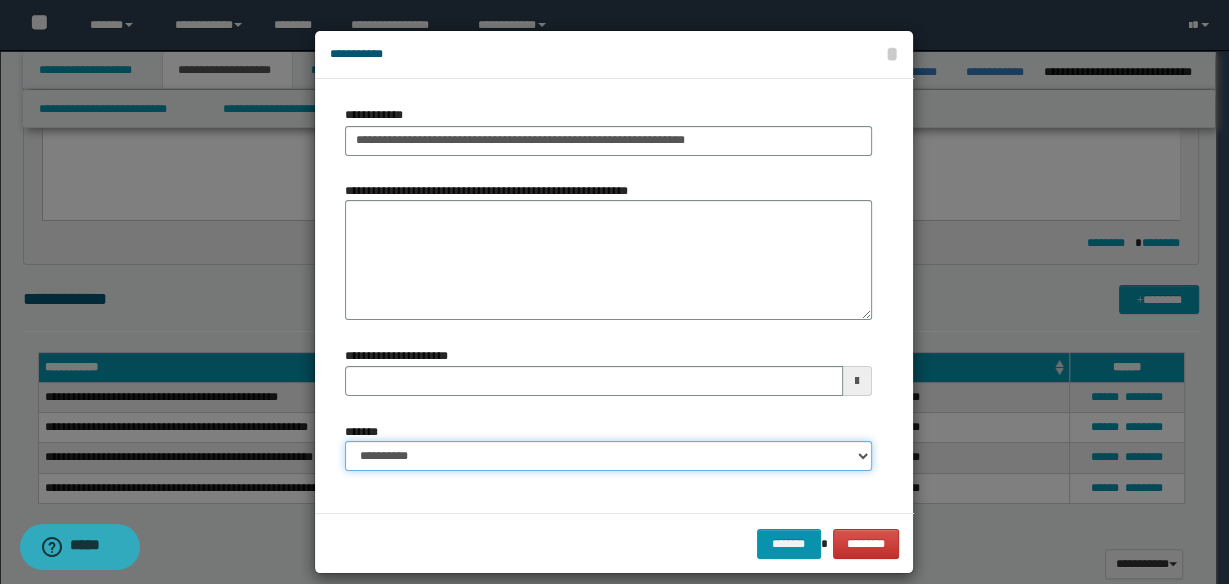 click on "**********" at bounding box center [608, 456] 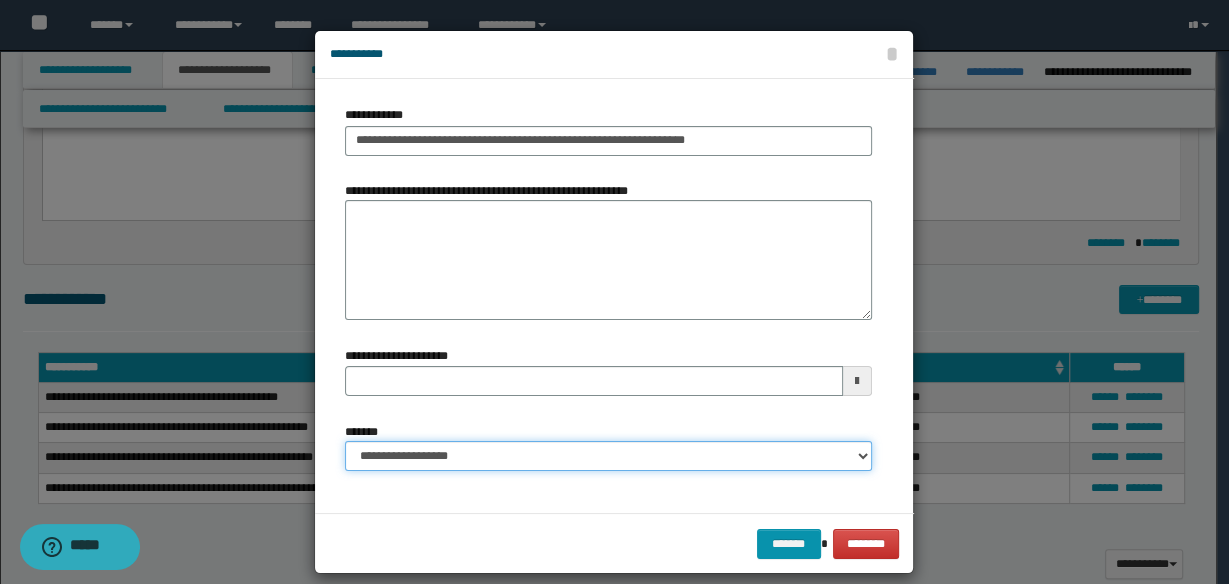 type 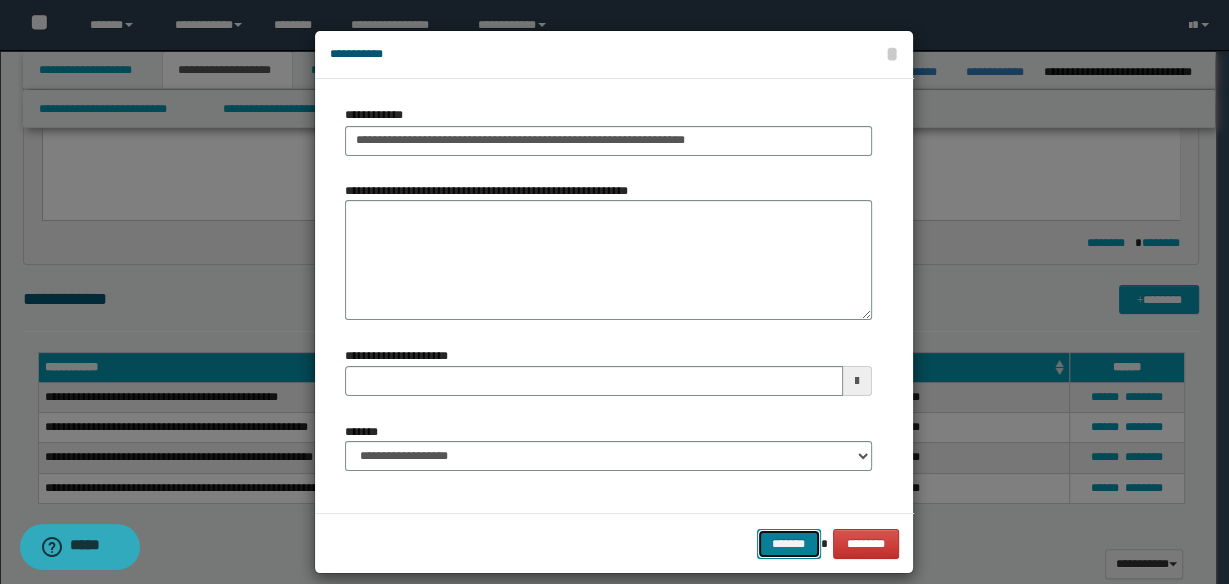click on "*******" at bounding box center [789, 543] 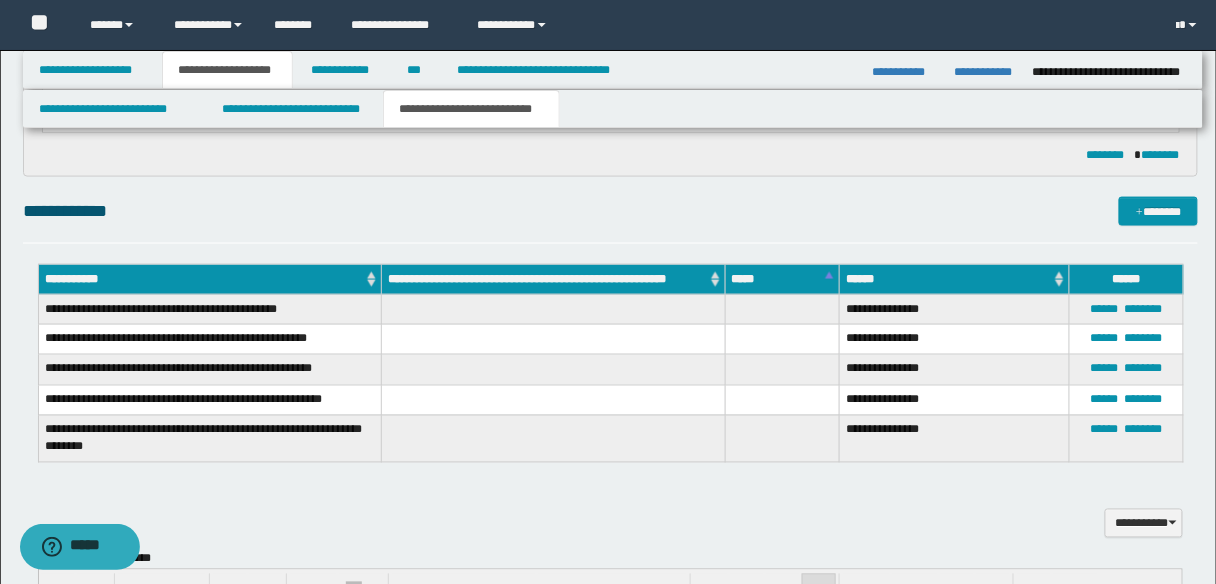 scroll, scrollTop: 363, scrollLeft: 0, axis: vertical 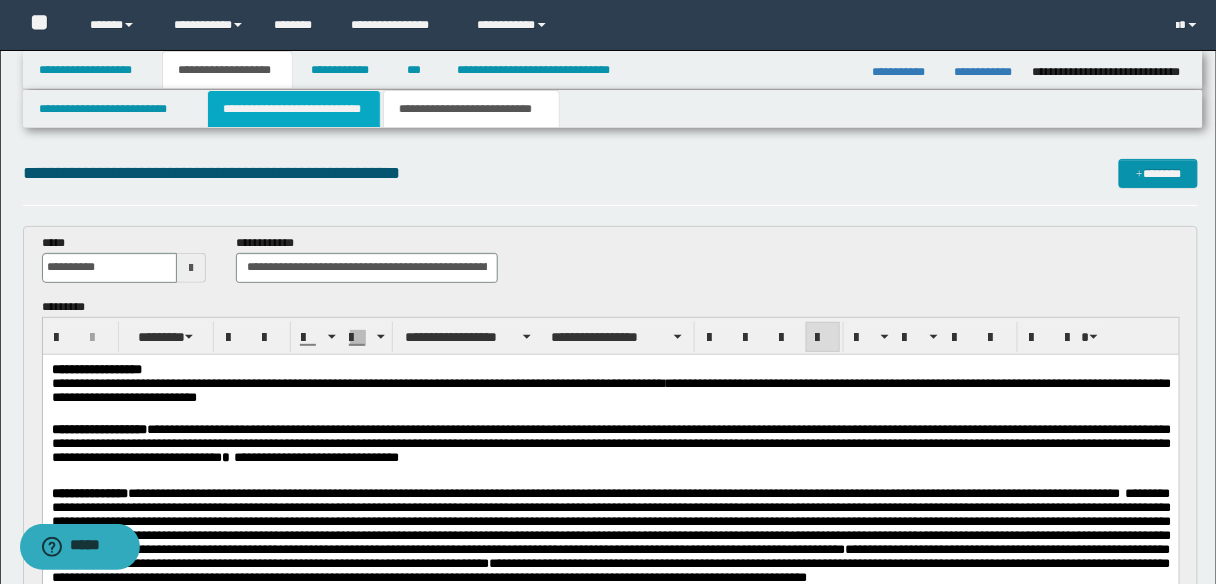 click on "**********" at bounding box center [294, 109] 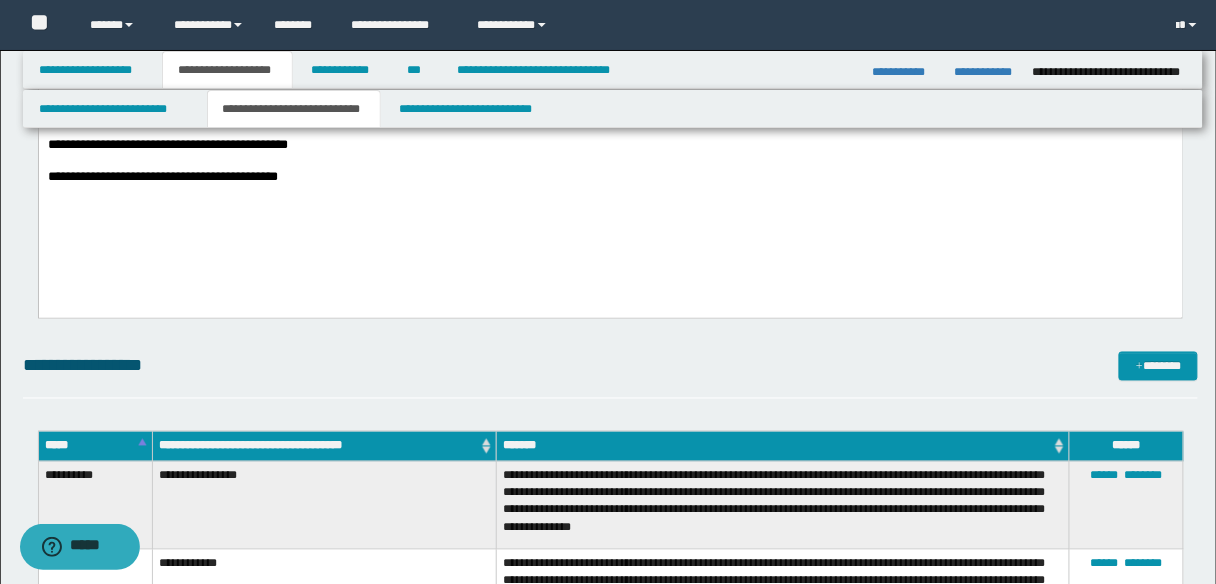 scroll, scrollTop: 800, scrollLeft: 0, axis: vertical 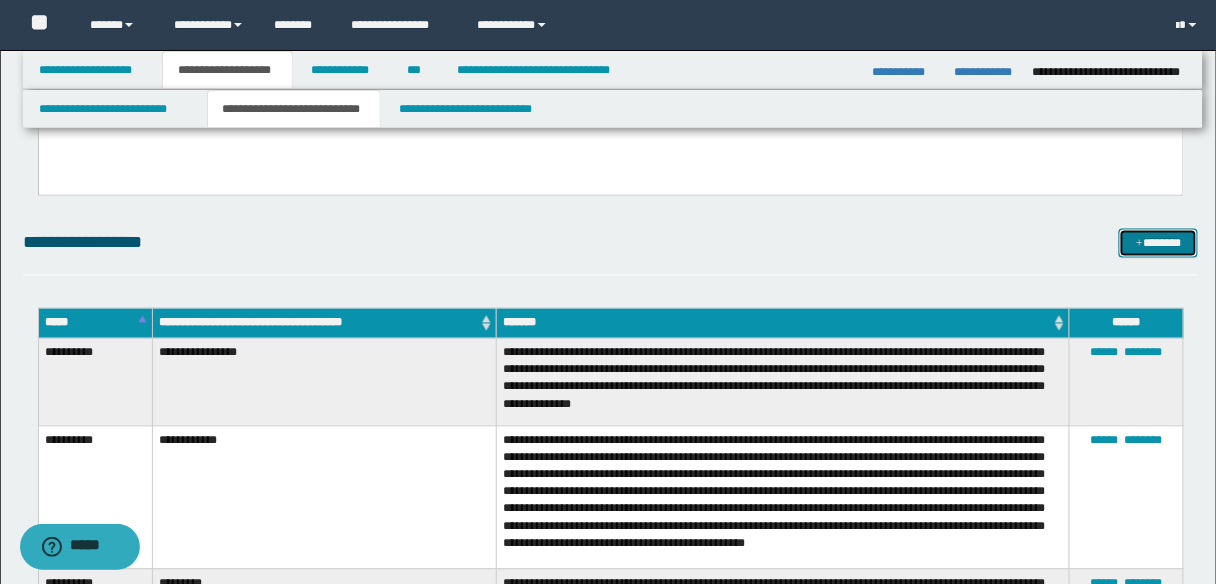 click on "*******" at bounding box center (1158, 243) 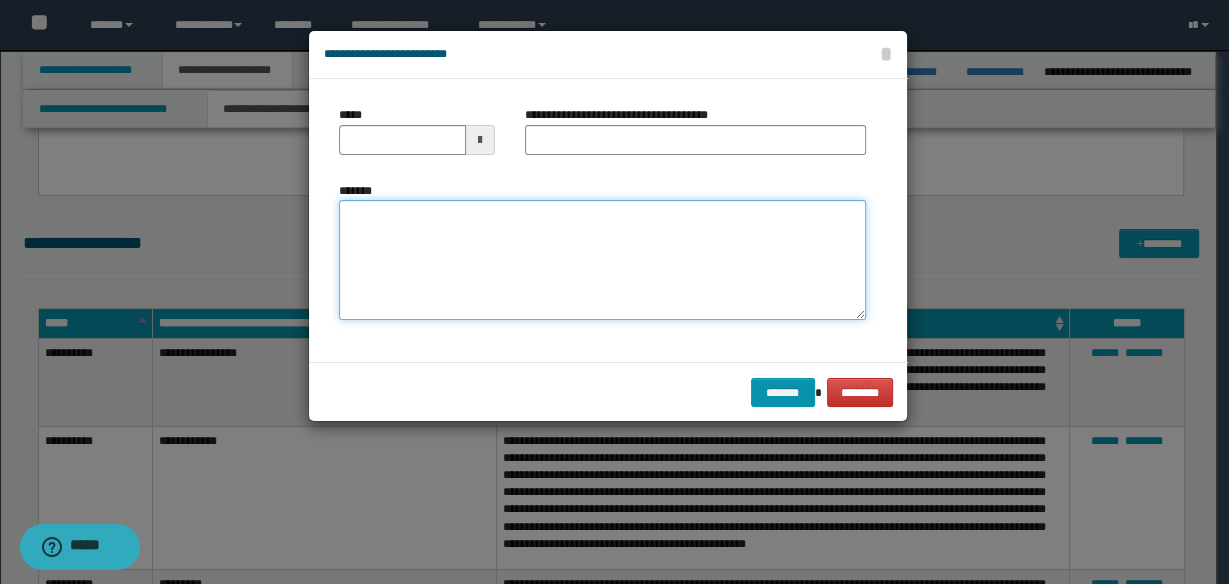 click on "*******" at bounding box center [602, 259] 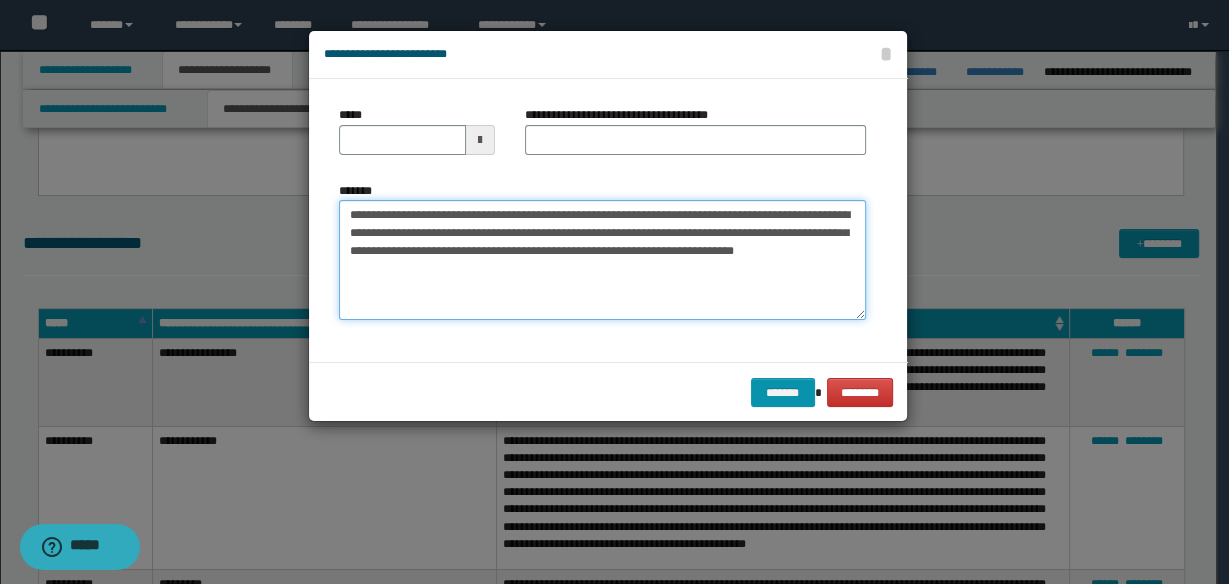 type on "**********" 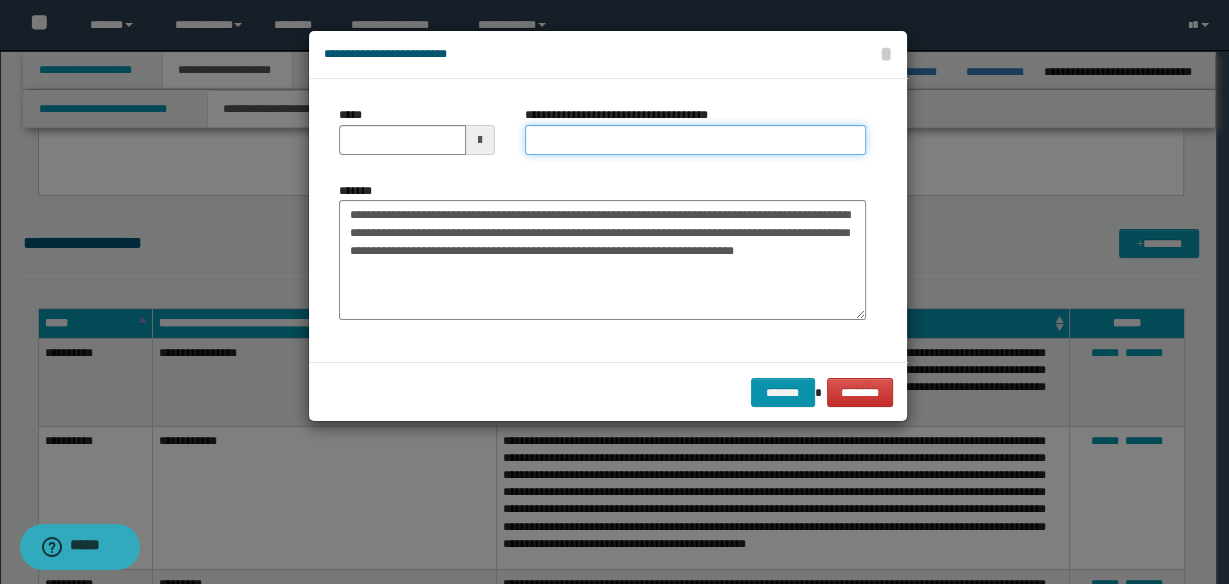 click on "**********" at bounding box center (695, 140) 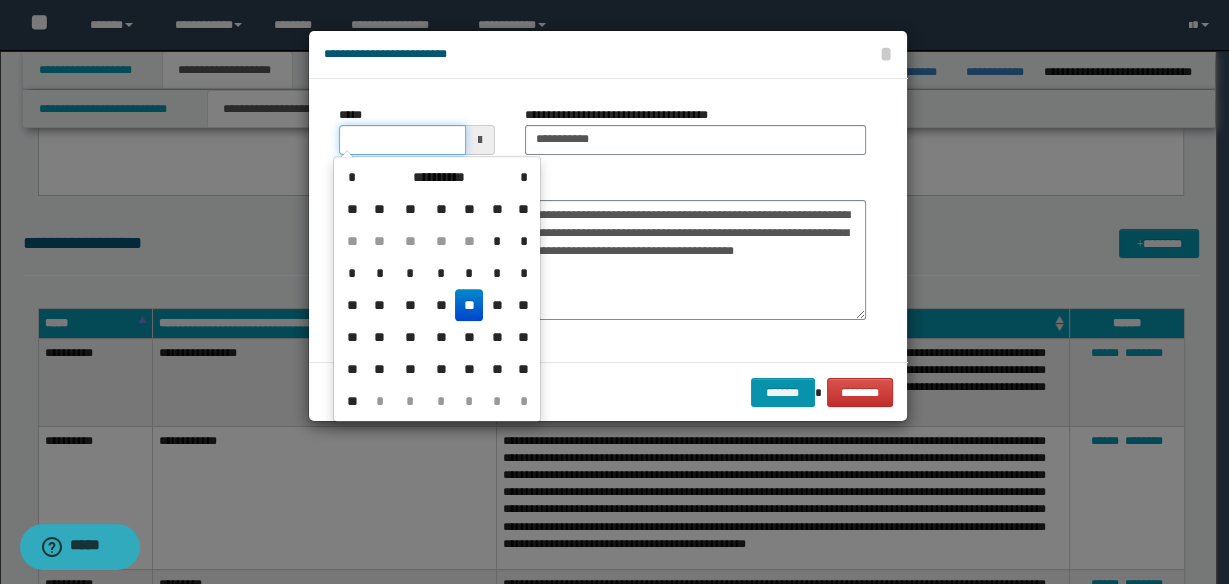 click on "*****" at bounding box center (402, 140) 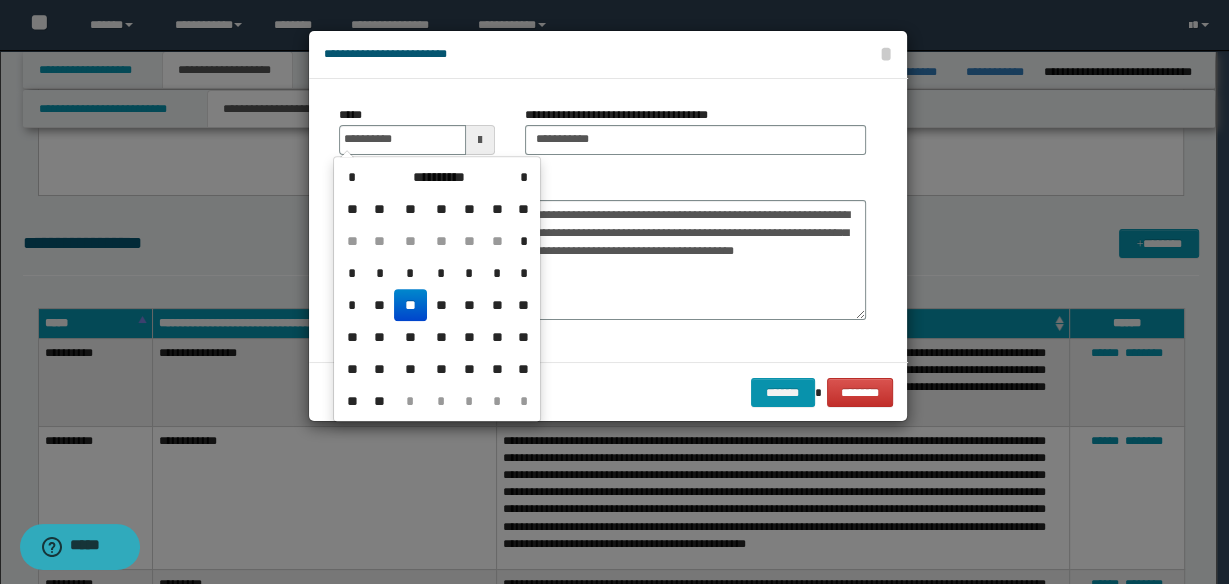 click on "**" at bounding box center [410, 305] 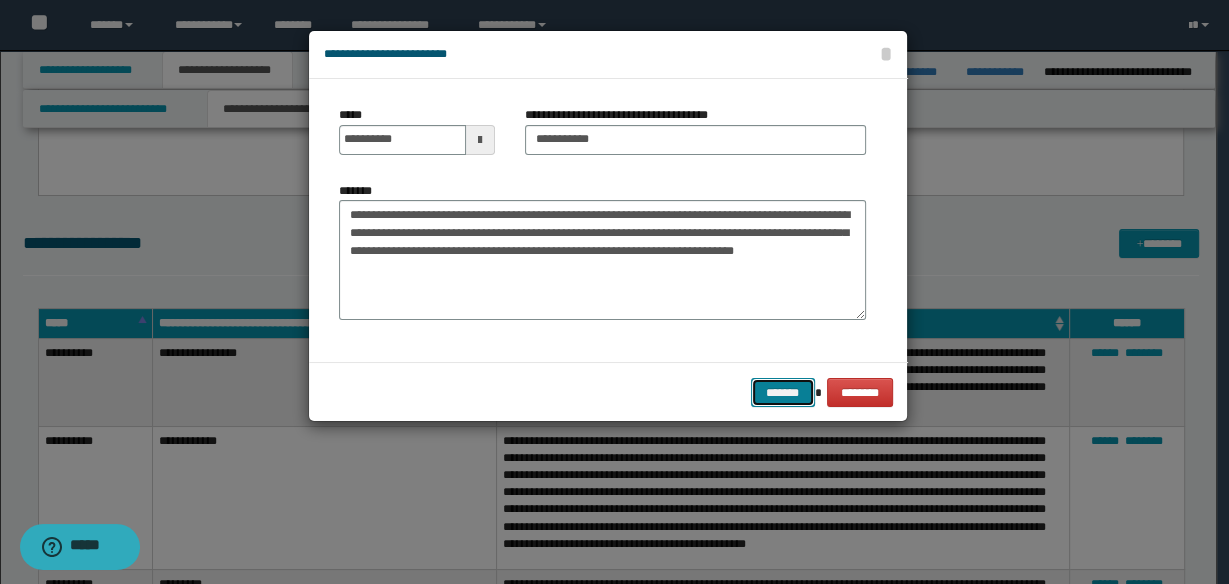 click on "*******" at bounding box center (783, 392) 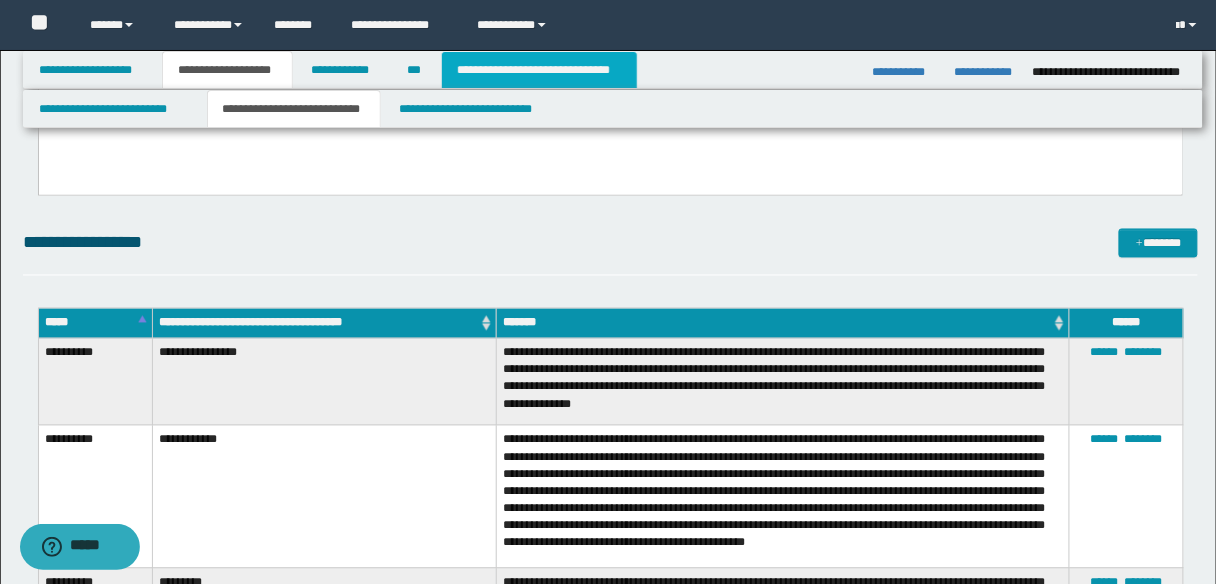 click on "**********" at bounding box center [539, 70] 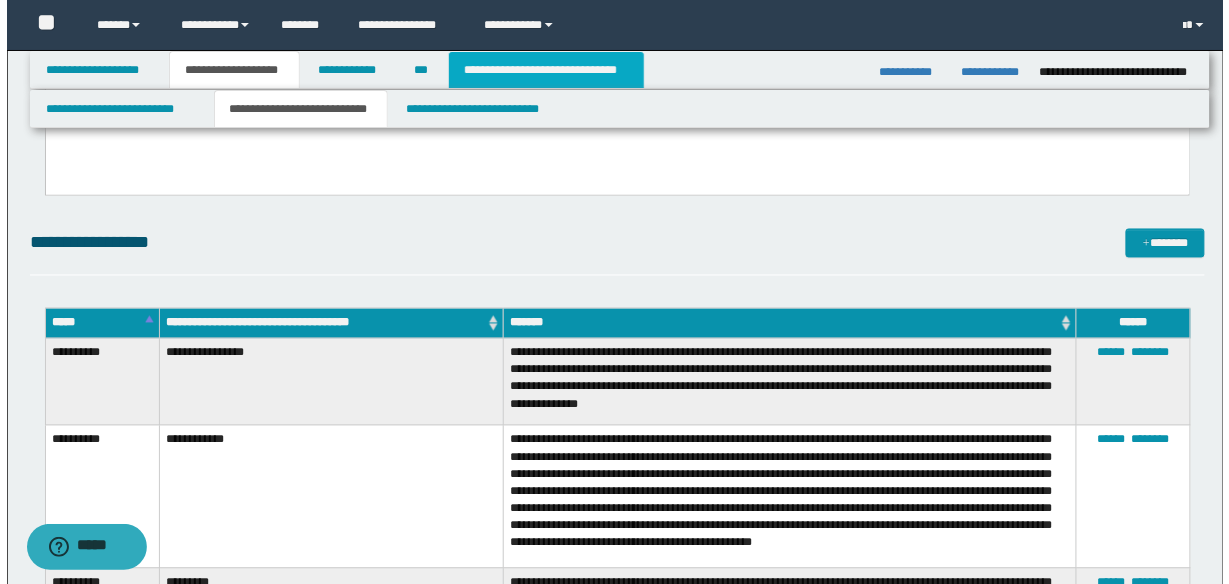 scroll, scrollTop: 0, scrollLeft: 0, axis: both 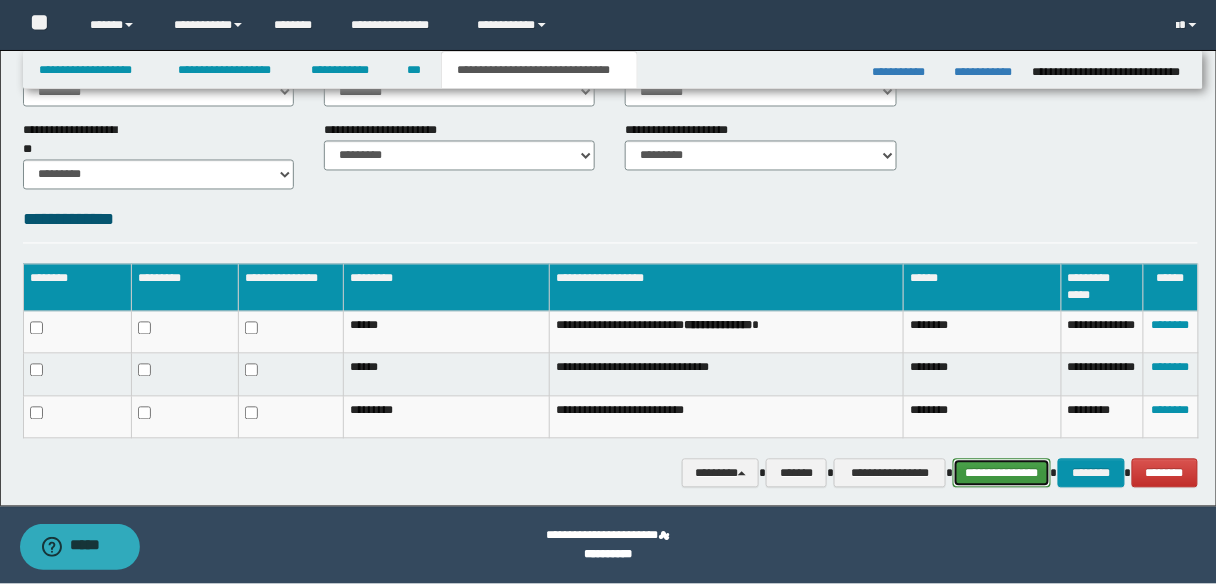 click on "**********" at bounding box center (1001, 473) 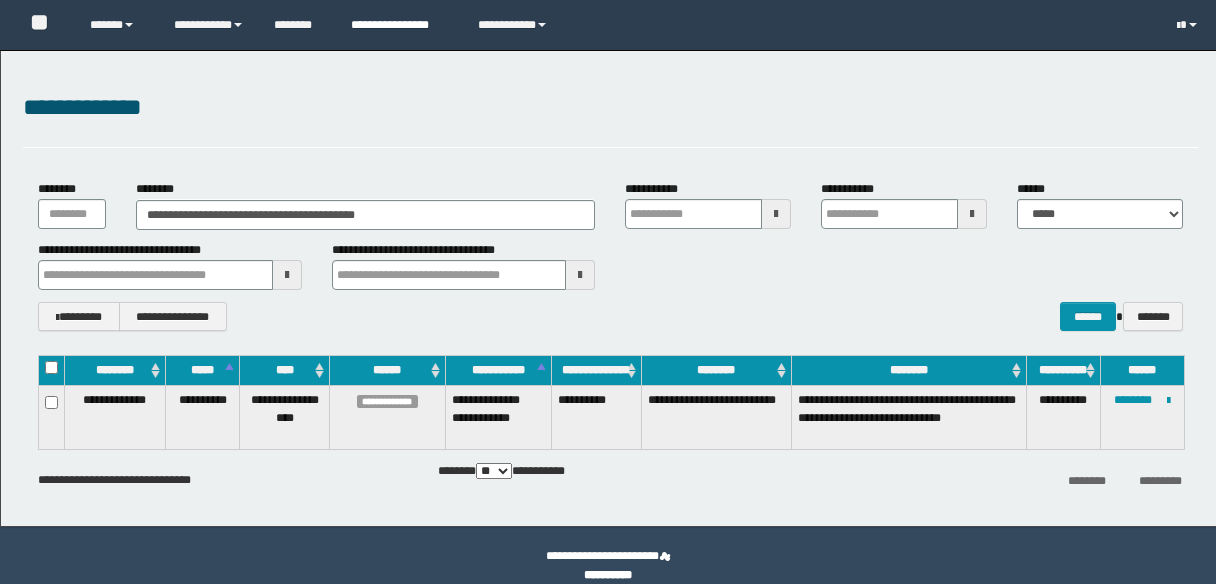 scroll, scrollTop: 0, scrollLeft: 0, axis: both 